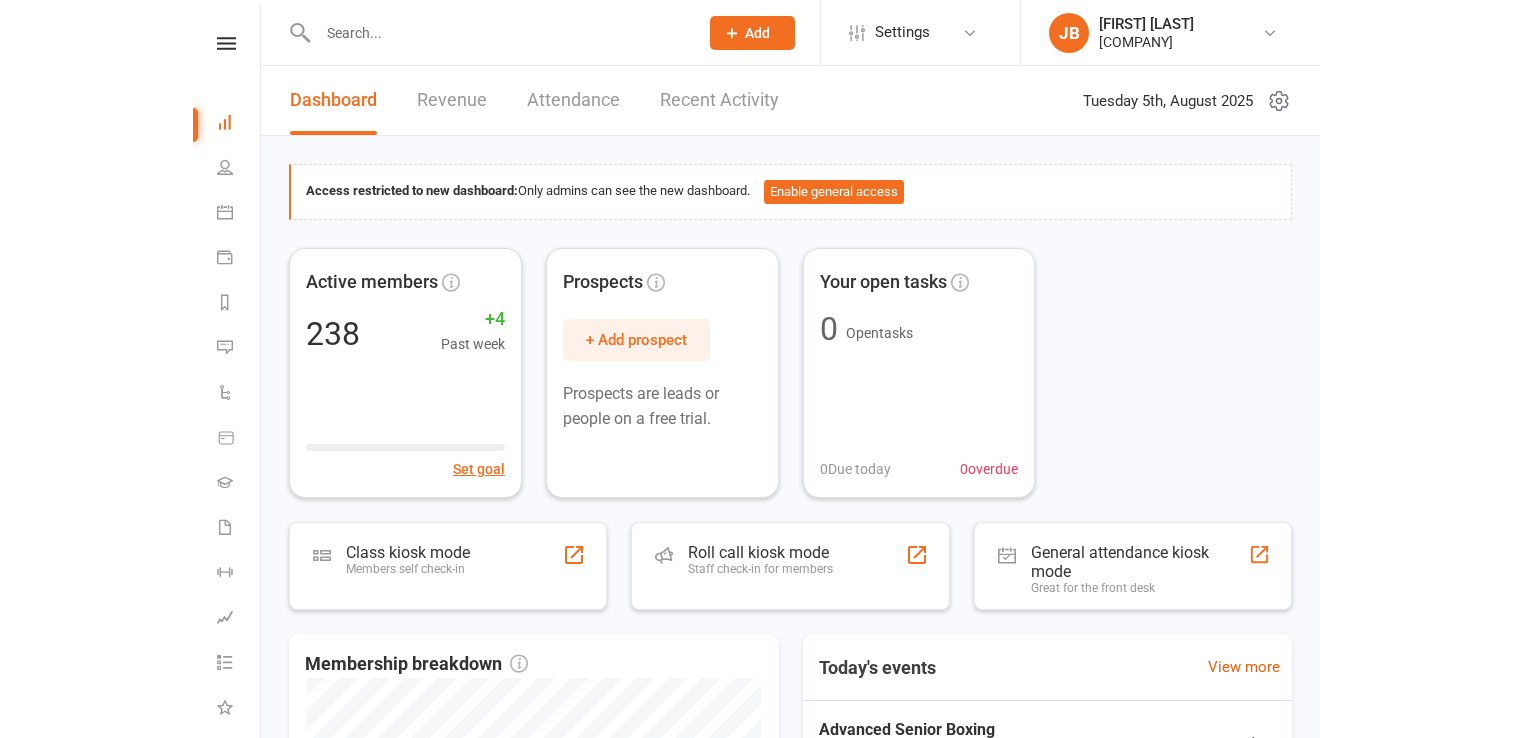 scroll, scrollTop: 0, scrollLeft: 0, axis: both 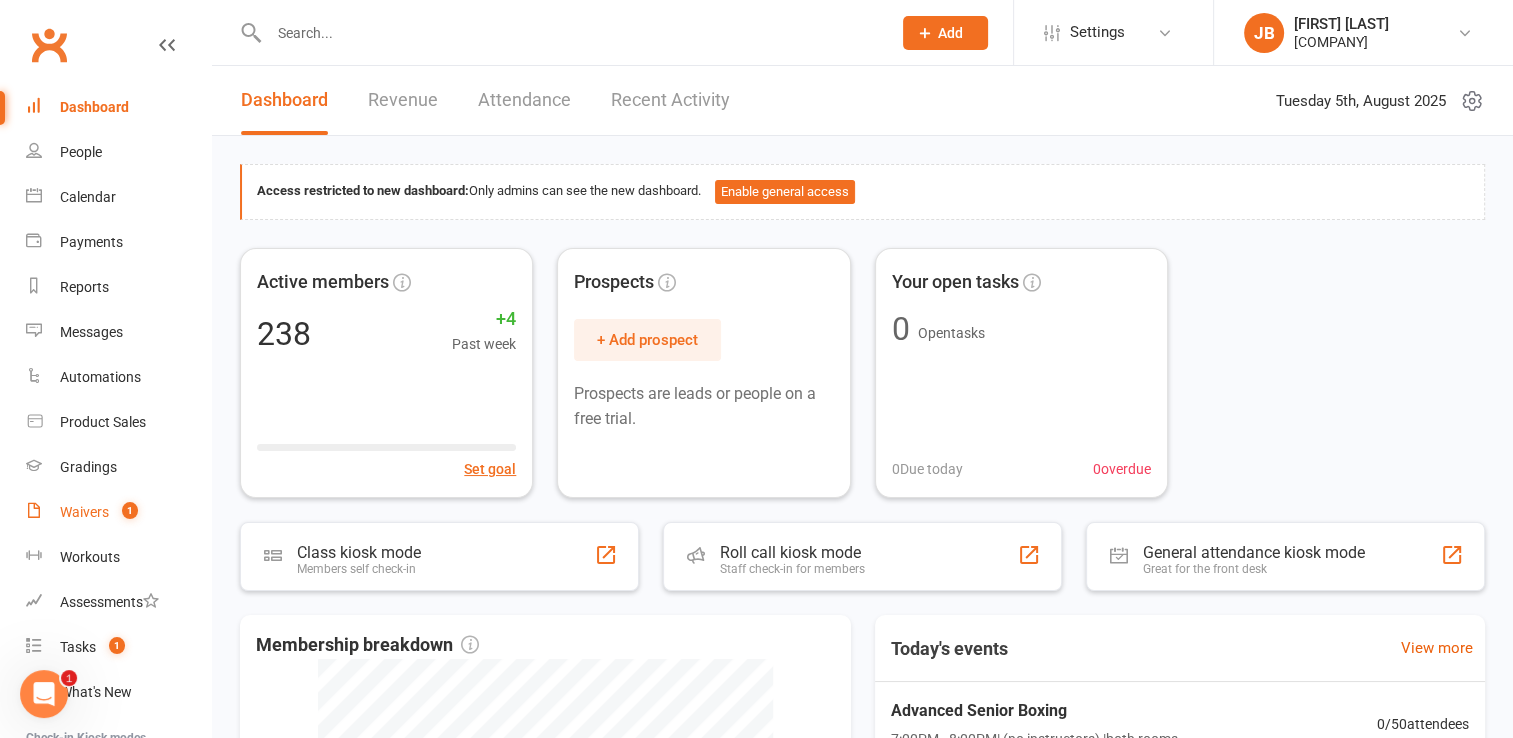 click on "Waivers" at bounding box center [84, 512] 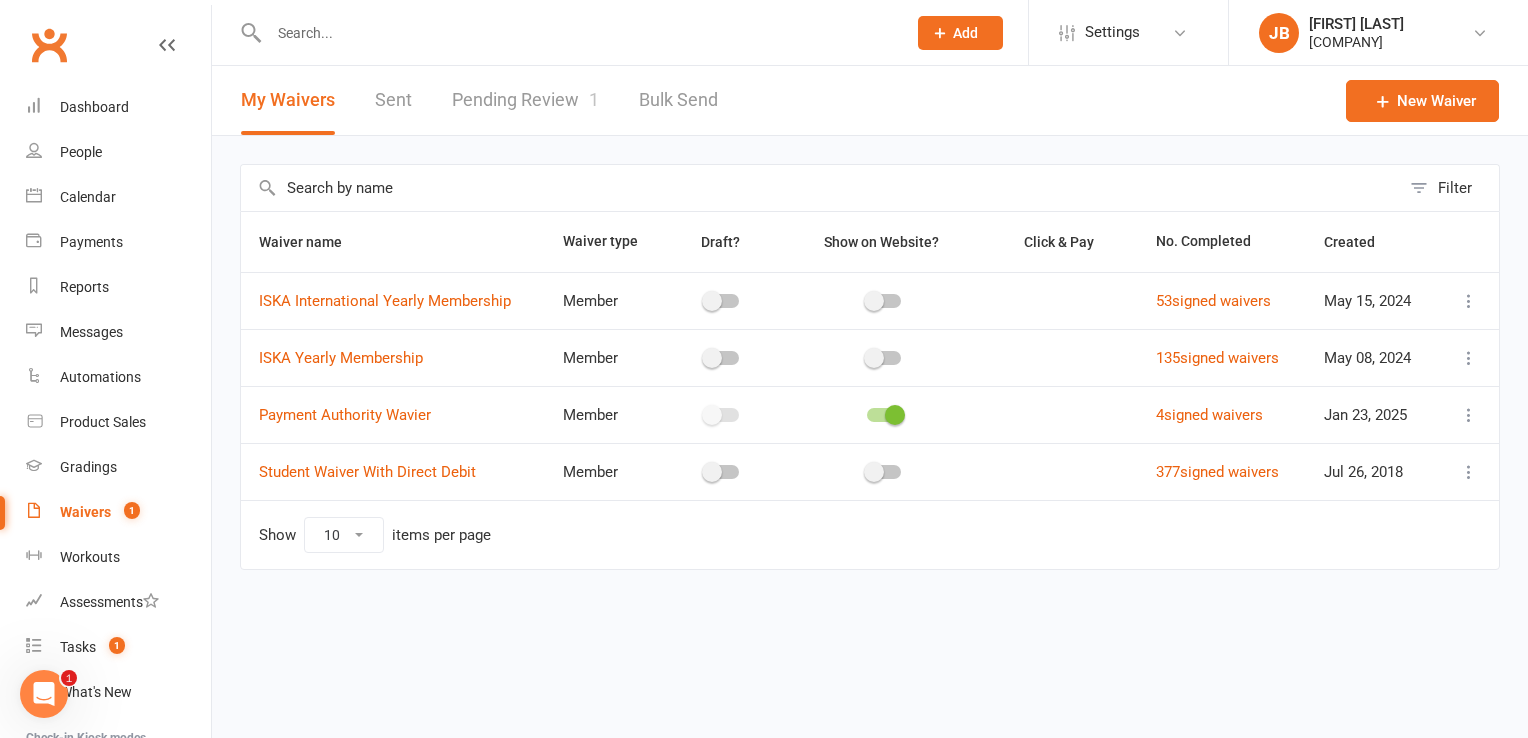 click on "Pending Review 1" at bounding box center [525, 100] 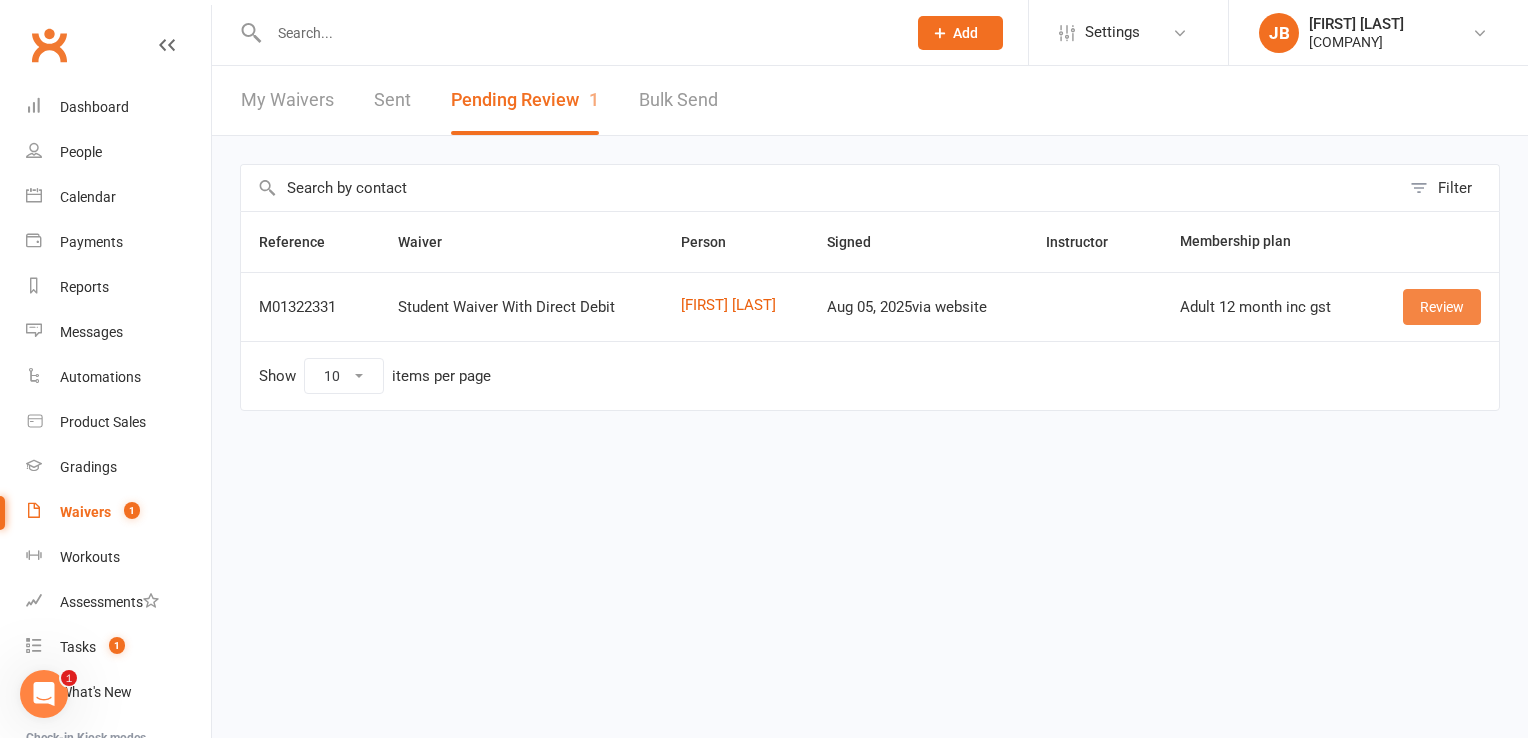click on "Review" at bounding box center [1442, 307] 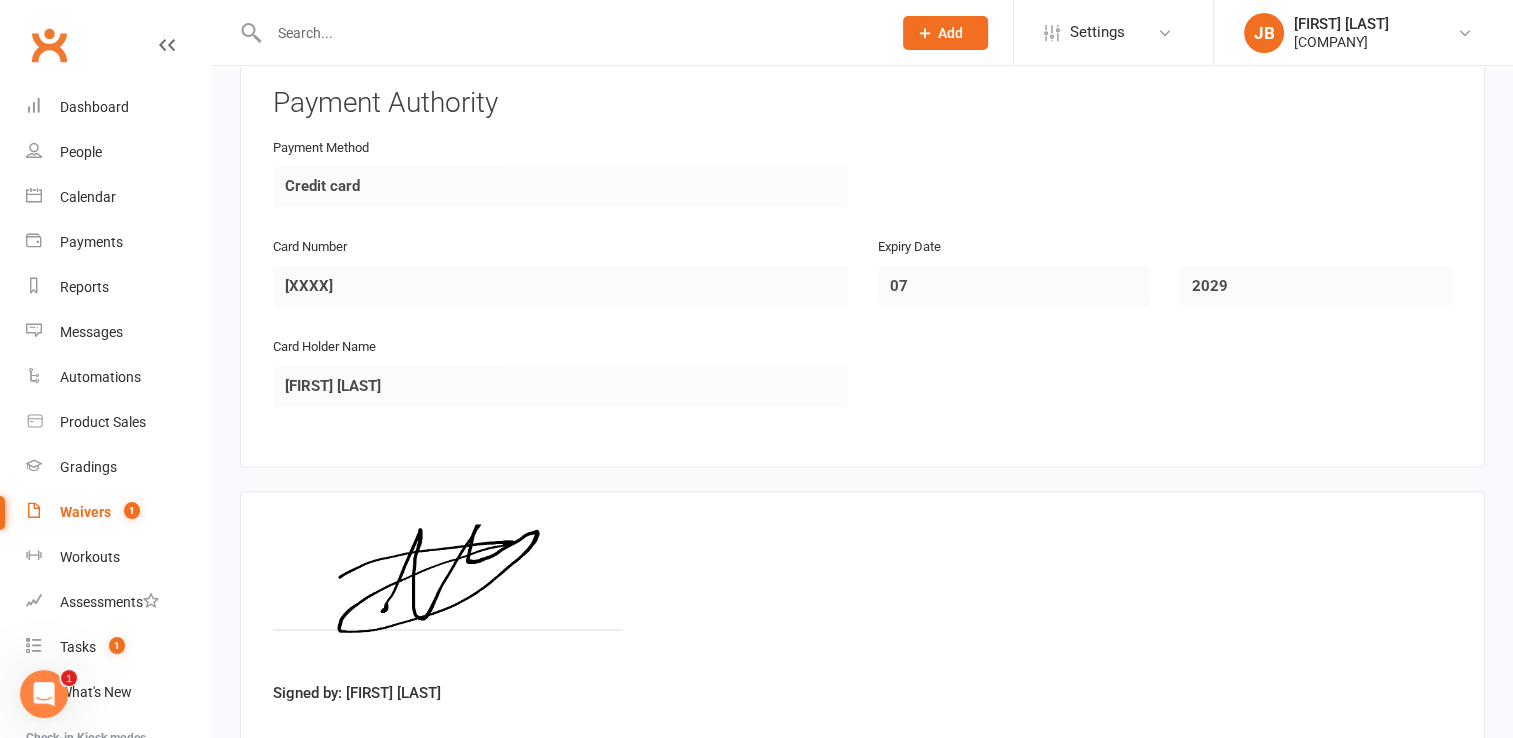 scroll, scrollTop: 3187, scrollLeft: 0, axis: vertical 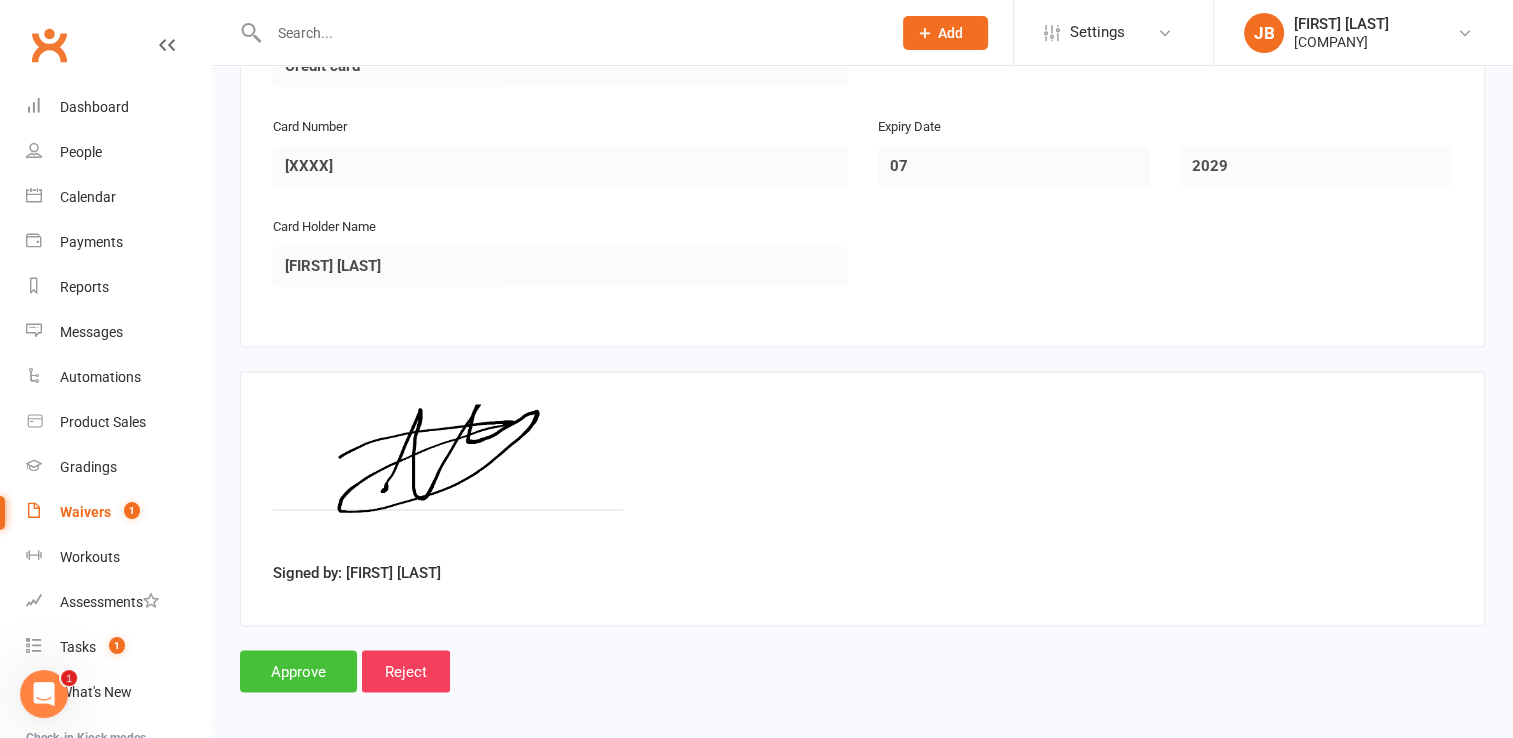 click on "Approve" at bounding box center [298, 671] 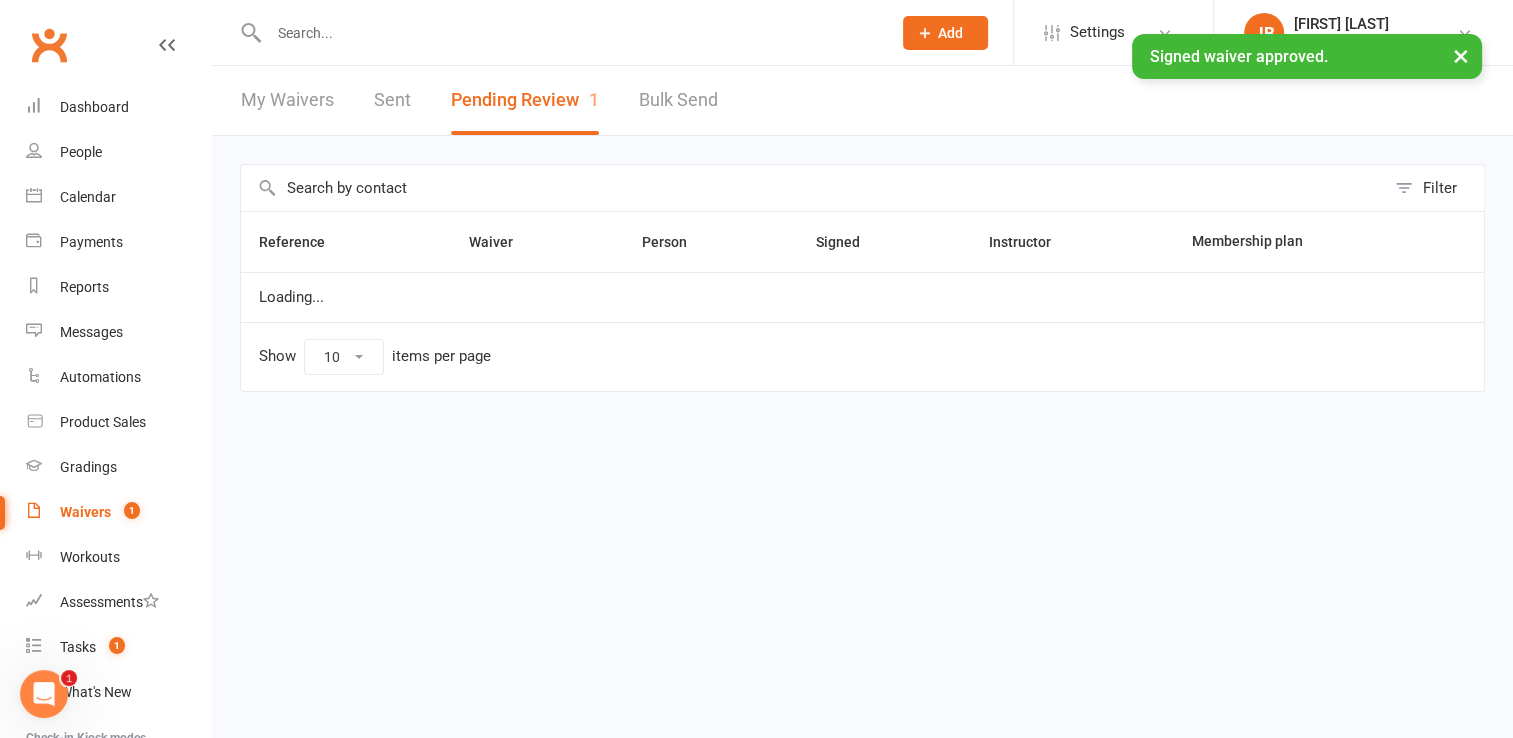 scroll, scrollTop: 0, scrollLeft: 0, axis: both 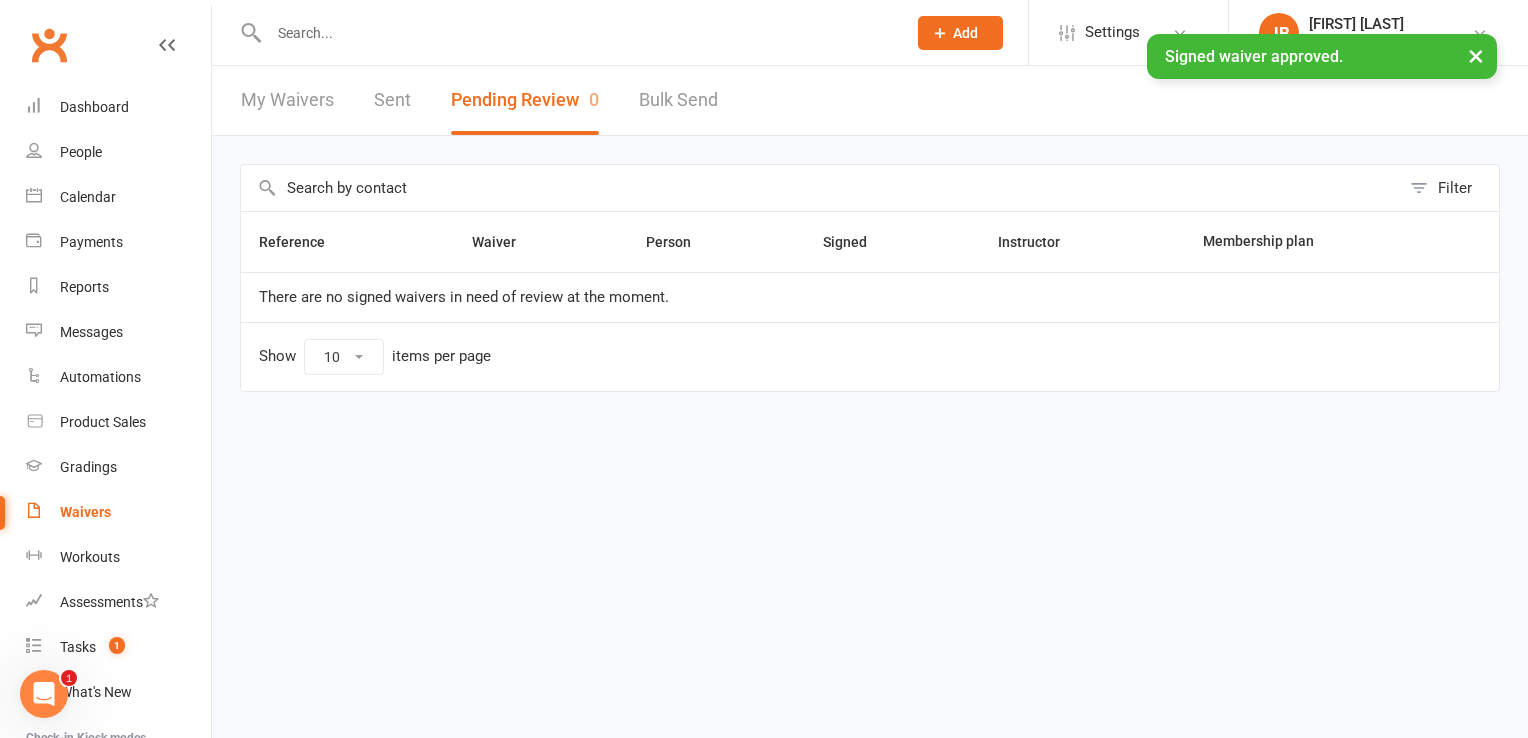 click at bounding box center (577, 33) 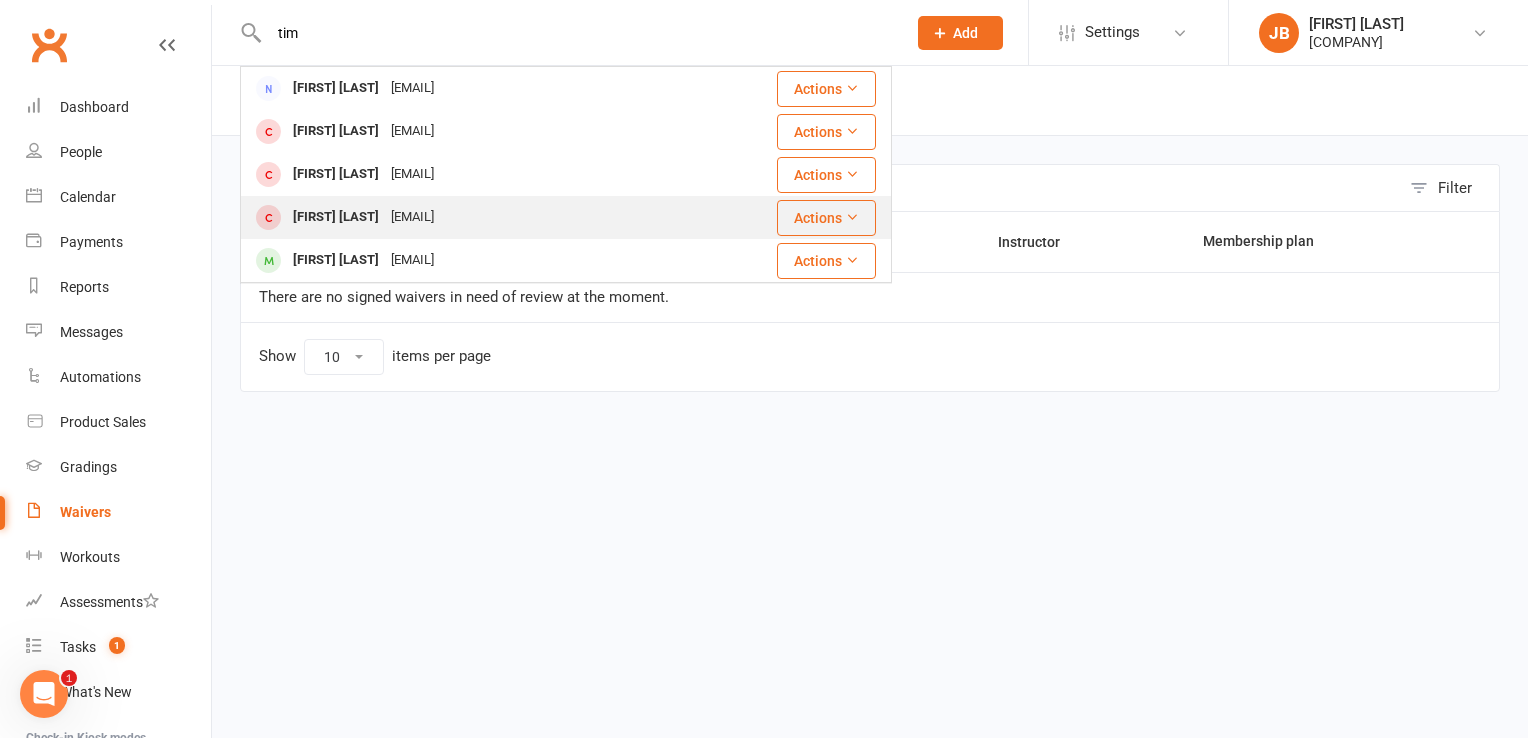 type on "tim" 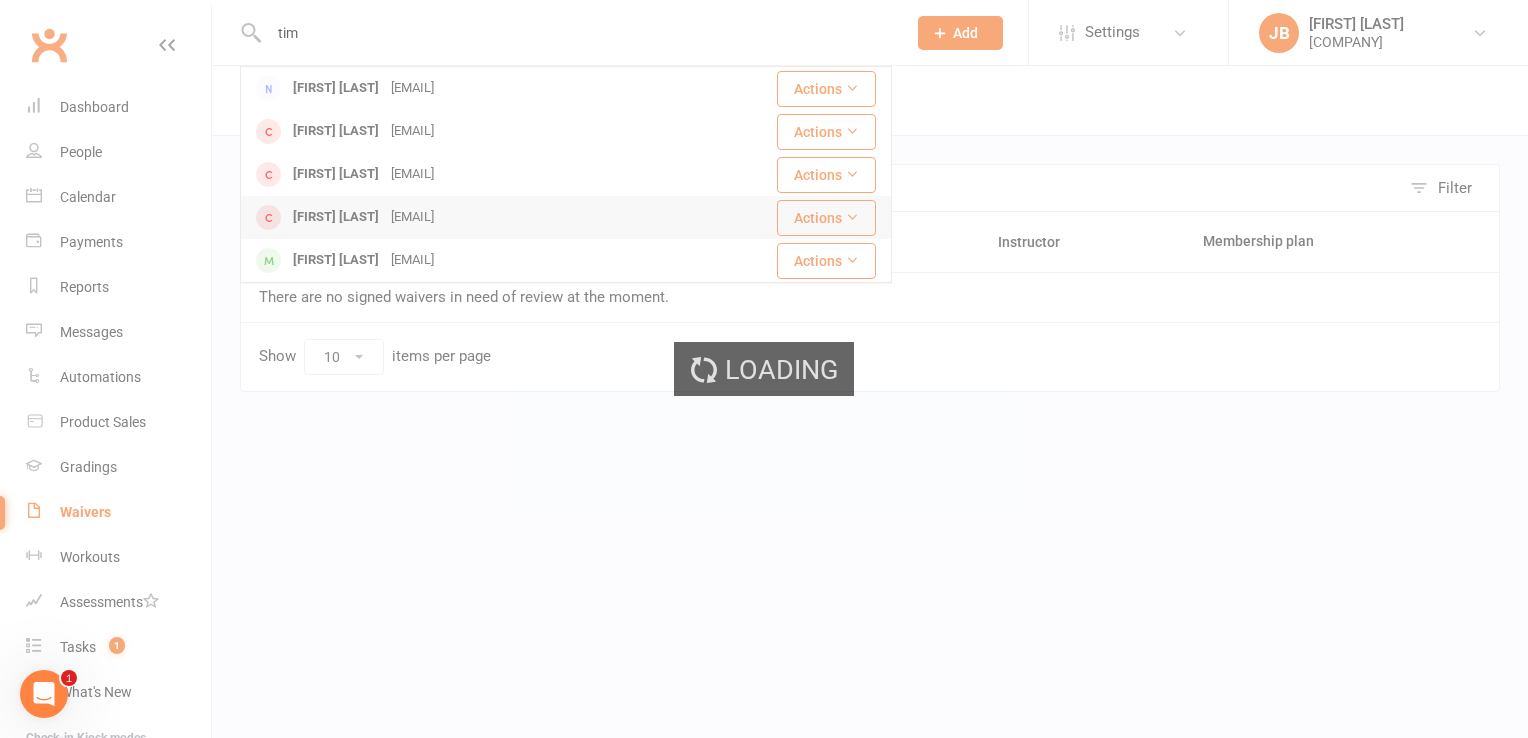 type 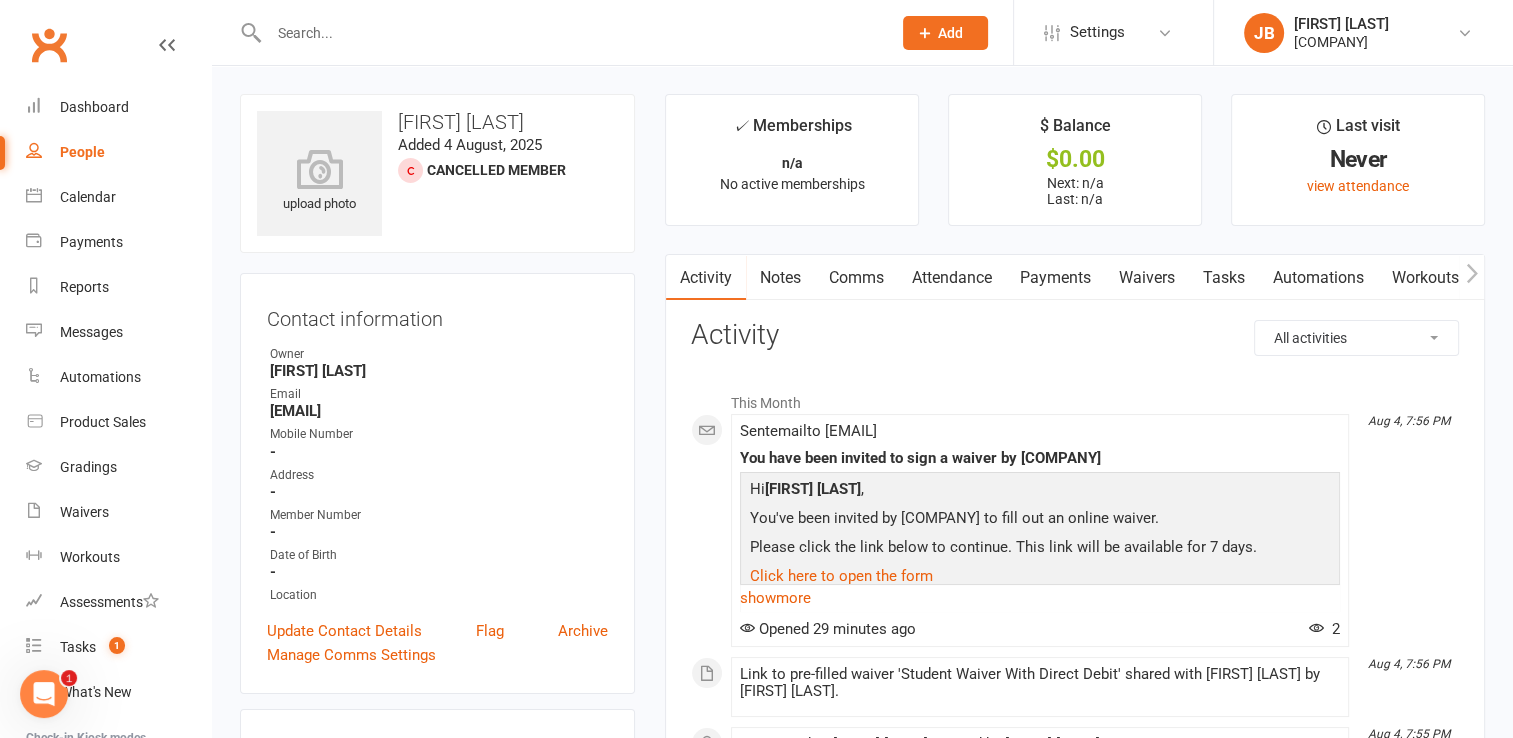 click on "Waivers" at bounding box center (1147, 278) 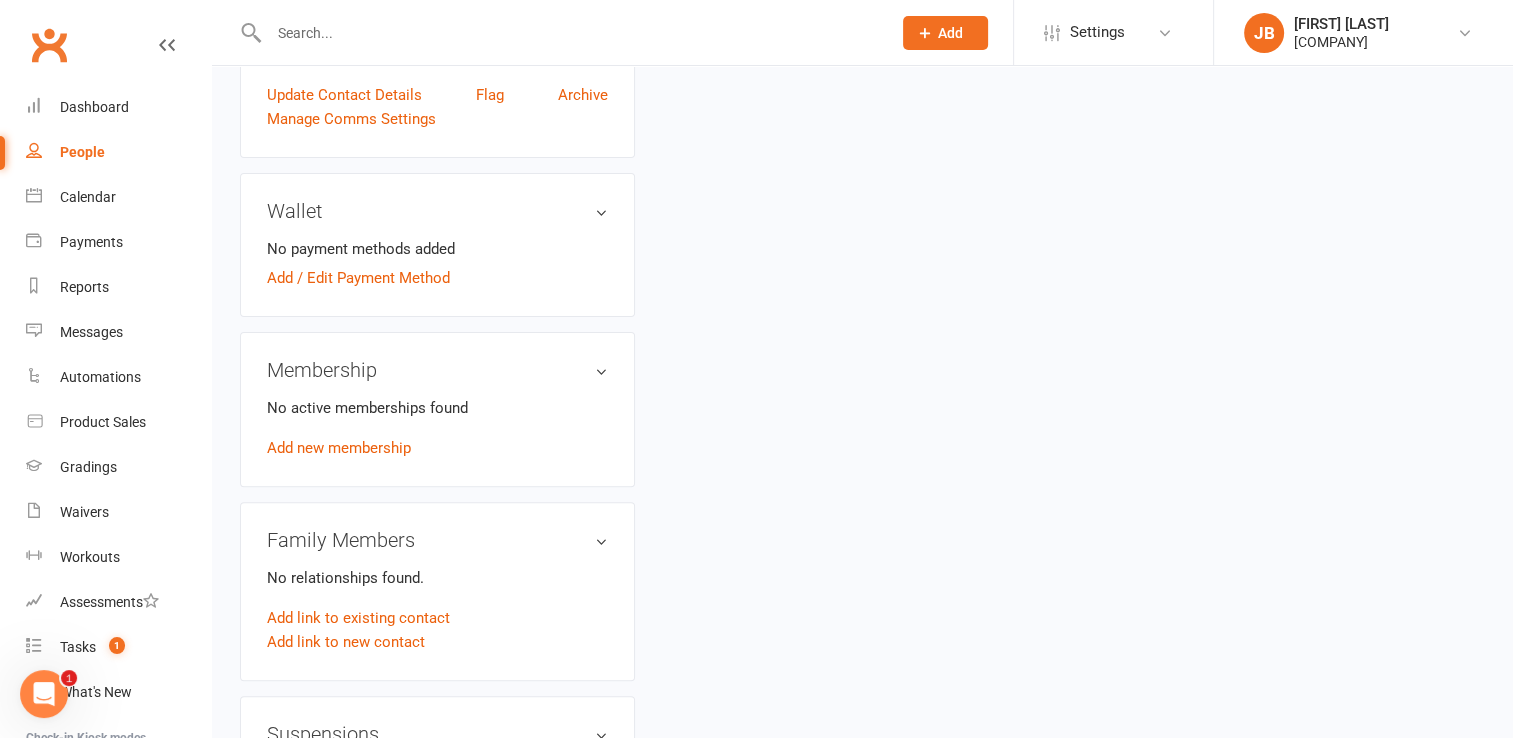 scroll, scrollTop: 541, scrollLeft: 0, axis: vertical 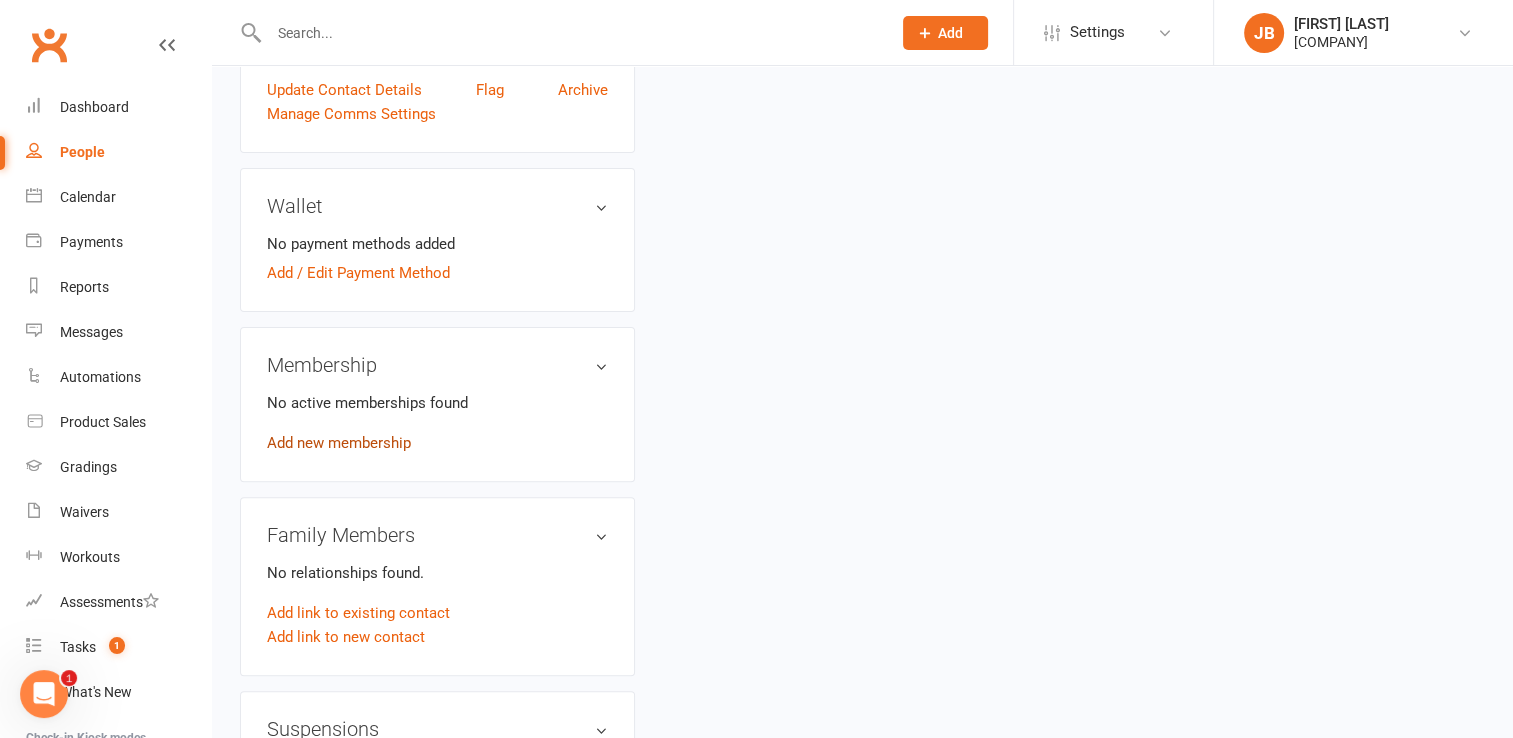 click on "Add new membership" at bounding box center [339, 443] 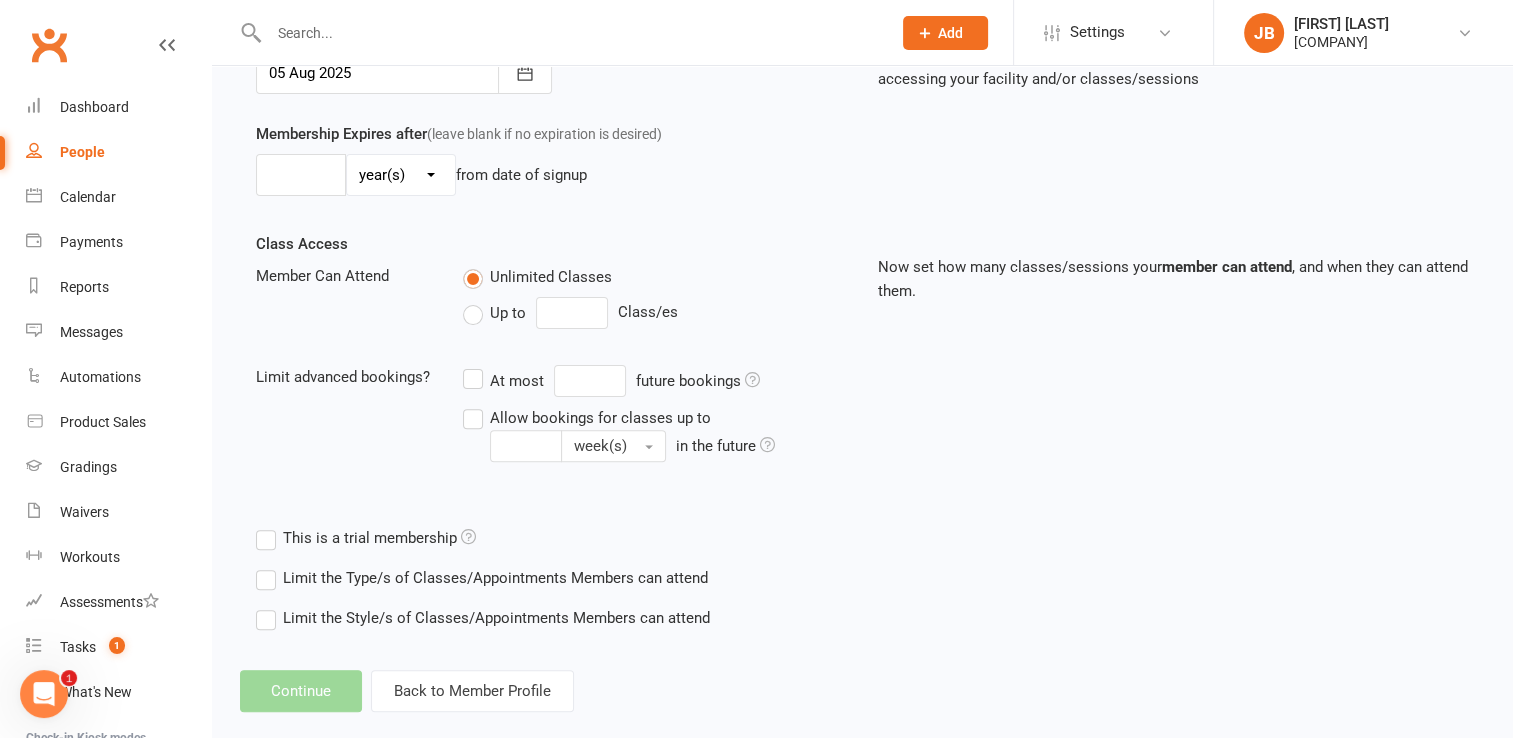 scroll, scrollTop: 0, scrollLeft: 0, axis: both 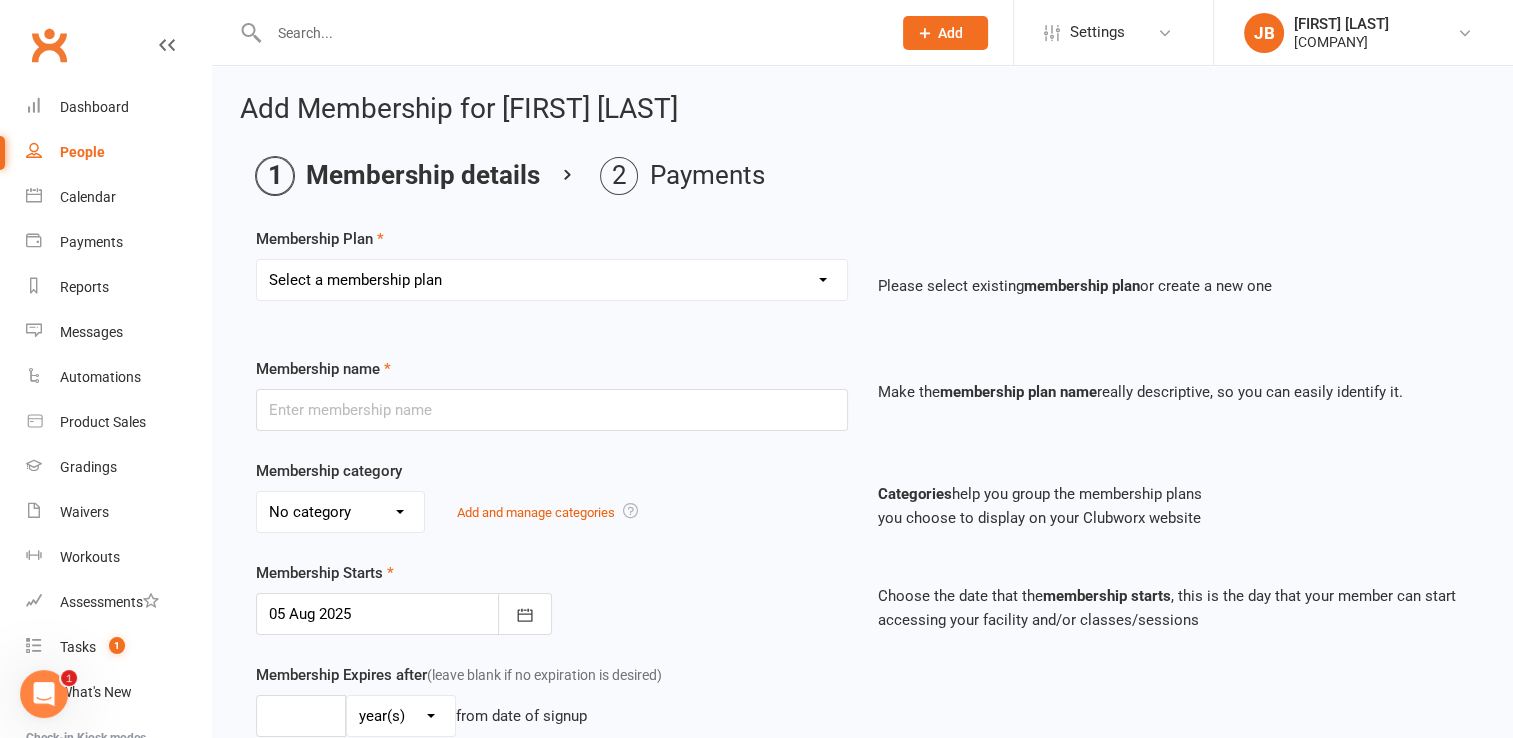 click on "Select a membership plan Create new Membership Plan Adult 12 month inc gst junior class 12 months CASUAL VISIT FREE 1 WEEKS TRIAL ISKA membership ISKA International membership" at bounding box center [552, 280] 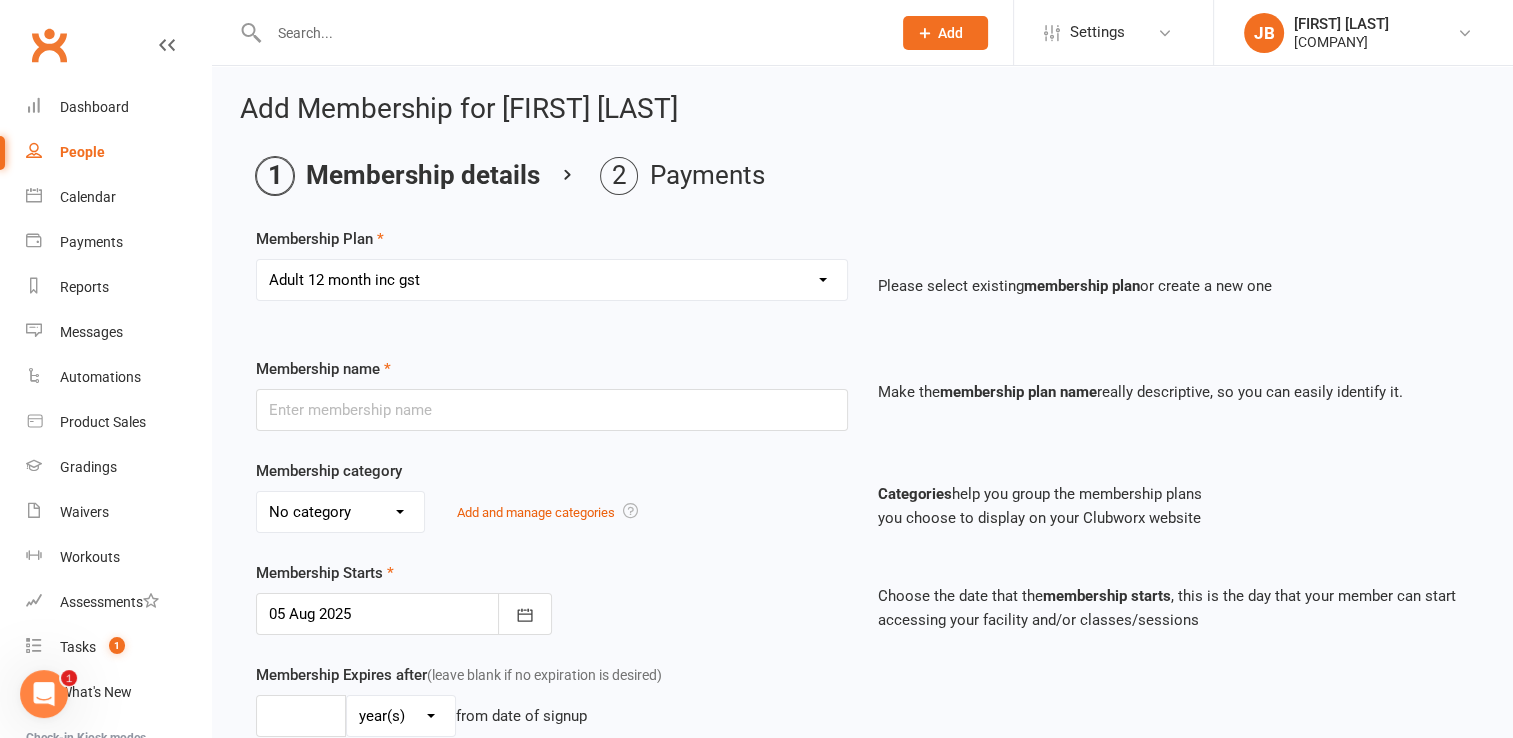 click on "Select a membership plan Create new Membership Plan Adult 12 month inc gst junior class 12 months CASUAL VISIT FREE 1 WEEKS TRIAL ISKA membership ISKA International membership" at bounding box center [552, 280] 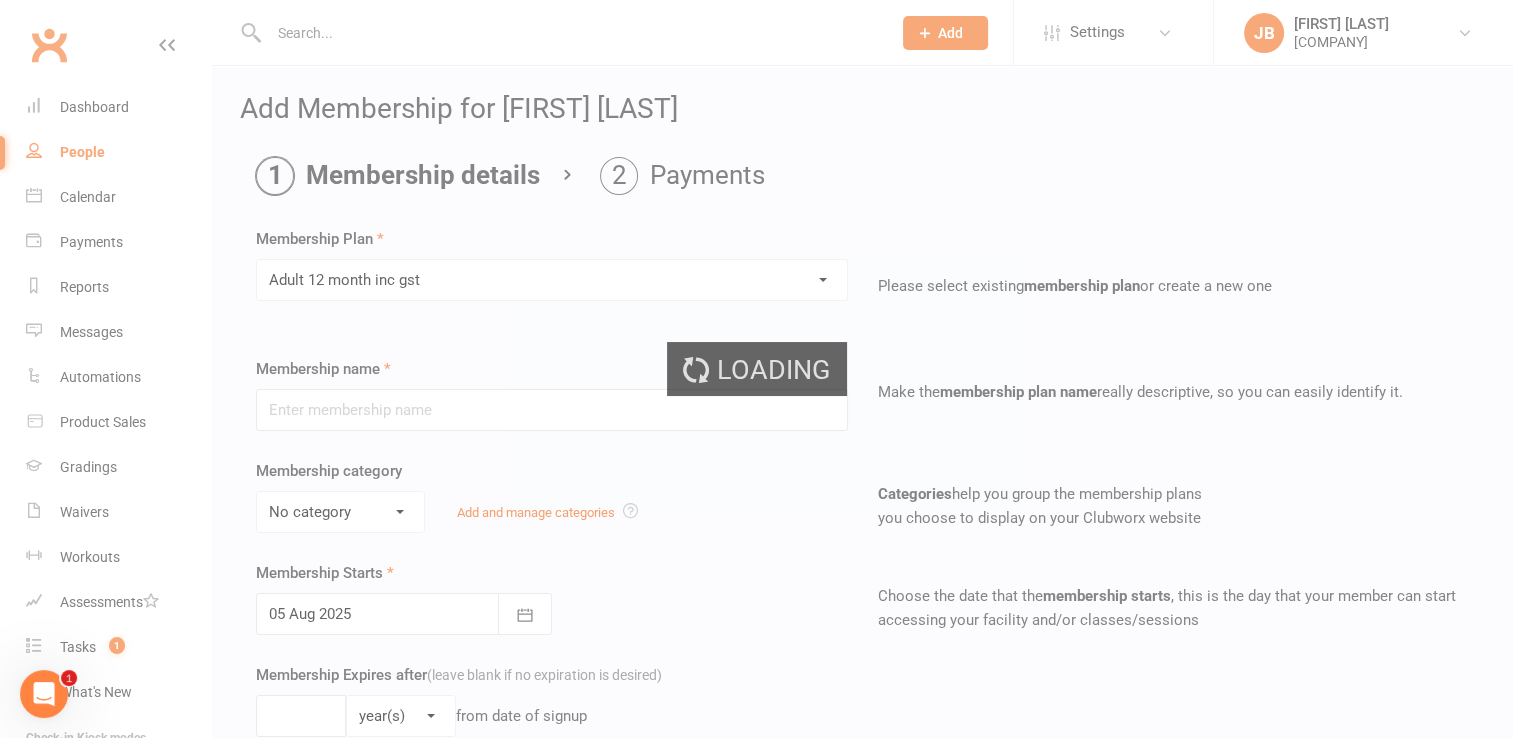 type on "Adult 12 month inc gst" 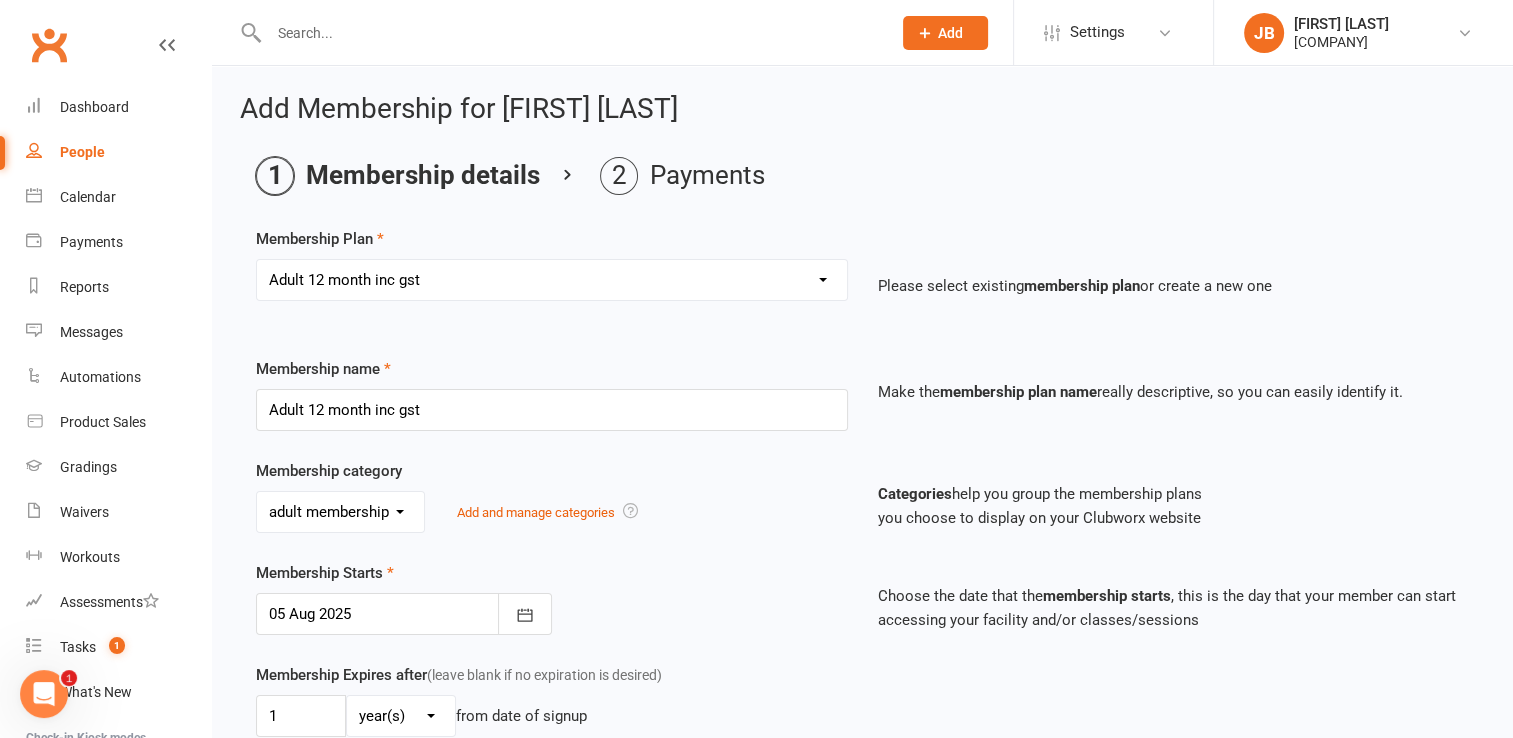 scroll, scrollTop: 0, scrollLeft: 0, axis: both 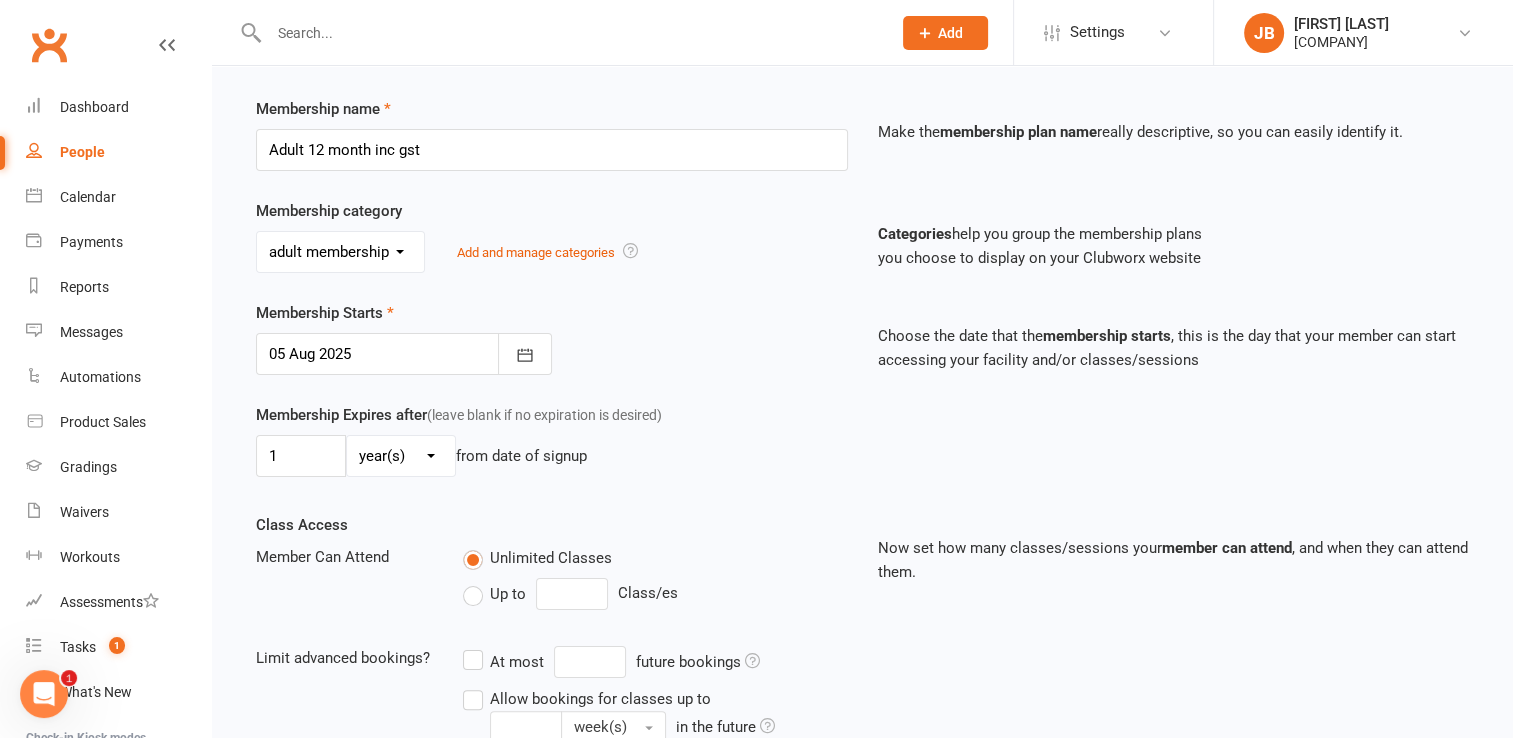 click on "day(s) week(s) month(s) year(s)" at bounding box center [401, 456] 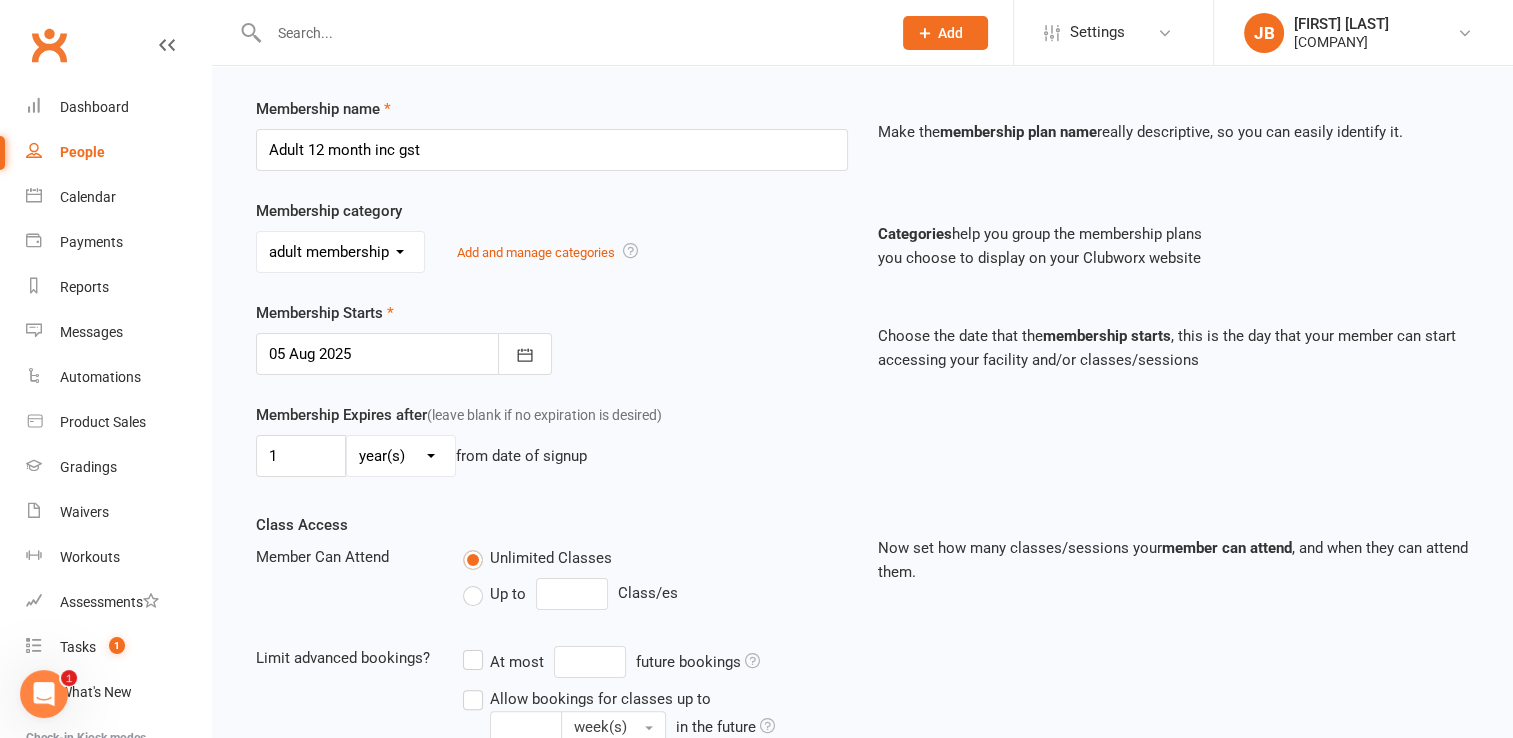 select on "2" 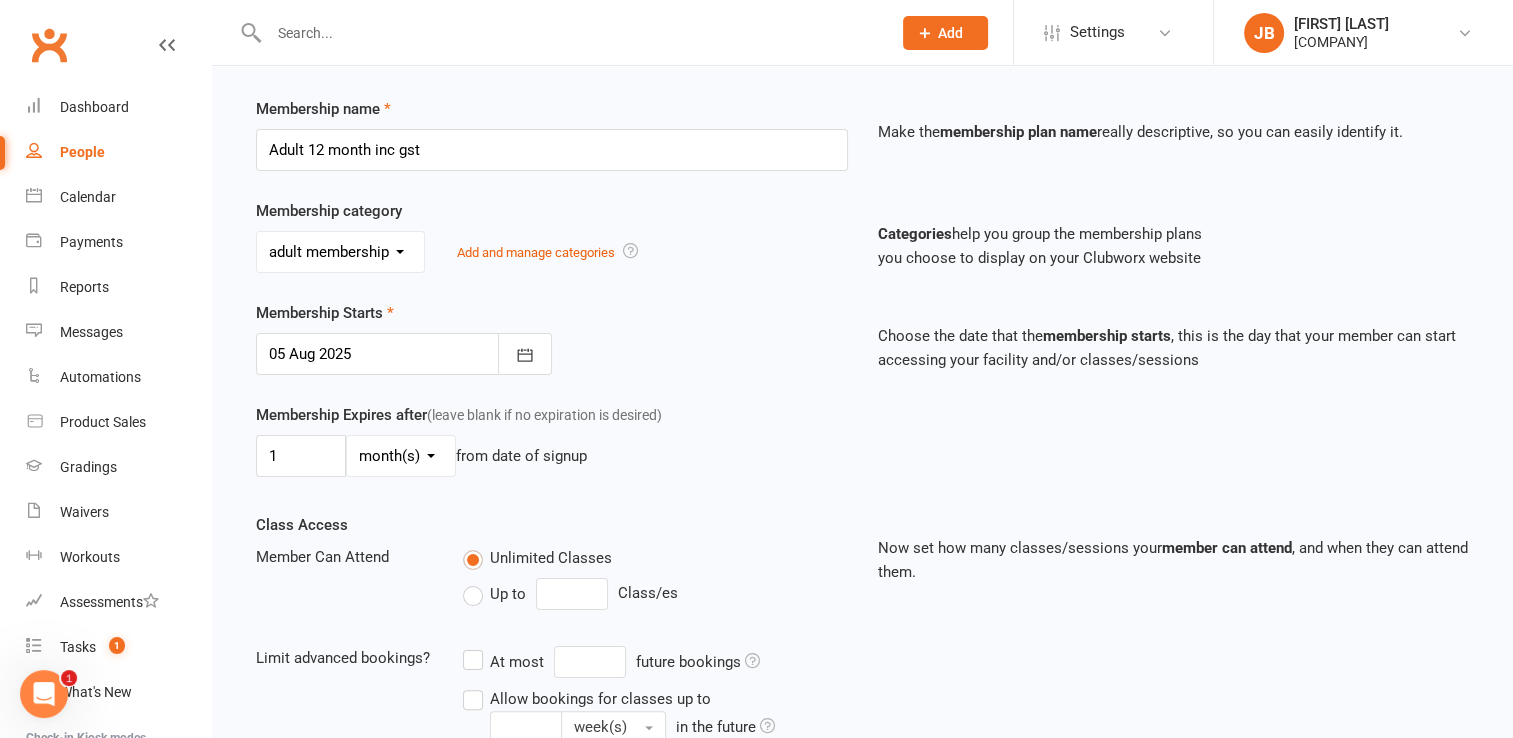 click on "day(s) week(s) month(s) year(s)" at bounding box center [401, 456] 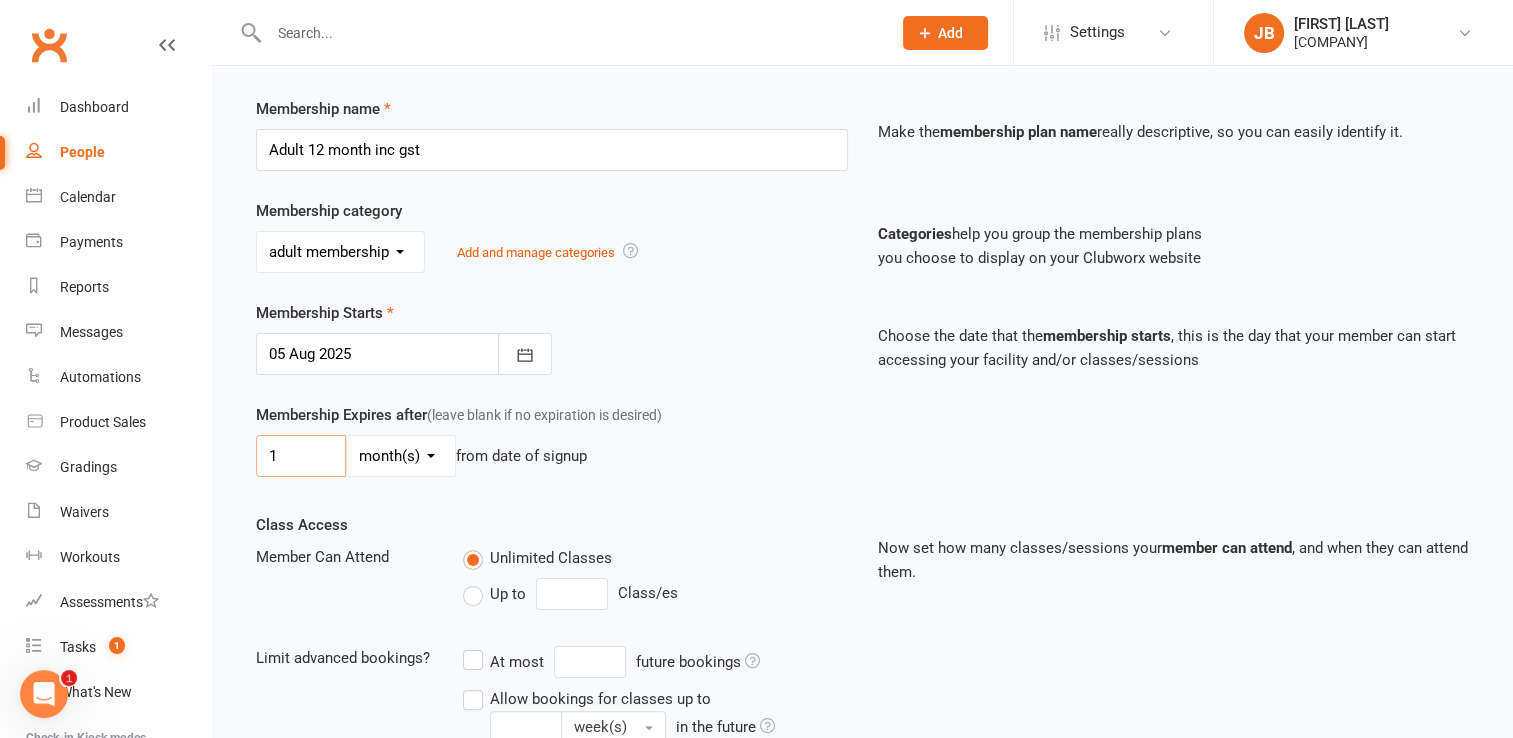 click on "1" at bounding box center (301, 456) 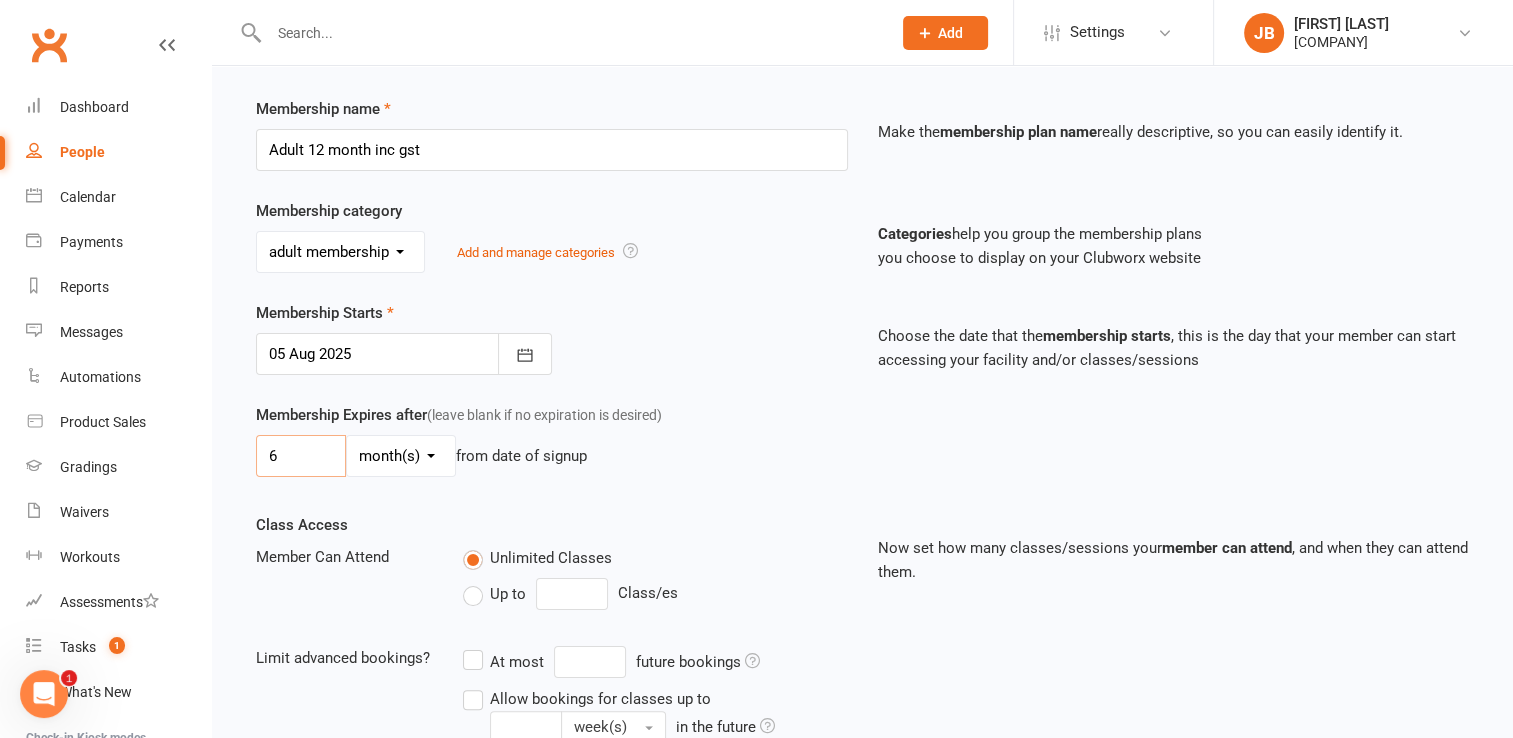 type on "6" 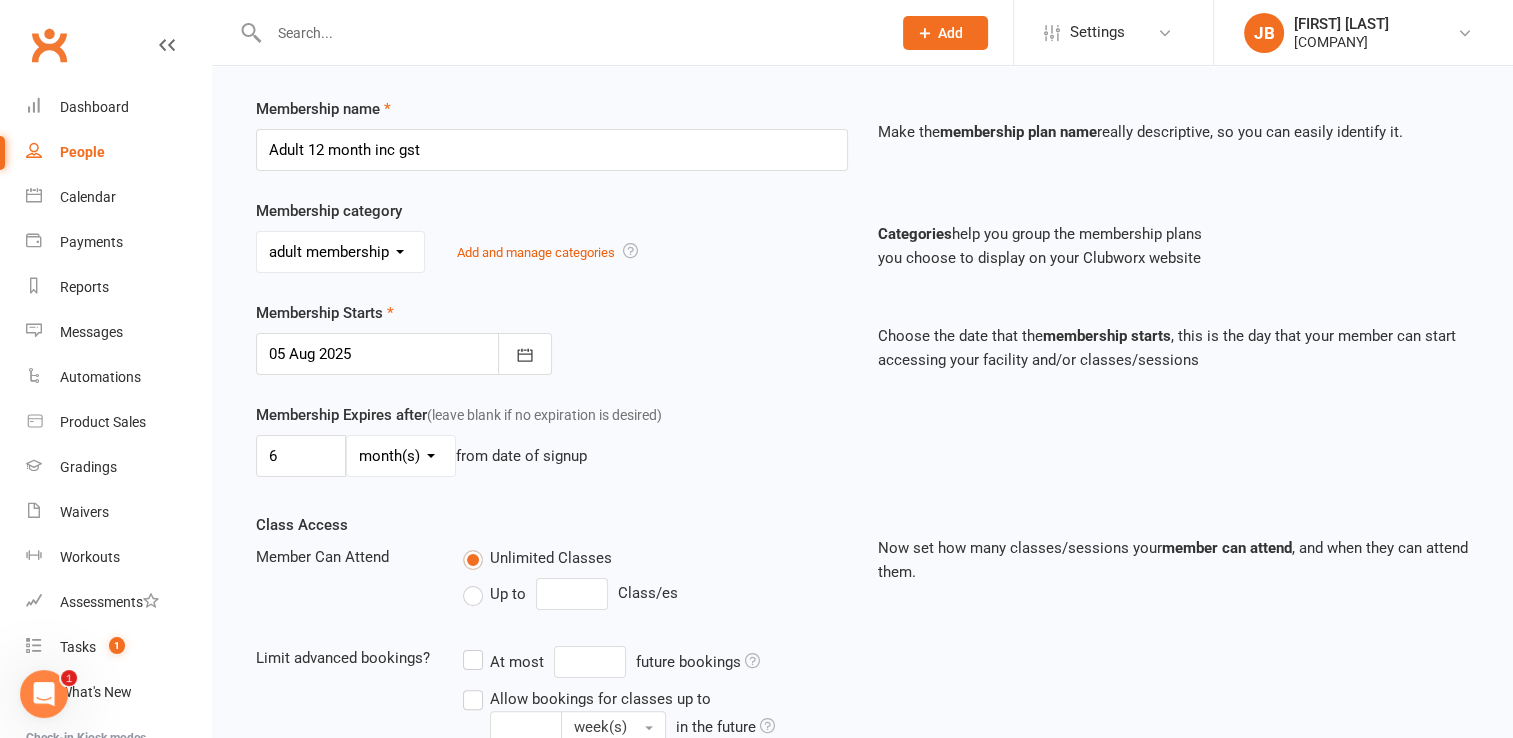 click on "Membership Expires after   (leave blank if no expiration is desired) 6 day(s) week(s) month(s) year(s)   from date of signup" at bounding box center [862, 458] 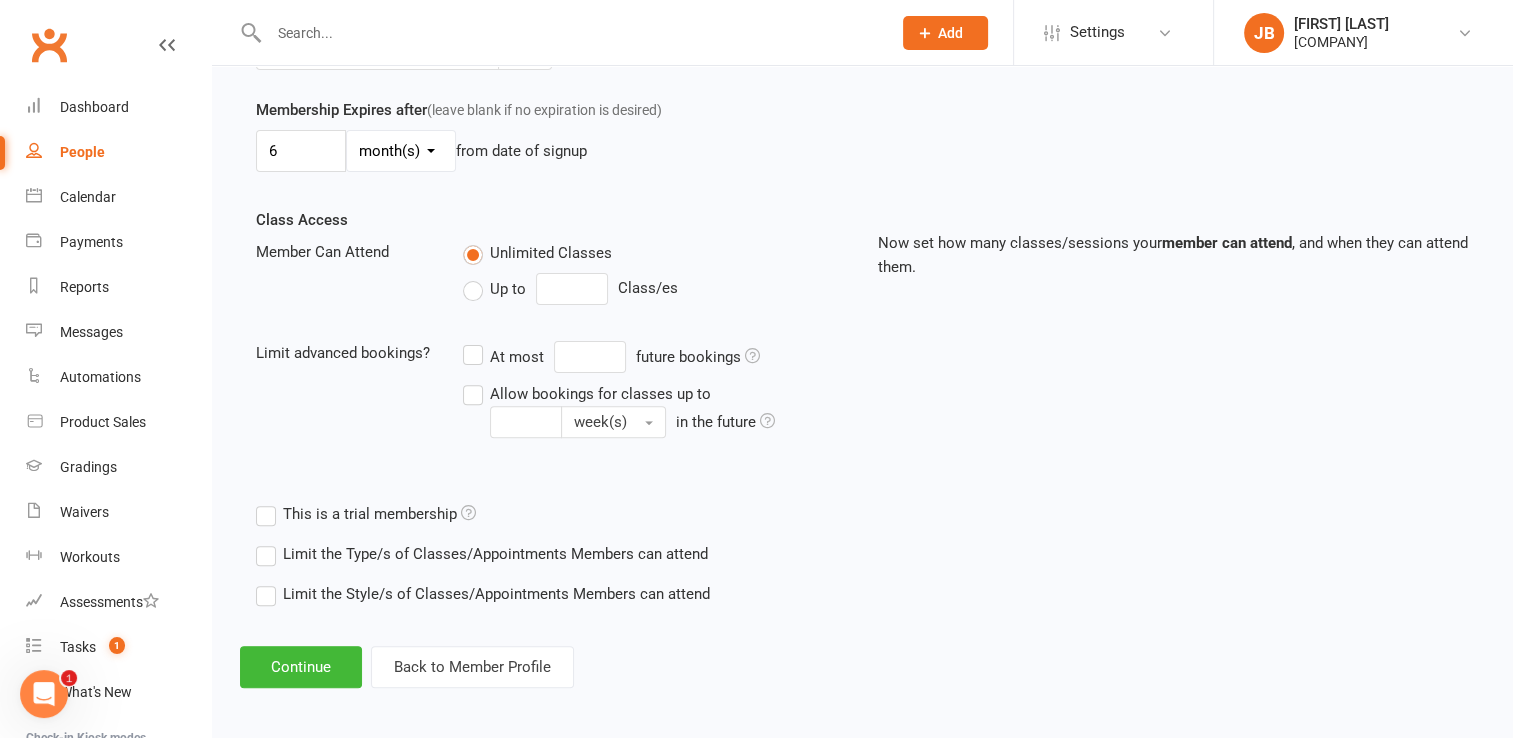 scroll, scrollTop: 567, scrollLeft: 0, axis: vertical 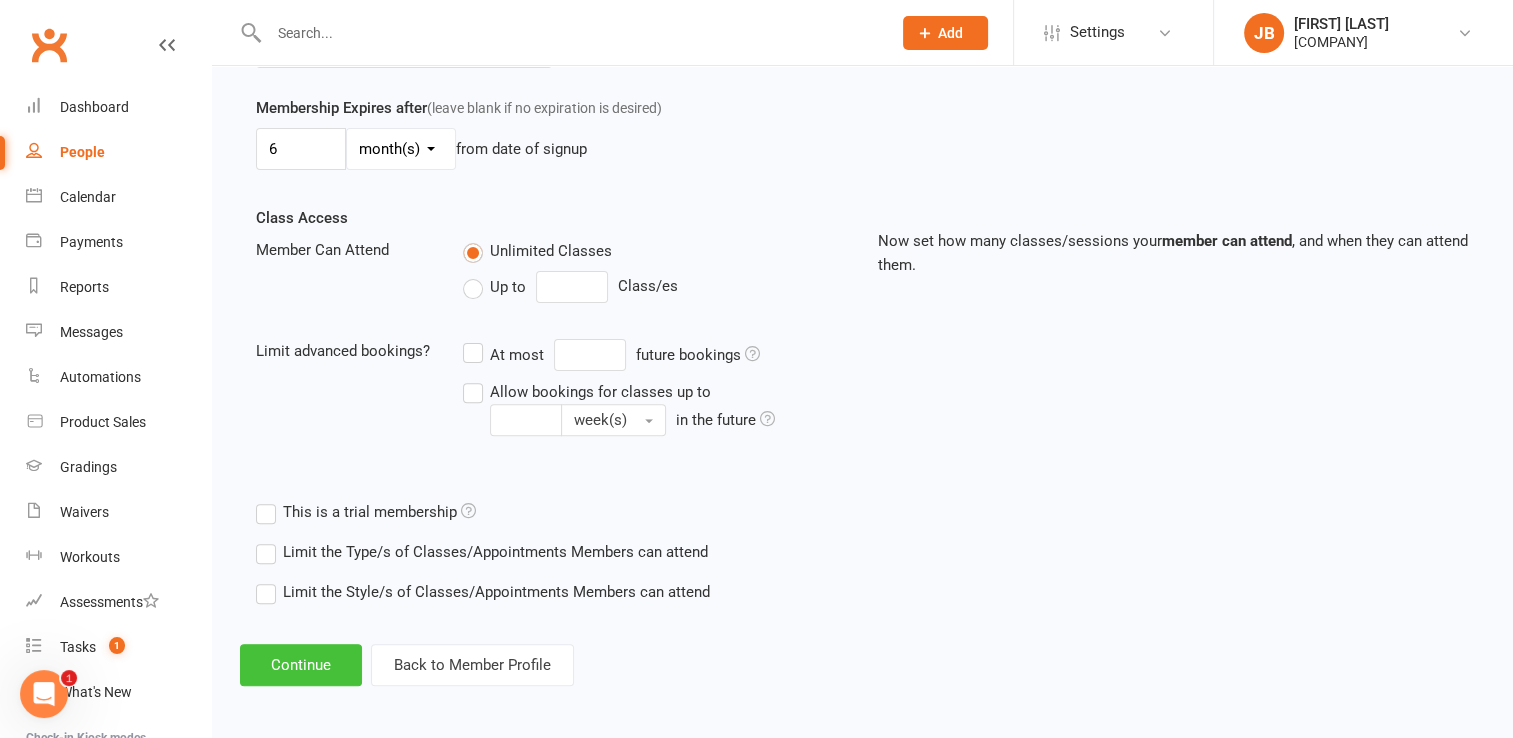 click on "Continue" at bounding box center (301, 665) 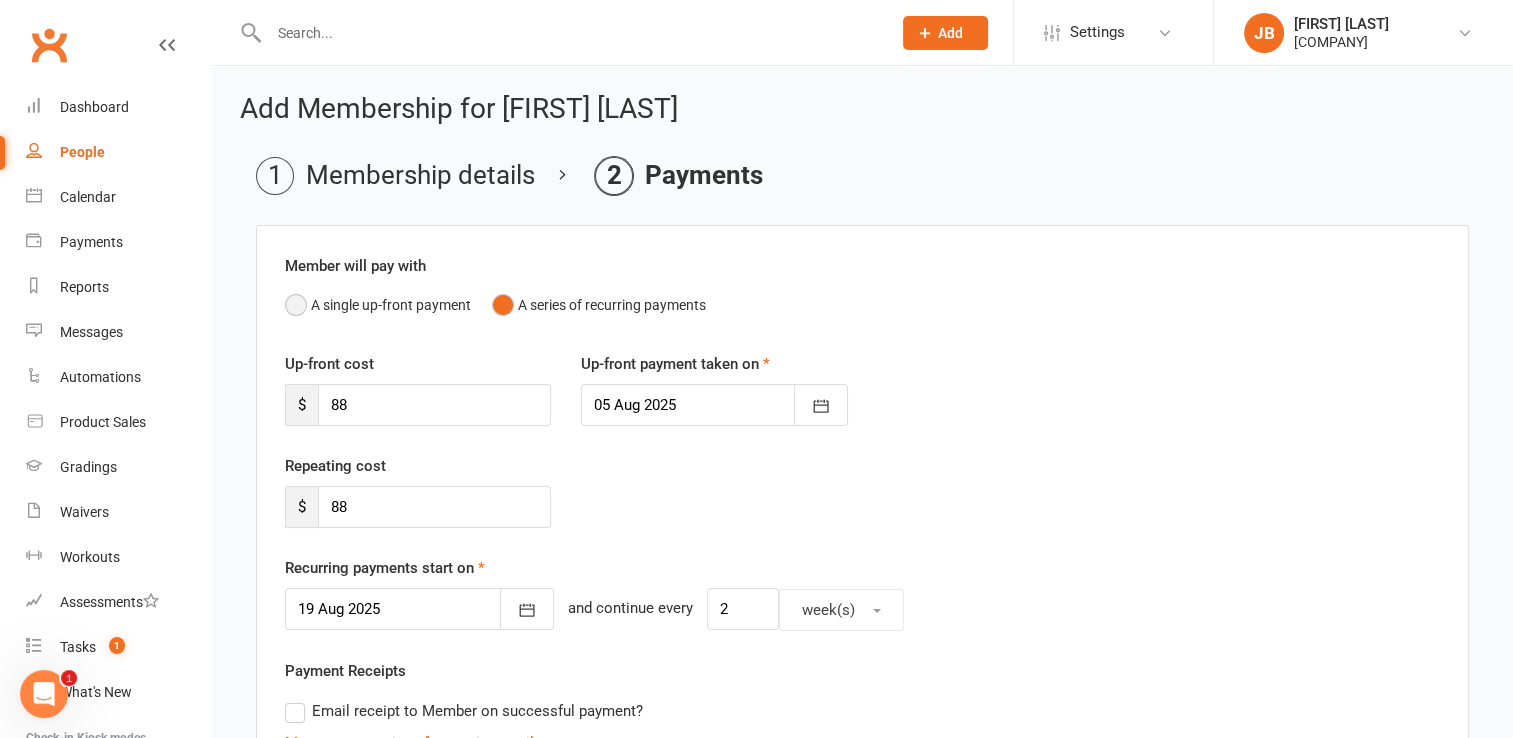 click on "A single up-front payment" at bounding box center [378, 305] 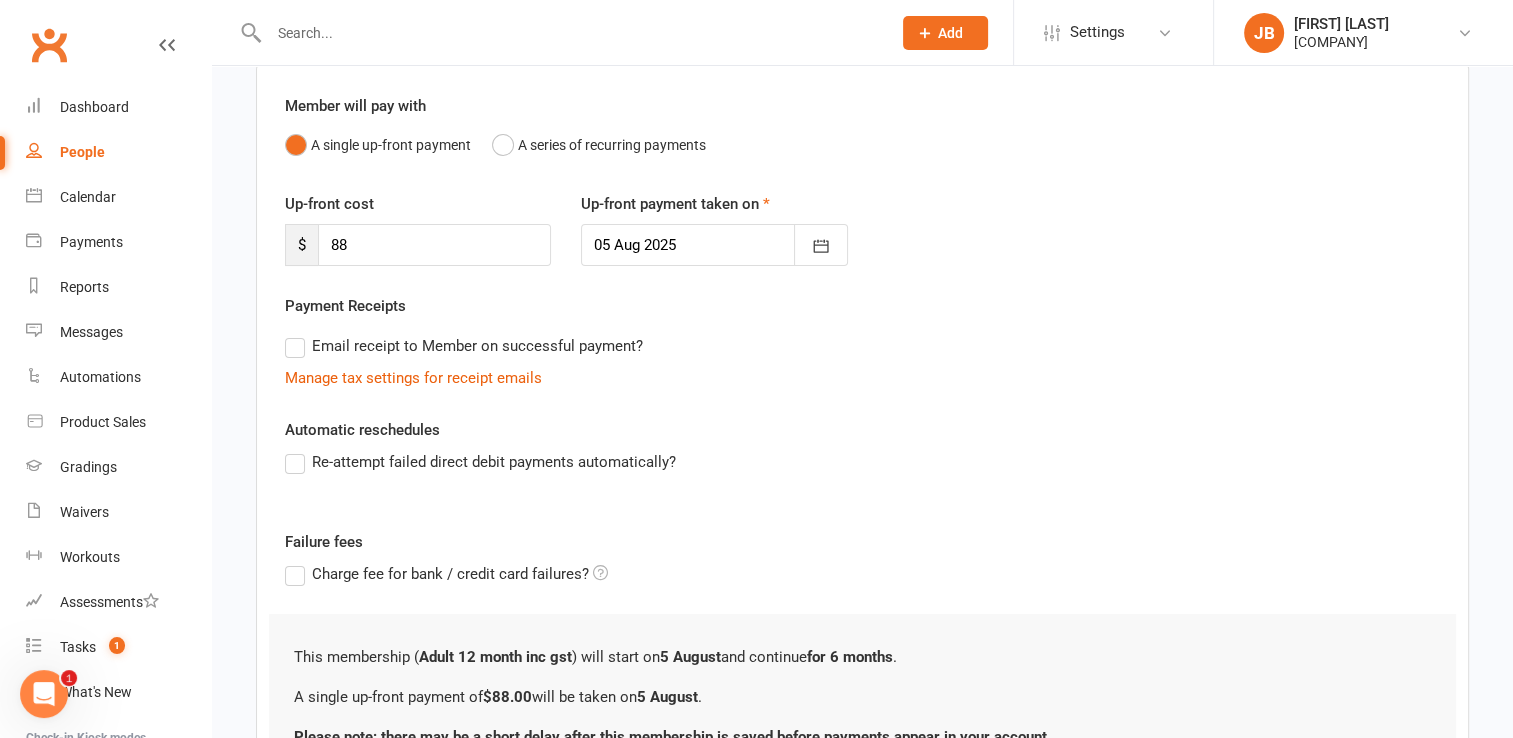 scroll, scrollTop: 157, scrollLeft: 0, axis: vertical 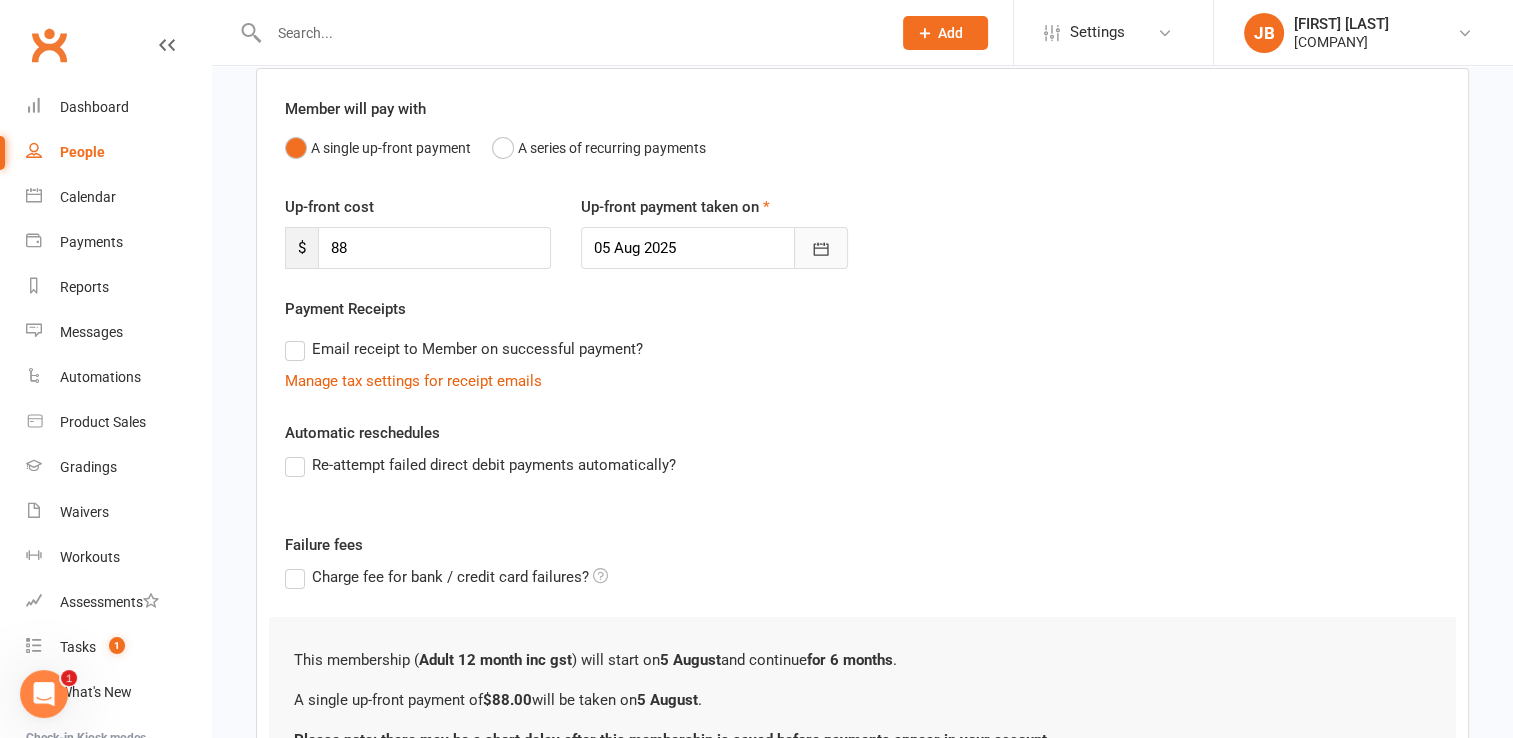 click 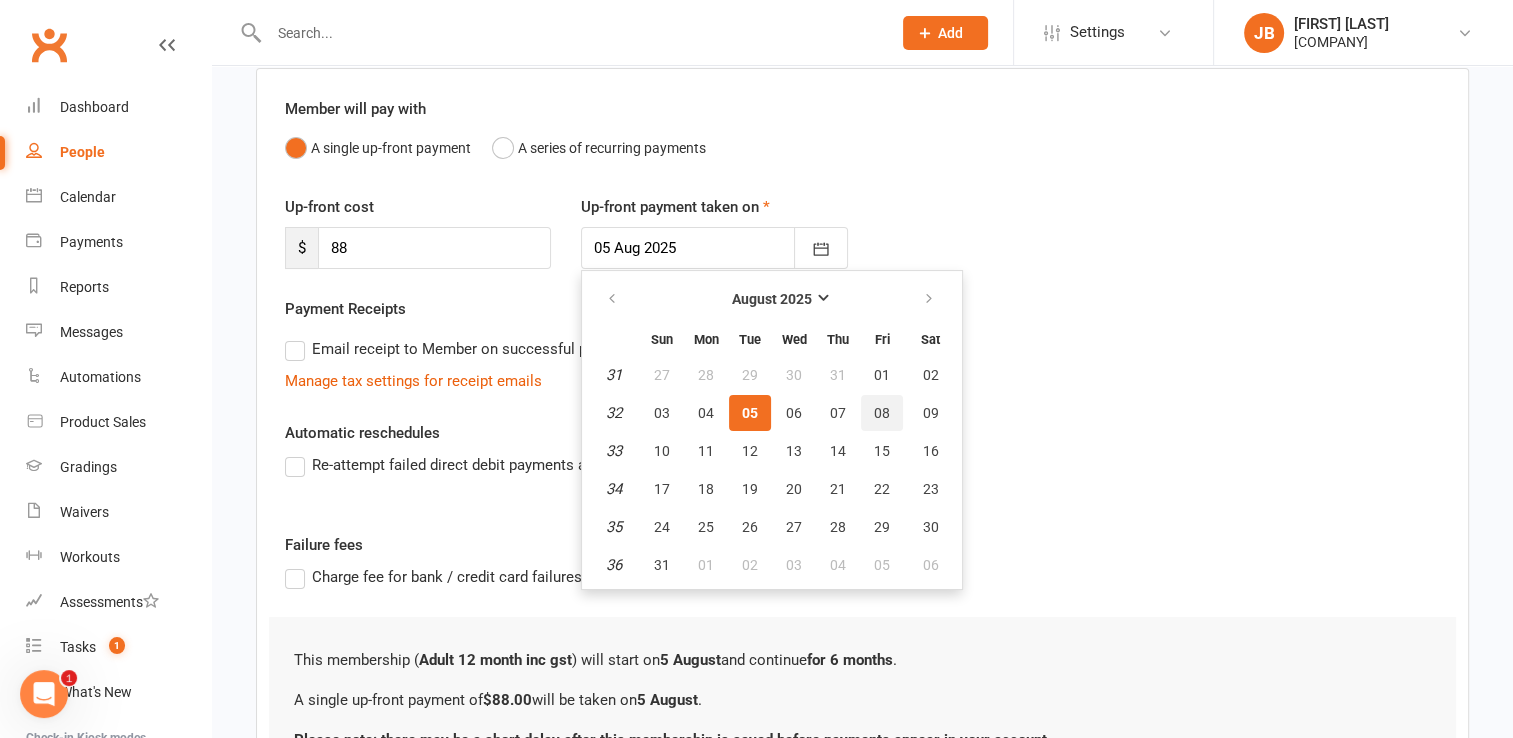 click on "08" at bounding box center [882, 413] 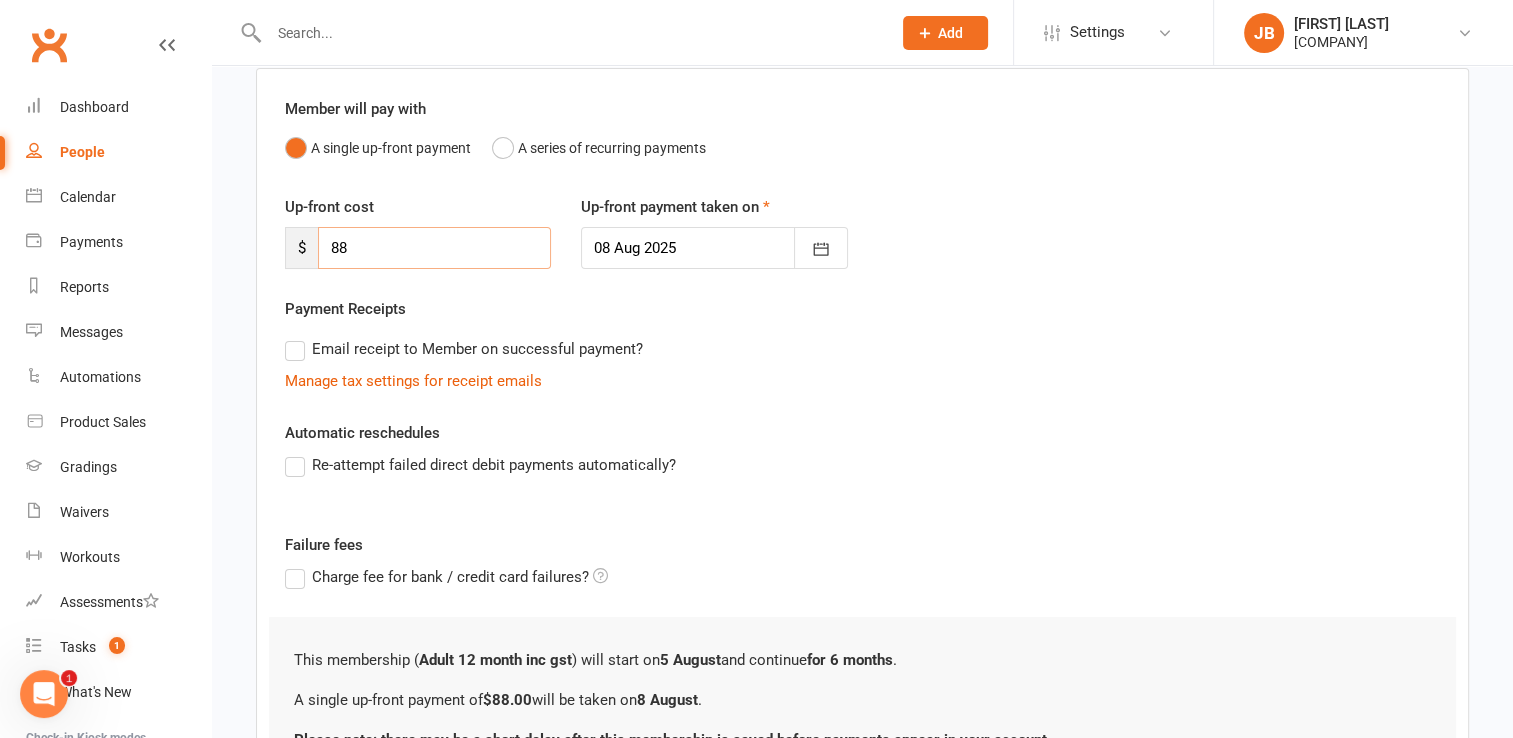 click on "88" at bounding box center [434, 248] 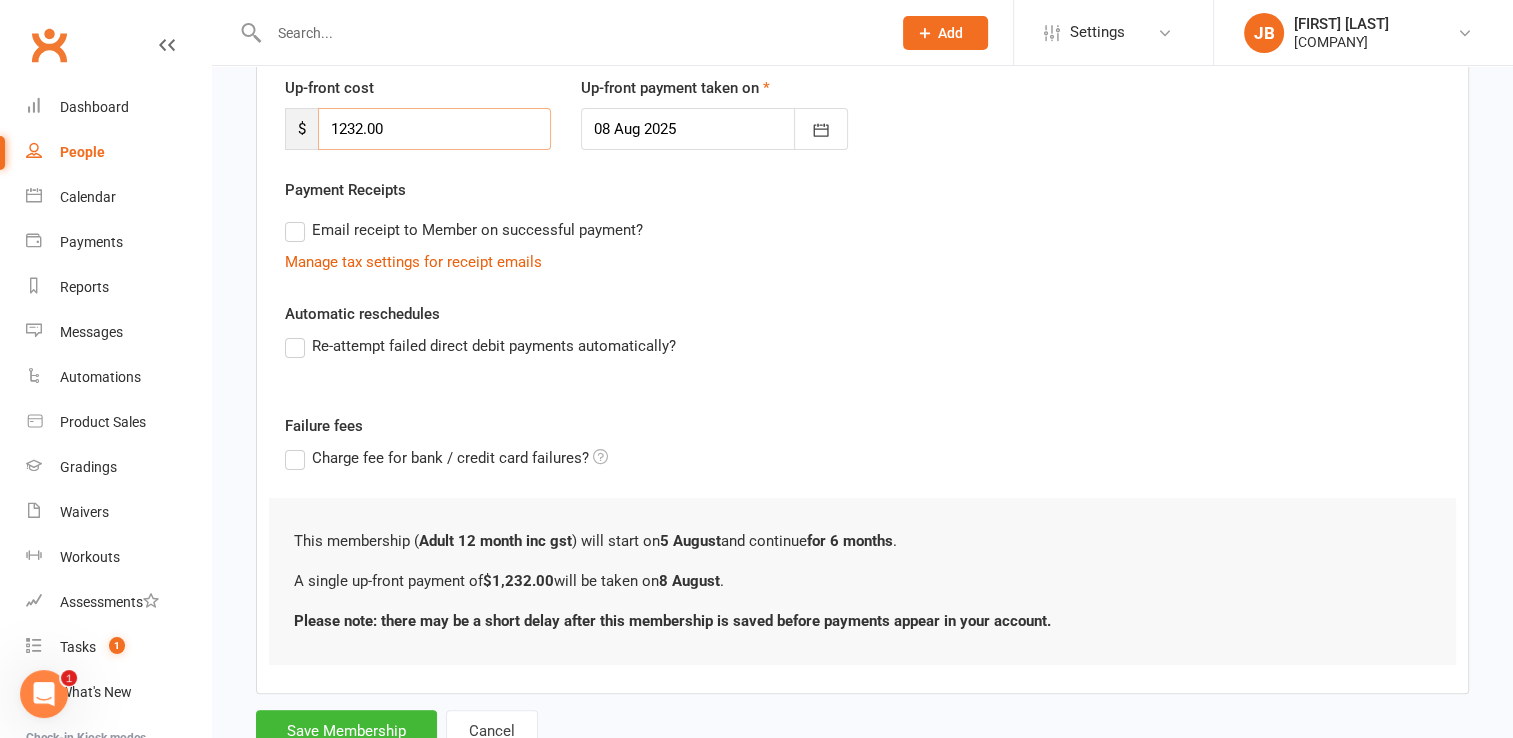 scroll, scrollTop: 349, scrollLeft: 0, axis: vertical 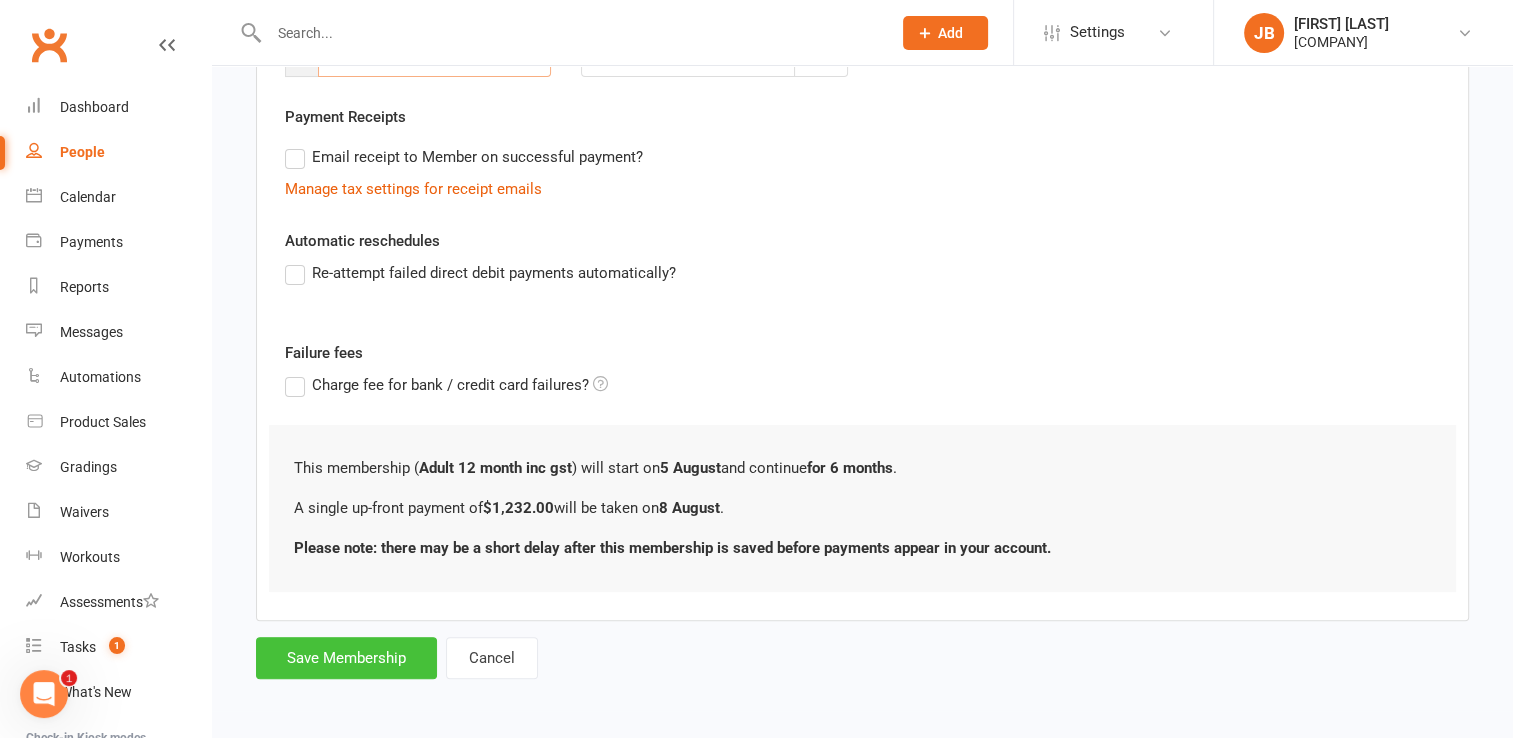 type on "1232.00" 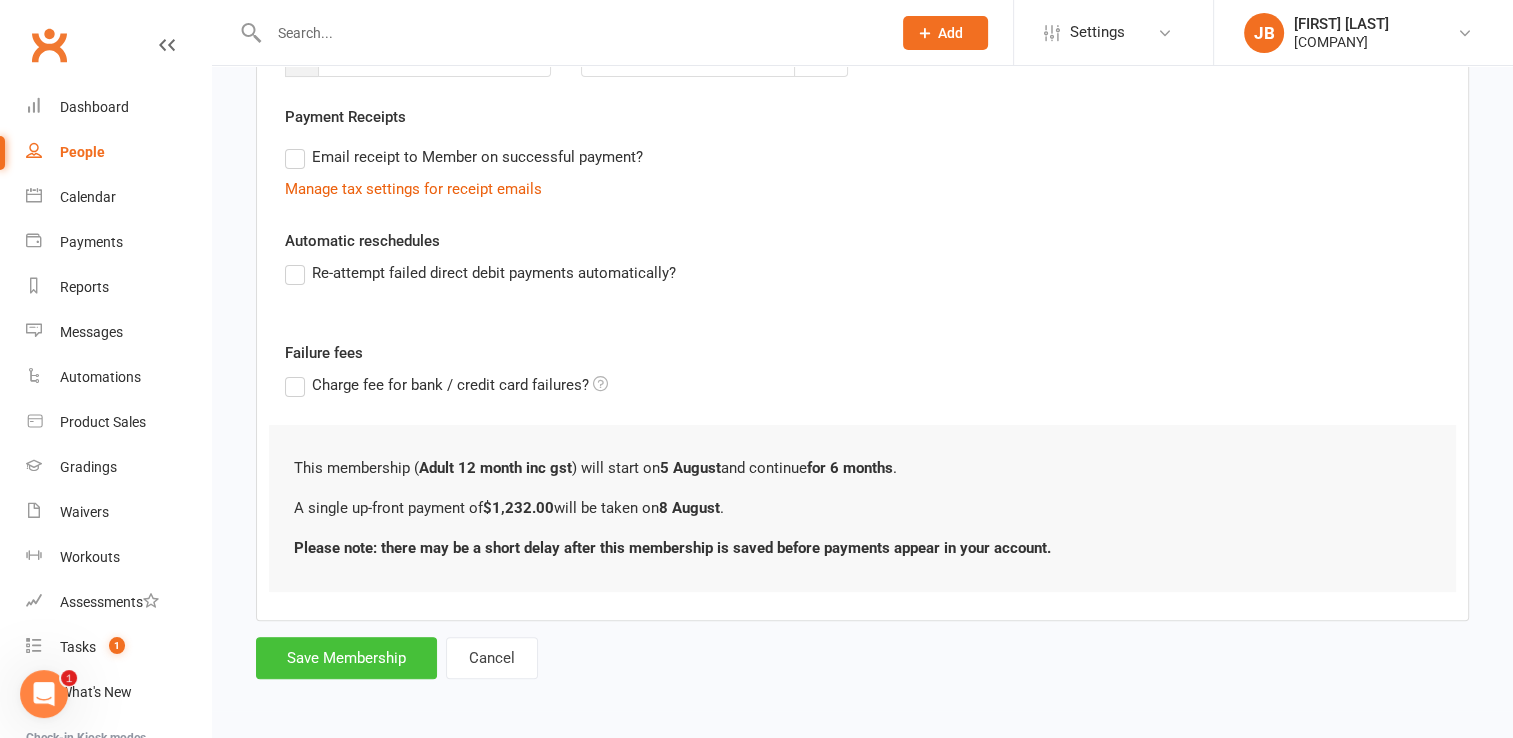 click on "Save Membership" at bounding box center [346, 658] 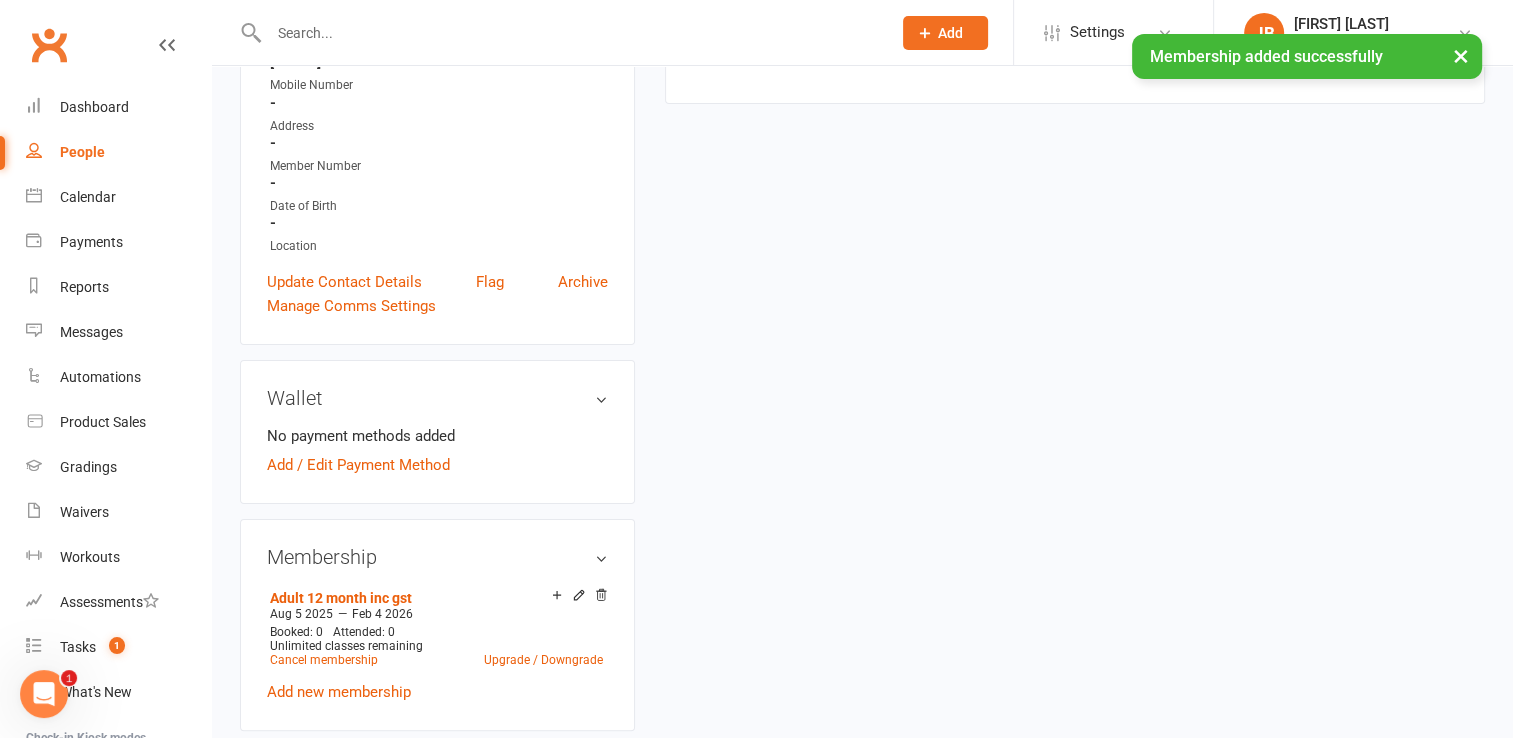 scroll, scrollTop: 0, scrollLeft: 0, axis: both 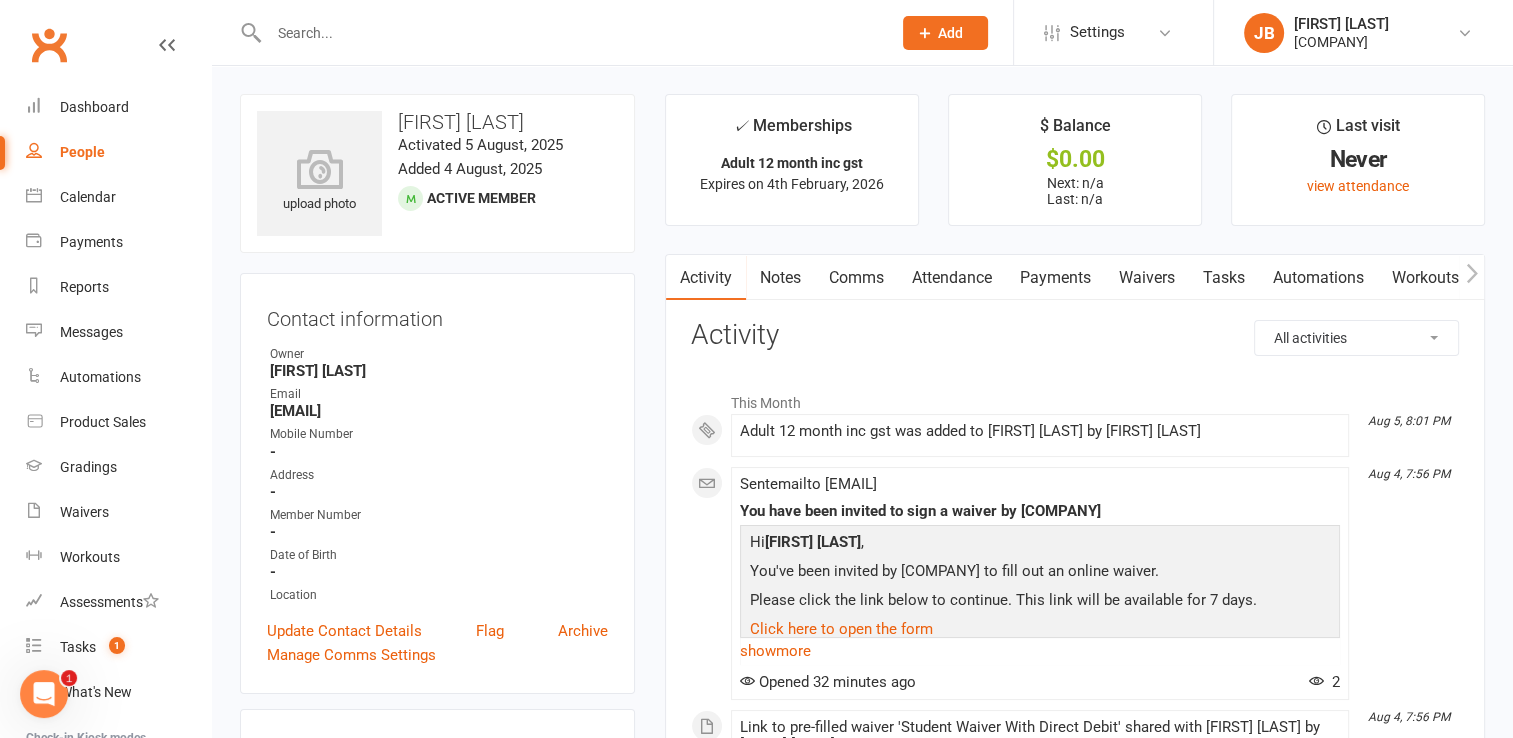 click on "Payments" at bounding box center (1055, 278) 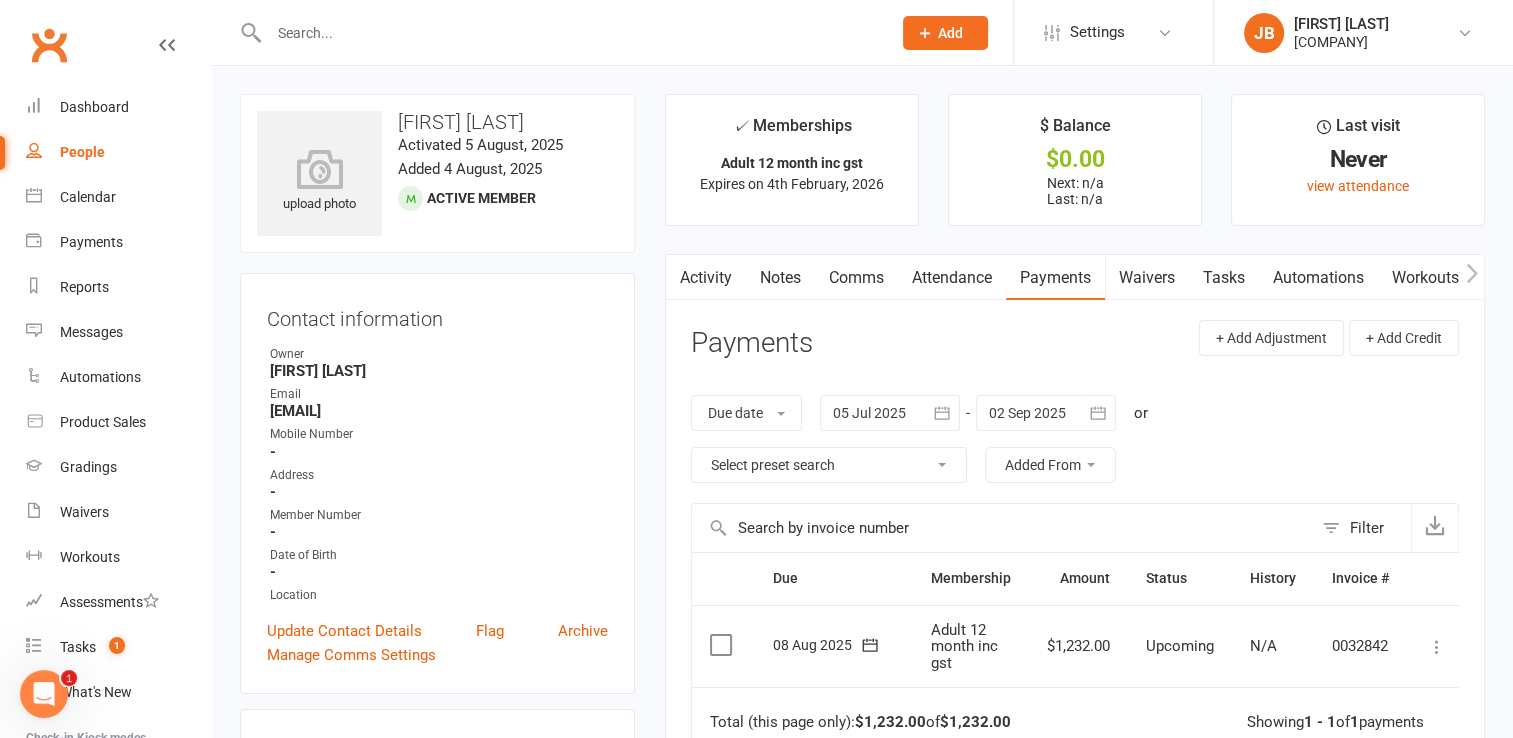 click on "Waivers" at bounding box center (1147, 278) 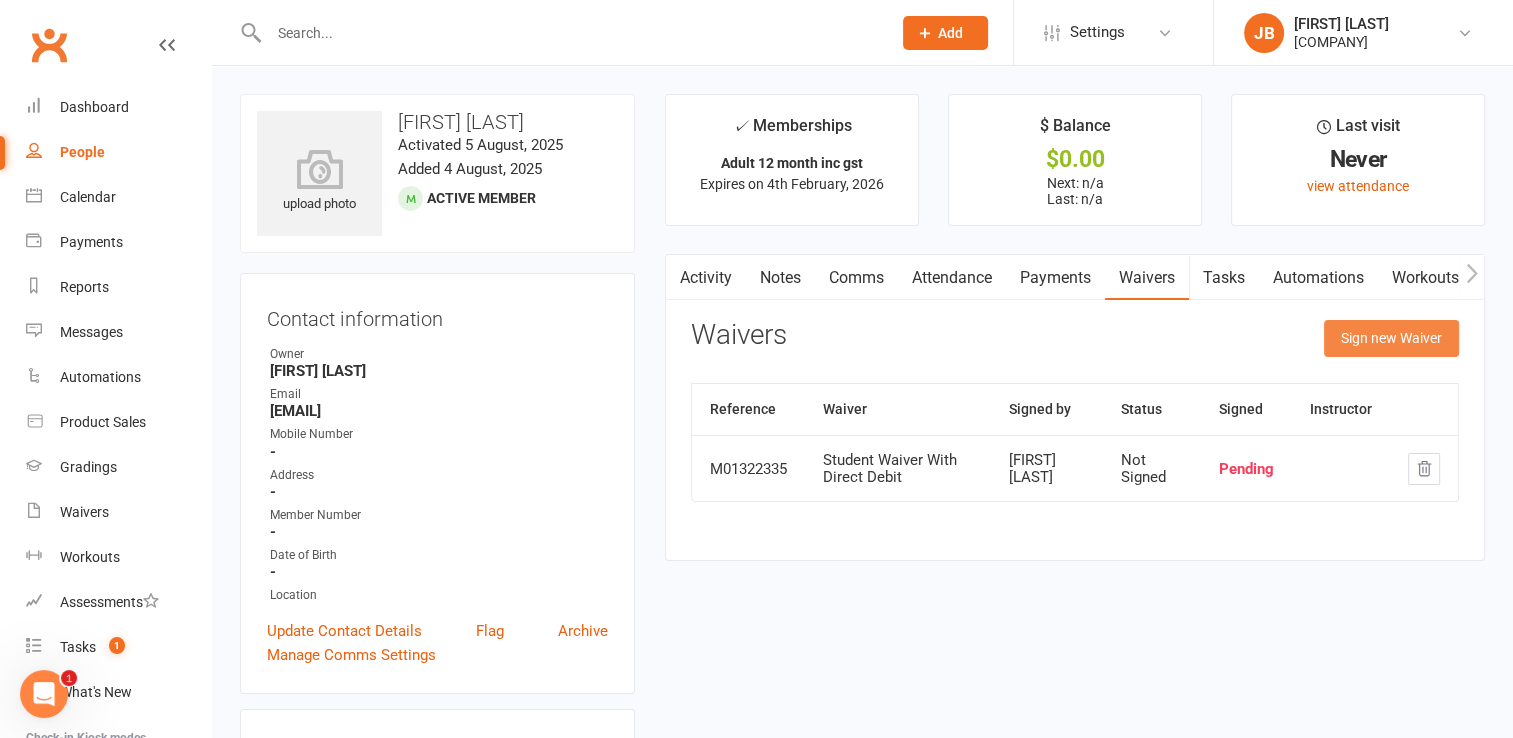 click on "Sign new Waiver" 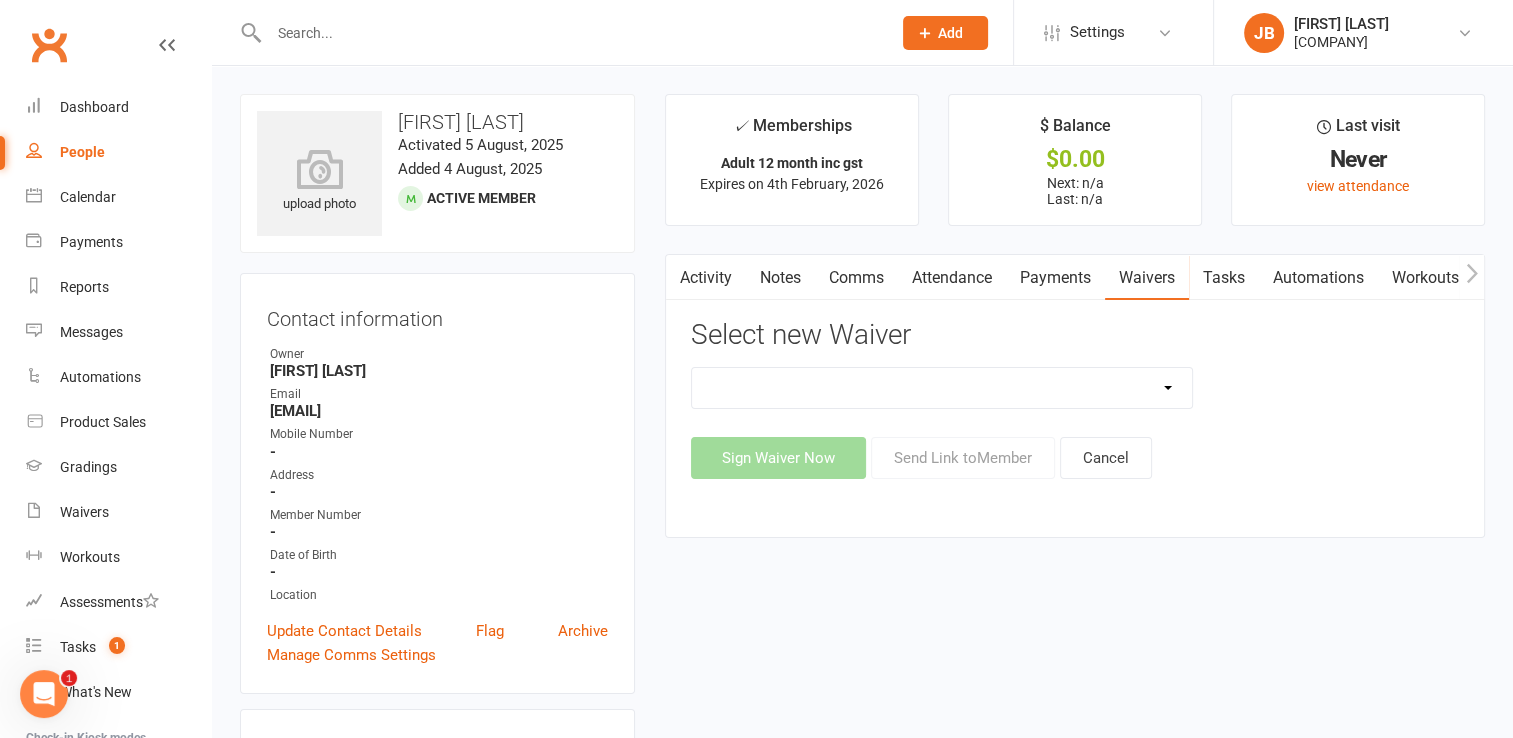 click on "ISKA International Yearly Membership ISKA Yearly Membership Payment Authority Wavier Student Waiver With Direct Debit" 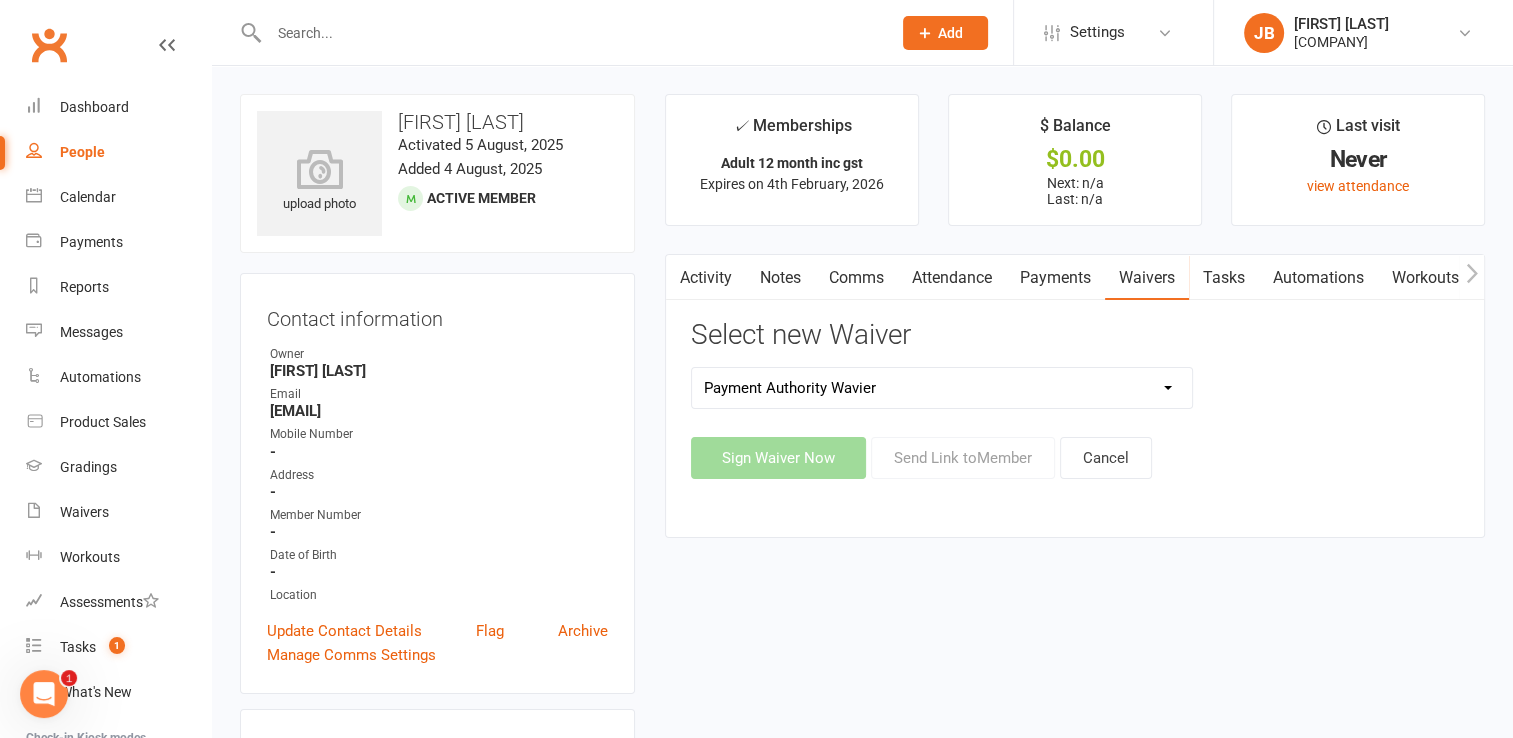 click on "ISKA International Yearly Membership ISKA Yearly Membership Payment Authority Wavier Student Waiver With Direct Debit" 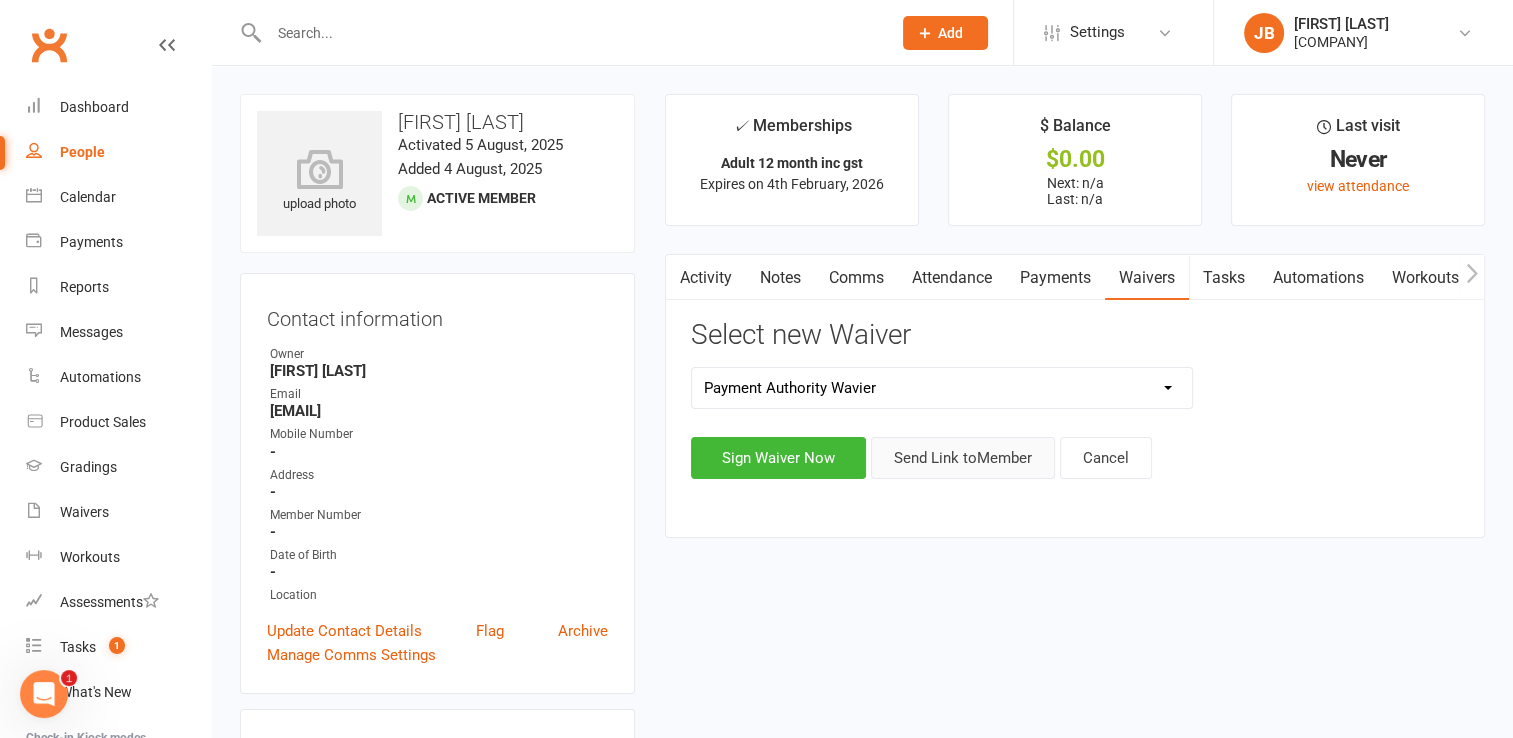 click on "Send Link to  Member" 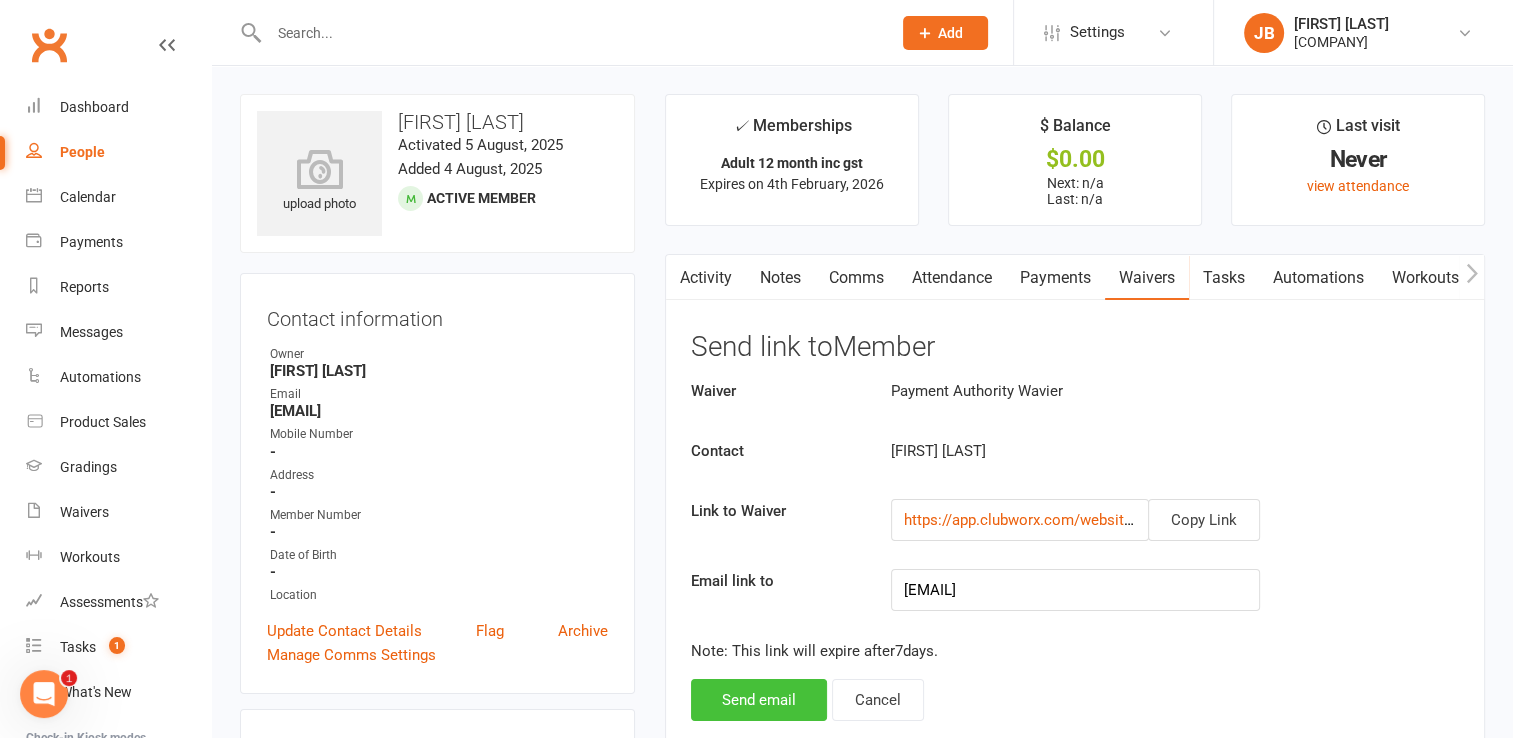 click on "Send email" 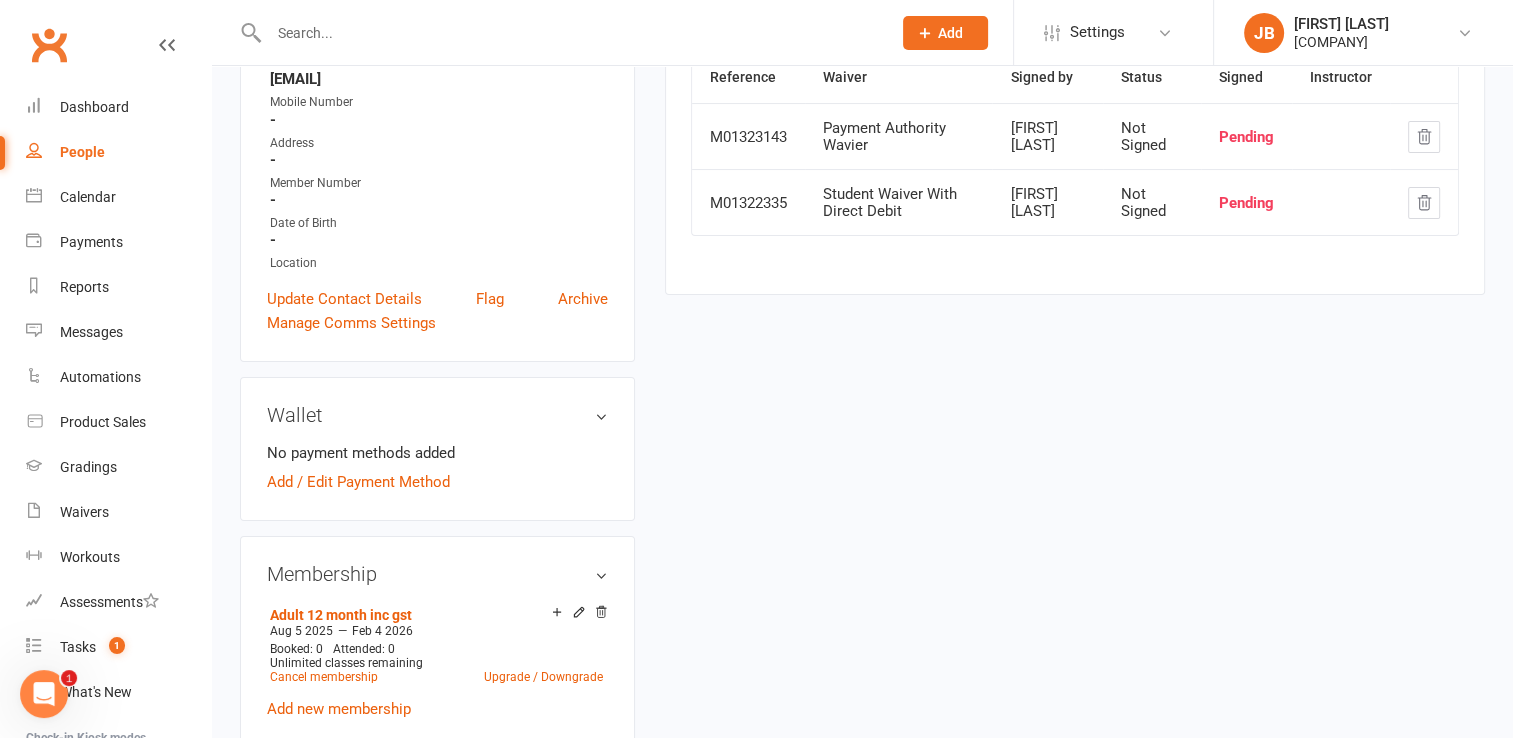 scroll, scrollTop: 335, scrollLeft: 0, axis: vertical 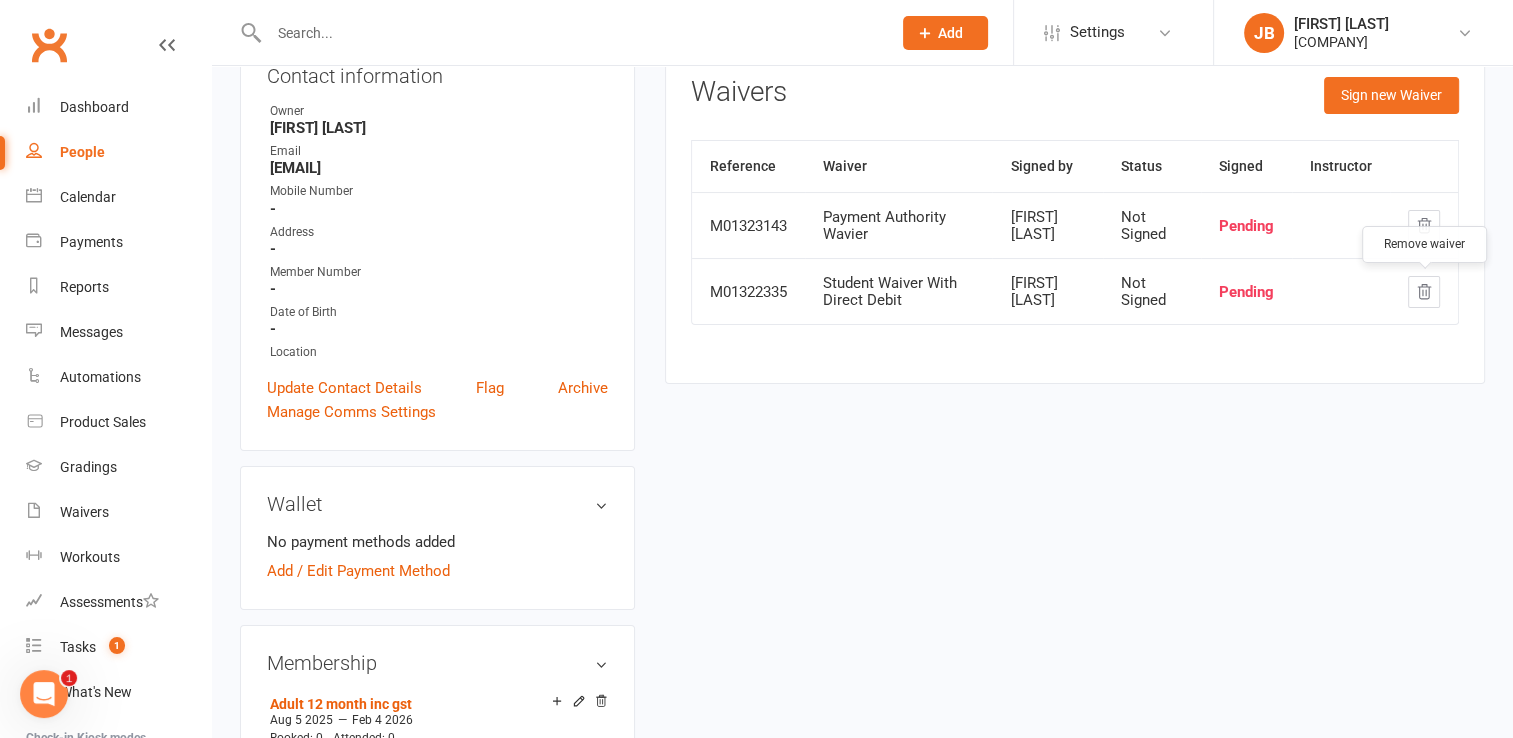 click 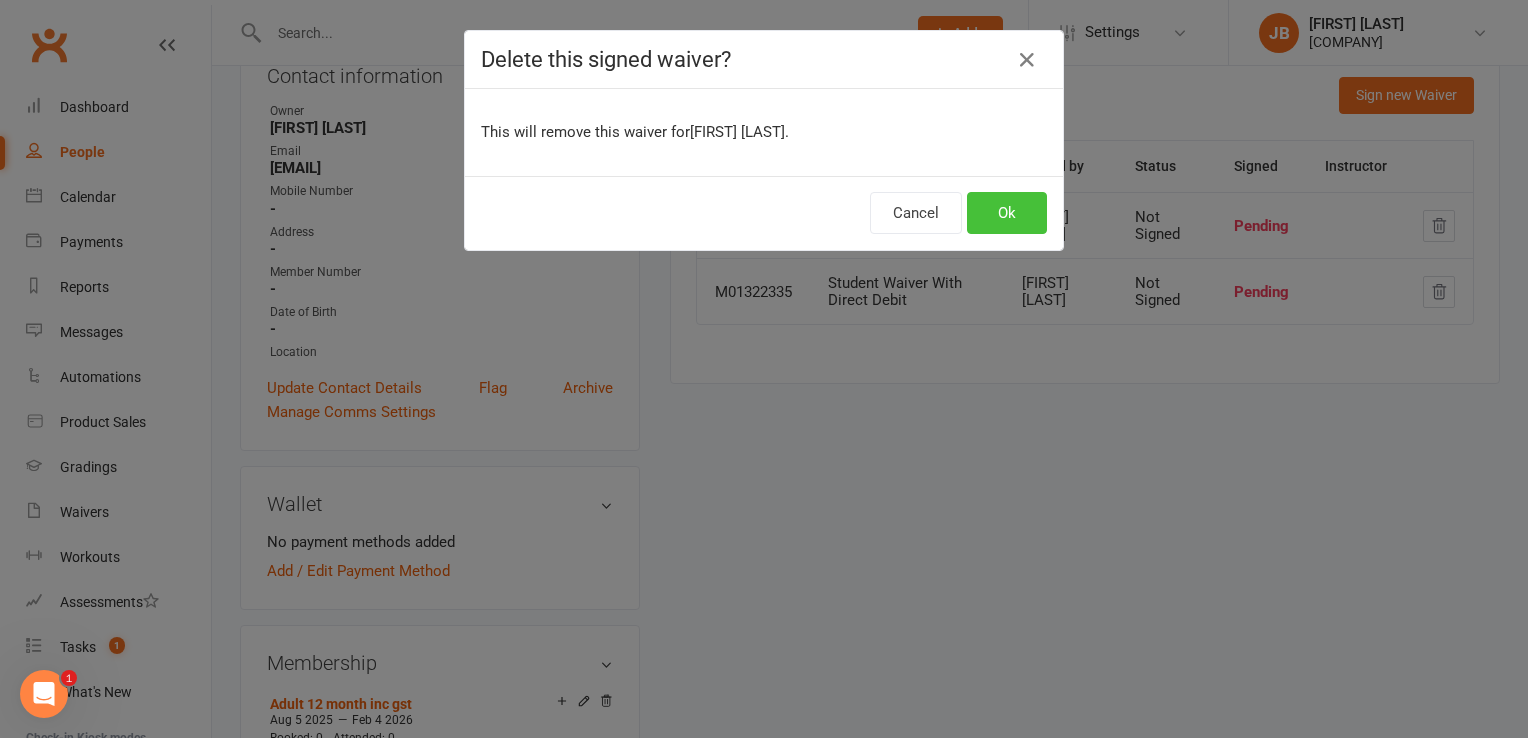click on "Ok" at bounding box center (1007, 213) 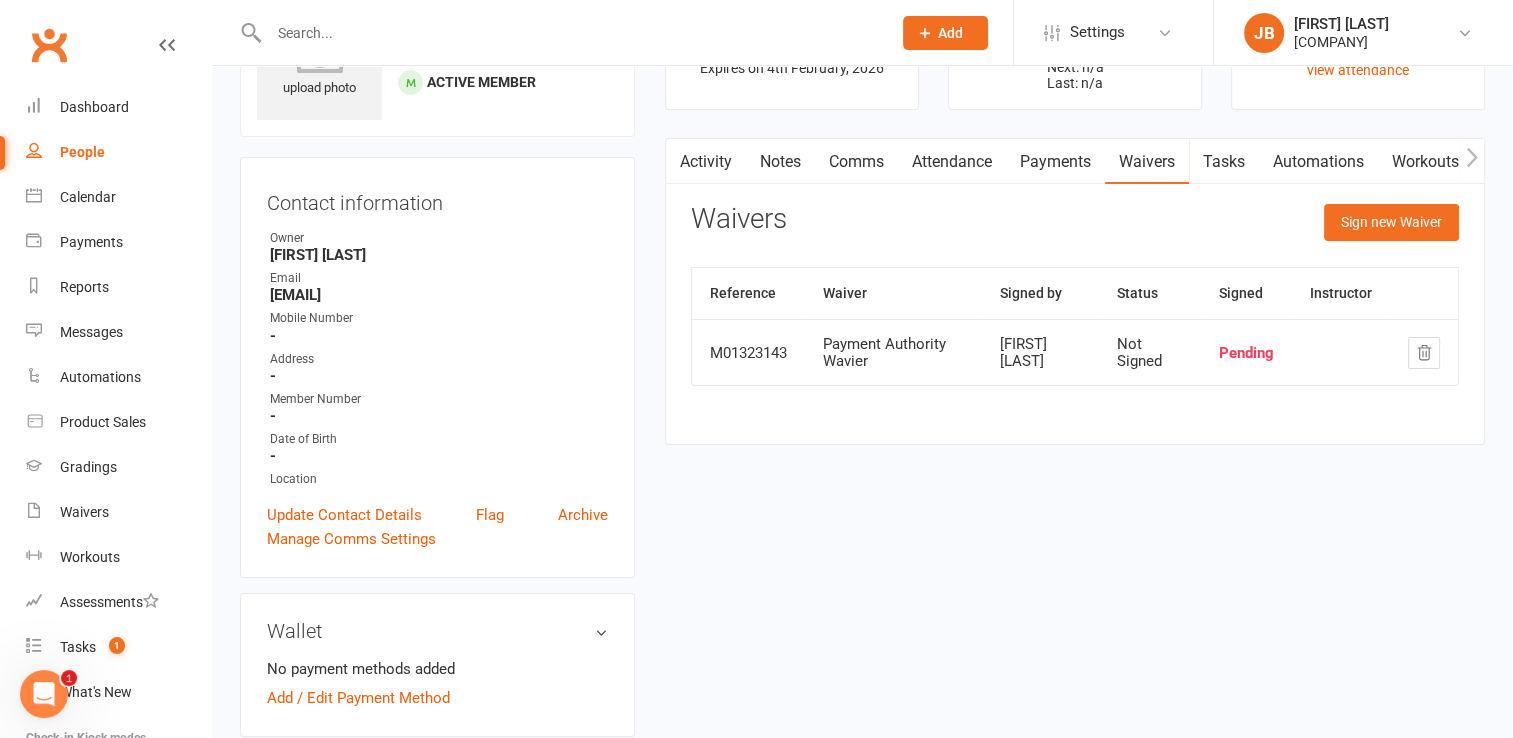 scroll, scrollTop: 0, scrollLeft: 0, axis: both 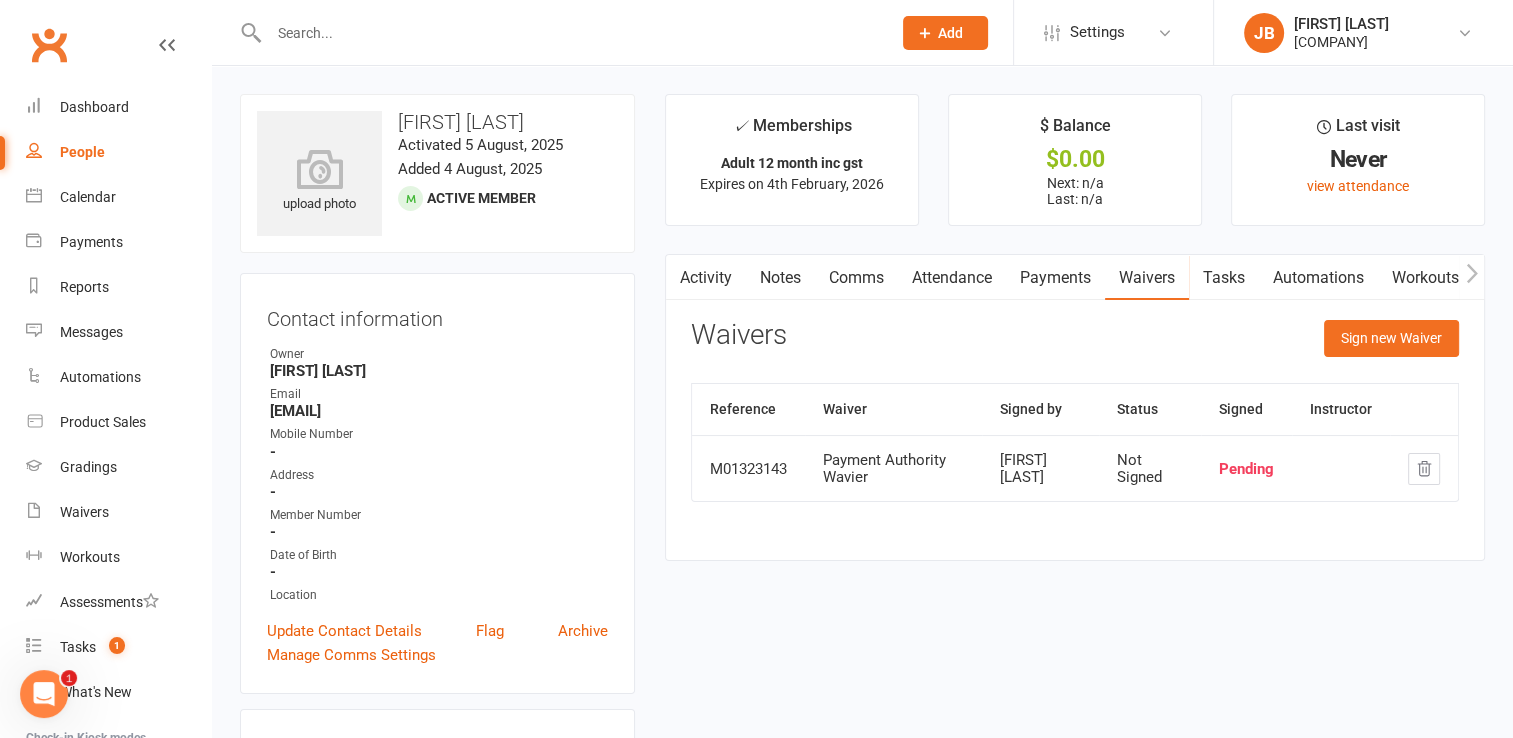 click at bounding box center (570, 33) 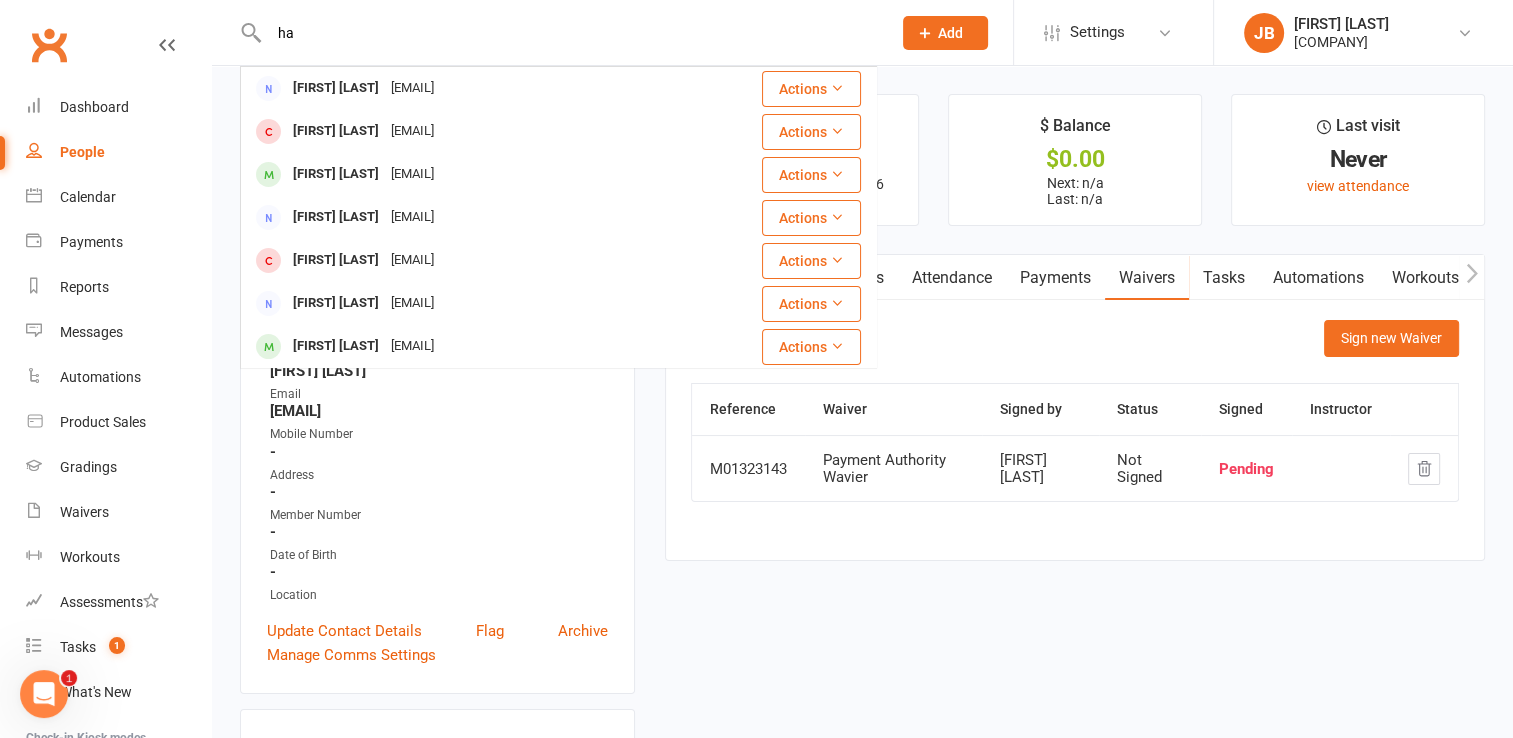 type on "h" 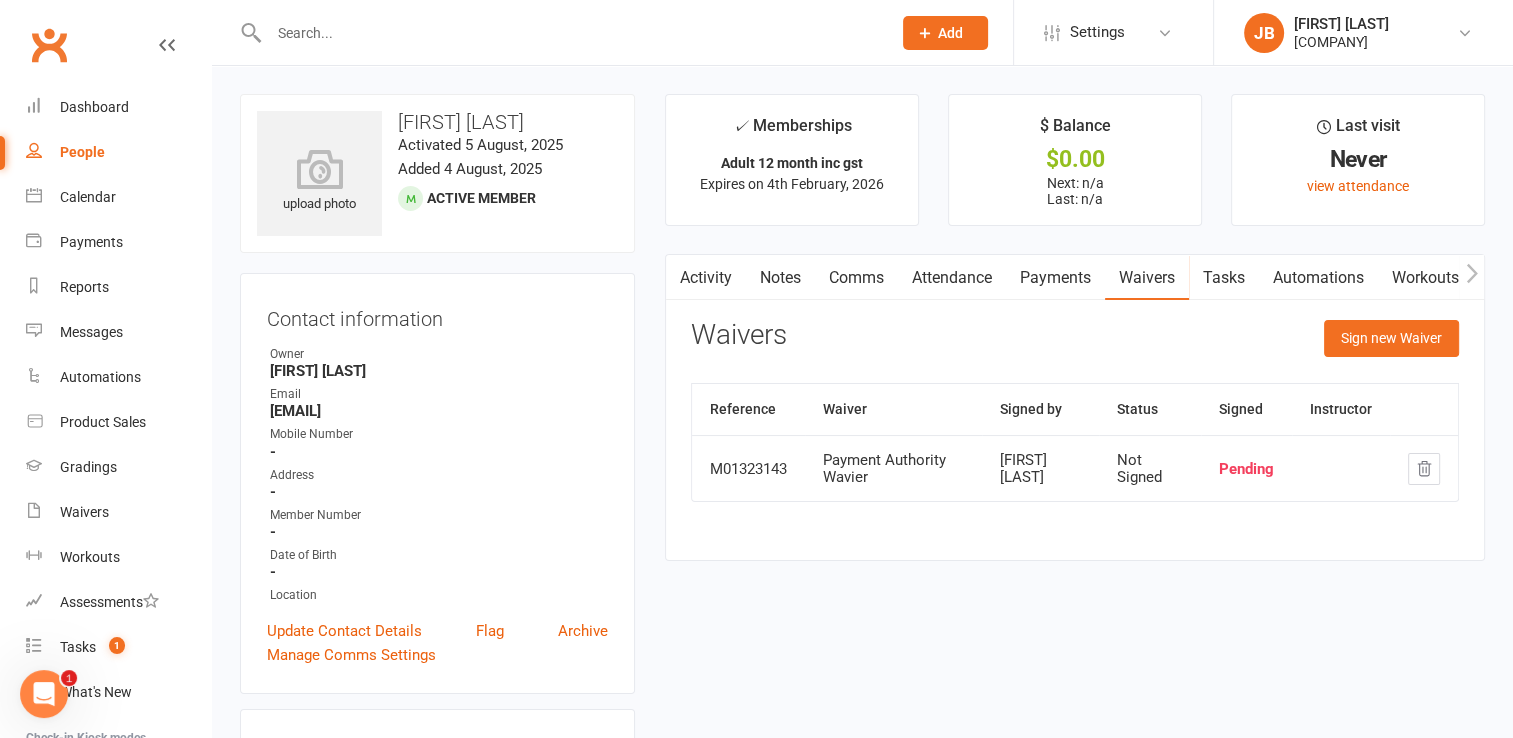 click at bounding box center [570, 33] 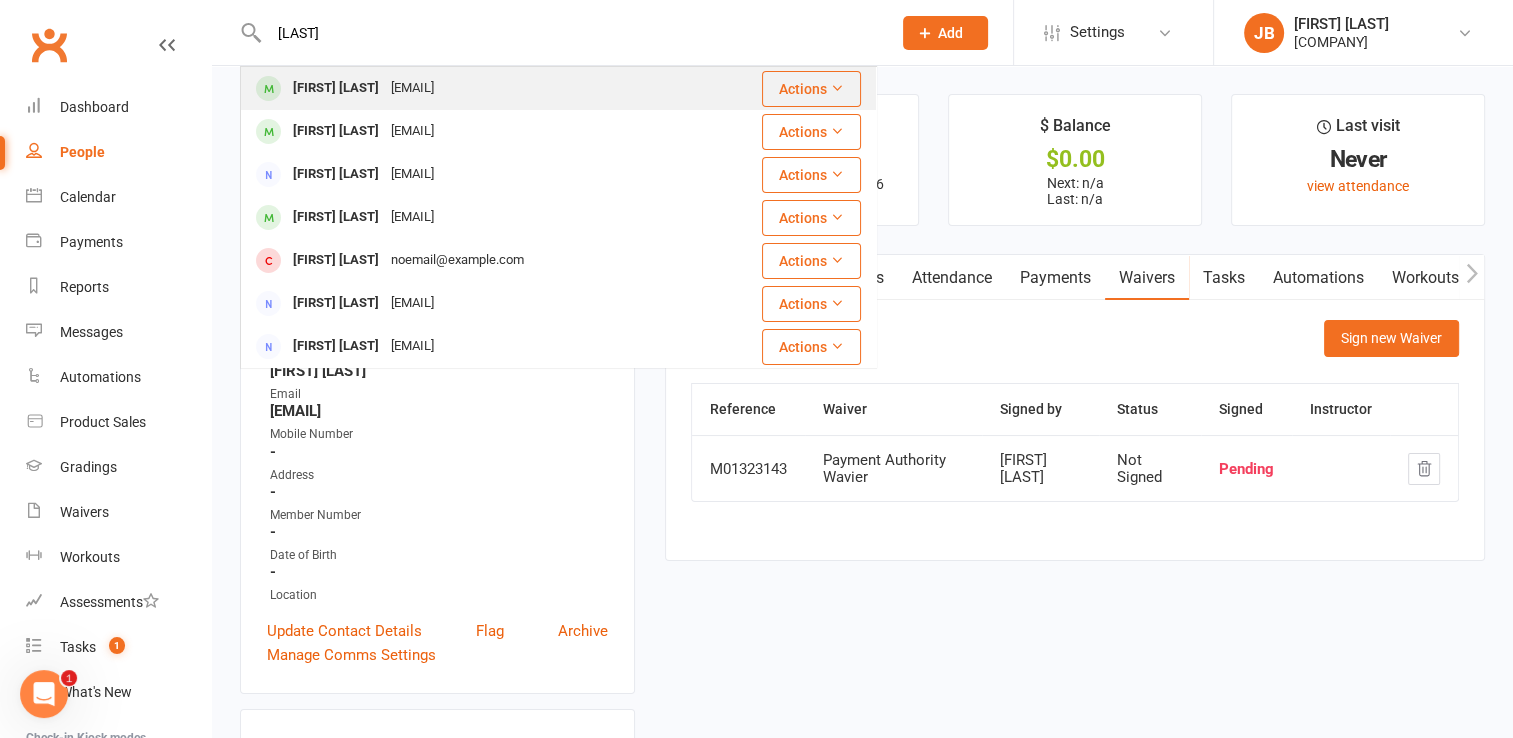 type on "[LAST]" 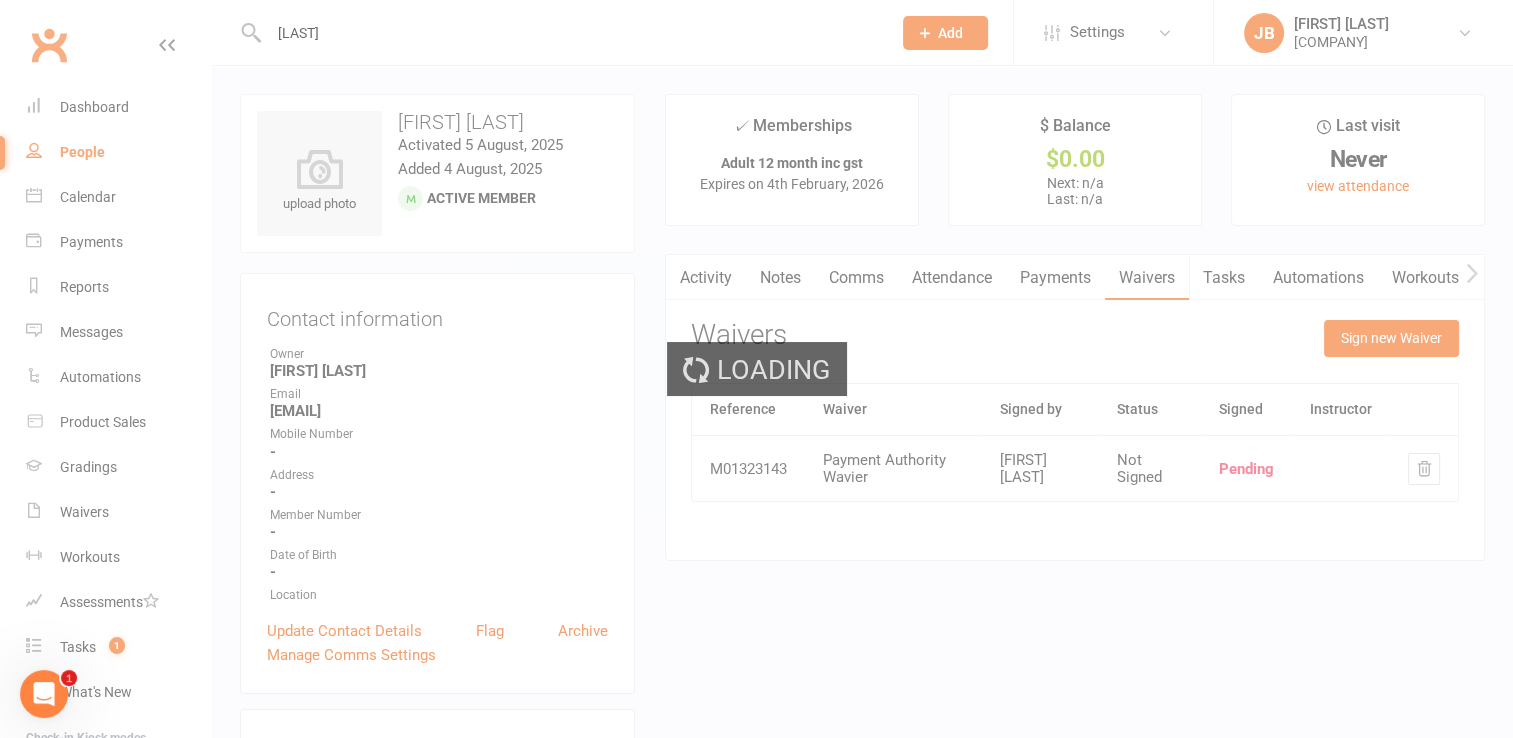 type 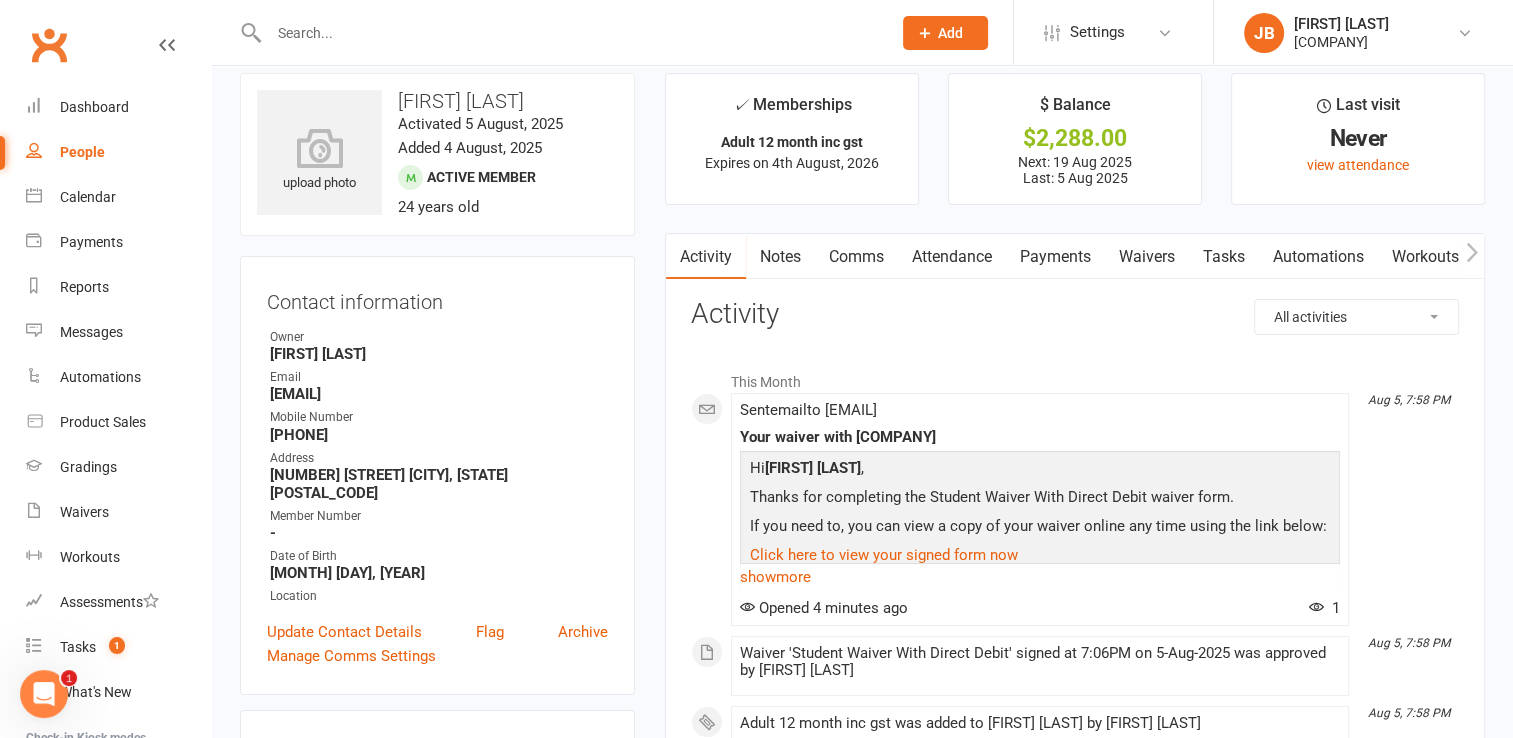 scroll, scrollTop: 0, scrollLeft: 0, axis: both 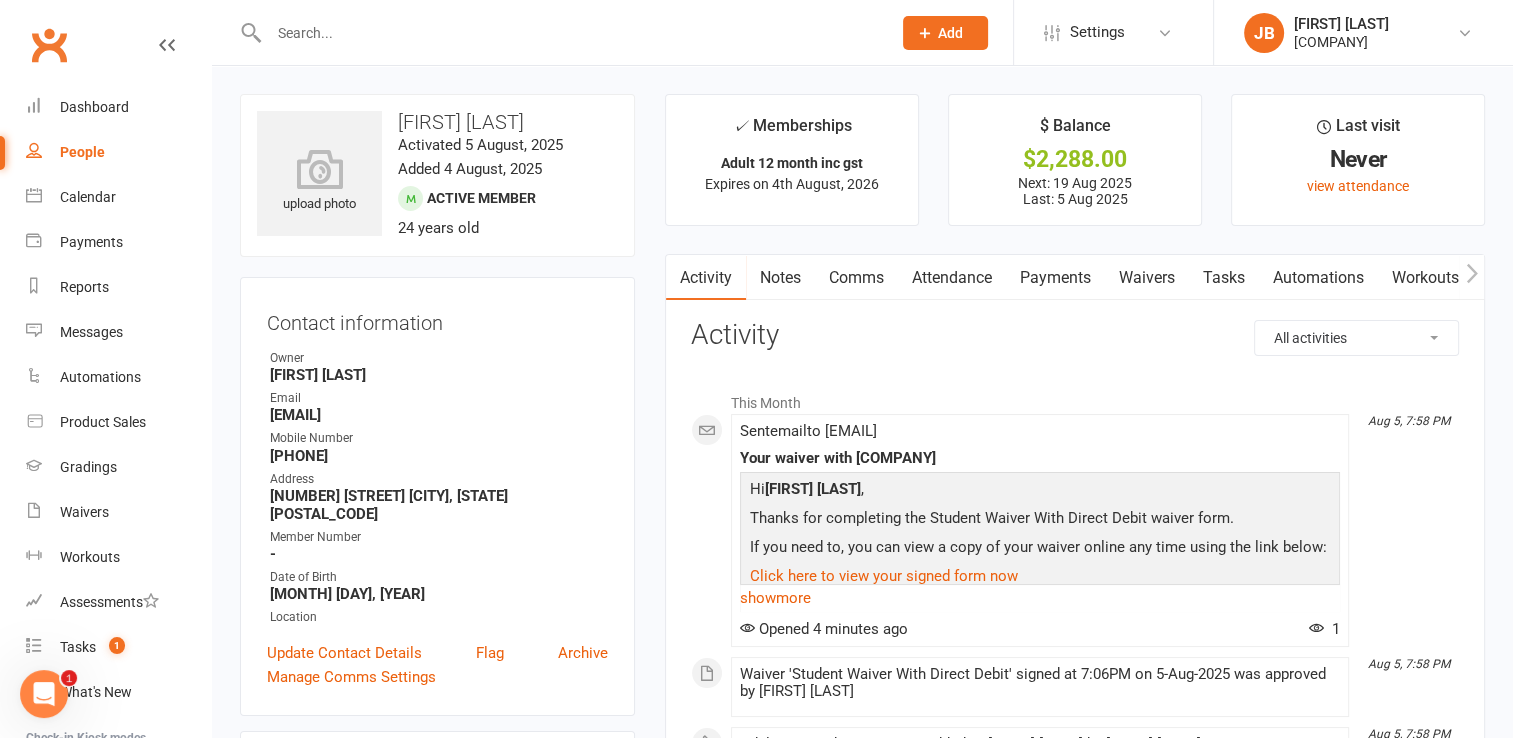 click on "Payments" at bounding box center (1055, 278) 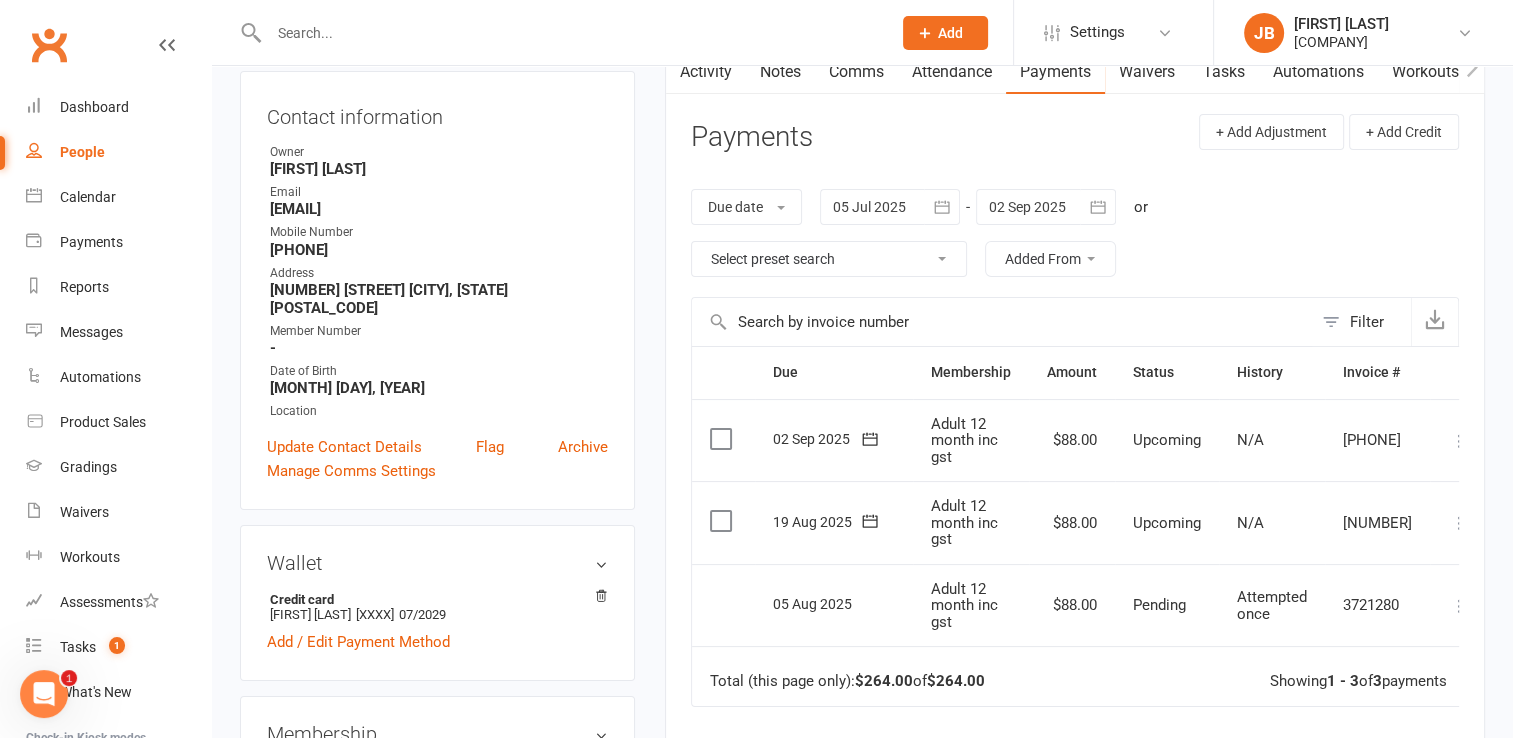 scroll, scrollTop: 209, scrollLeft: 0, axis: vertical 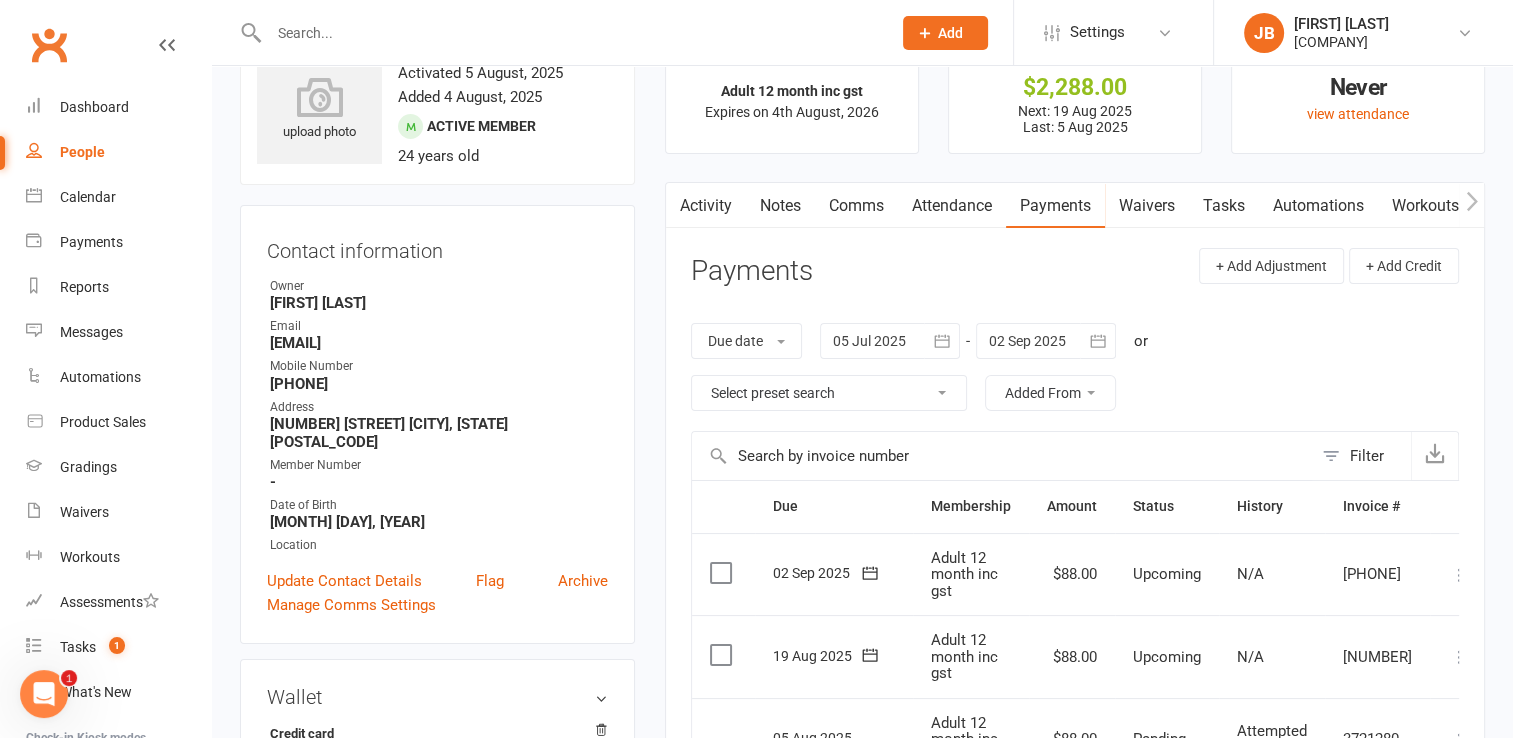 click 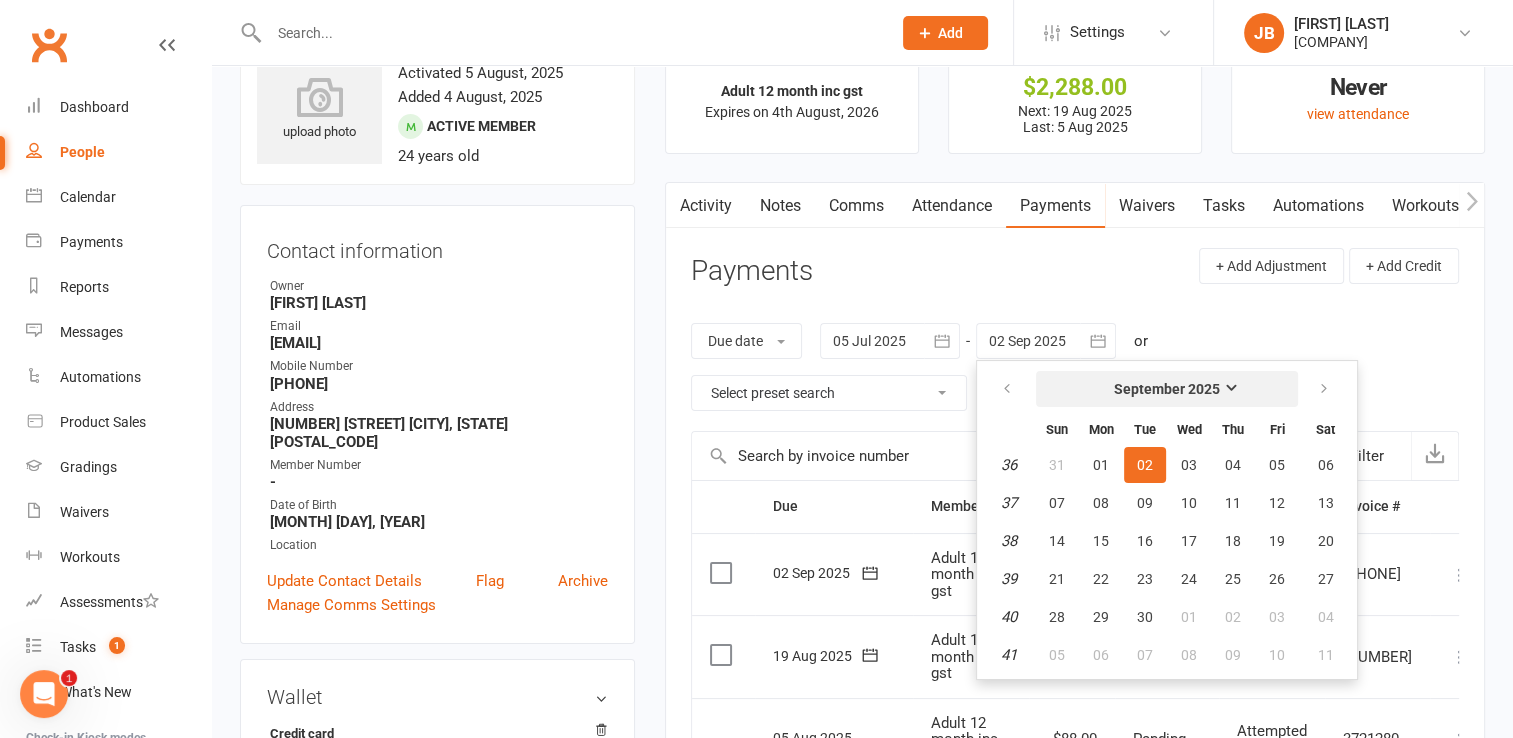 click on "September 2025" at bounding box center (1167, 389) 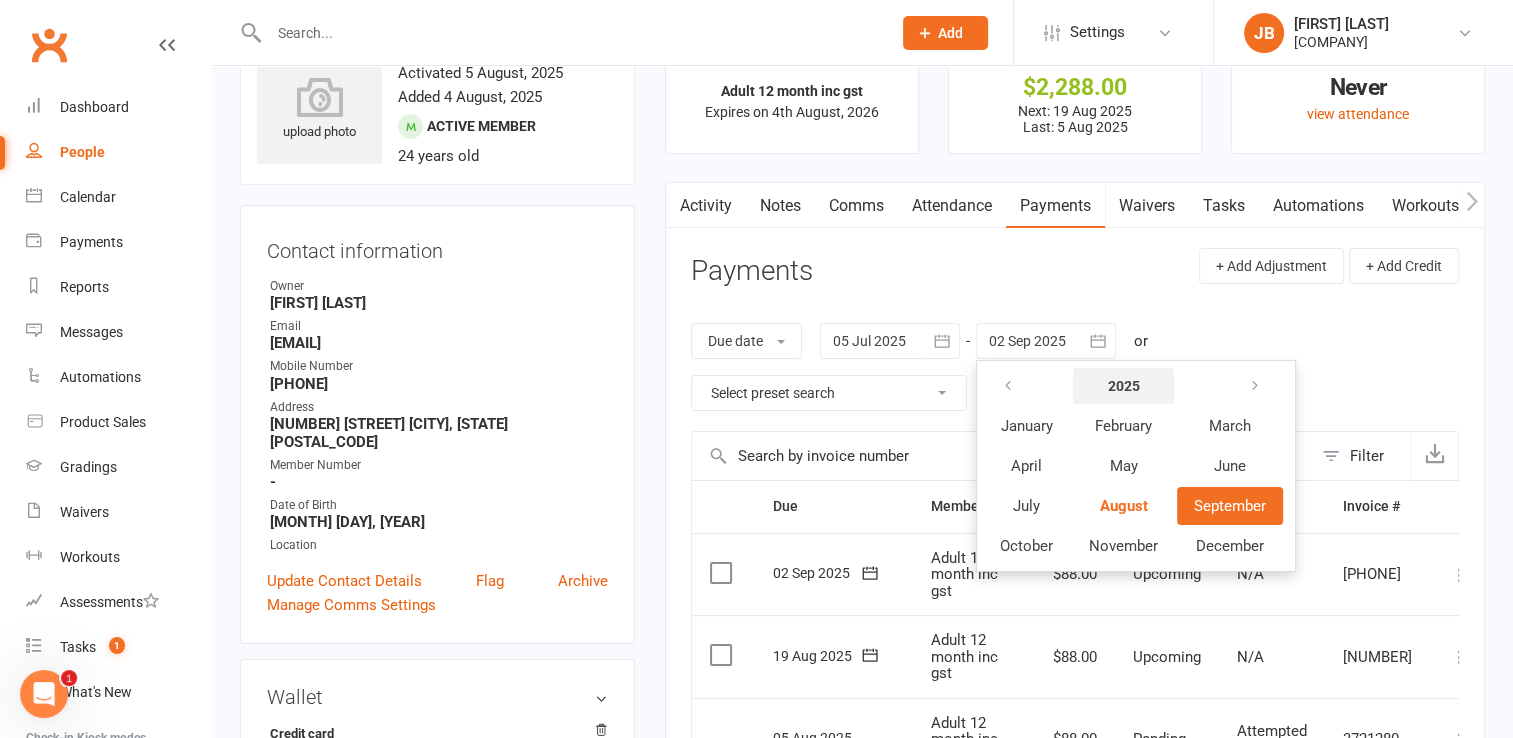 click on "2025" at bounding box center [1123, 386] 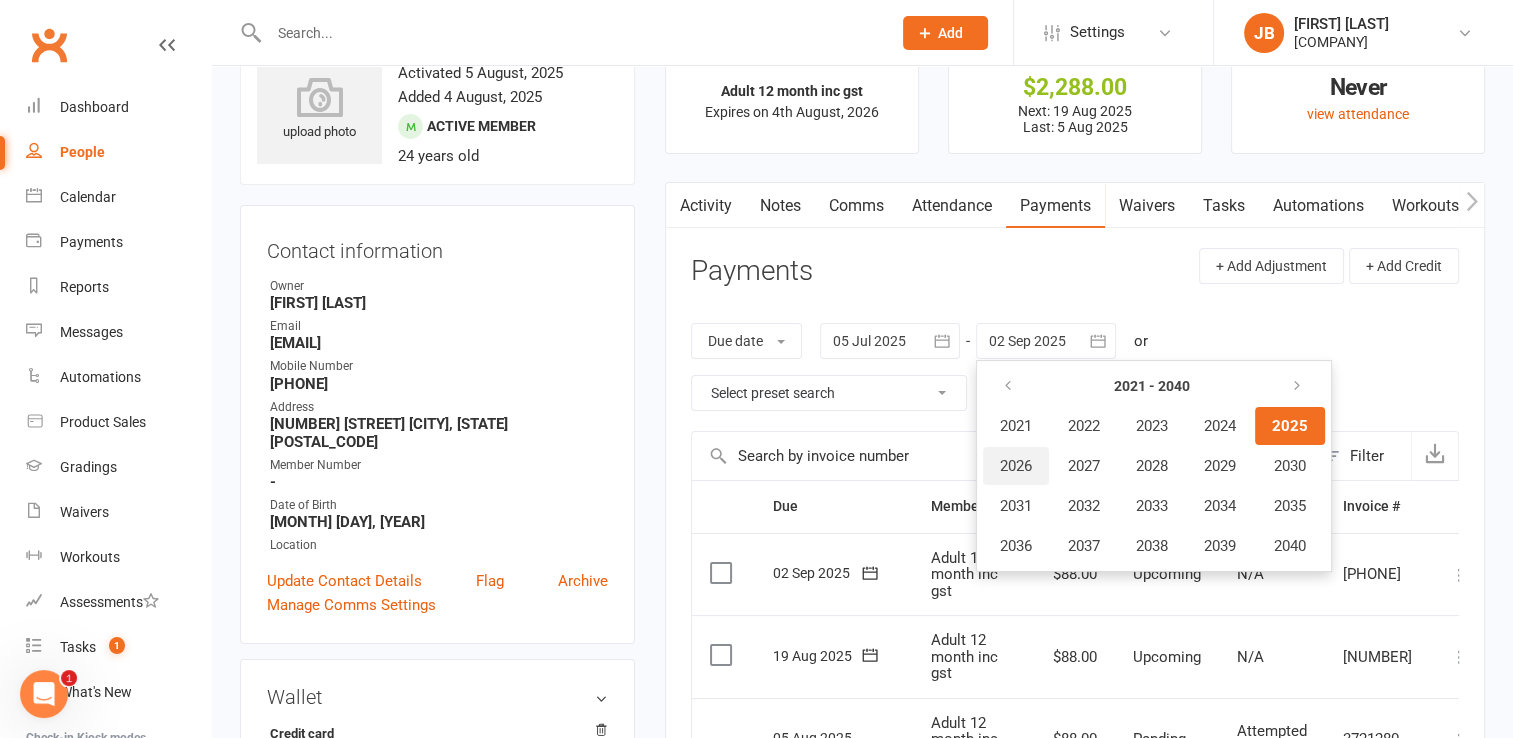 click on "2026" at bounding box center (1016, 466) 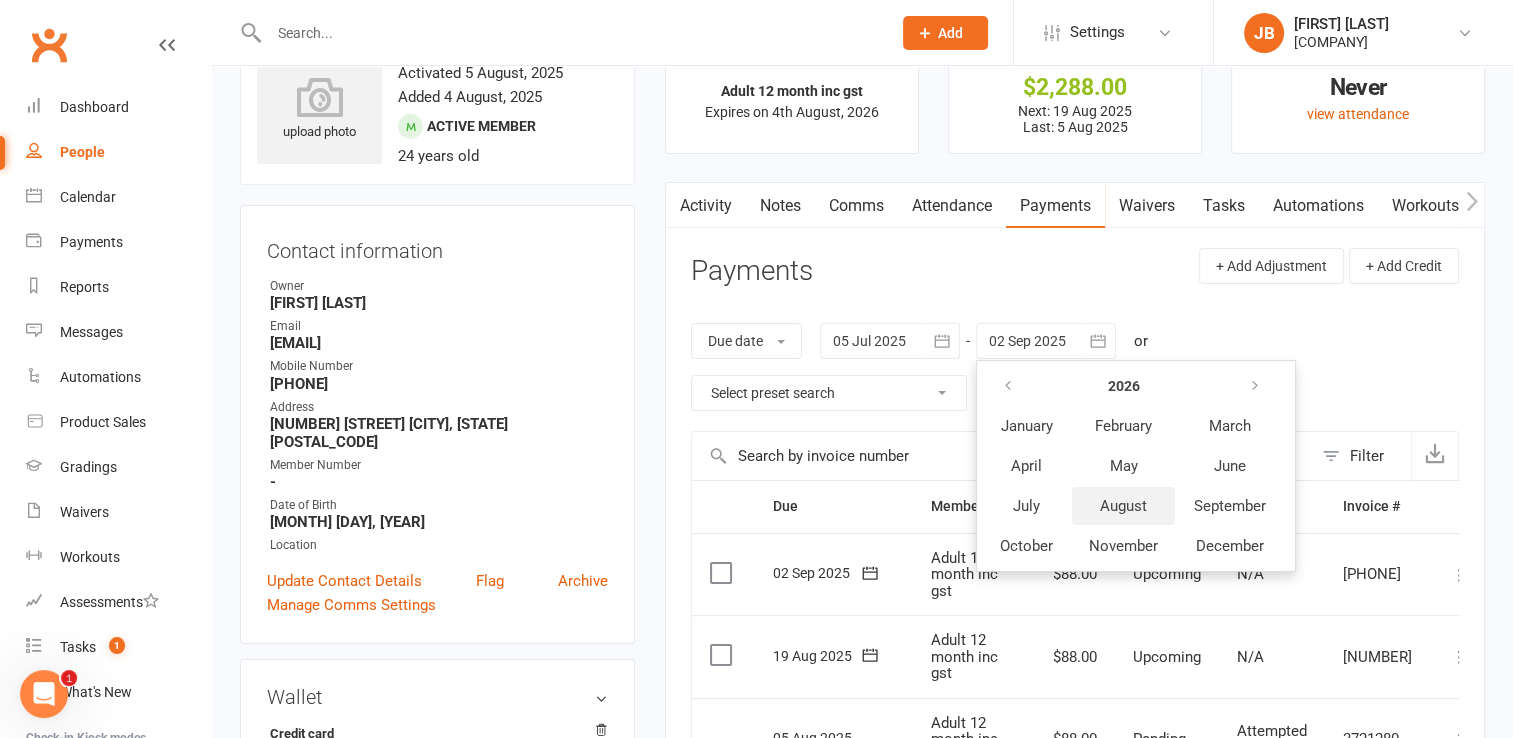 click on "August" at bounding box center [1123, 506] 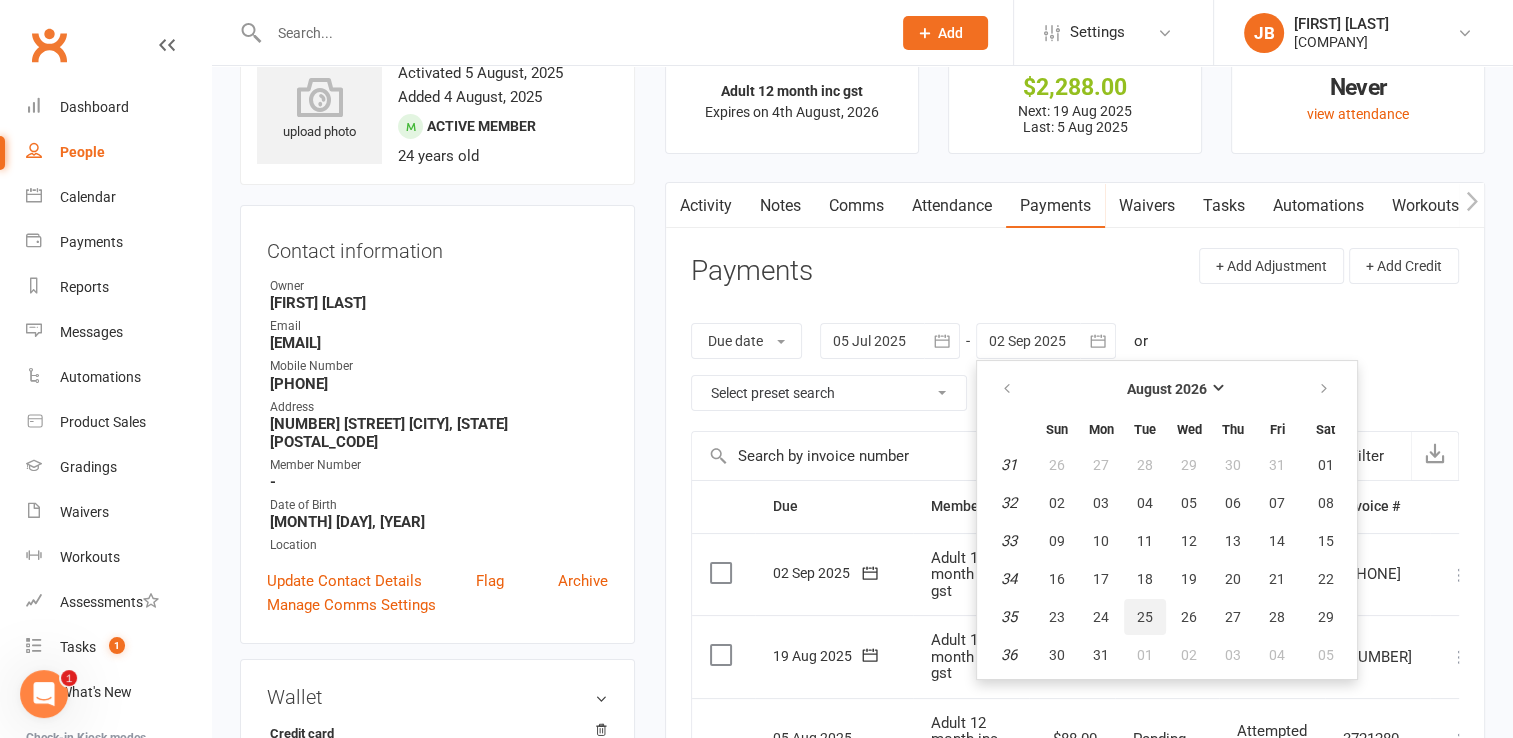 click on "25" at bounding box center (1145, 617) 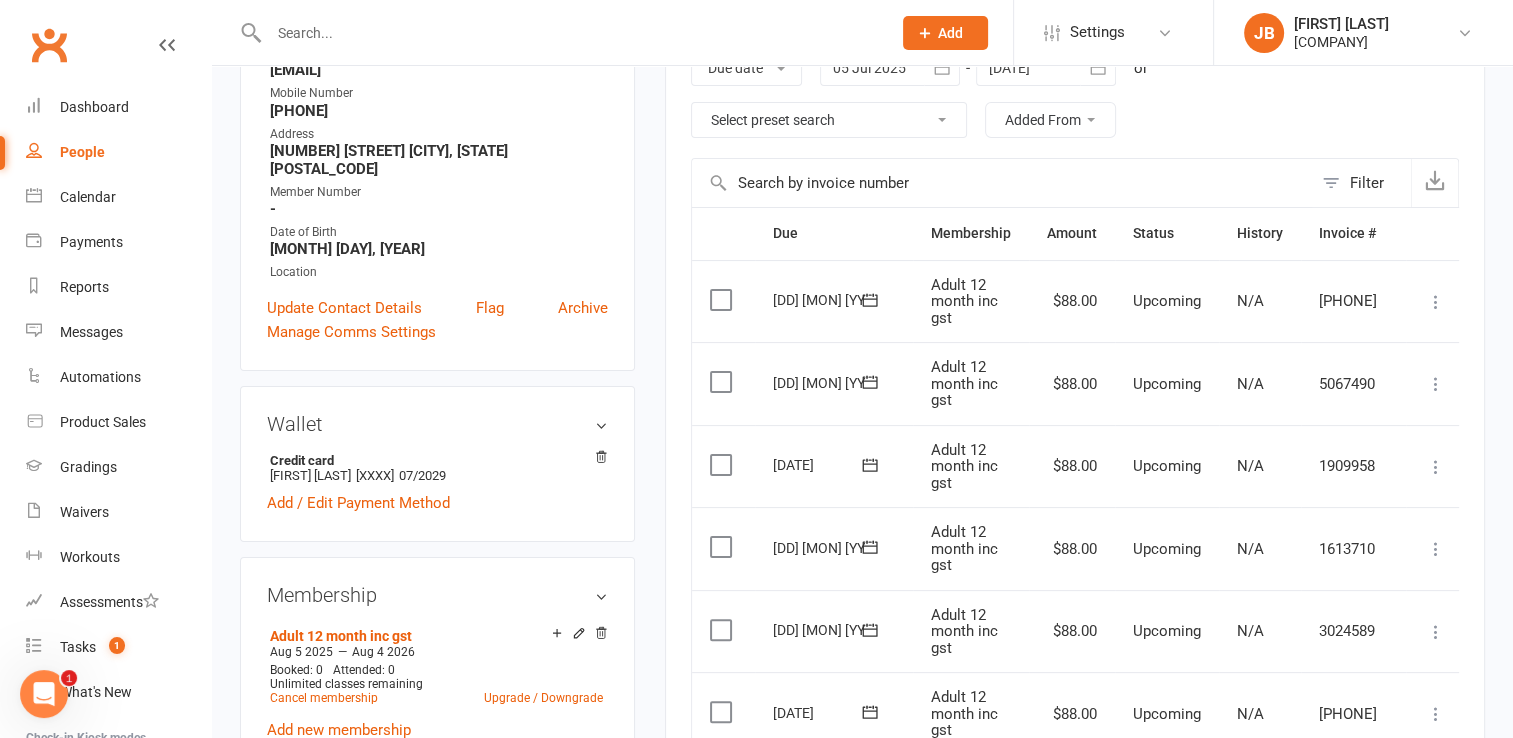 scroll, scrollTop: 352, scrollLeft: 0, axis: vertical 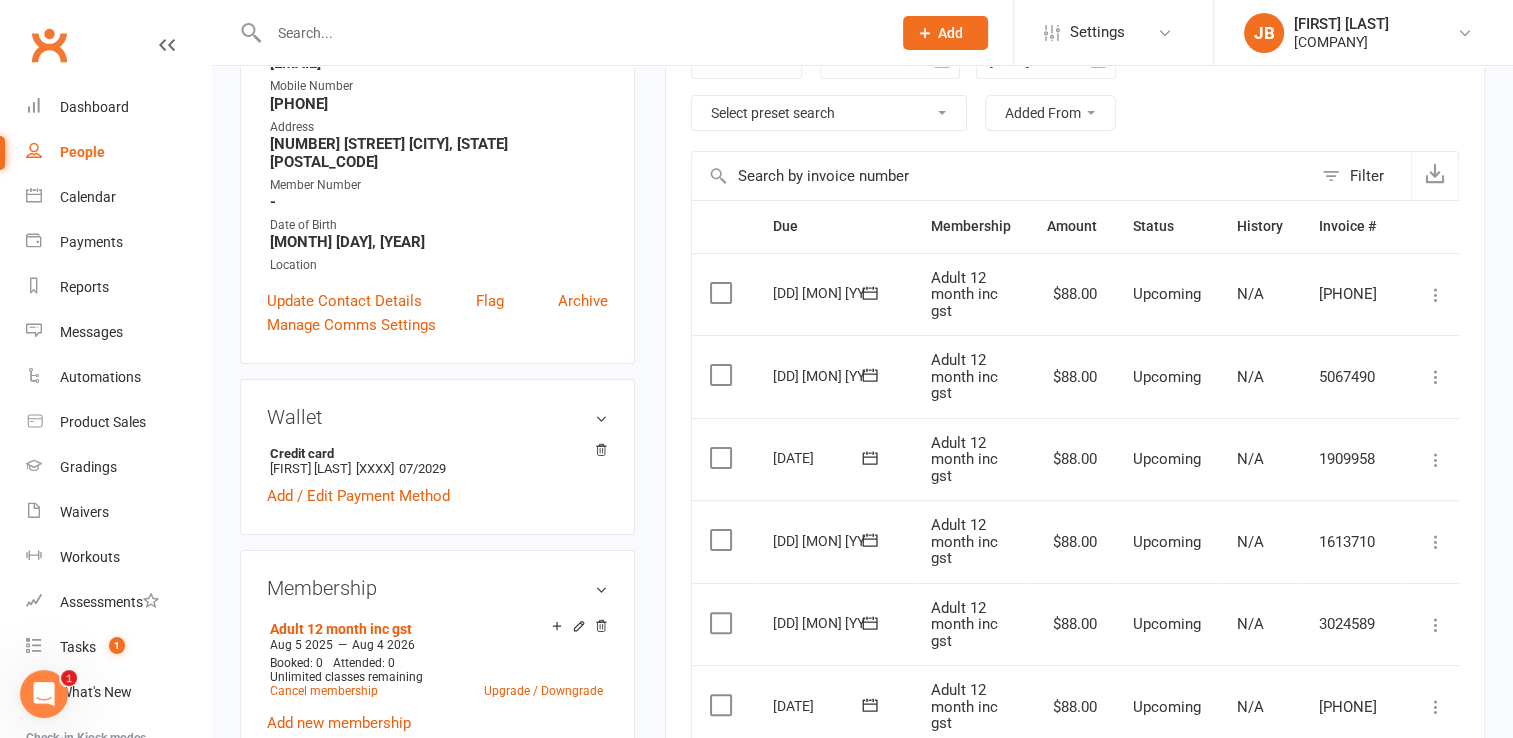click at bounding box center [723, 293] 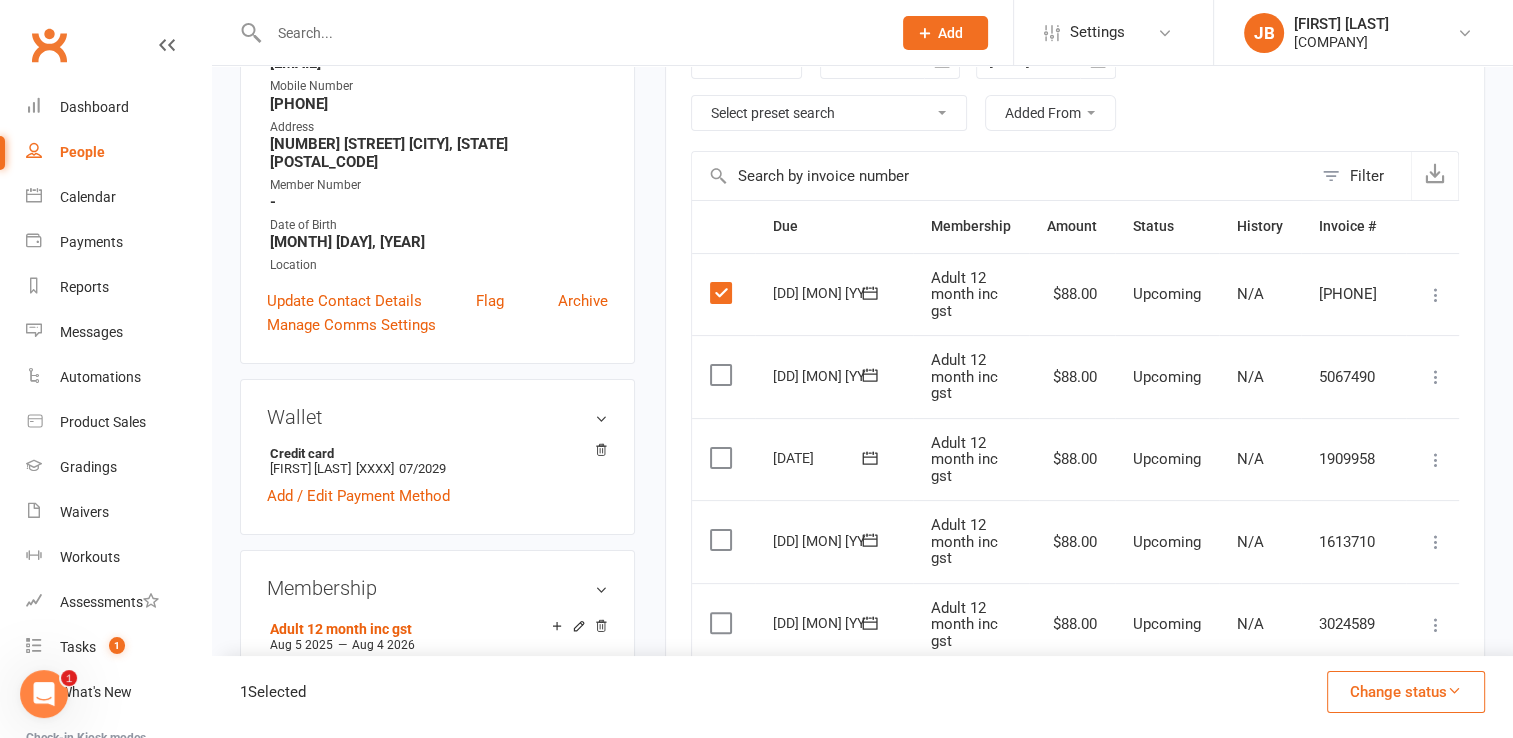 click at bounding box center (723, 375) 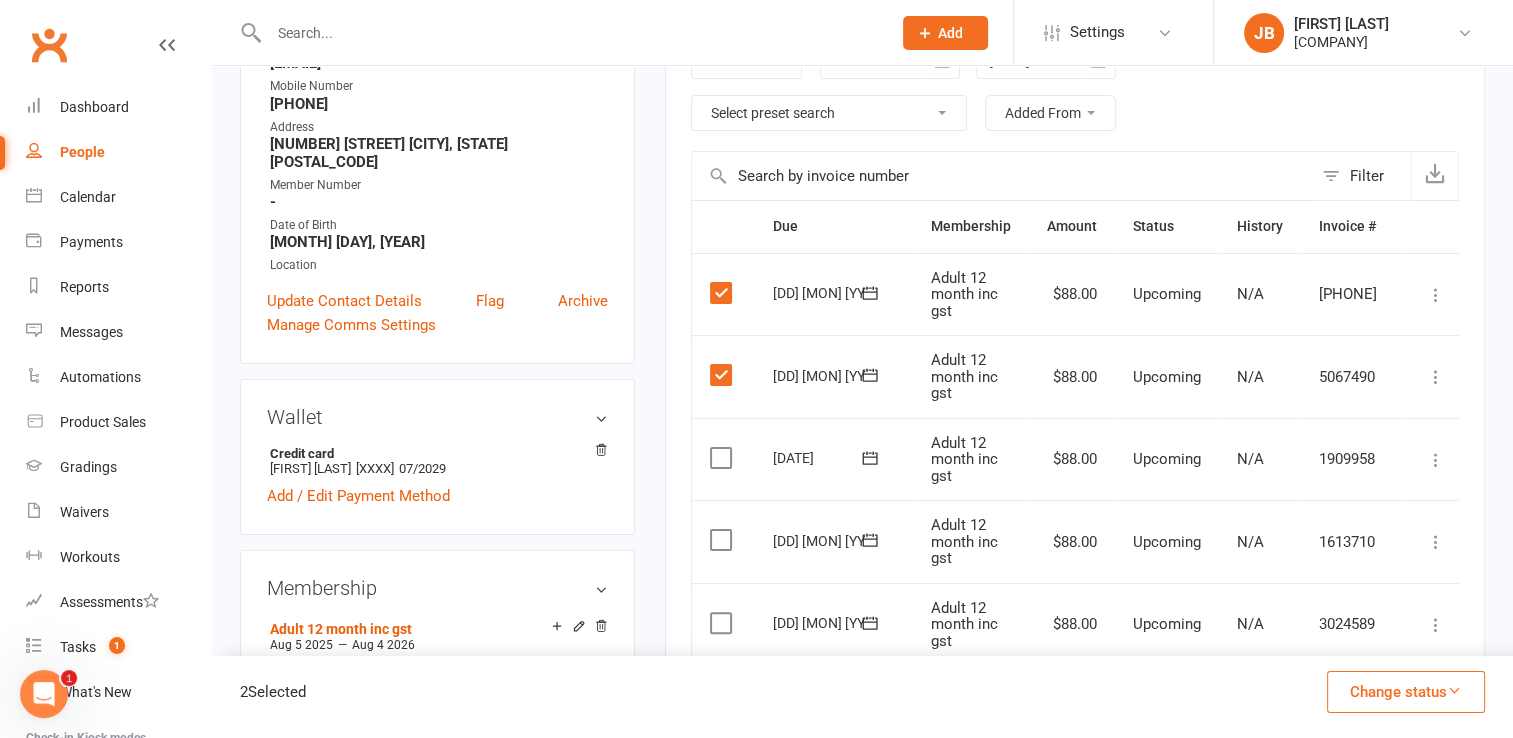 click at bounding box center [723, 458] 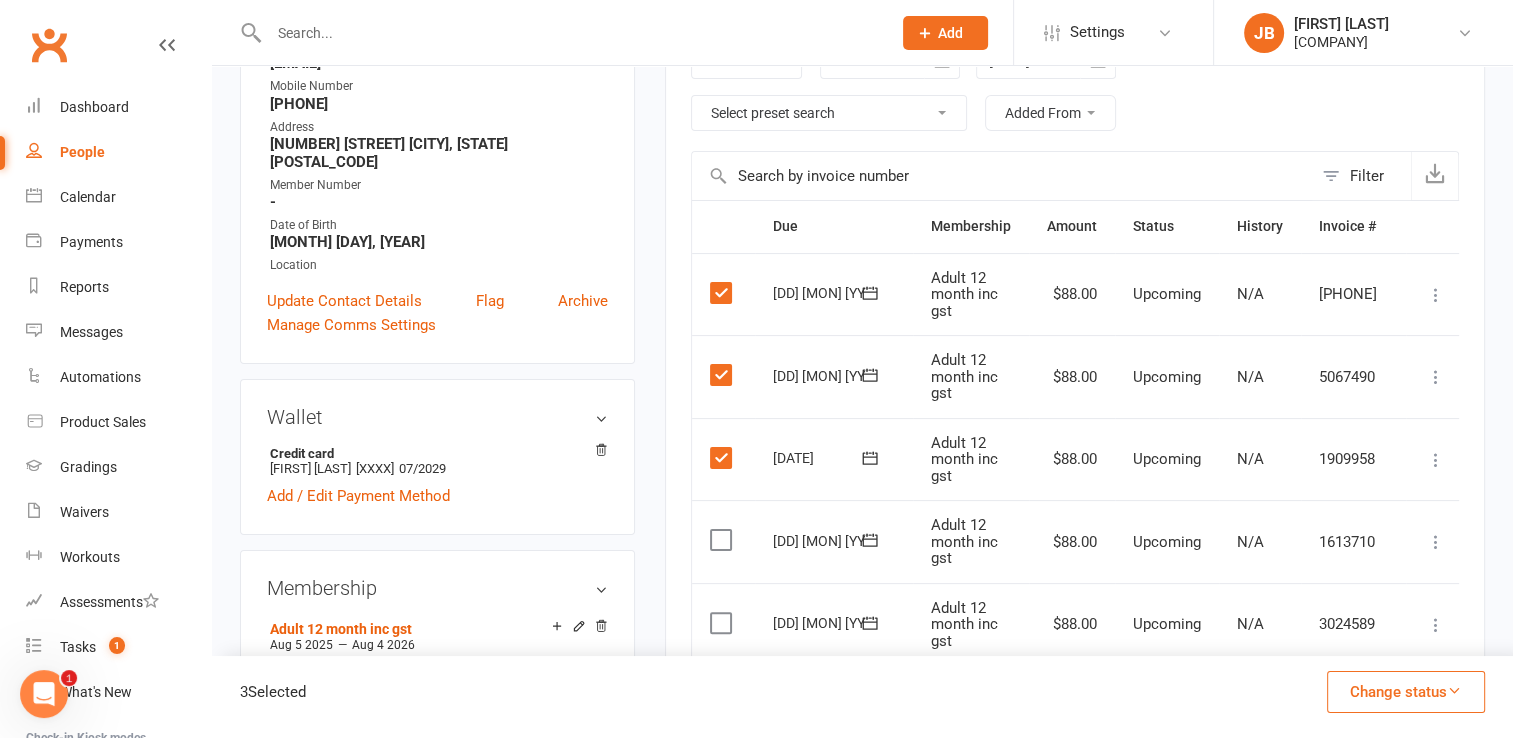 click at bounding box center [723, 540] 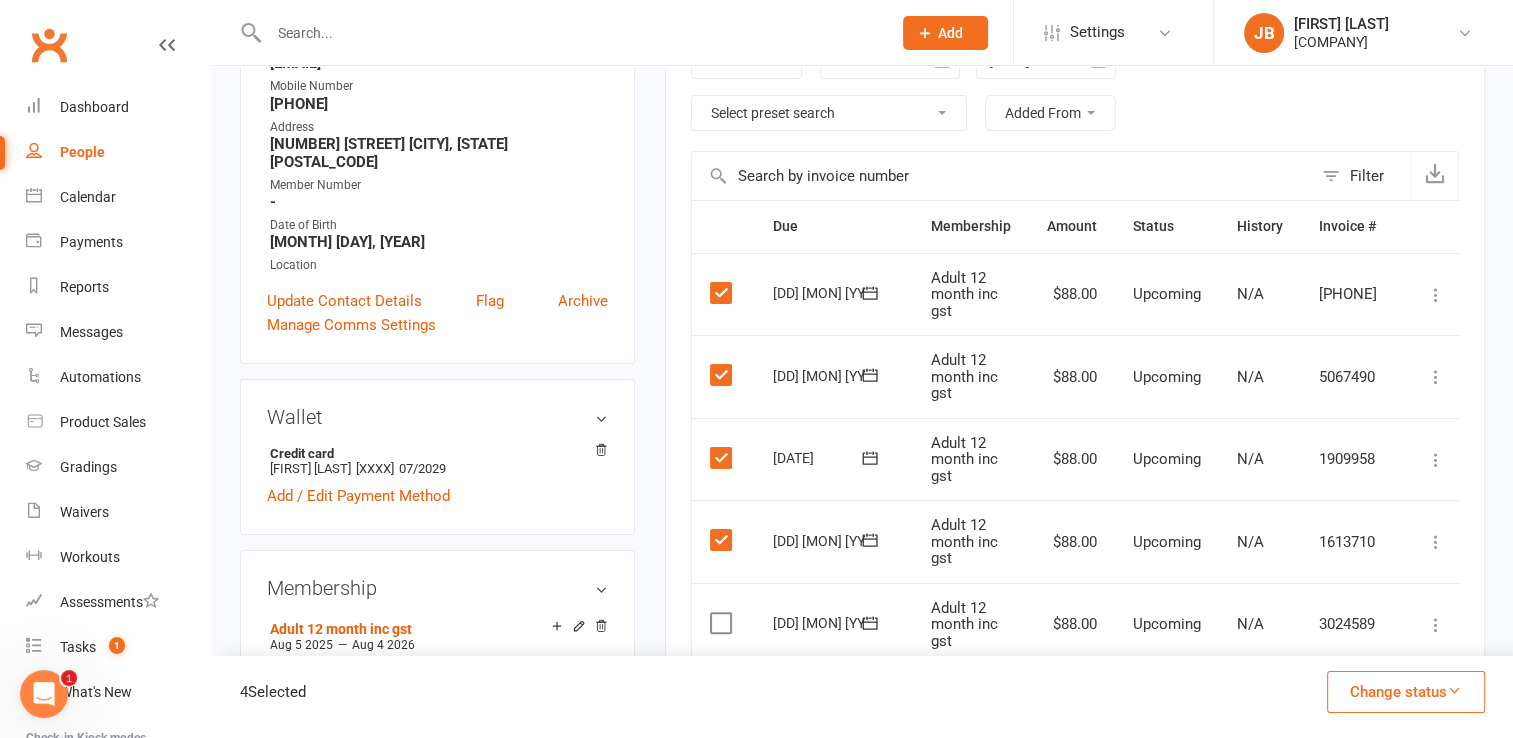 click at bounding box center (1436, 295) 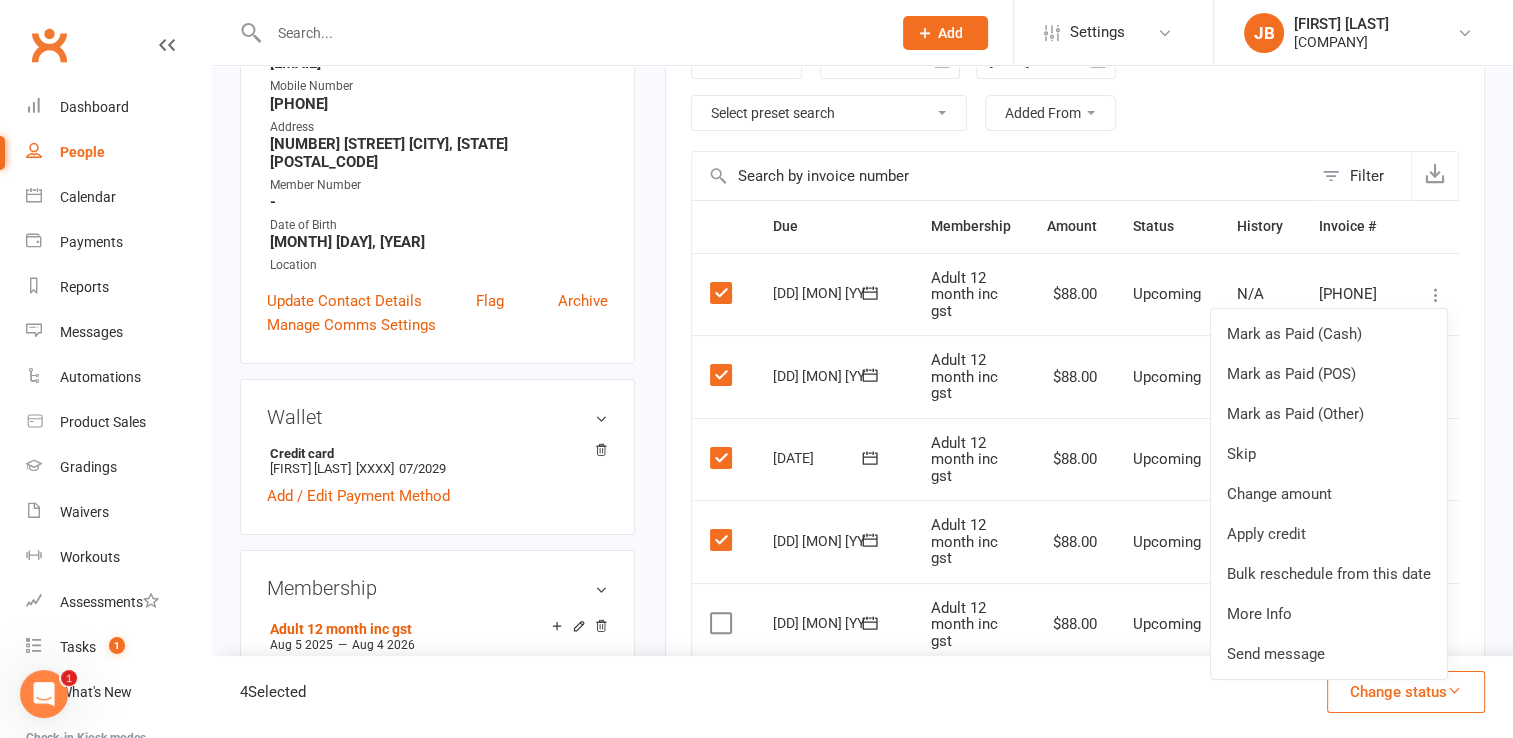 click at bounding box center [723, 540] 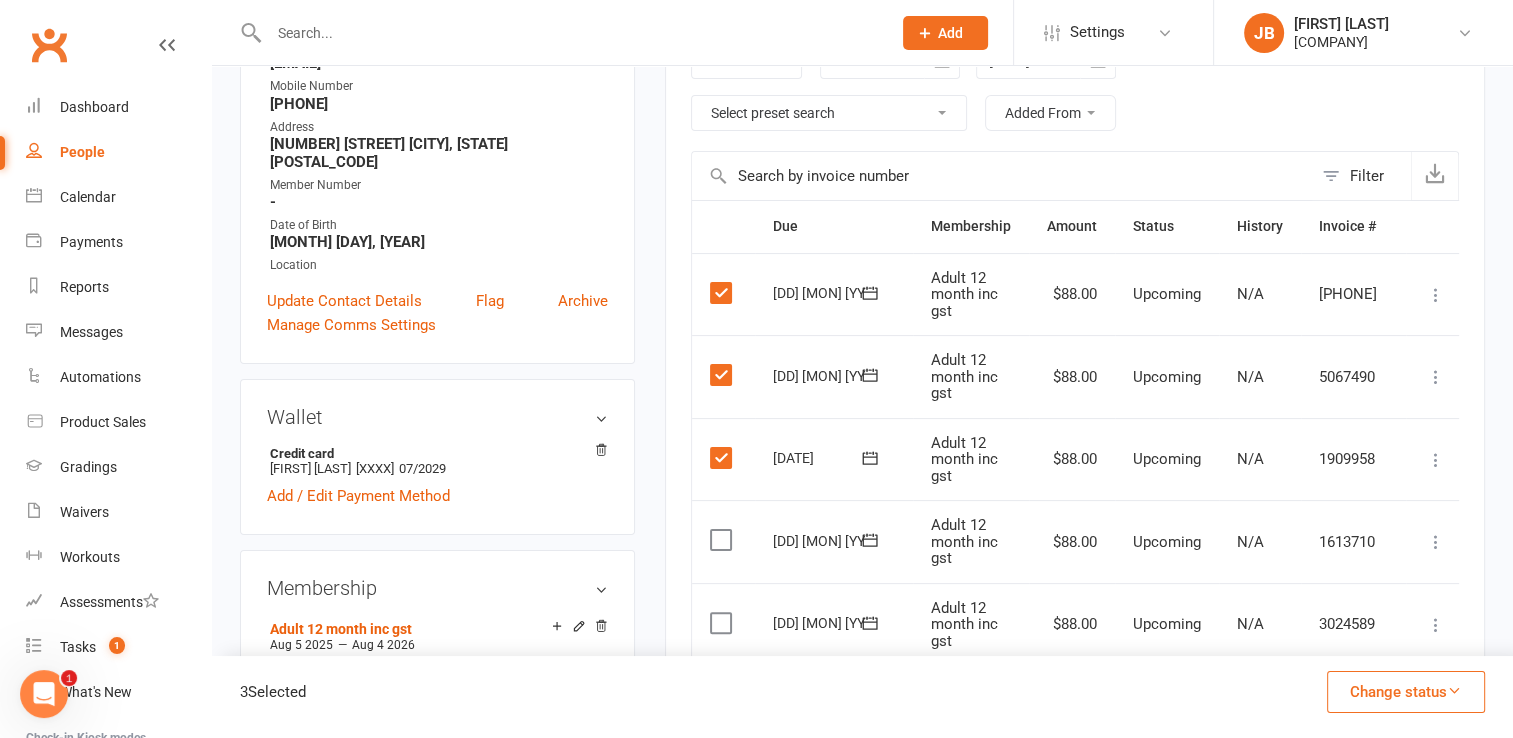 click at bounding box center [723, 458] 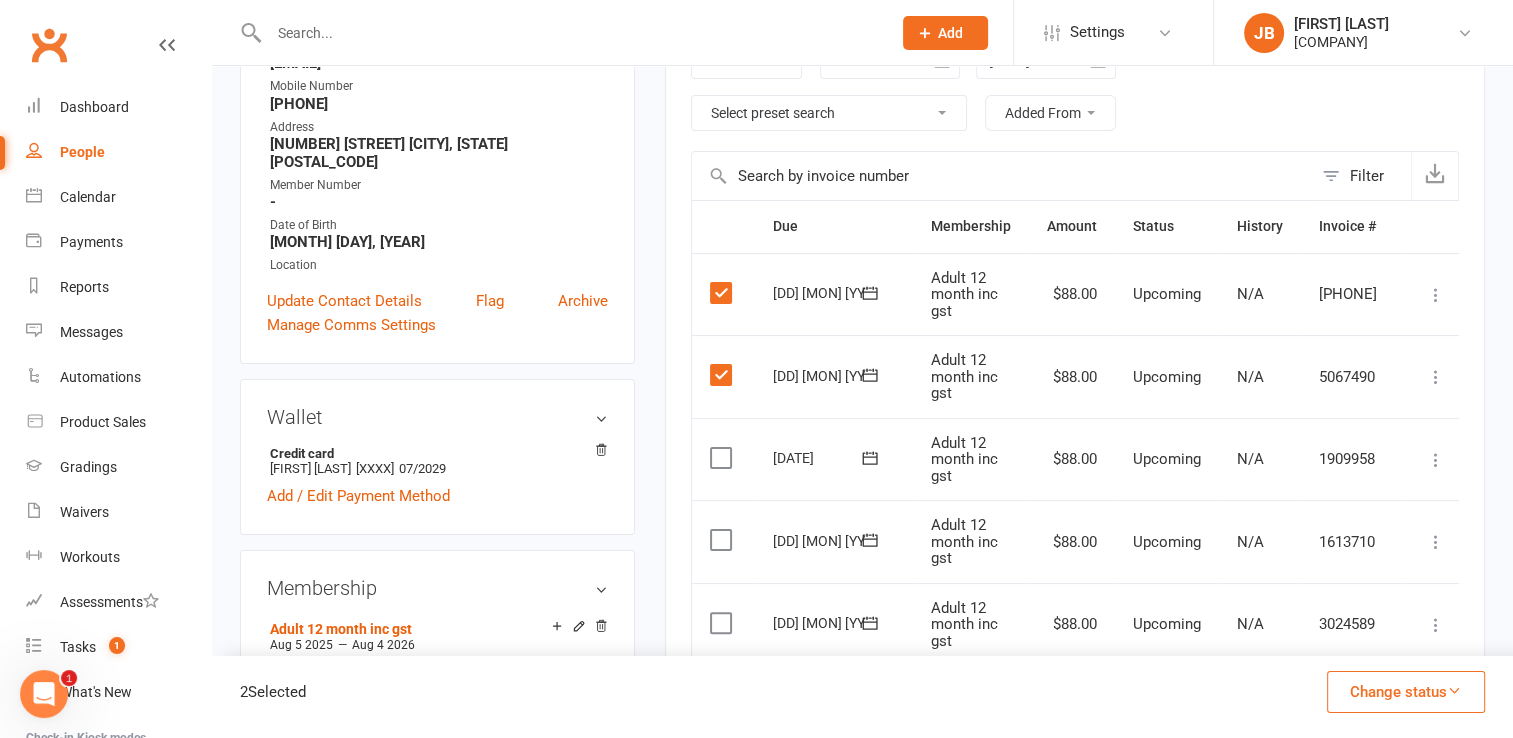 click at bounding box center [723, 375] 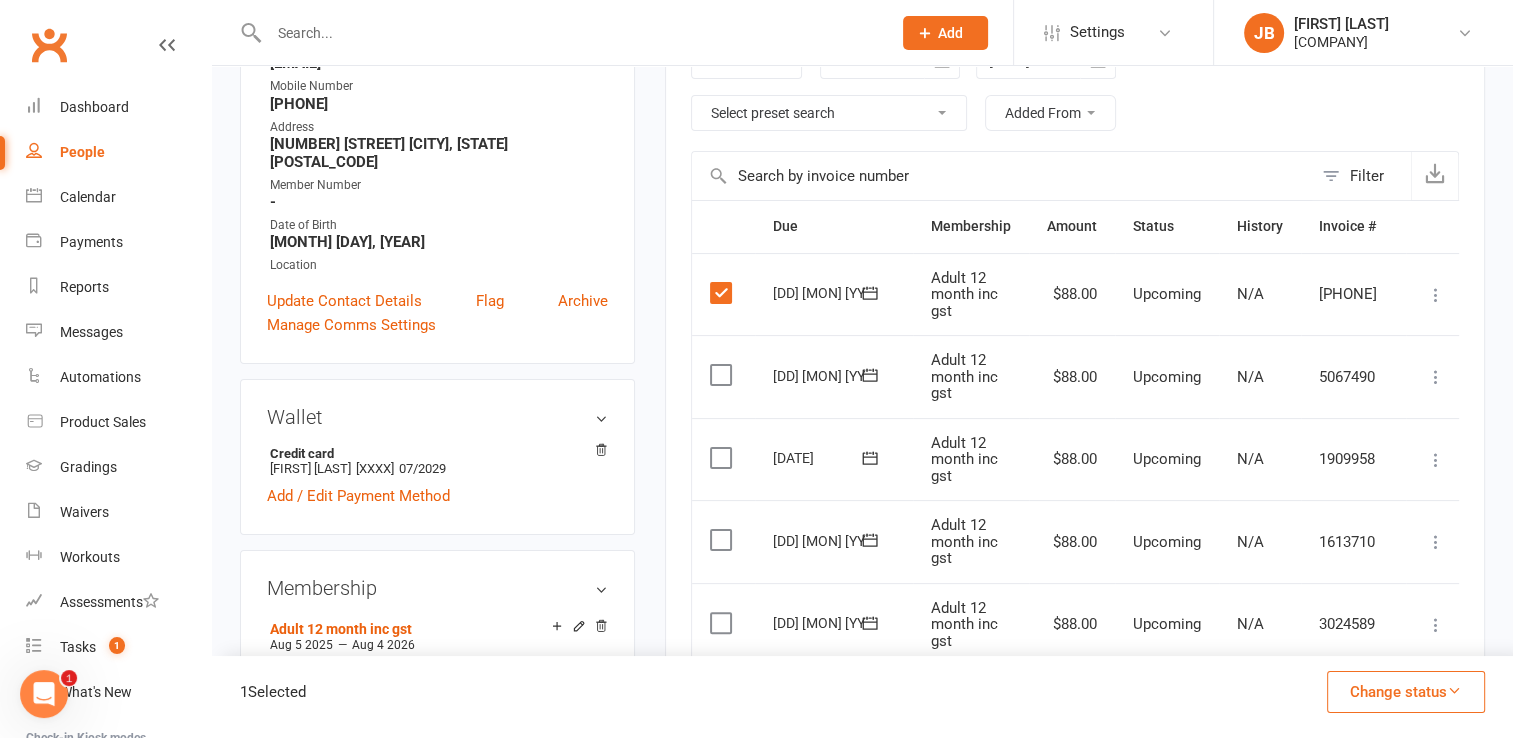 click at bounding box center [723, 293] 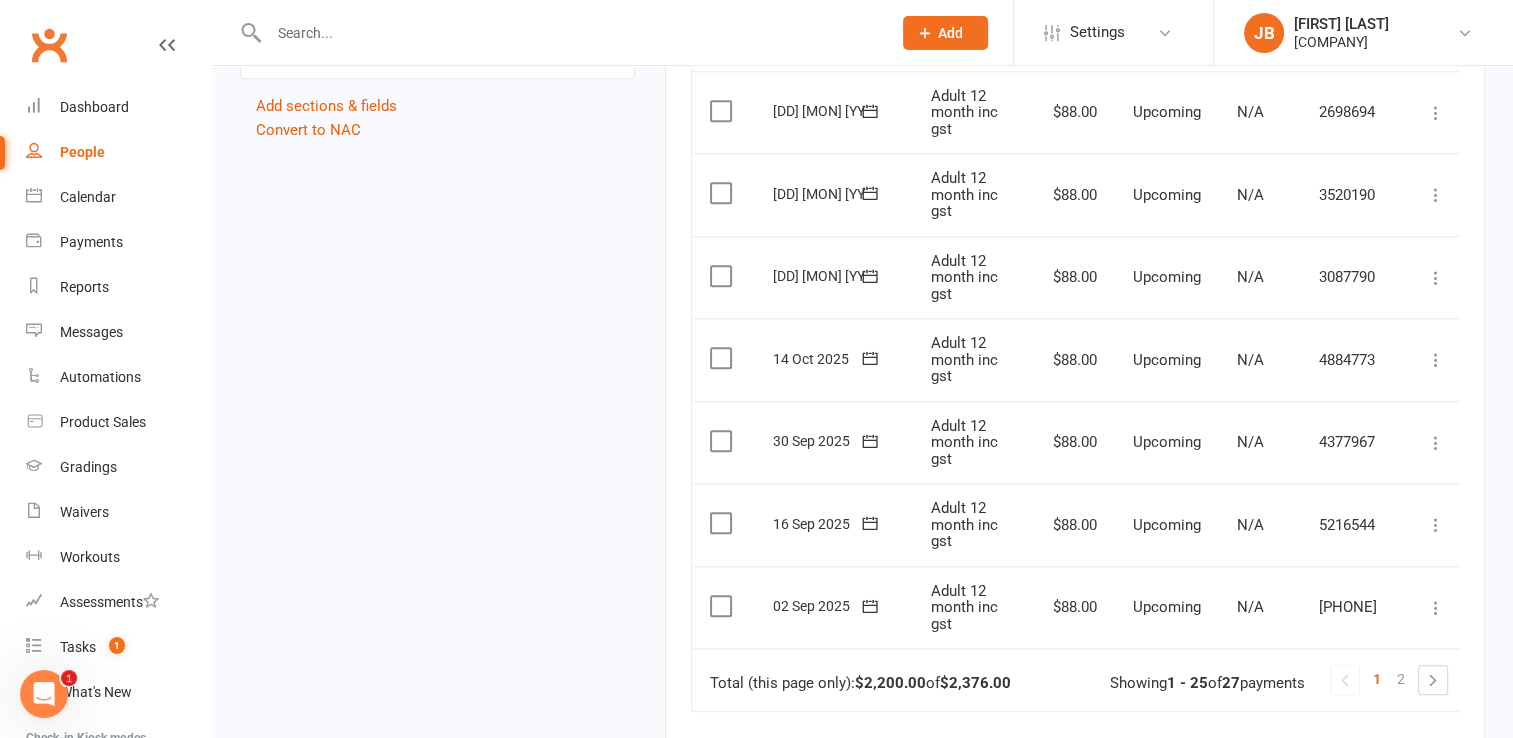 scroll, scrollTop: 2400, scrollLeft: 0, axis: vertical 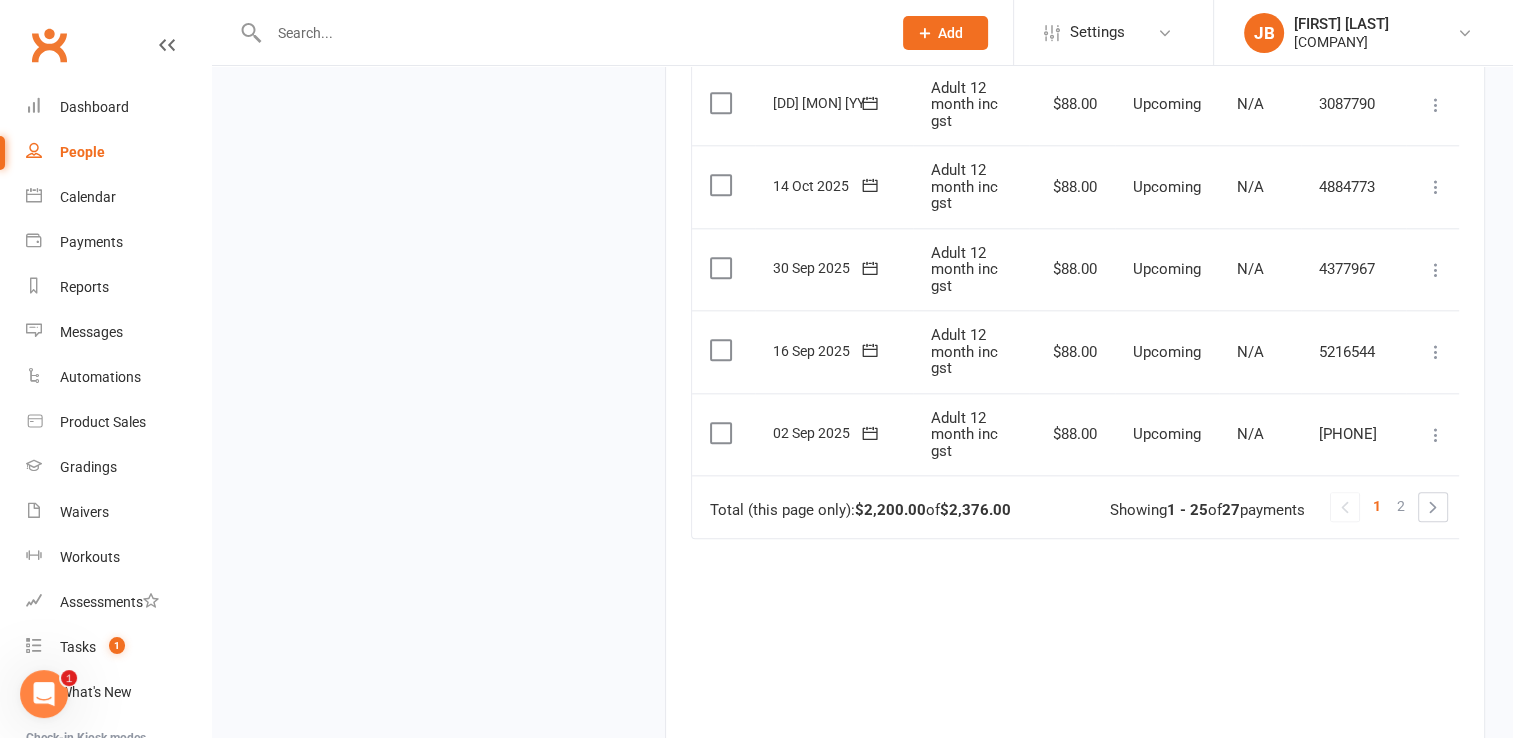 click on "1" at bounding box center [1377, 506] 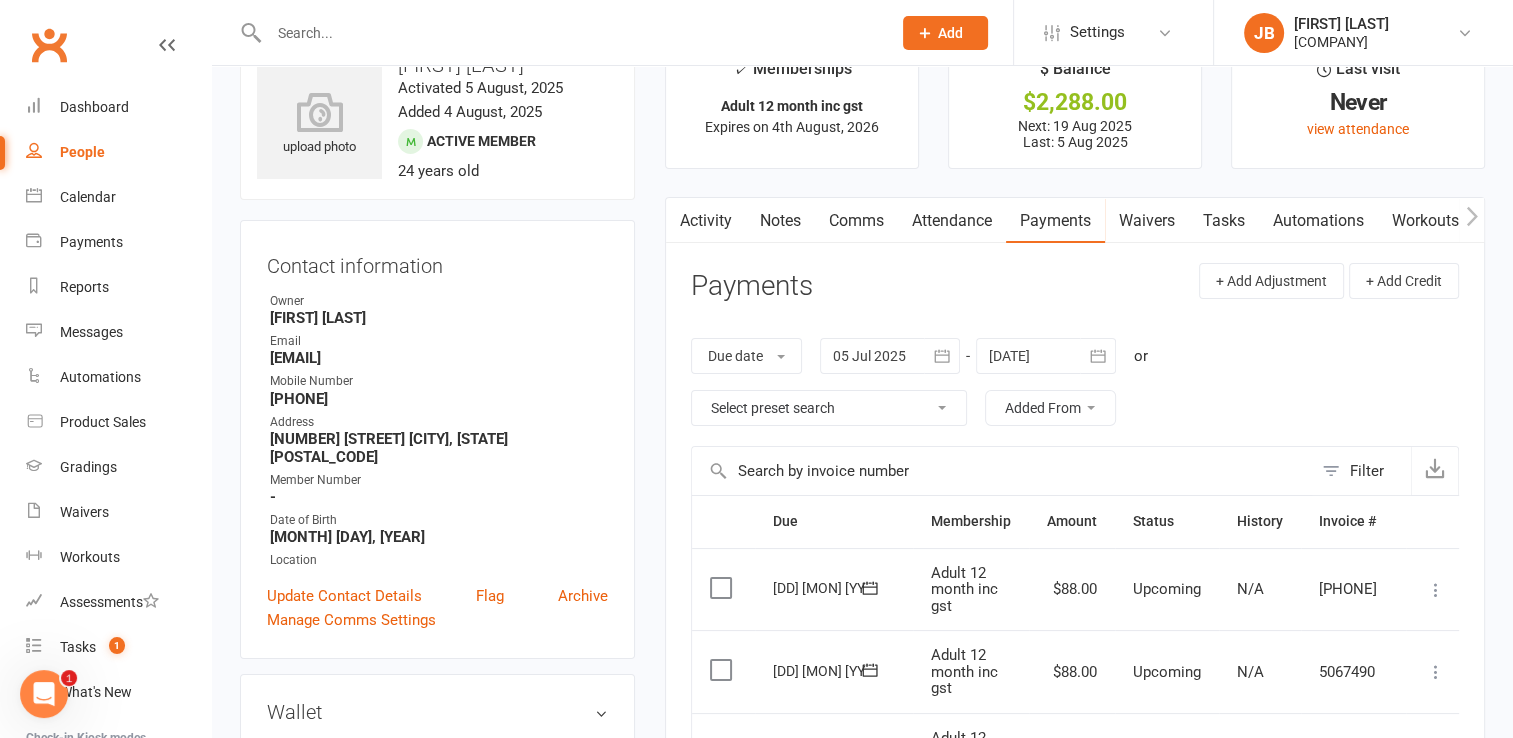 scroll, scrollTop: 60, scrollLeft: 0, axis: vertical 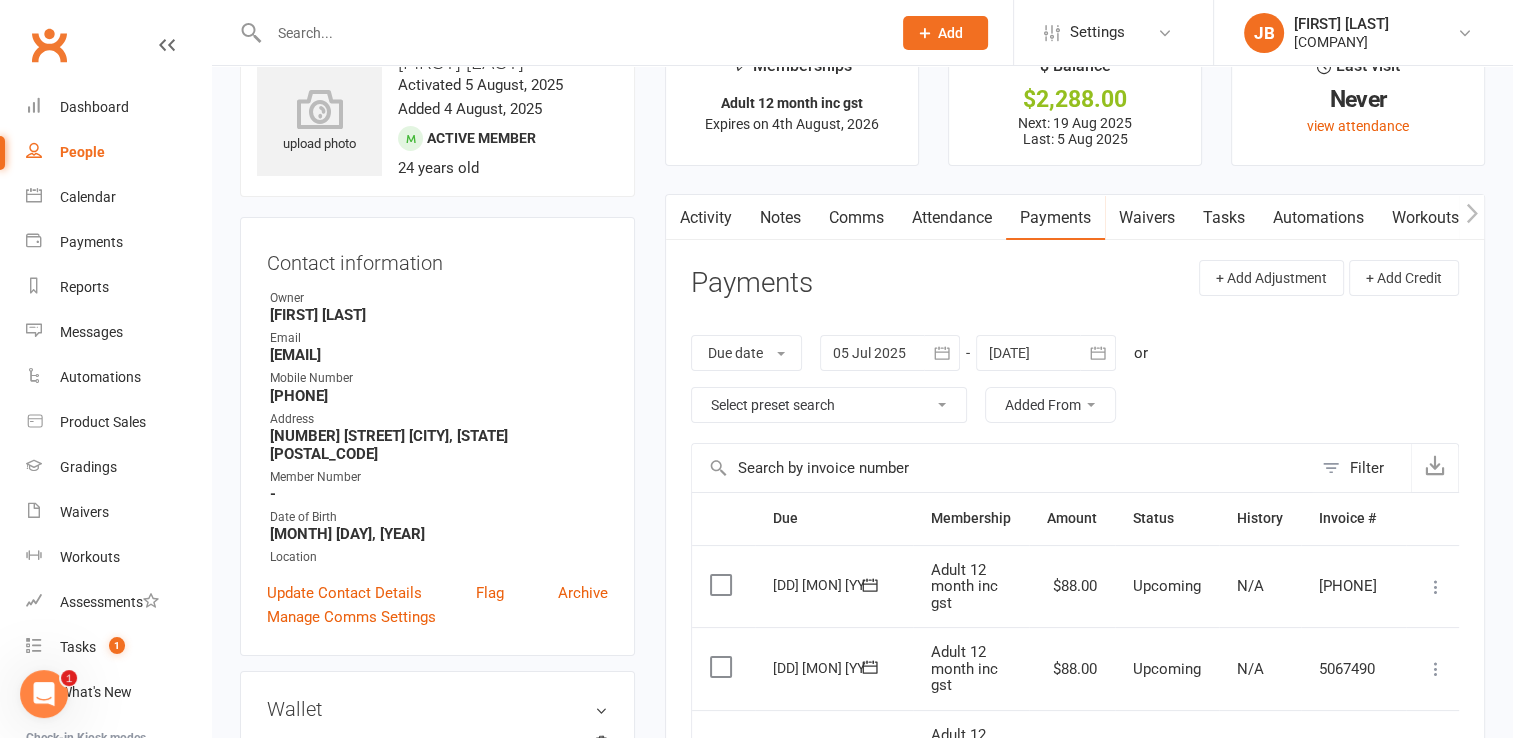 click 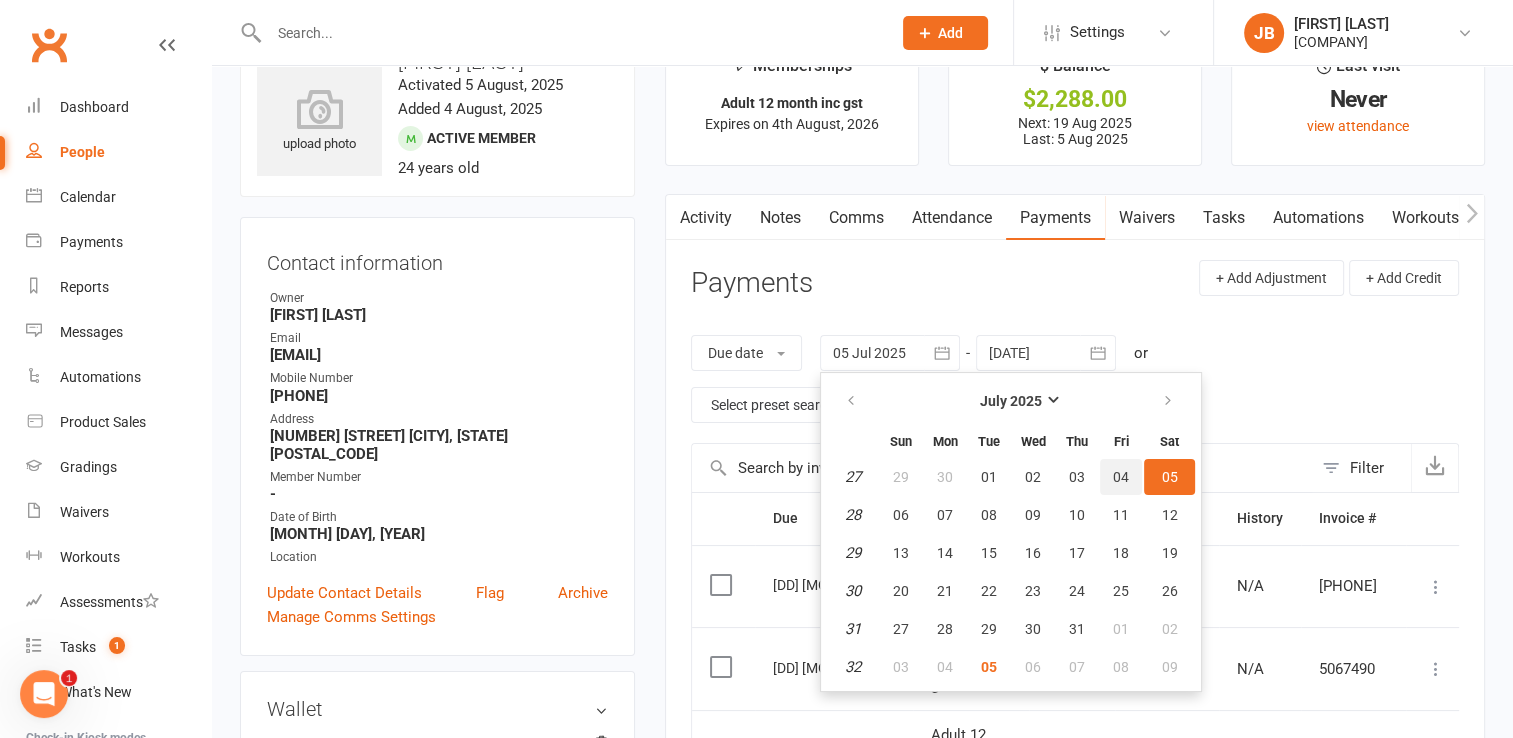click on "04" at bounding box center [1121, 477] 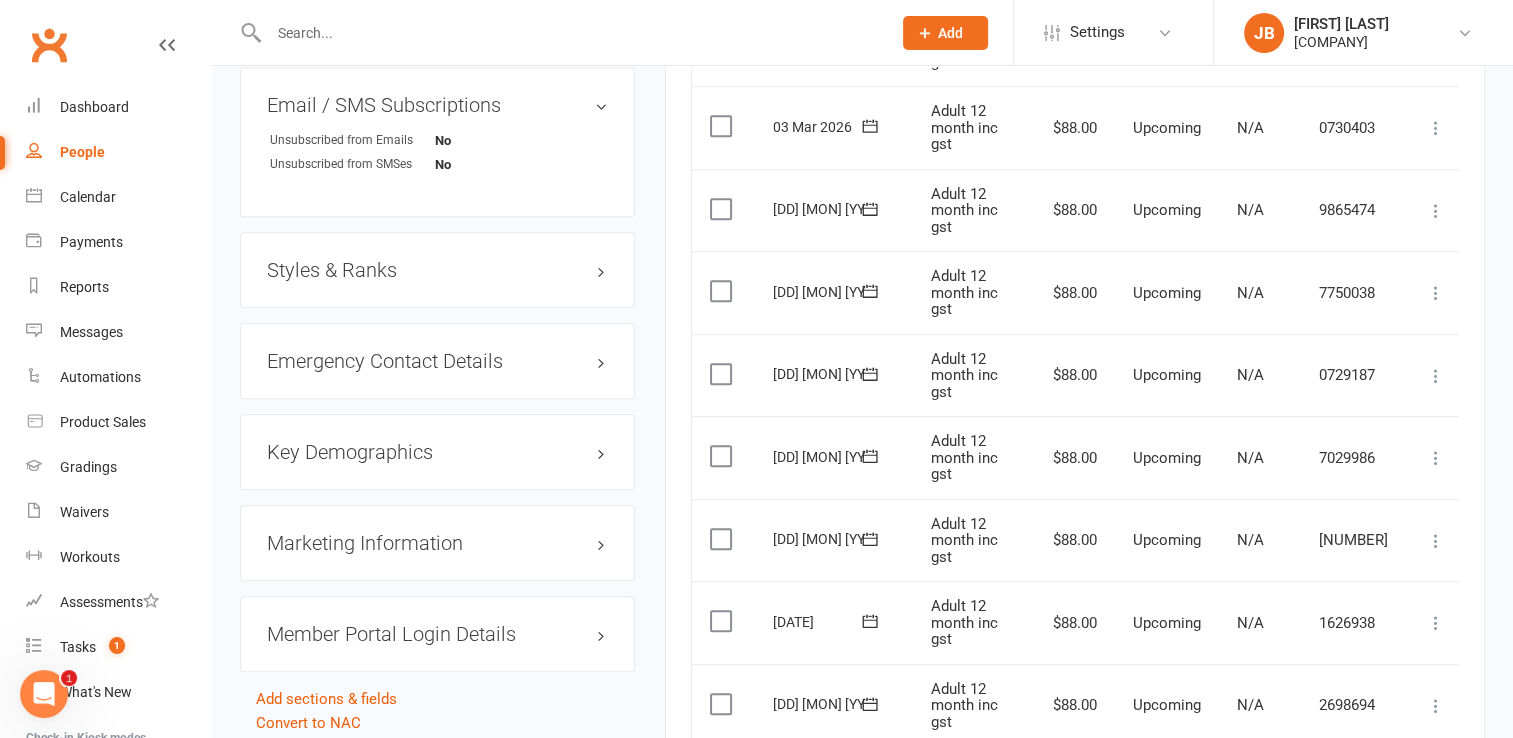 scroll, scrollTop: 2400, scrollLeft: 0, axis: vertical 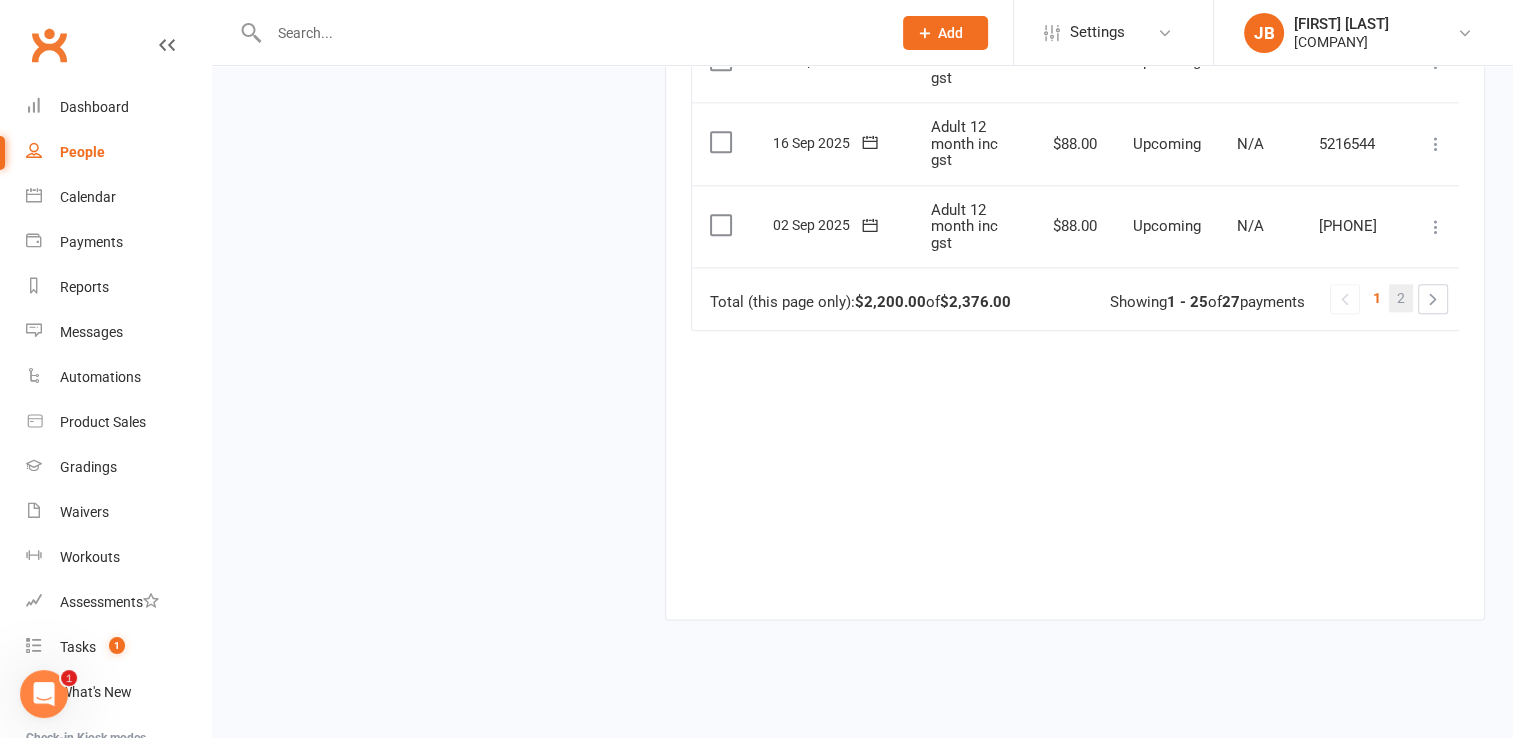 click on "2" at bounding box center [1401, 298] 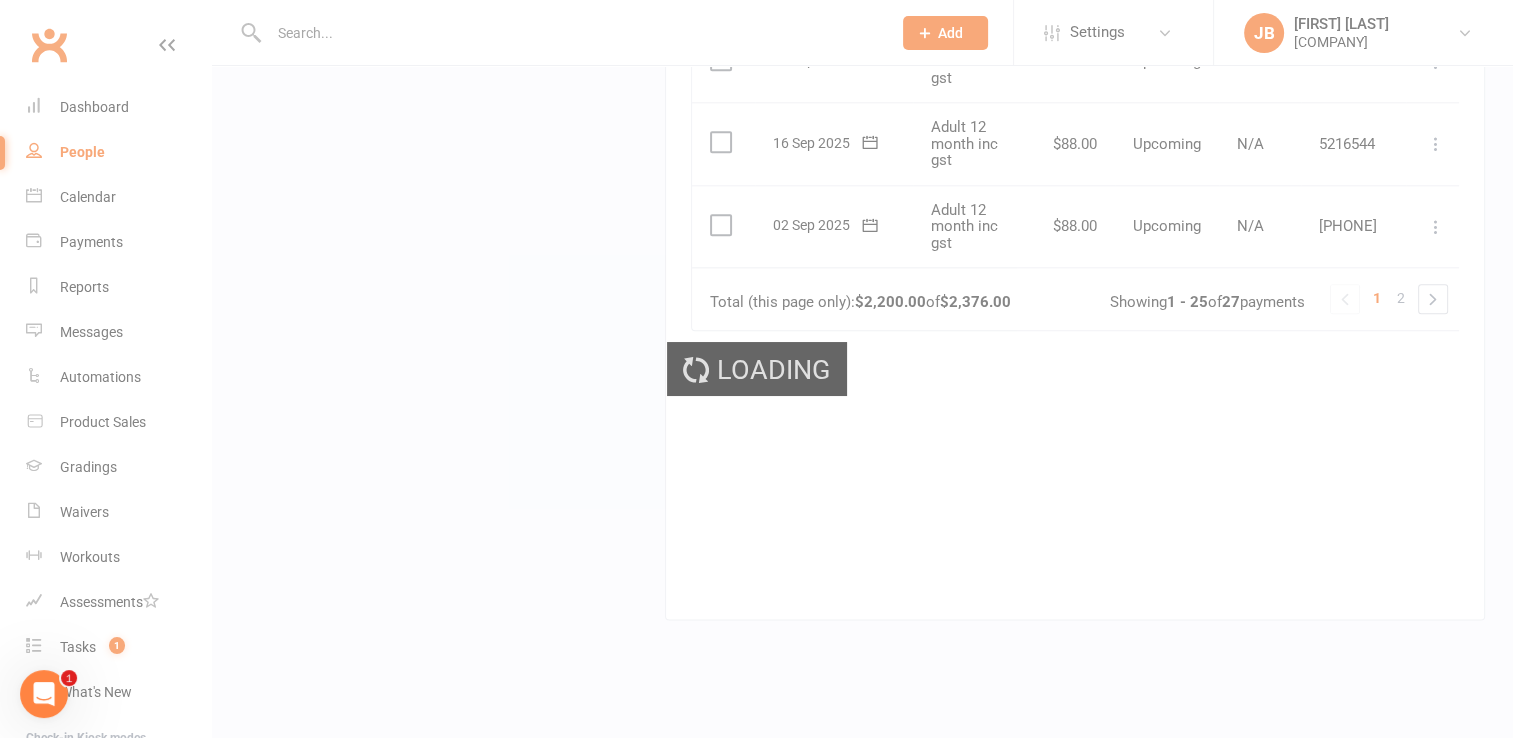 scroll, scrollTop: 508, scrollLeft: 0, axis: vertical 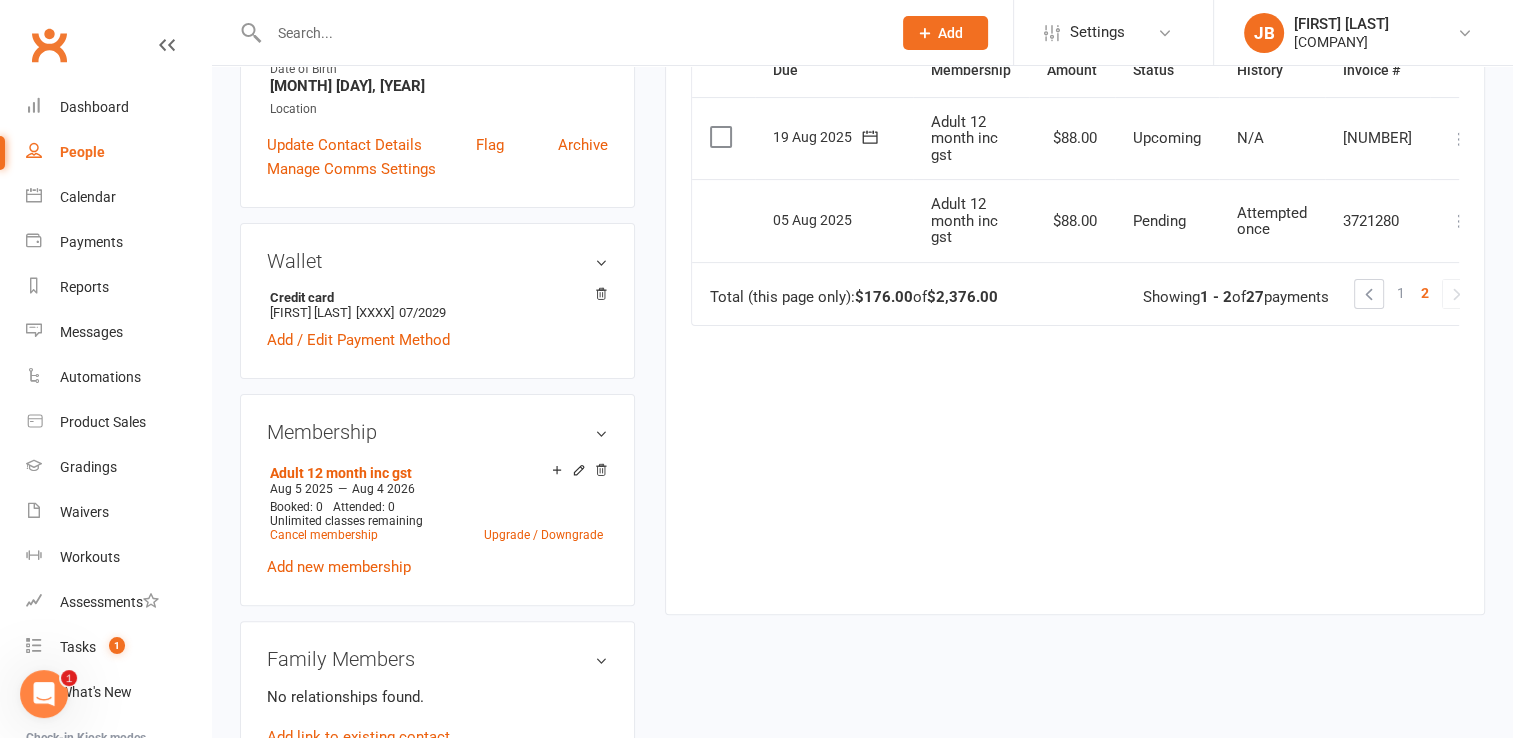 click at bounding box center (1460, 221) 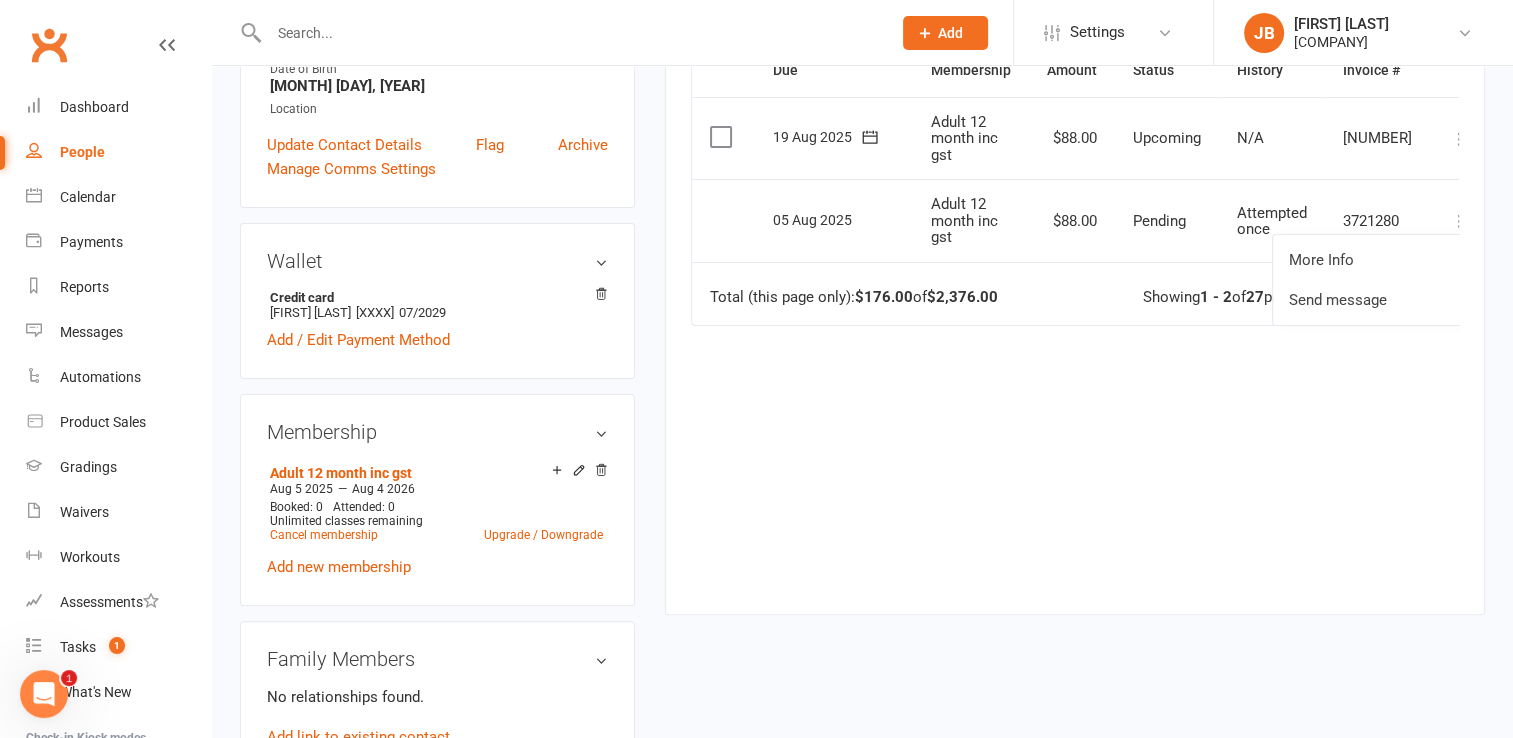 click at bounding box center [1460, 139] 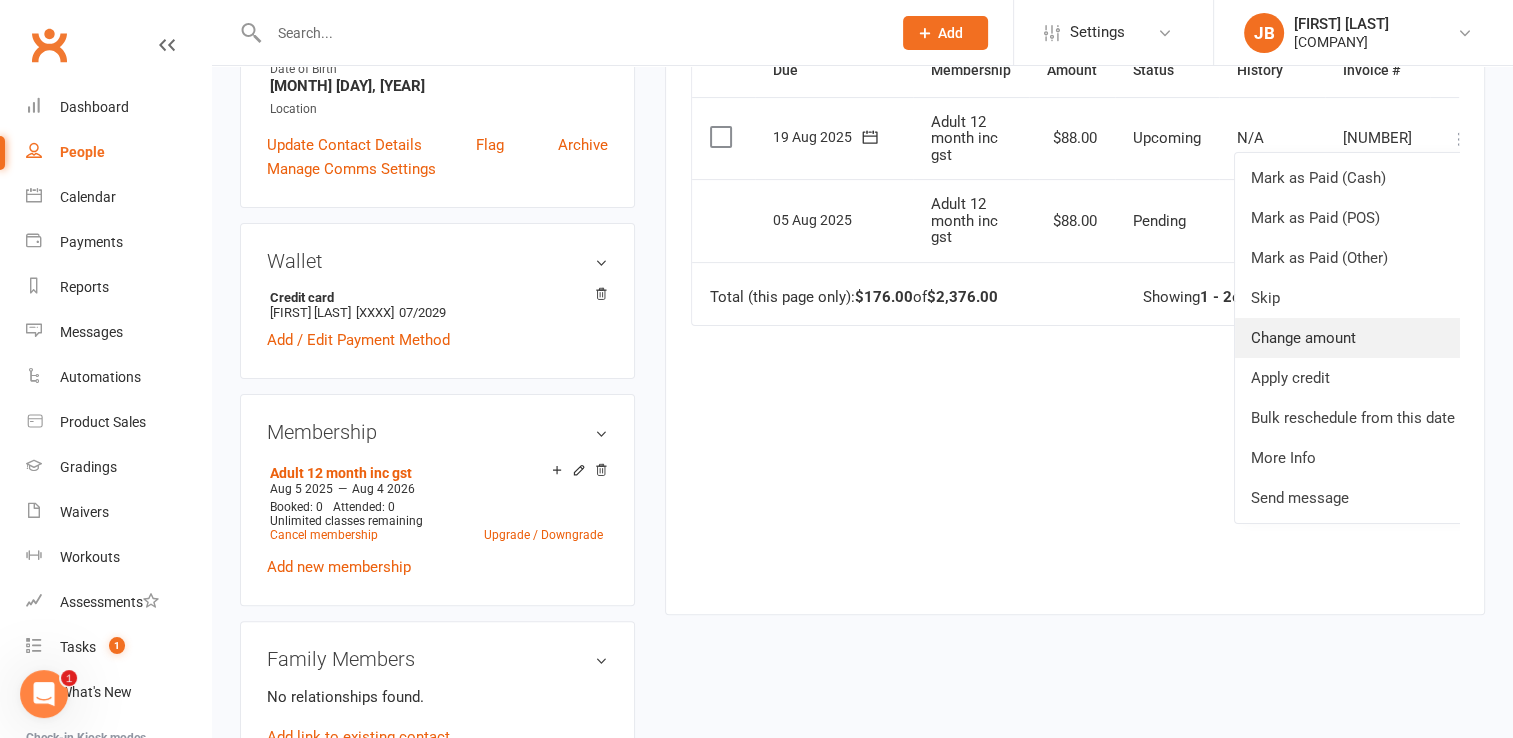 click on "Change amount" at bounding box center (1353, 338) 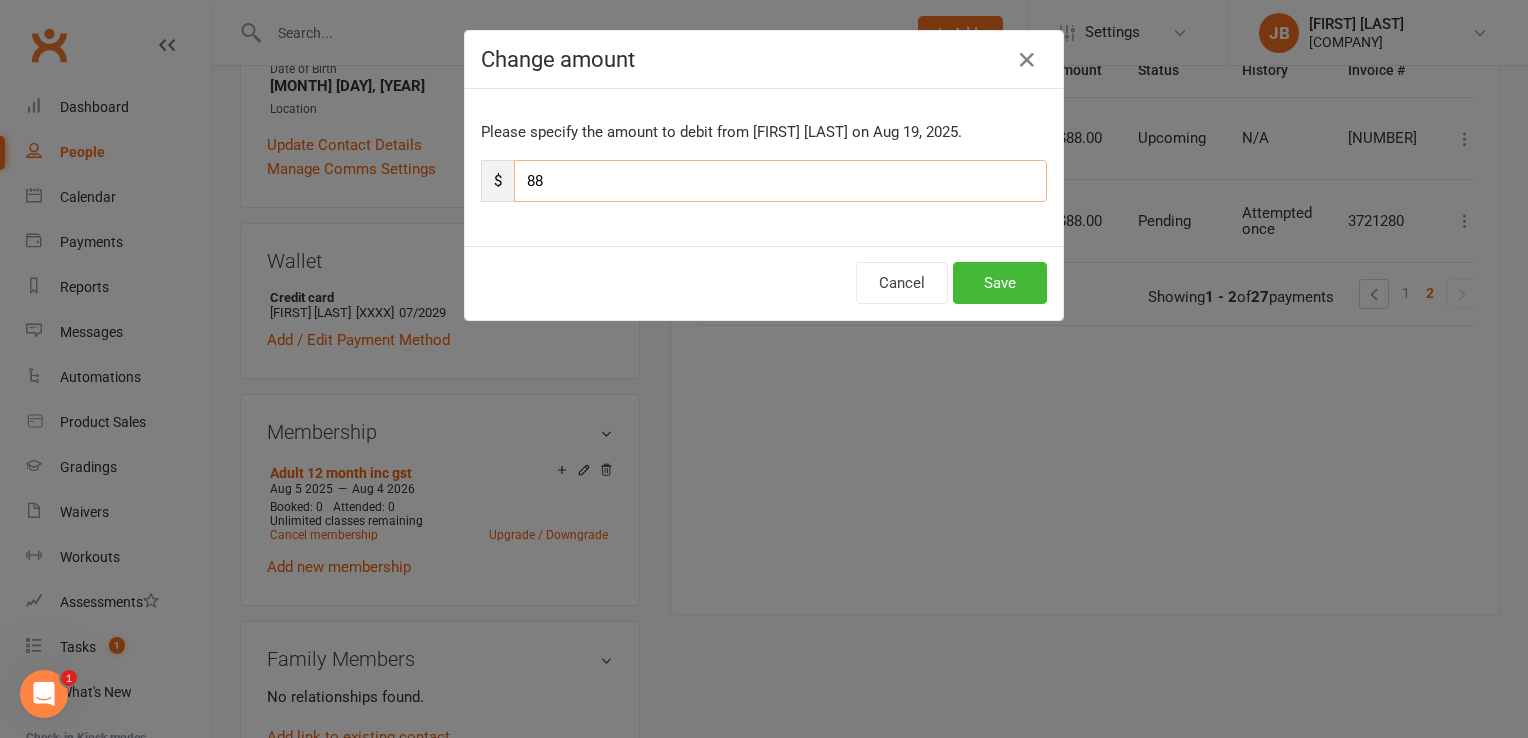 click on "88" at bounding box center (780, 181) 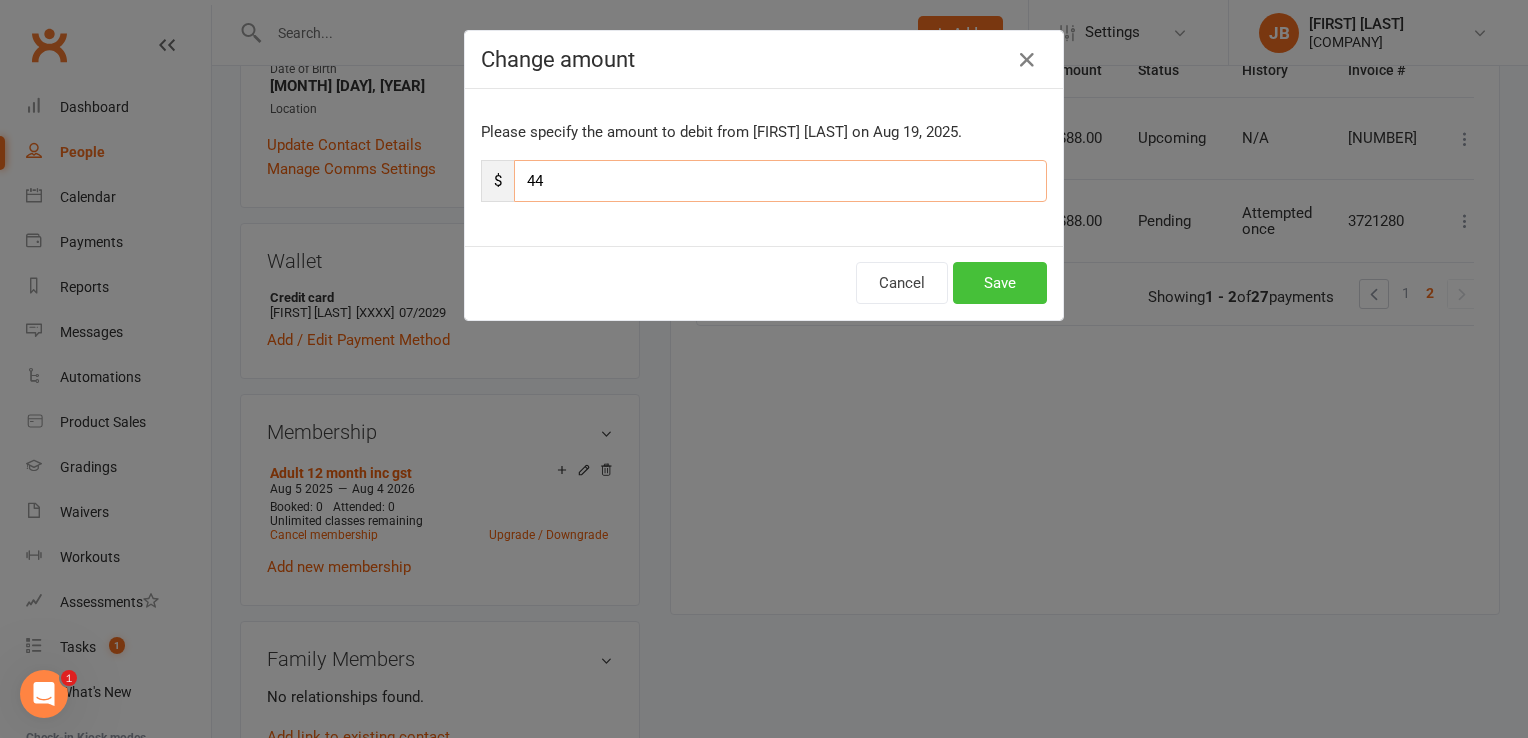 type on "44" 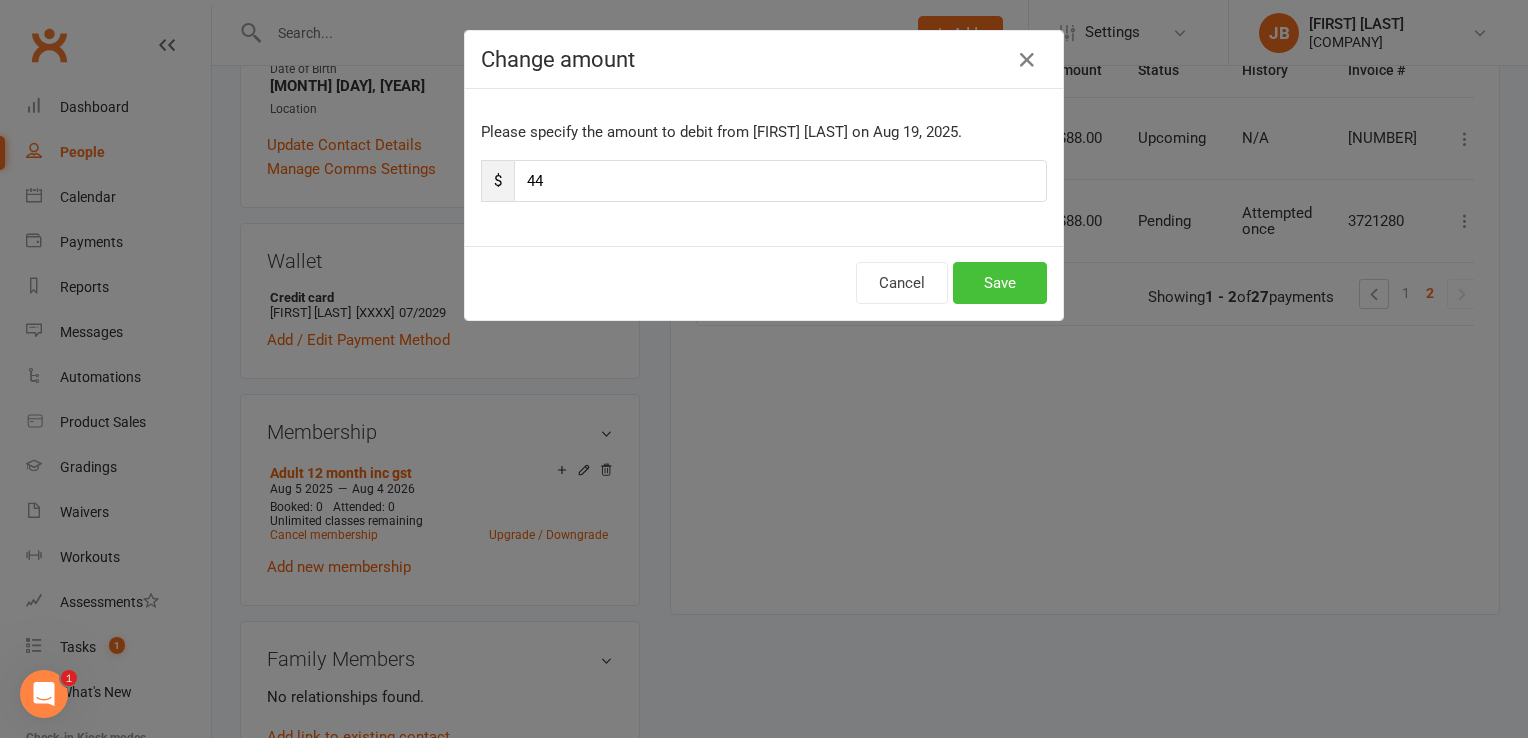 click on "Save" at bounding box center (1000, 283) 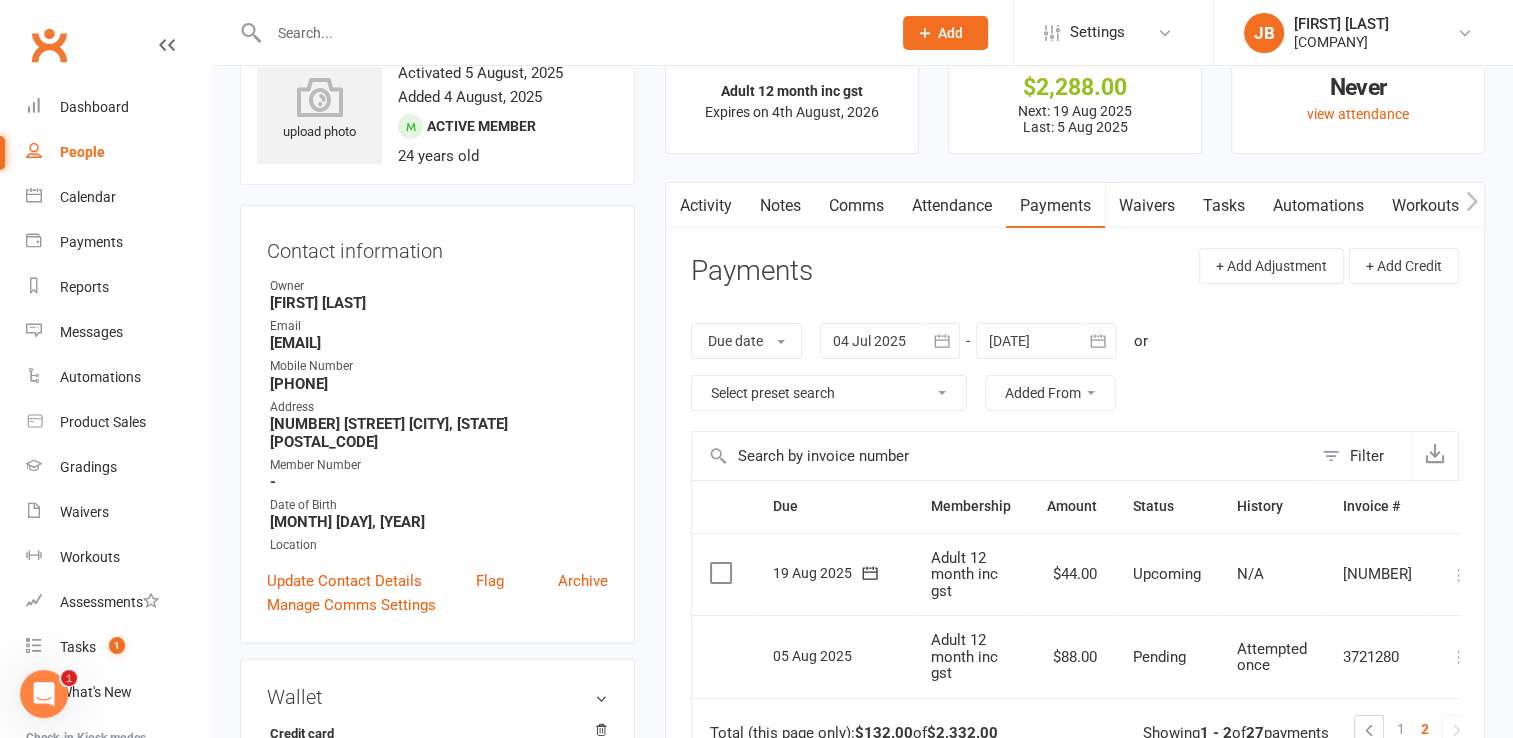 scroll, scrollTop: 0, scrollLeft: 0, axis: both 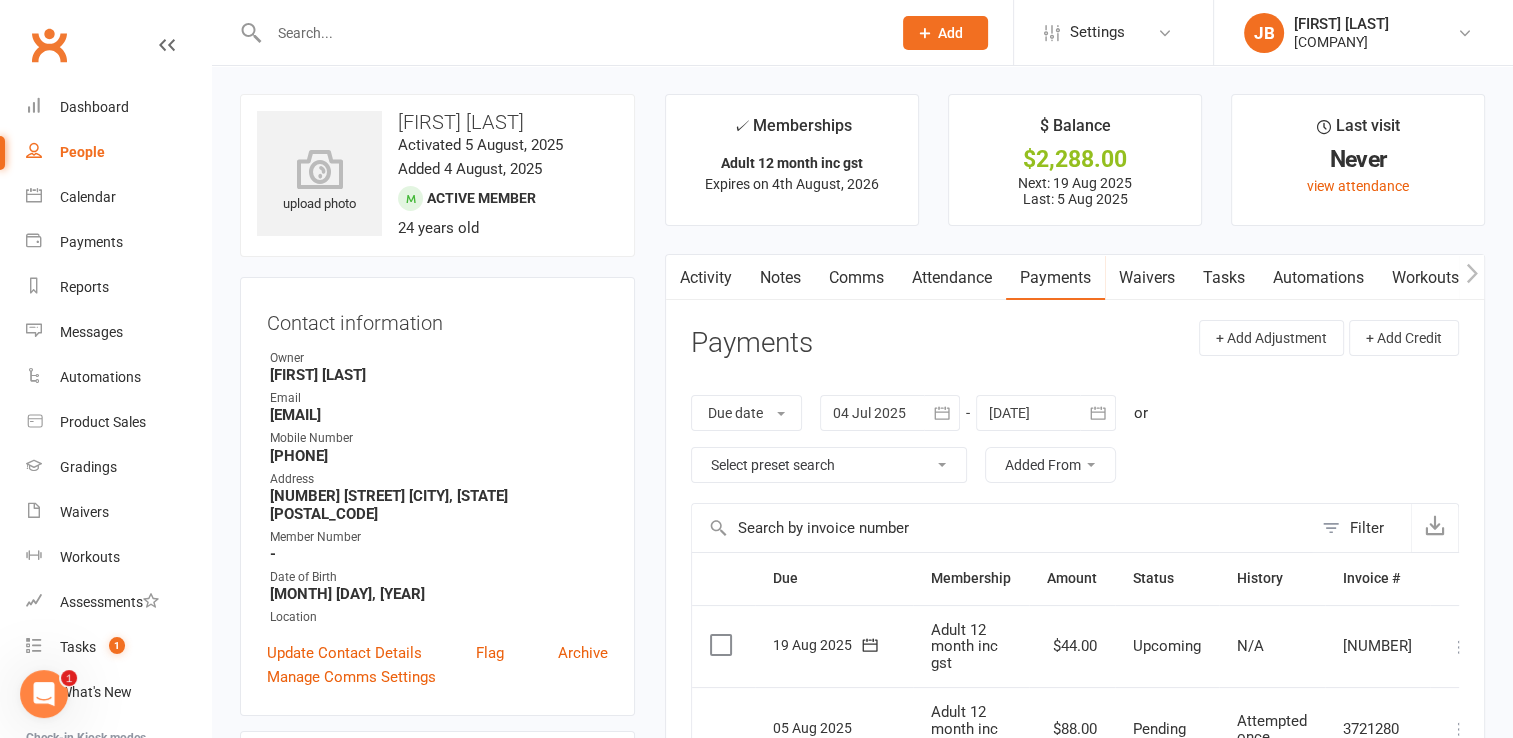 click at bounding box center (1460, 647) 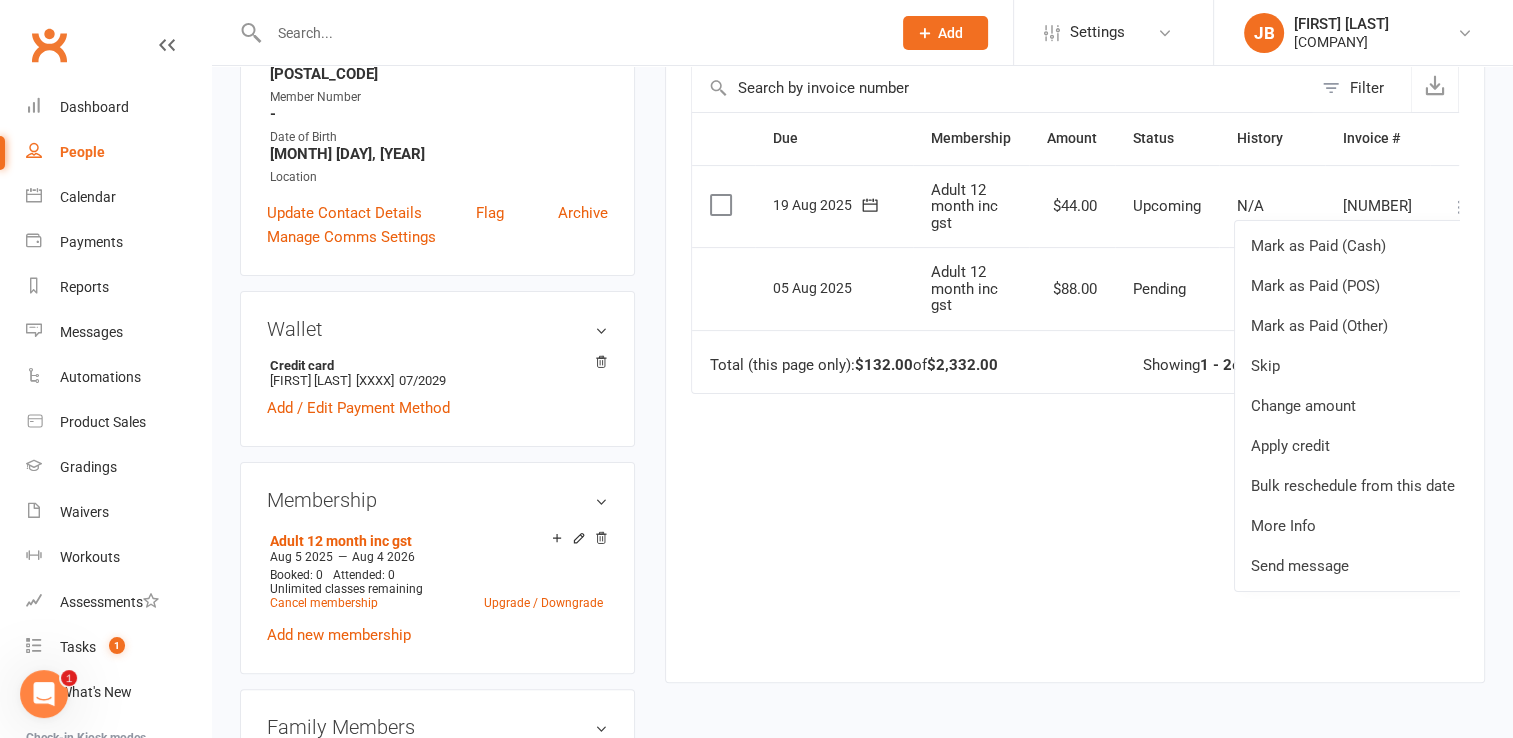 scroll, scrollTop: 450, scrollLeft: 0, axis: vertical 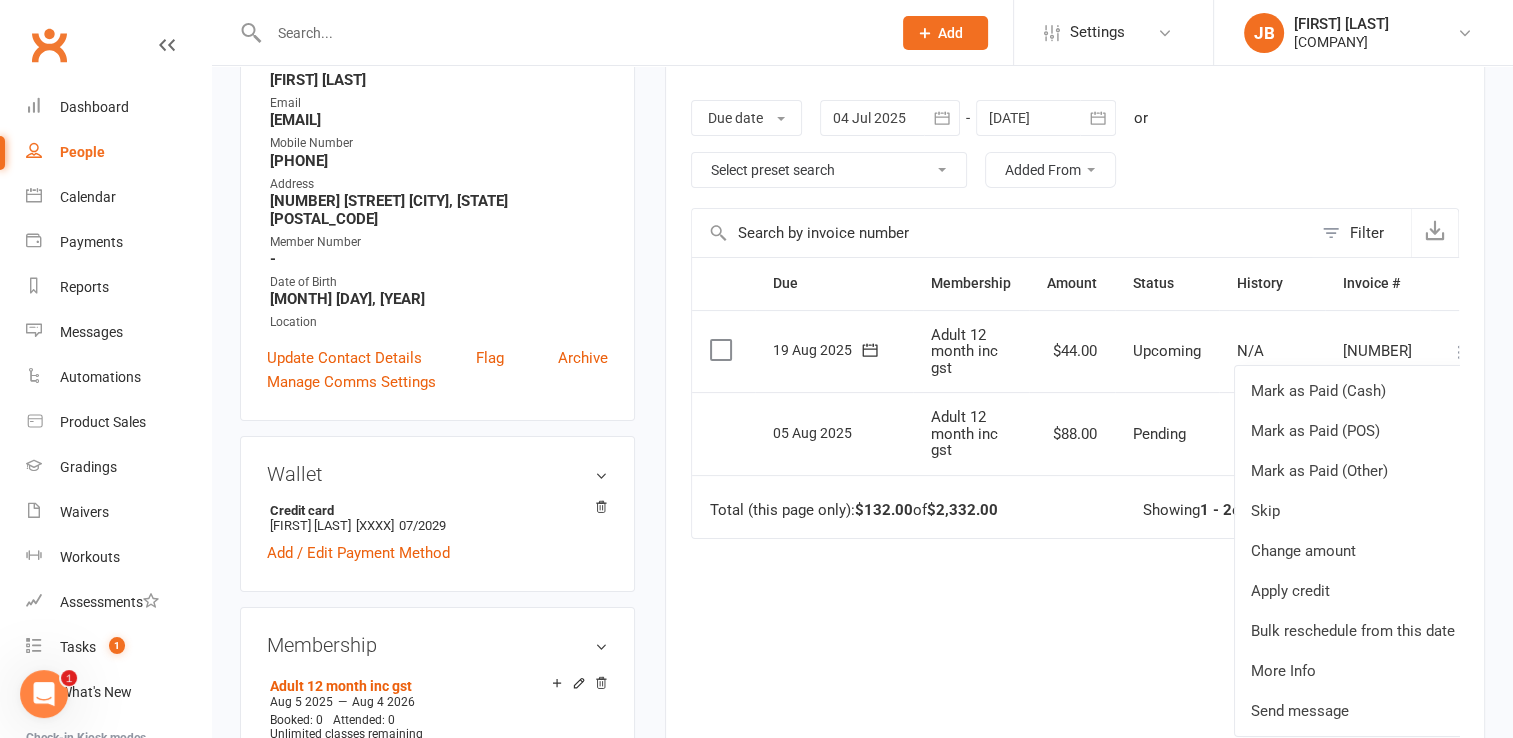 click on "Due  Contact  Membership Amount  Status History Invoice # Select this [DATE]
[FIRST] [LAST]
Adult 12 month inc gst $[PRICE] Upcoming N/A [NUMBER] Mark as Paid (Cash)  Mark as Paid (POS)  Mark as Paid (Other)  Skip  Change amount  Apply credit  Bulk reschedule from this date  More Info Send message Select this [DATE]
[FIRST] [LAST]
Adult 12 month inc gst $[PRICE] Pending Attempted once [NUMBER] More Info Send message Total (this page only):  $[PRICE]  of  $[PRICE] 1 2 Showing  1 - 2  of  27  payments" at bounding box center [1075, 526] 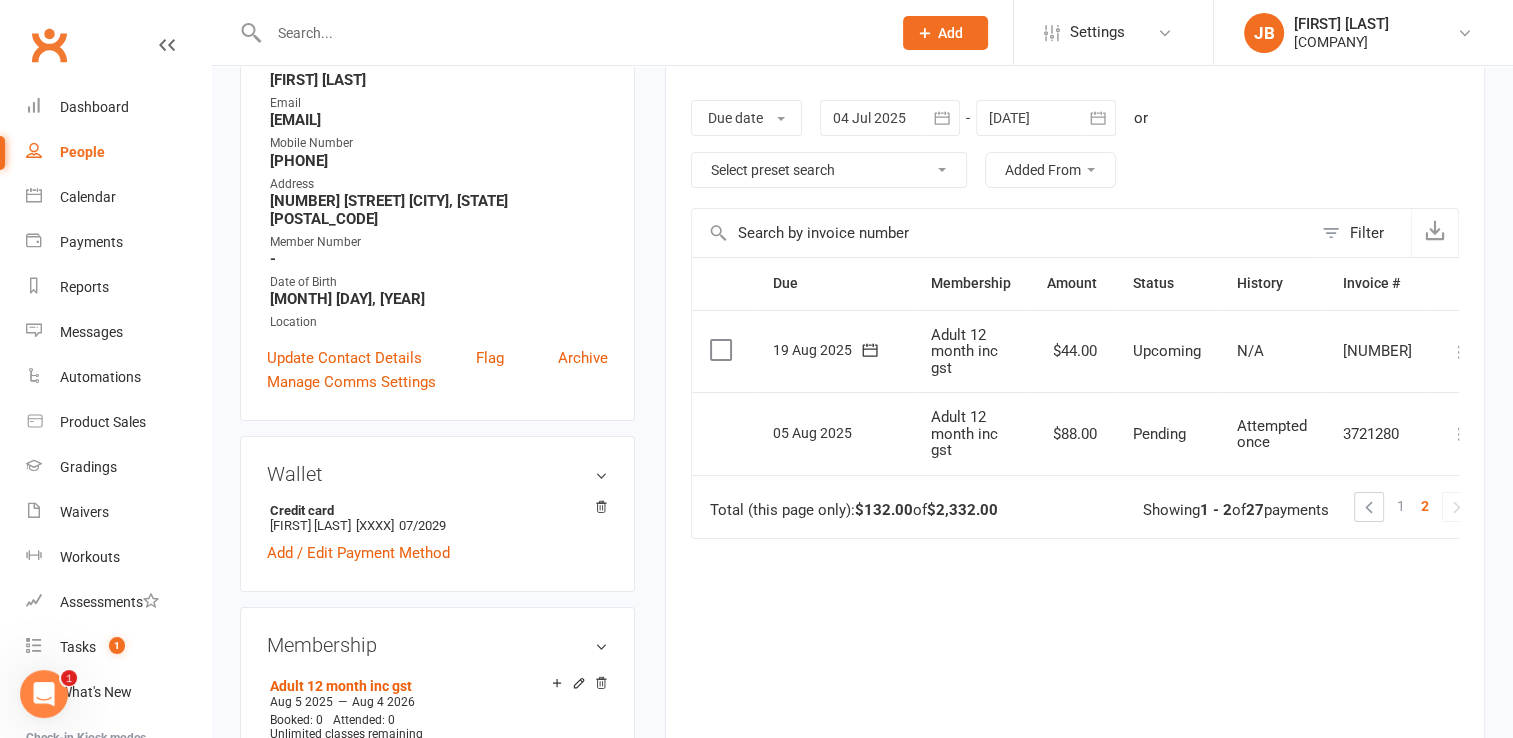 click on "2" at bounding box center [1425, 506] 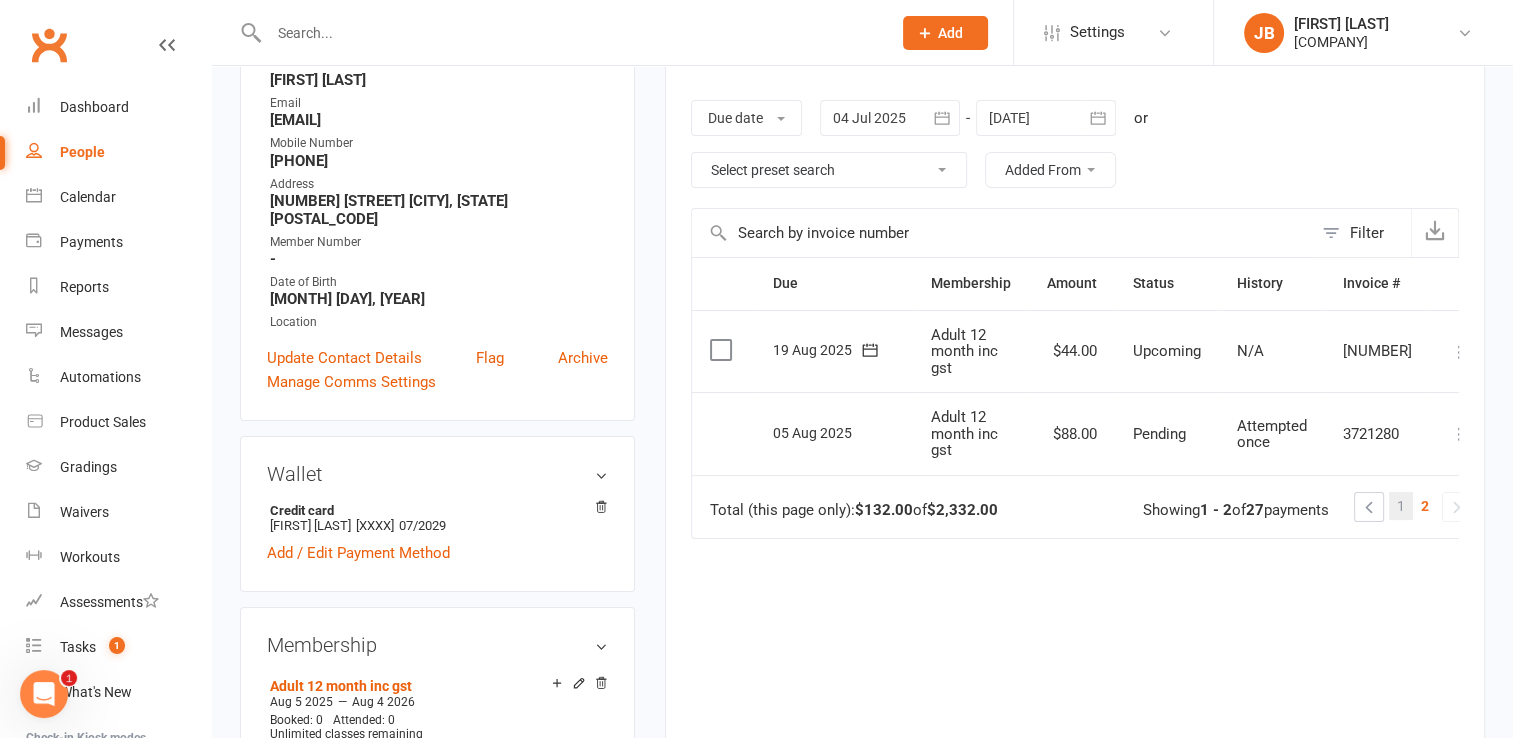 click on "1" at bounding box center [1401, 506] 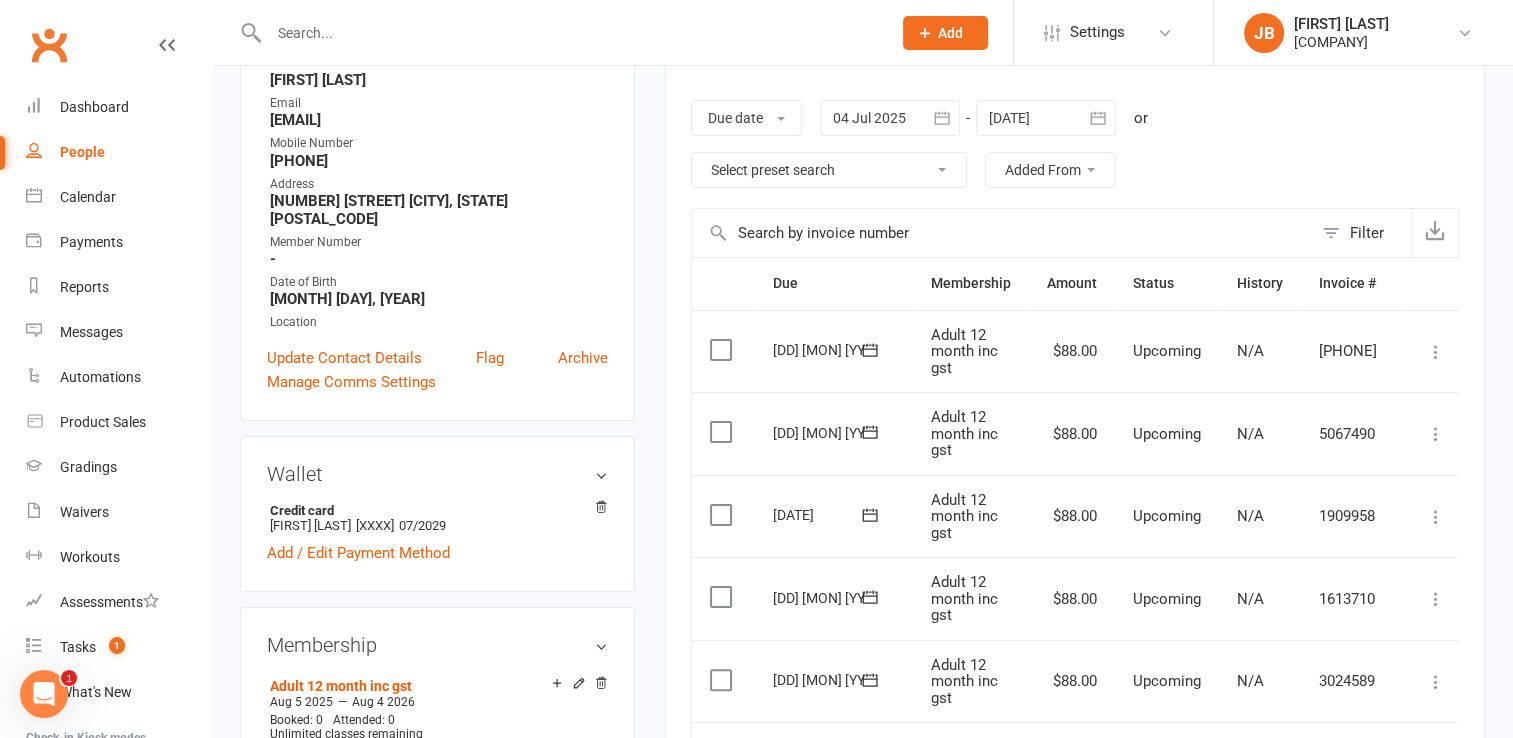 click at bounding box center (1436, 352) 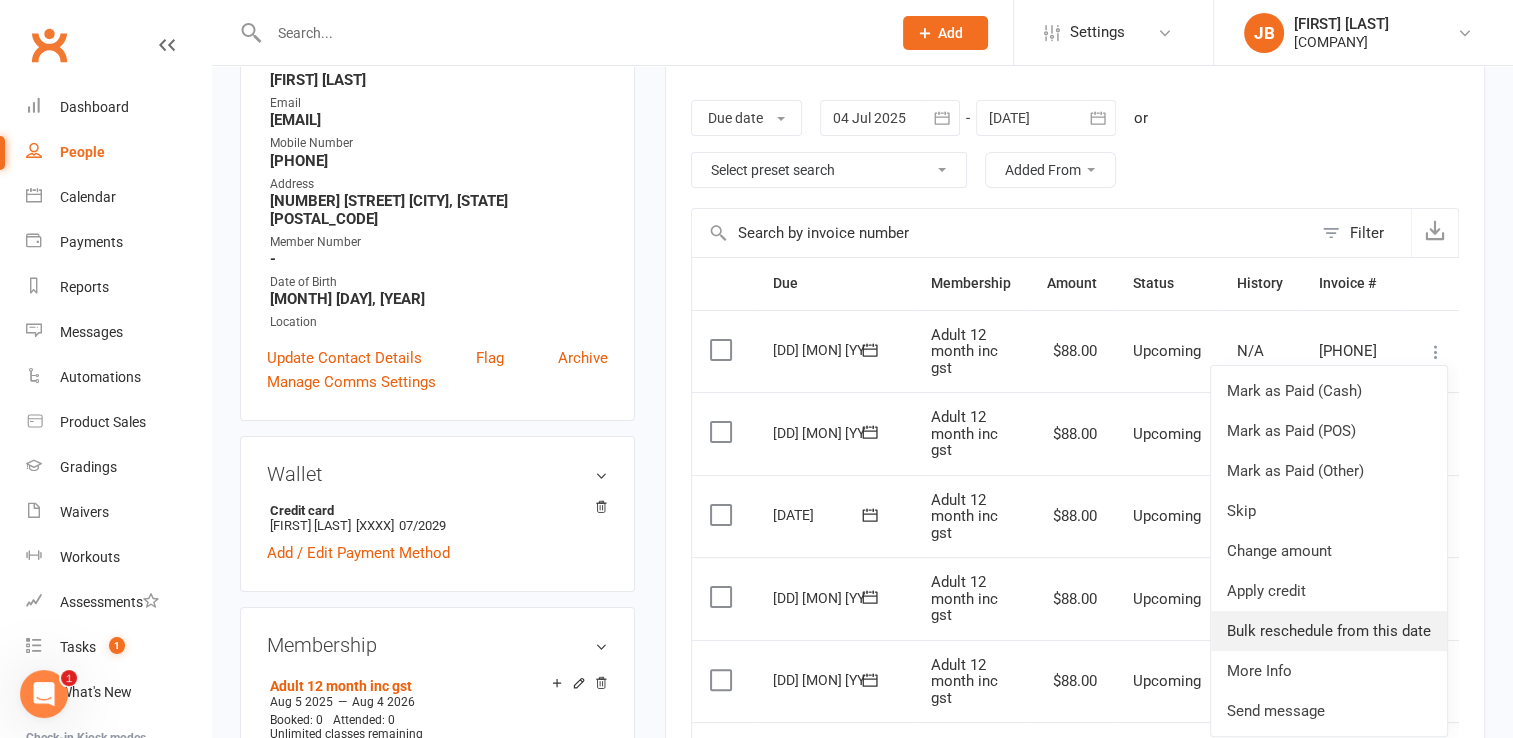 click on "Bulk reschedule from this date" at bounding box center (1329, 631) 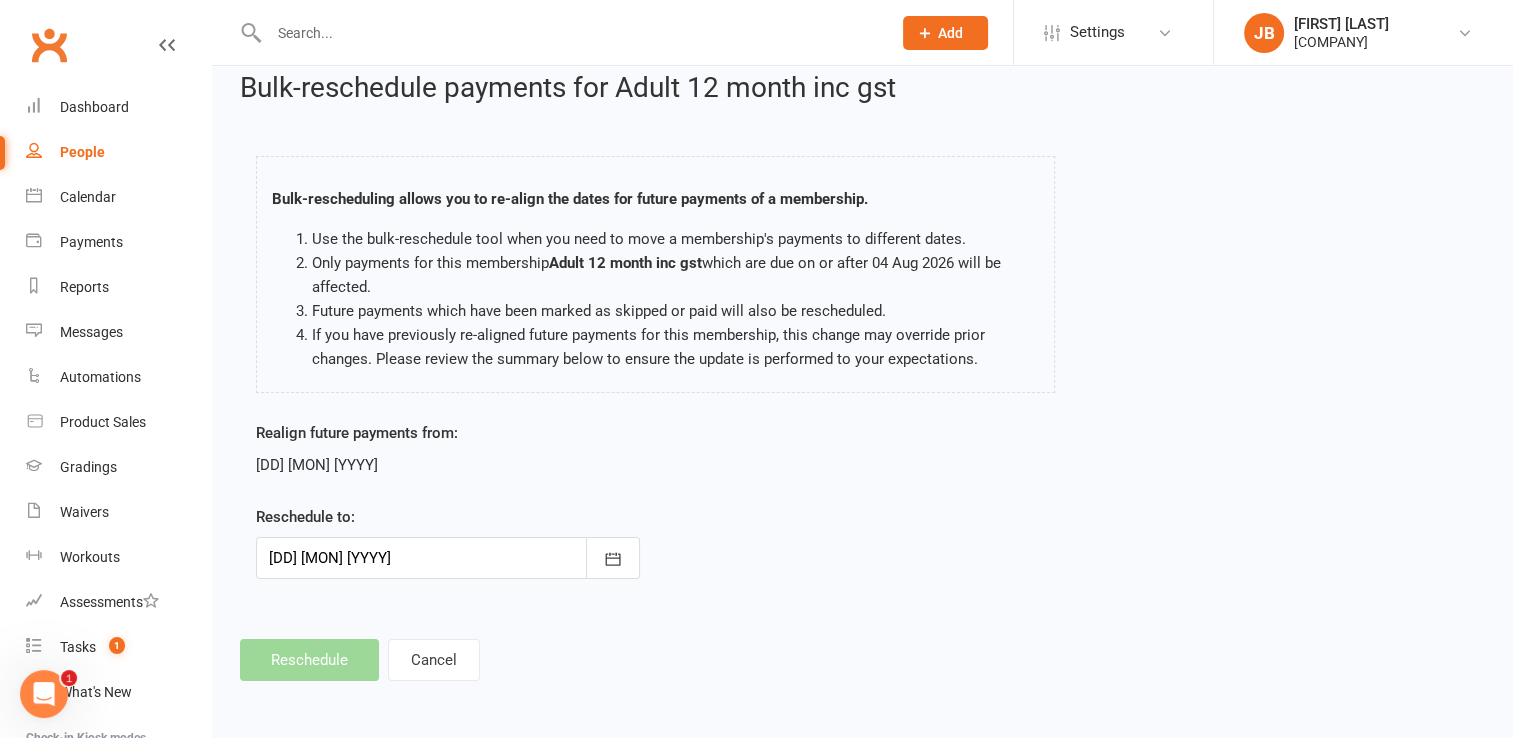 scroll, scrollTop: 0, scrollLeft: 0, axis: both 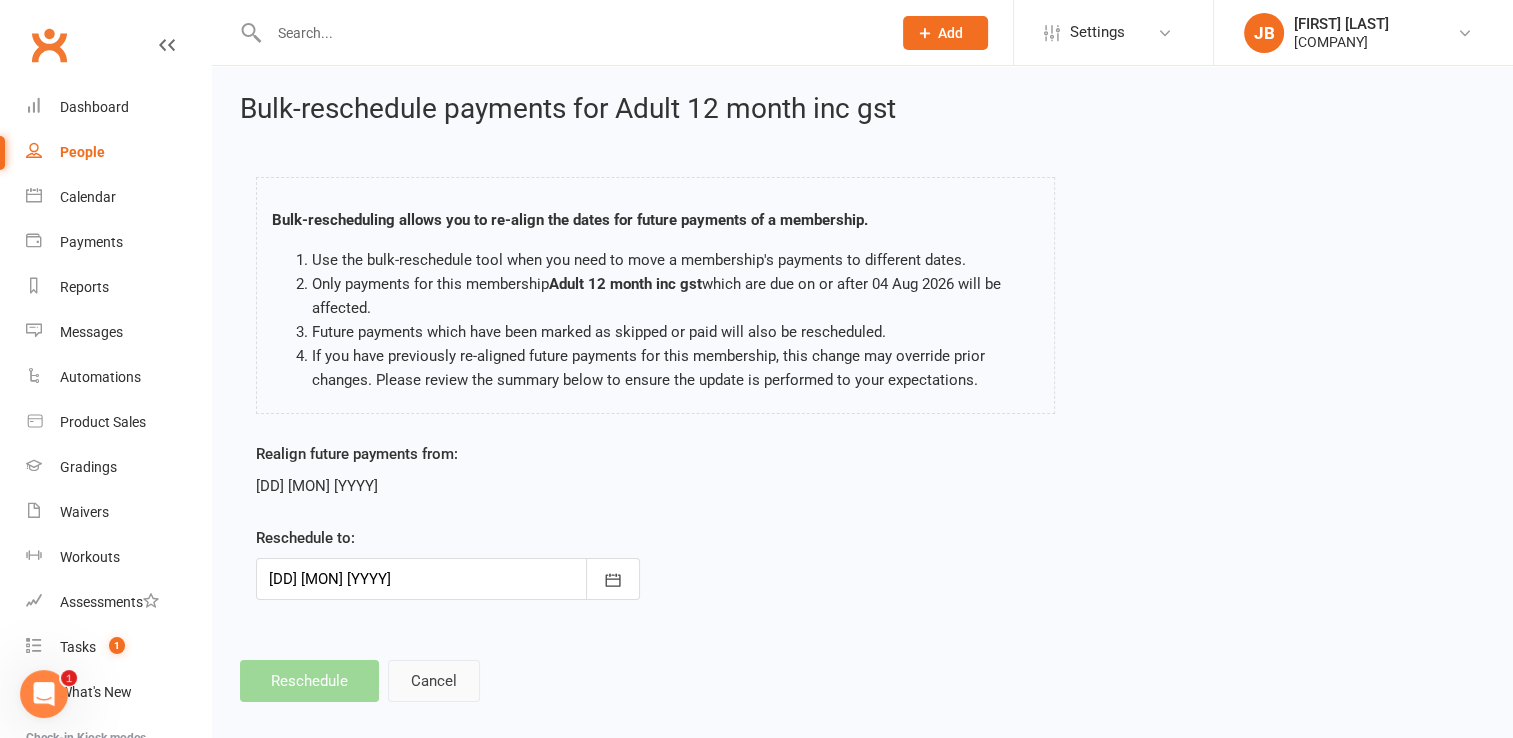 click on "Cancel" at bounding box center (434, 681) 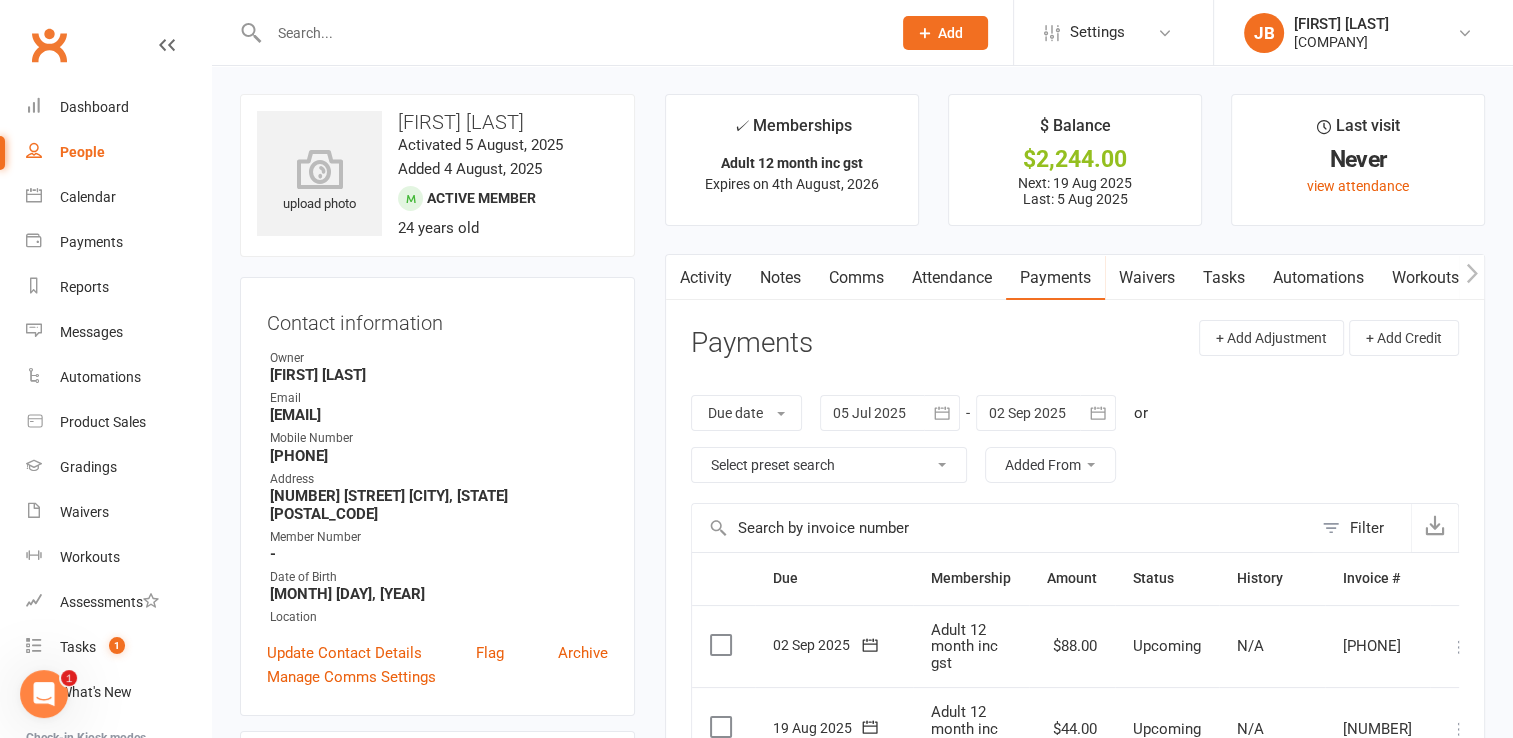 click at bounding box center (1460, 647) 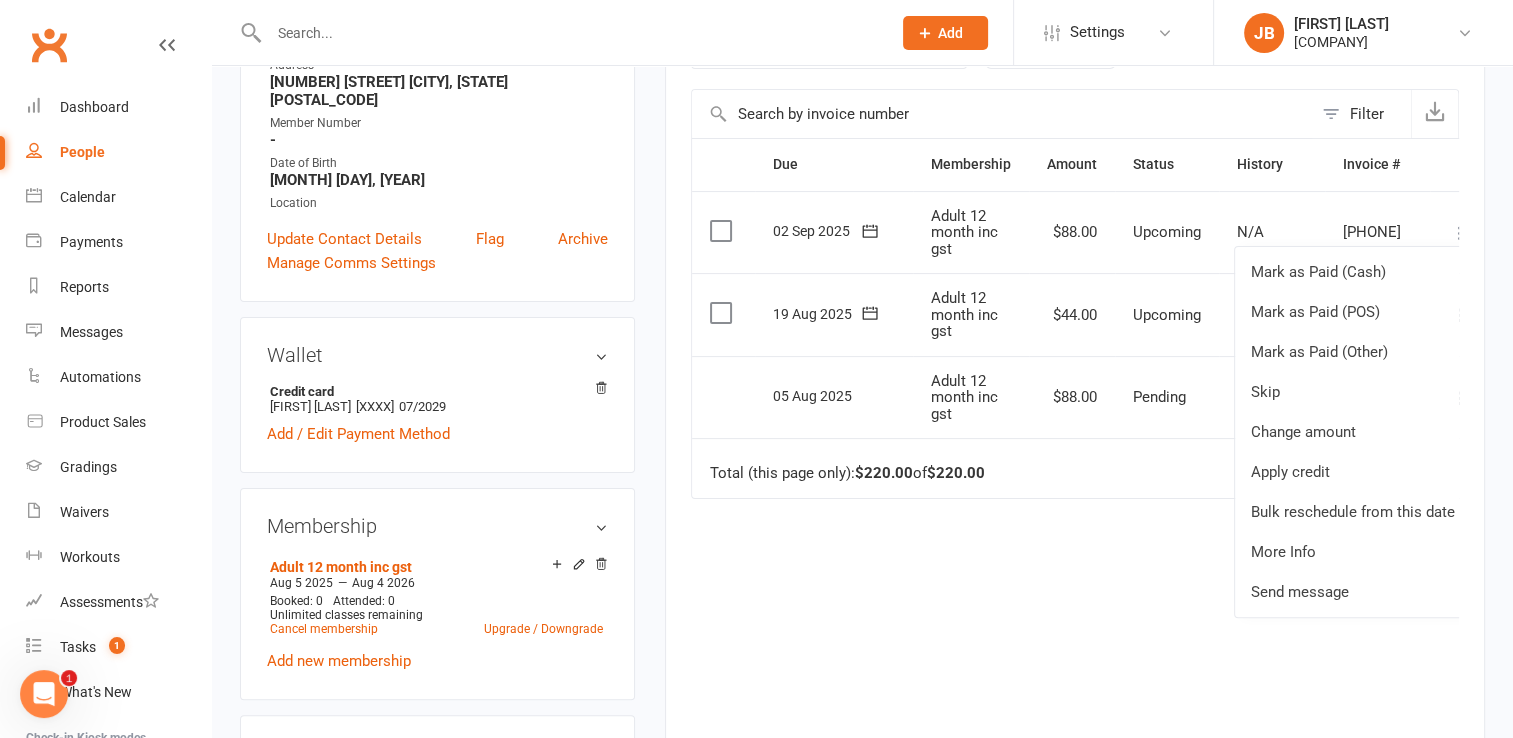 scroll, scrollTop: 420, scrollLeft: 0, axis: vertical 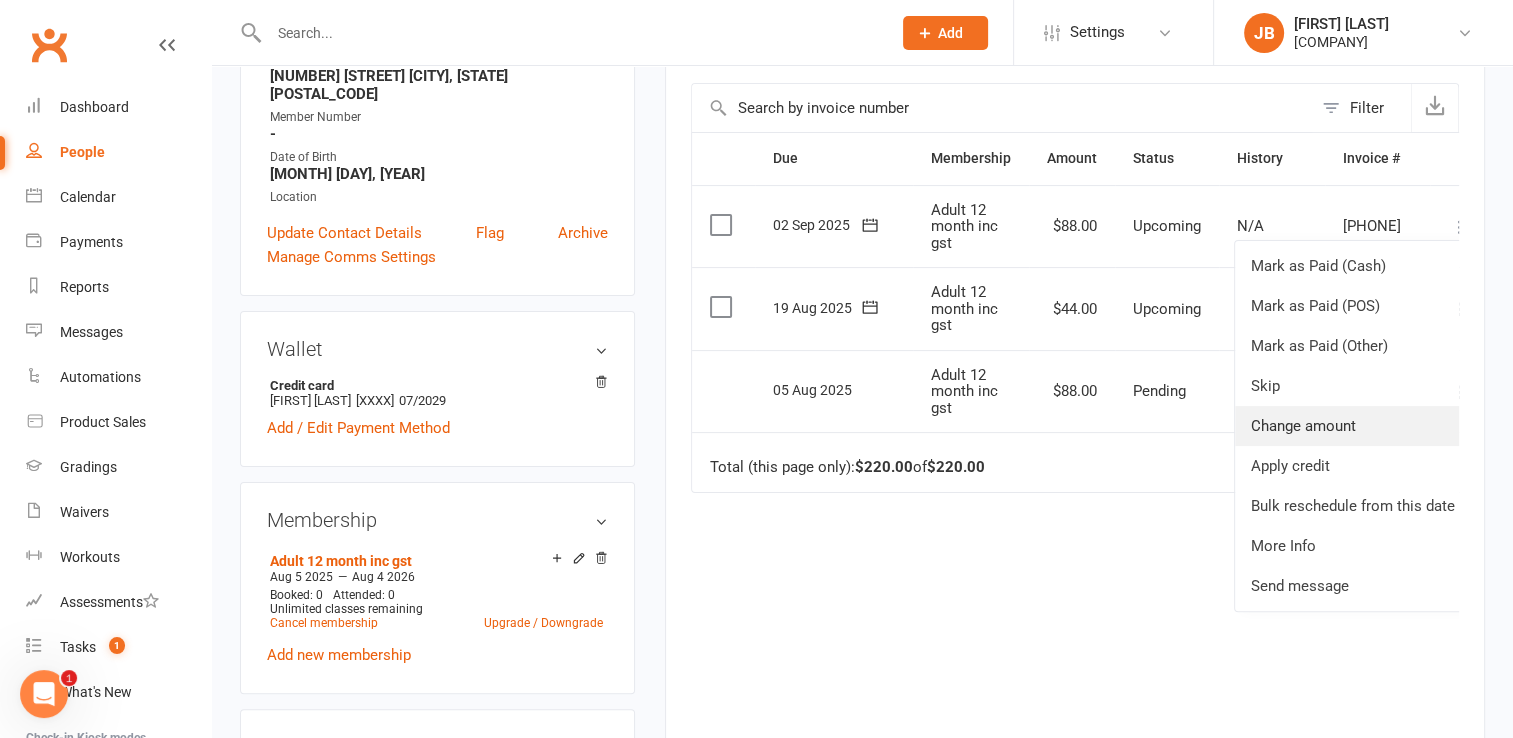 click on "Change amount" at bounding box center [1353, 426] 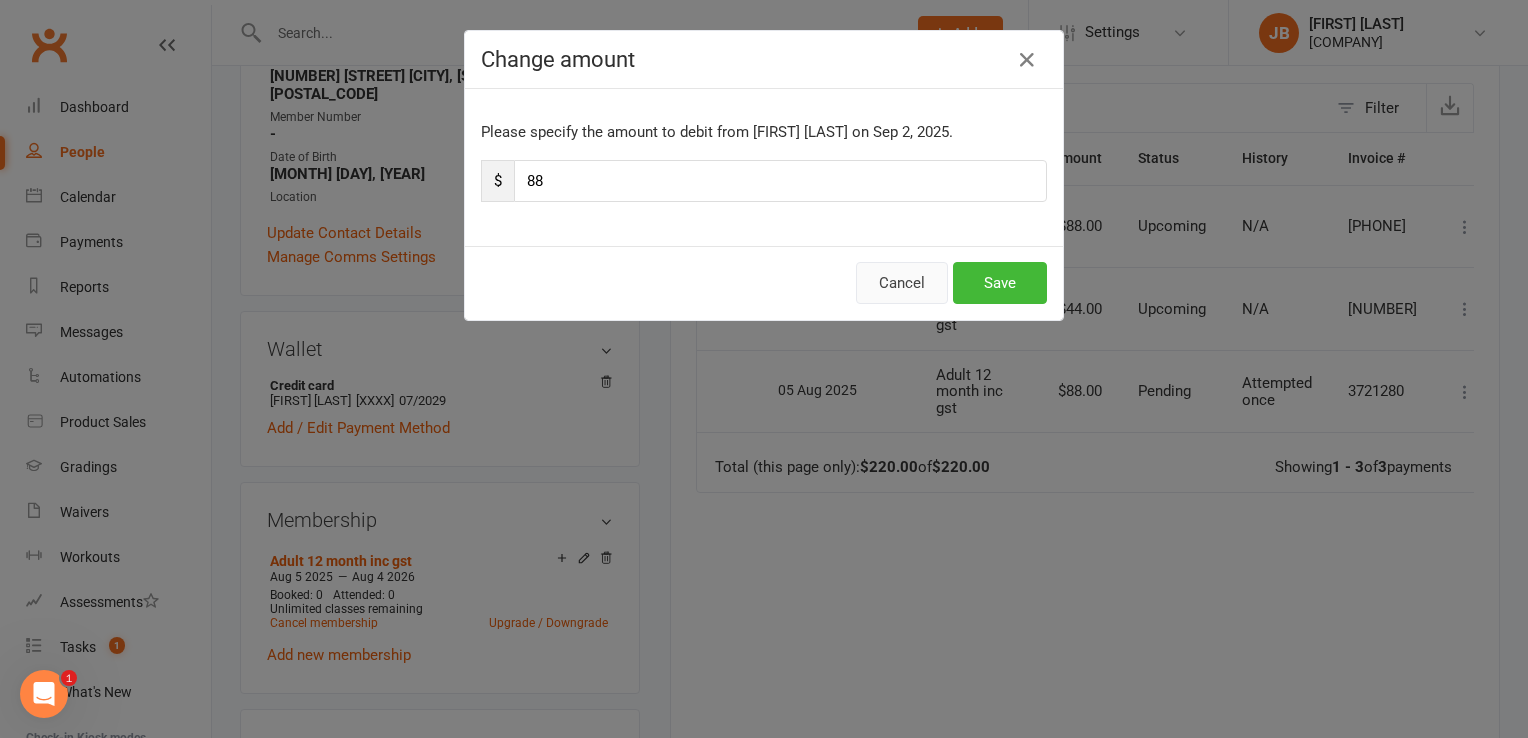 click on "Cancel" at bounding box center [902, 283] 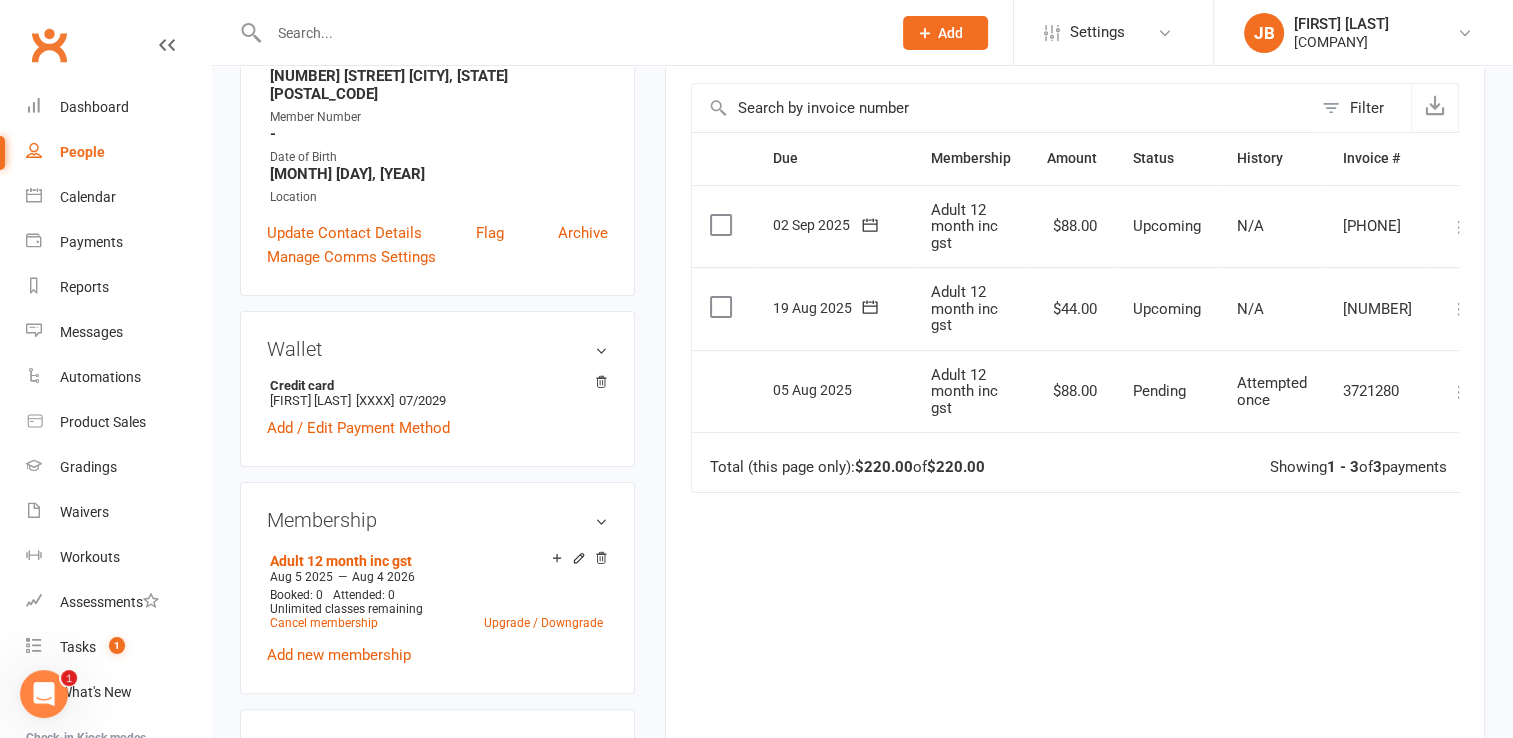 click 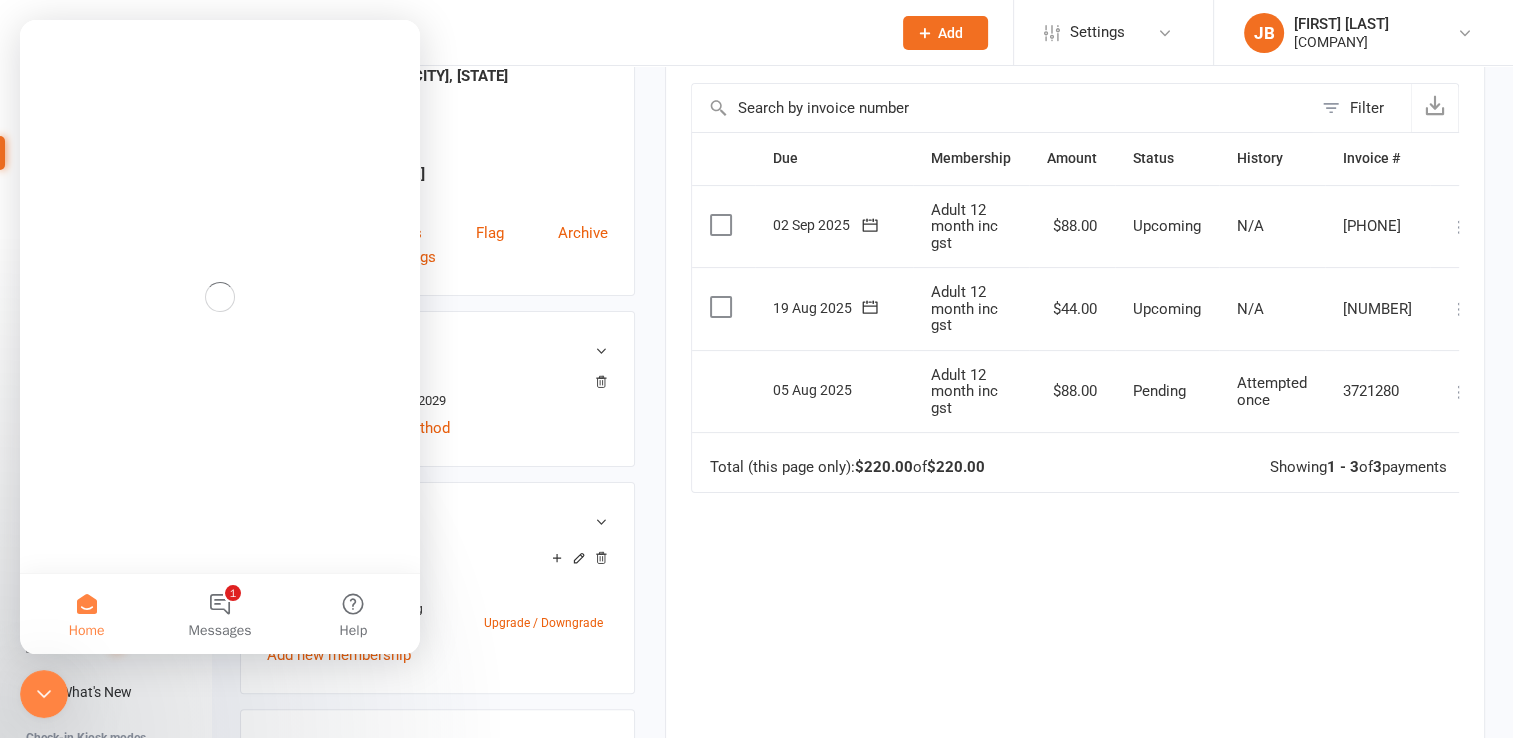 scroll, scrollTop: 0, scrollLeft: 0, axis: both 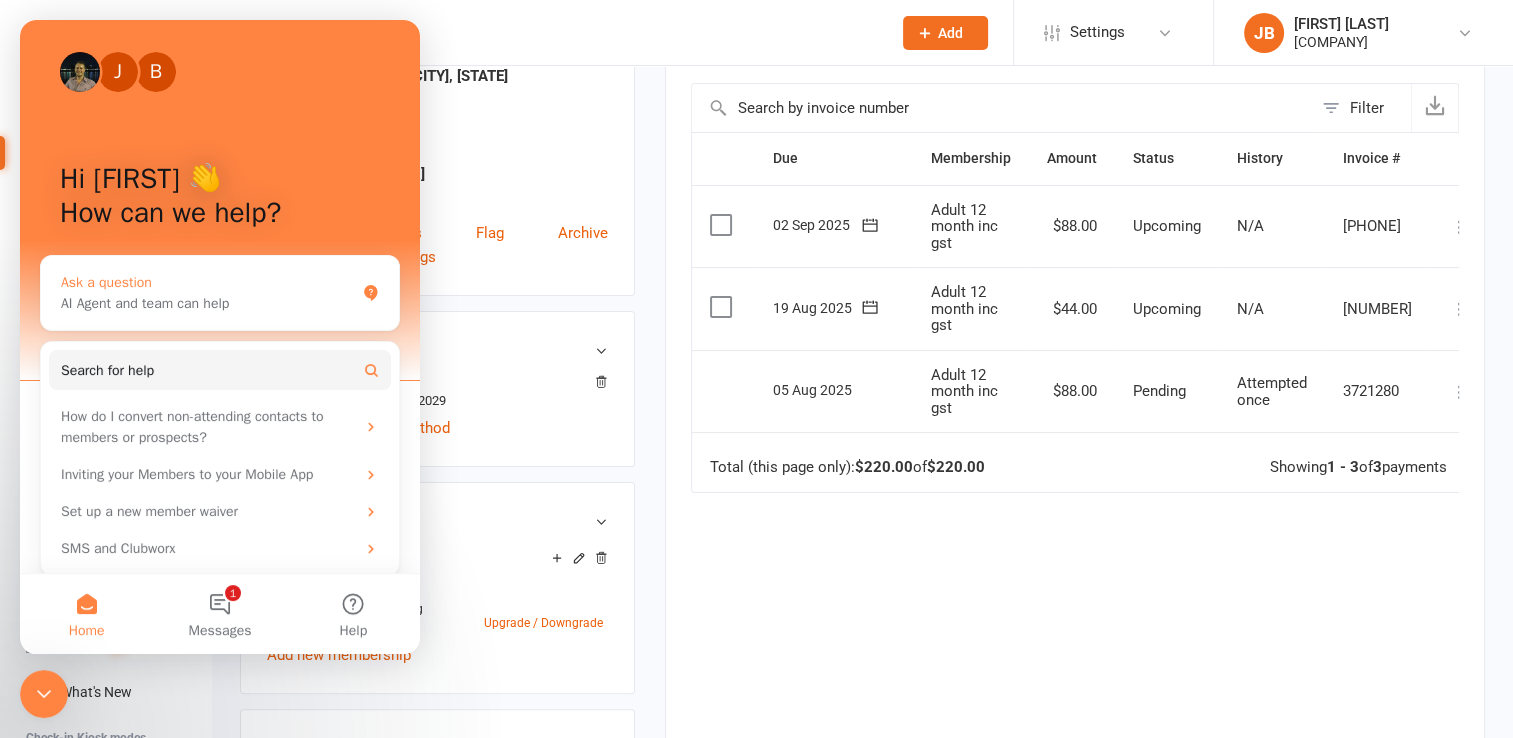 click on "AI Agent and team can help" at bounding box center (208, 303) 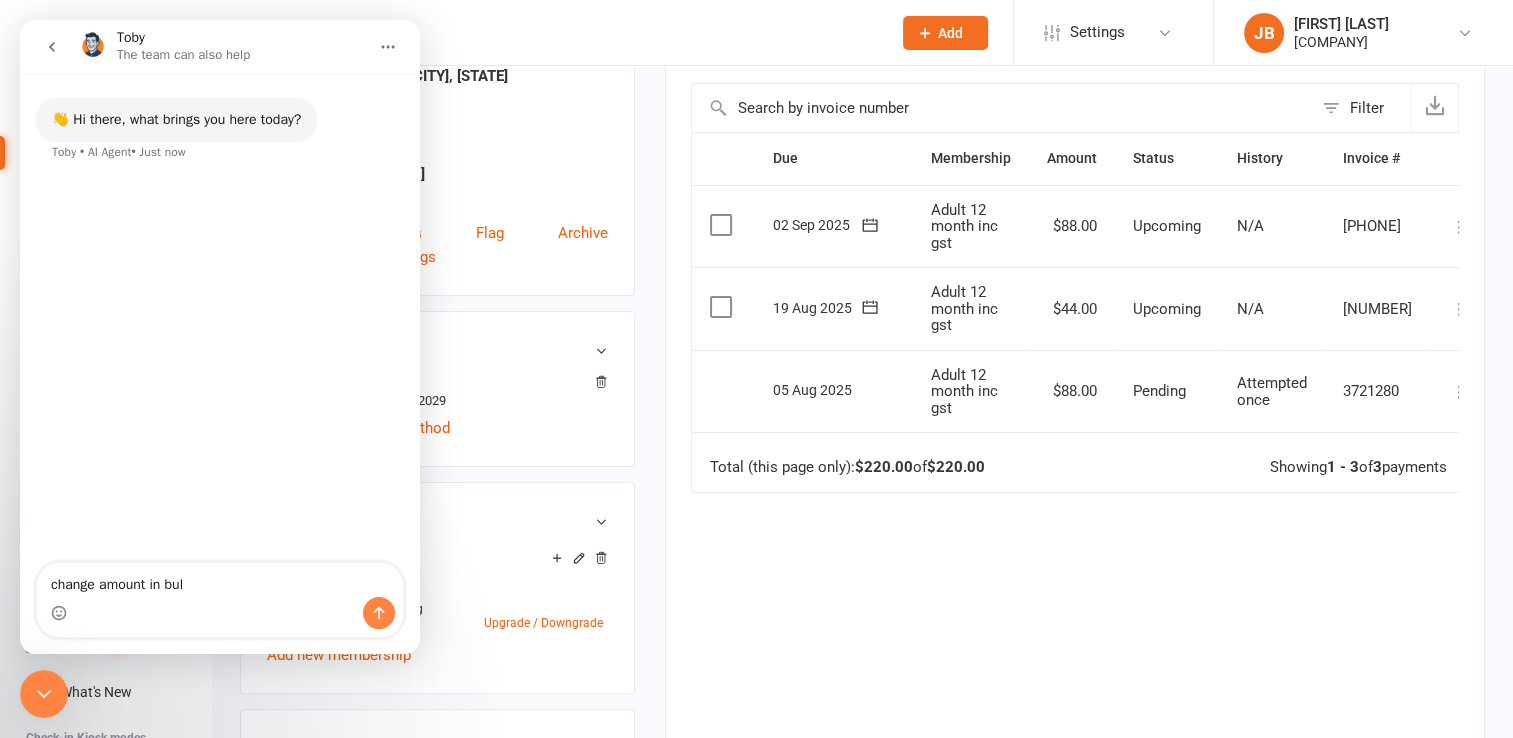 type on "change amount in bulk" 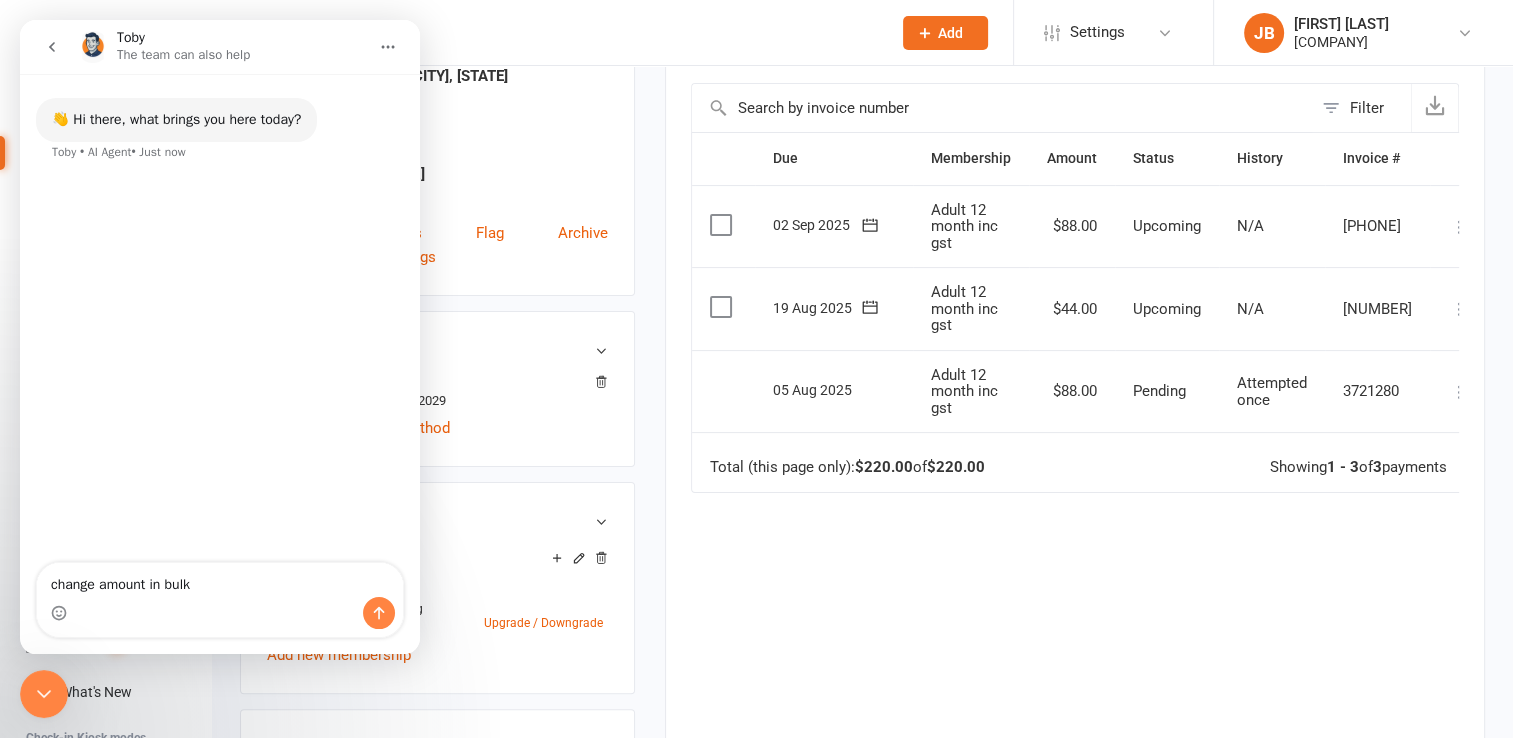 type 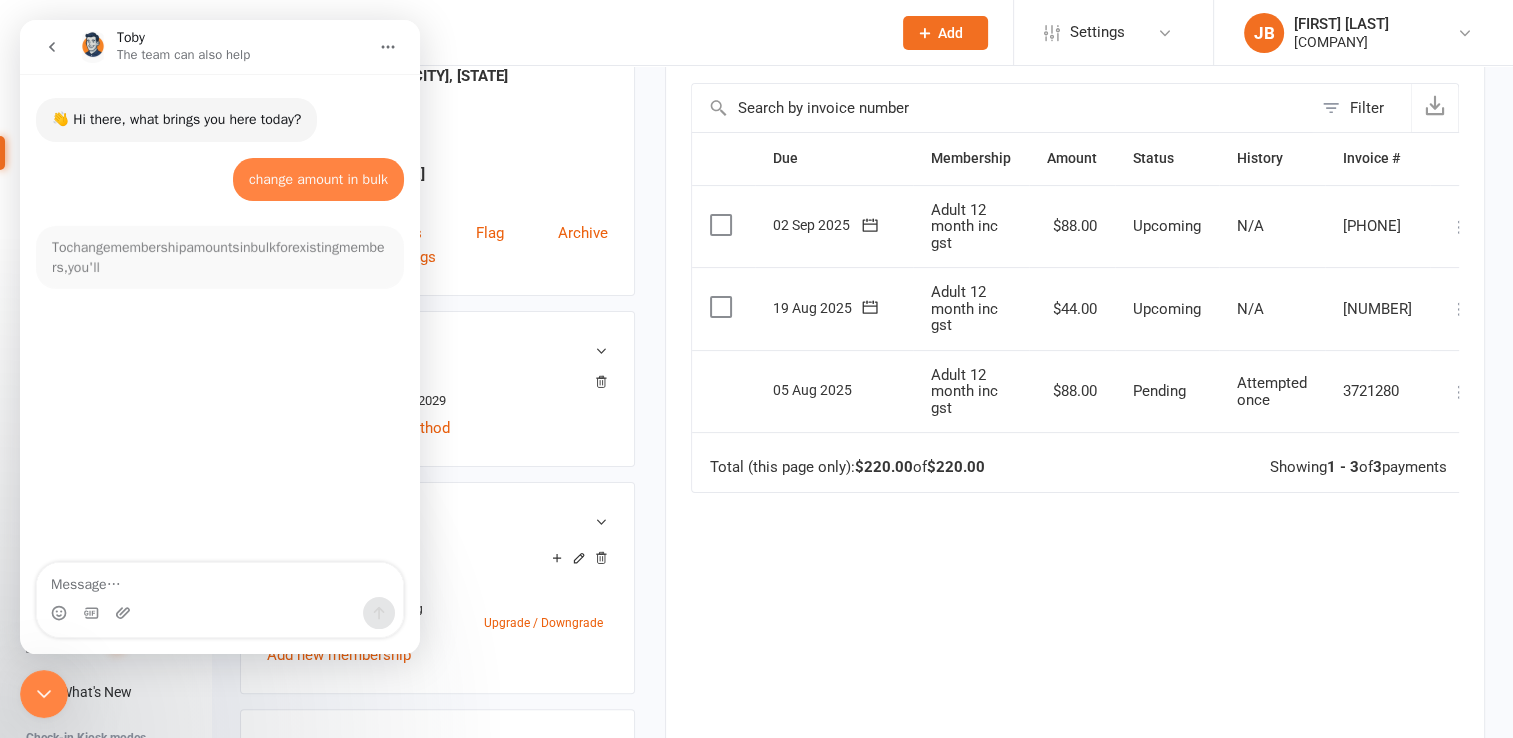 scroll, scrollTop: 3, scrollLeft: 0, axis: vertical 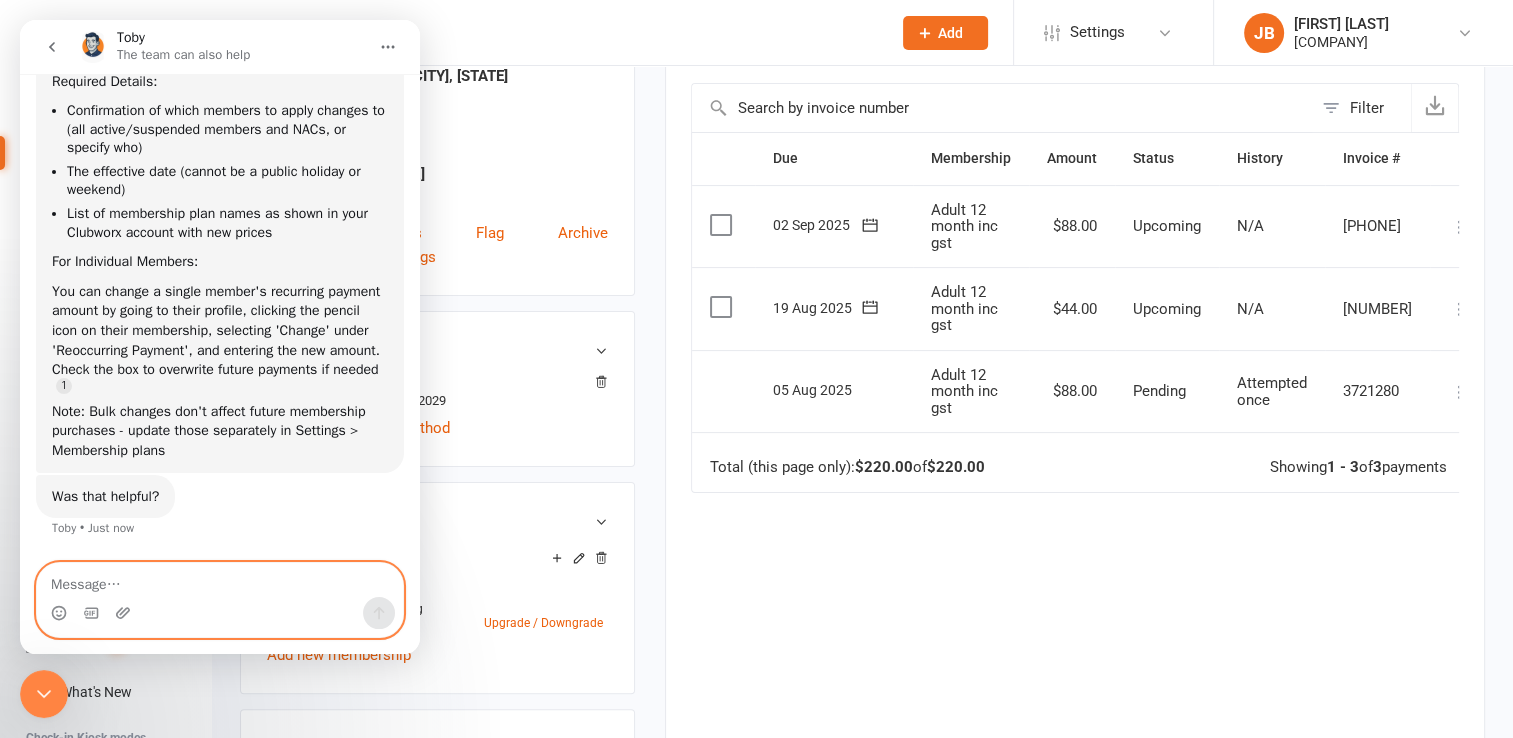 click at bounding box center [220, 580] 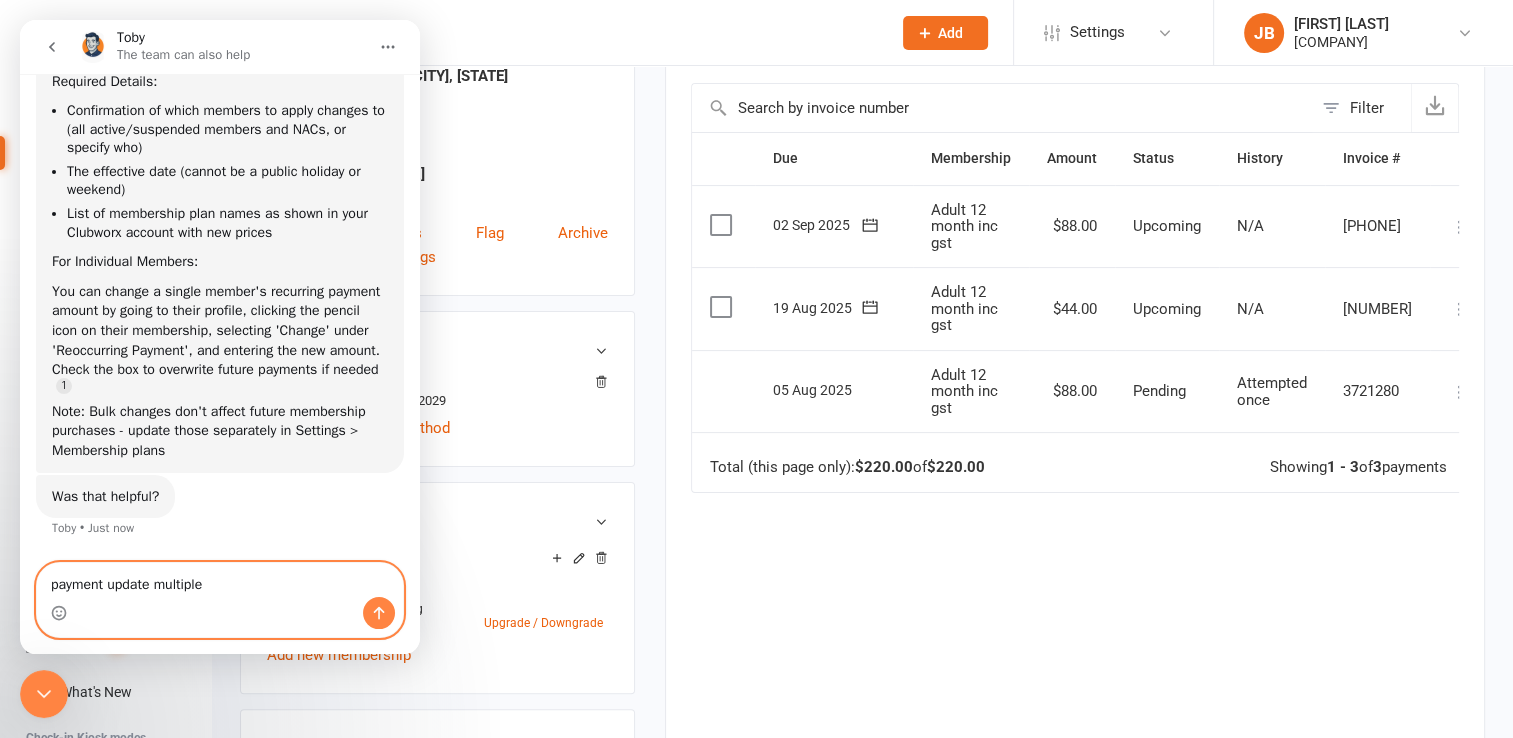 type on "payment update multiple" 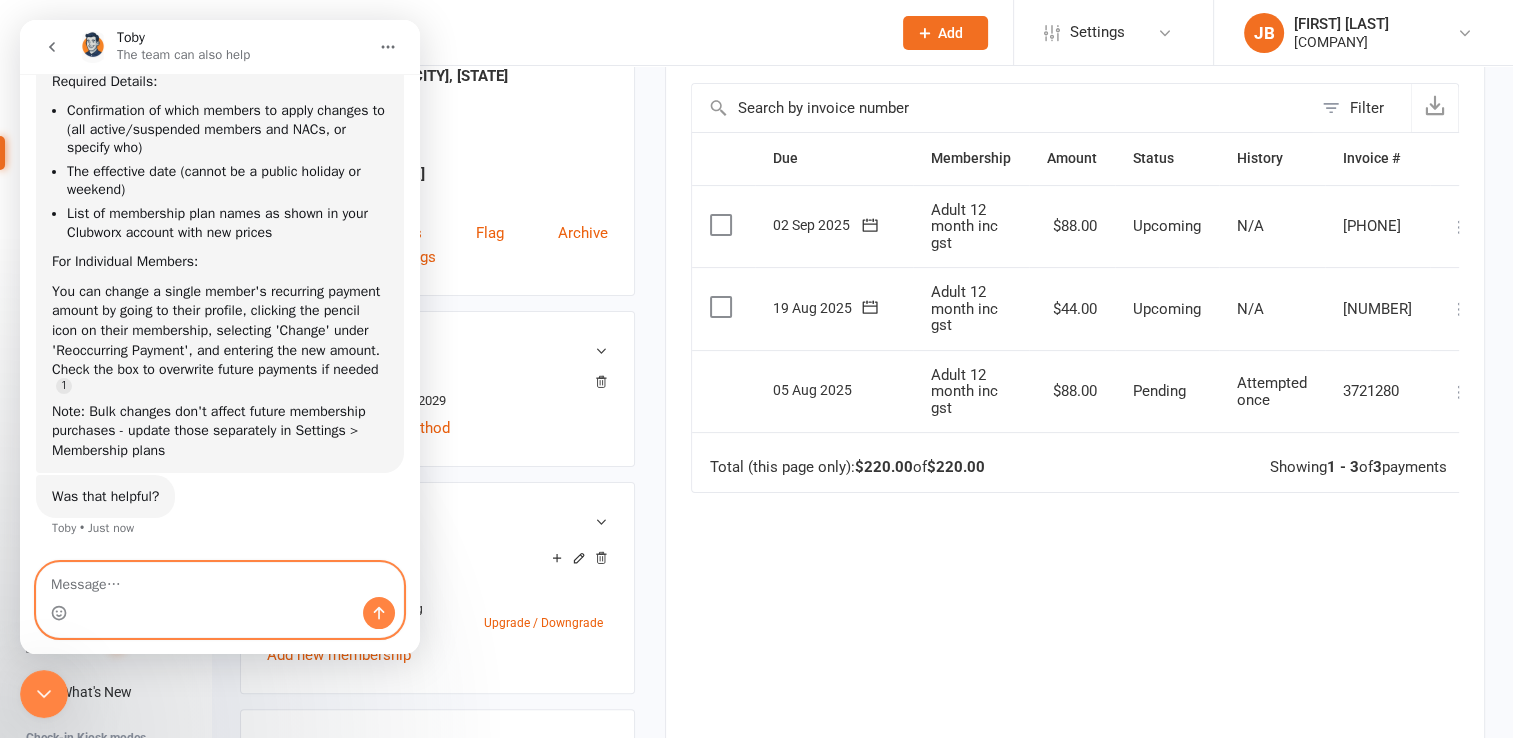 scroll, scrollTop: 2, scrollLeft: 0, axis: vertical 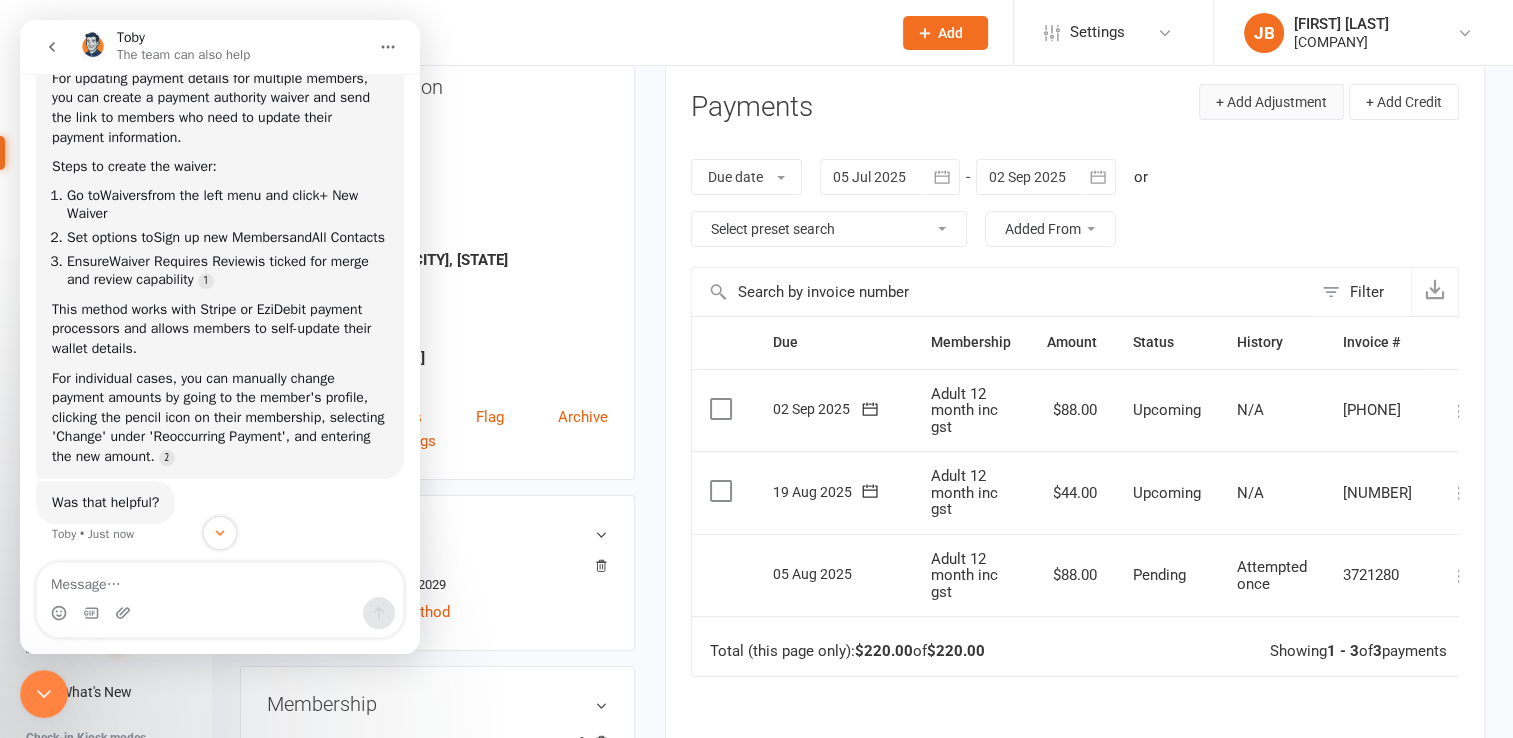 click on "+ Add Adjustment" at bounding box center [1271, 102] 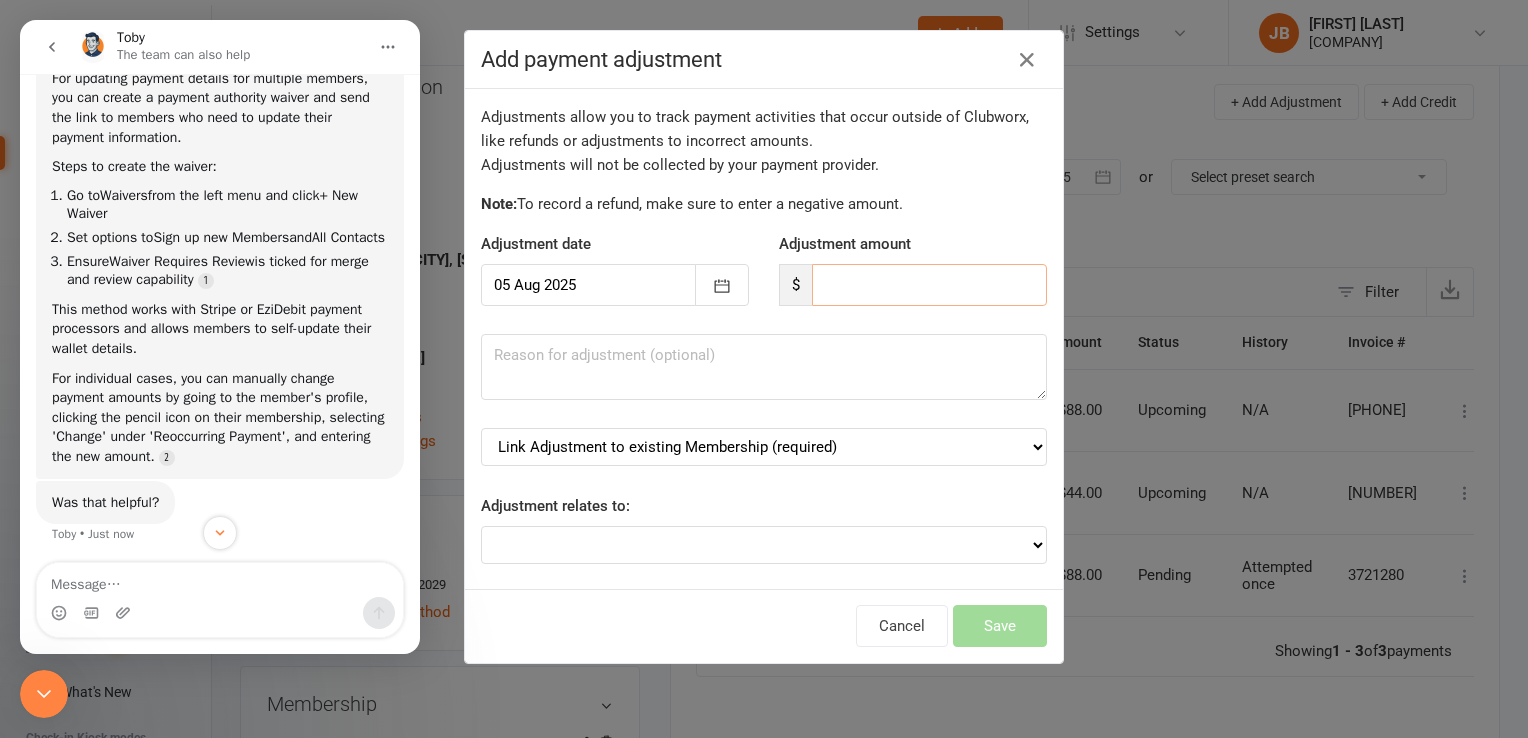 click at bounding box center (929, 285) 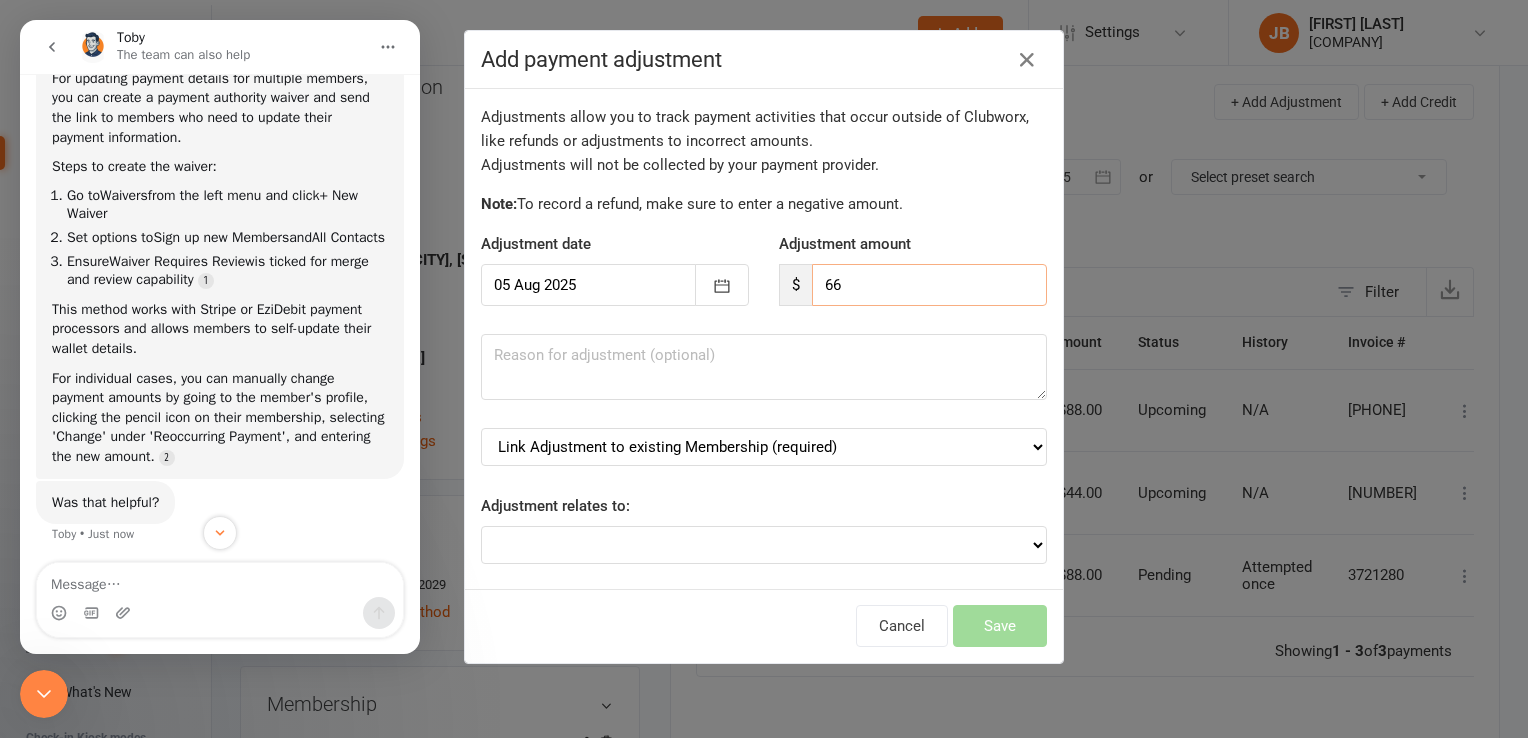 type on "66" 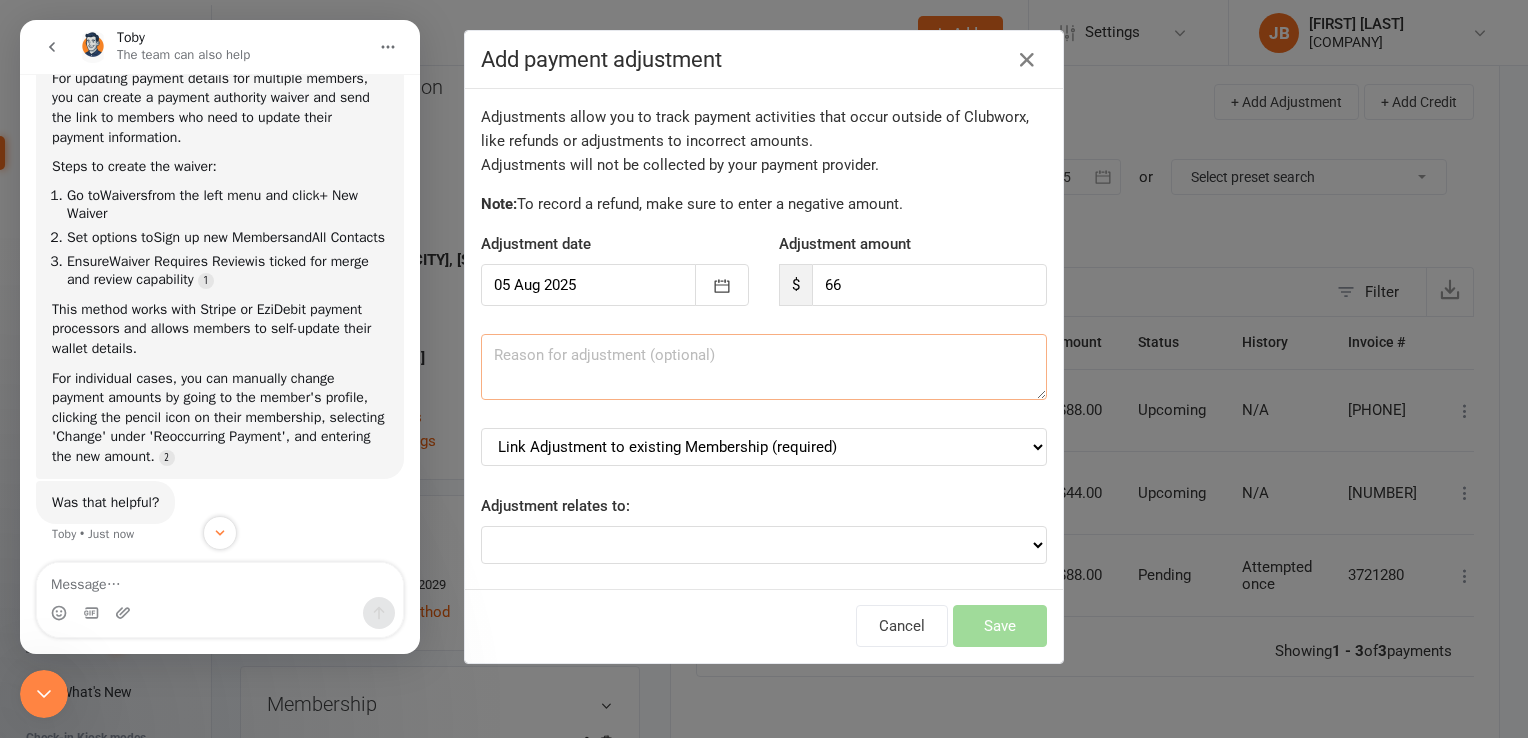 click at bounding box center (764, 367) 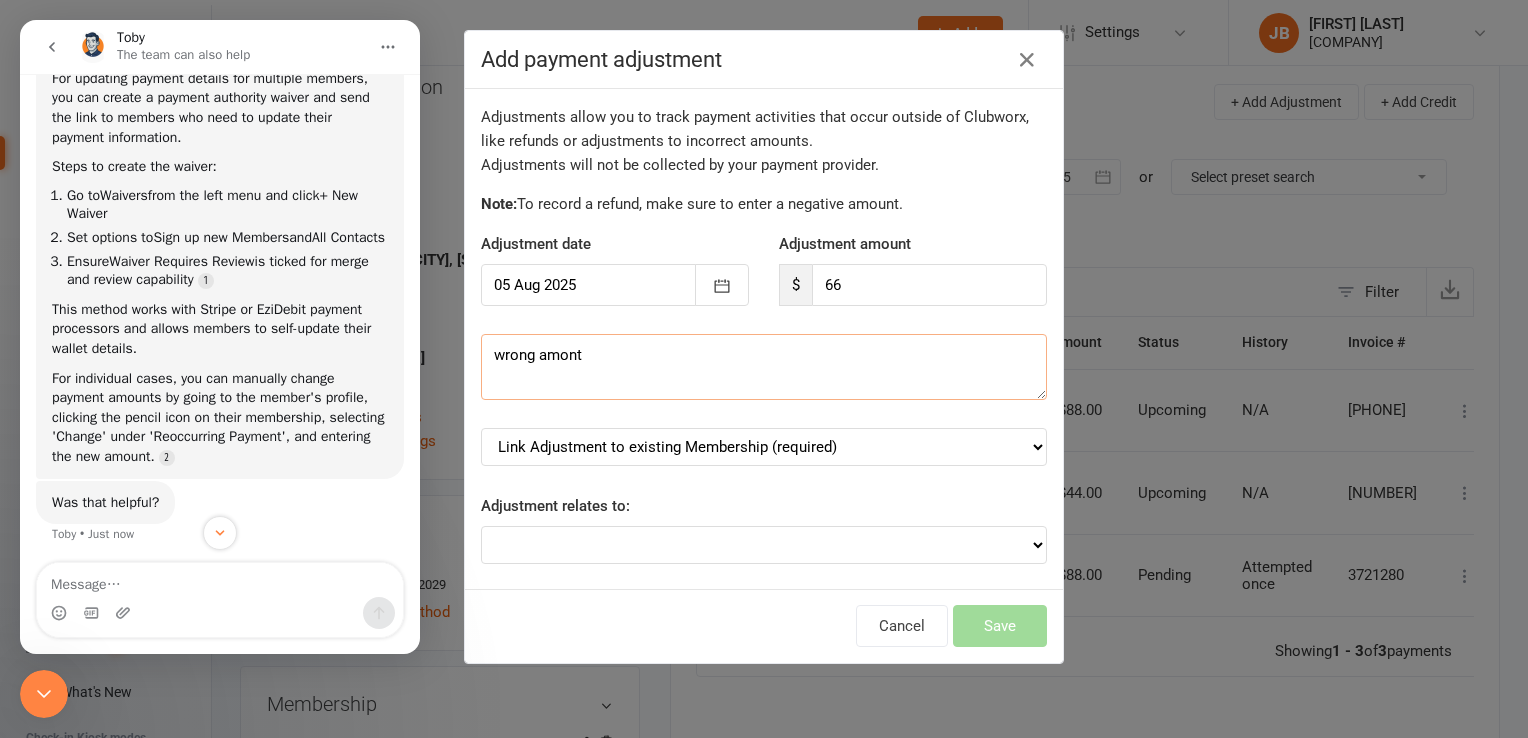 type on "wrong amont" 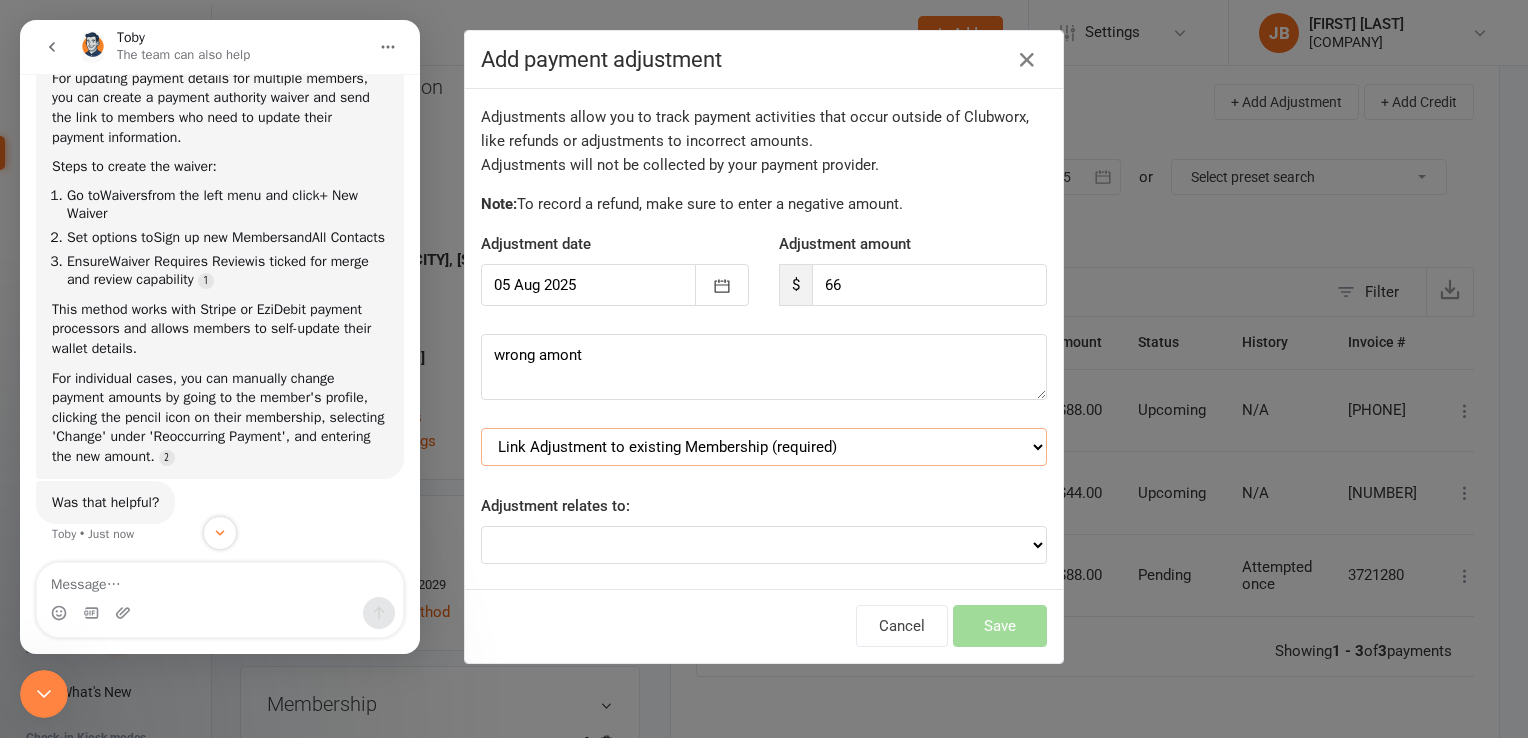click on "Link Adjustment to existing Membership (required)  Adult 12 month inc gst (starts: Aug 5, 2025)" at bounding box center [764, 447] 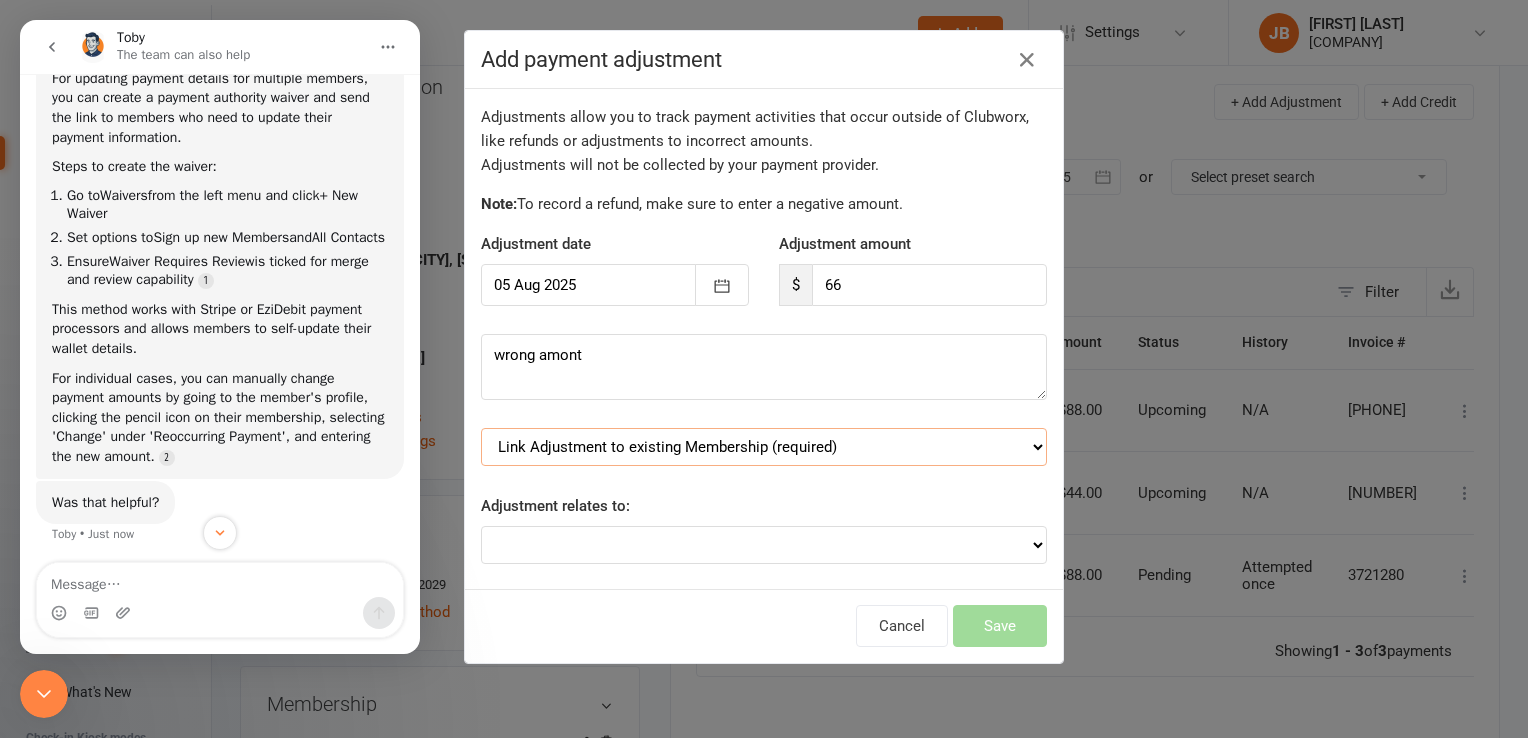select on "0" 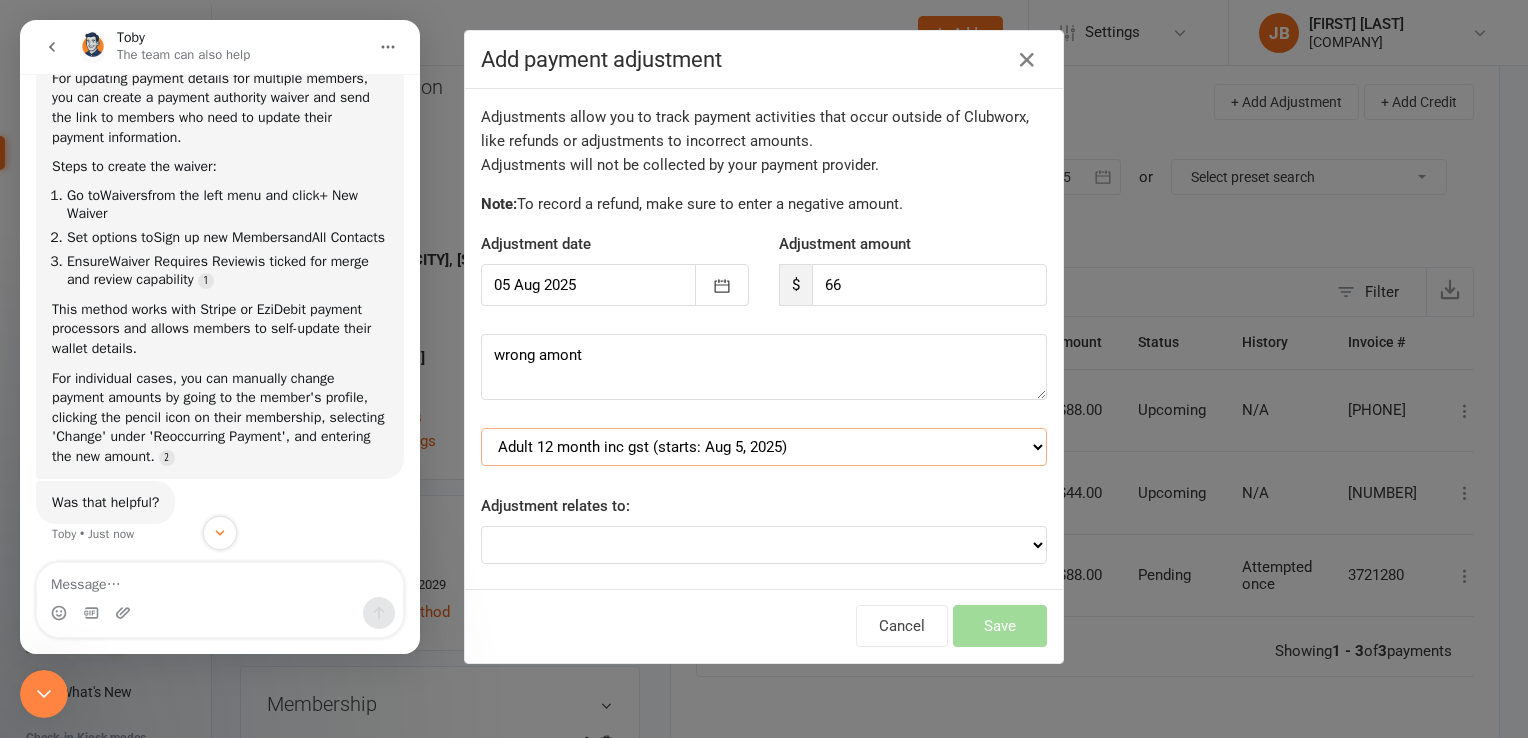 click on "Link Adjustment to existing Membership (required)  Adult 12 month inc gst (starts: Aug 5, 2025)" at bounding box center (764, 447) 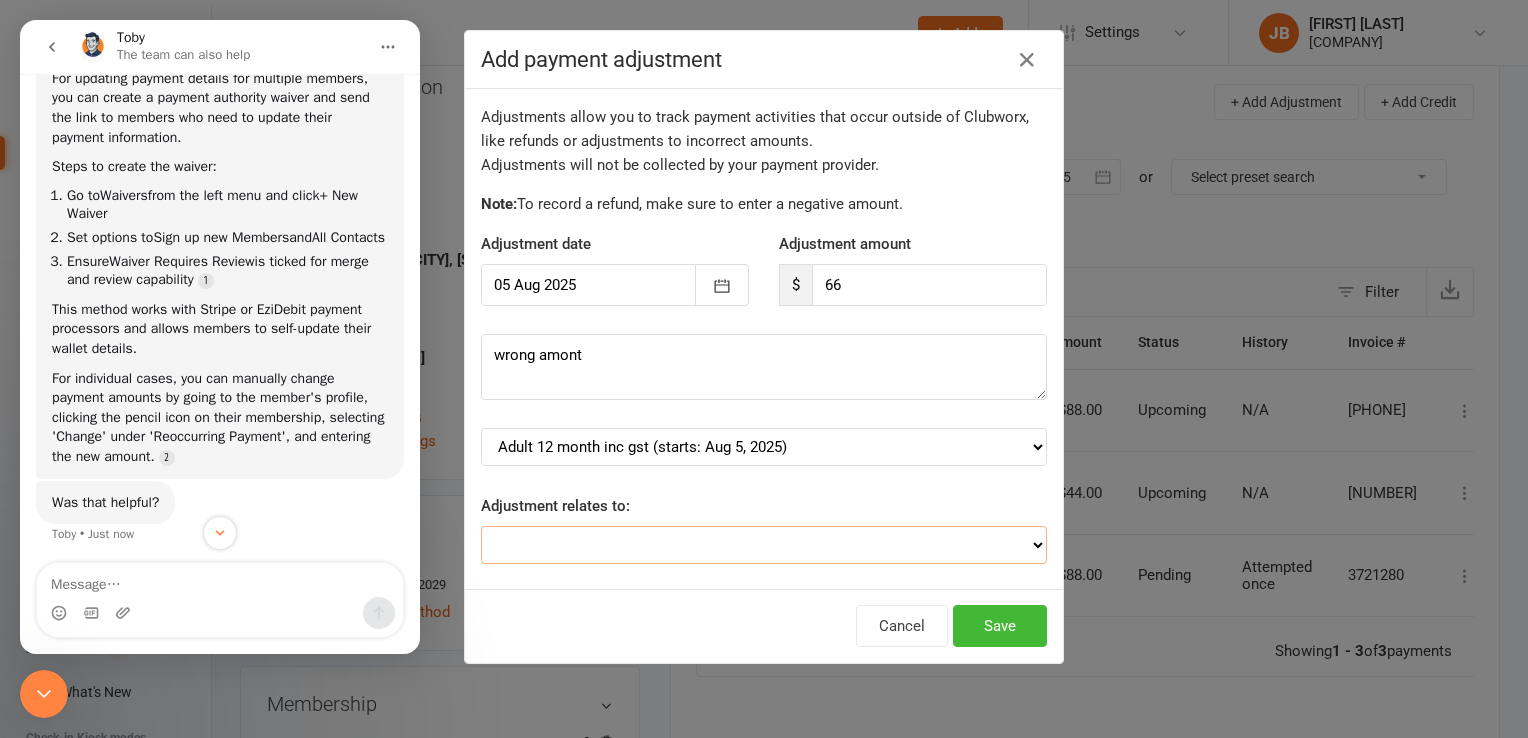 click on "Adjustment for an Autopayment Cash adjustment POS Sale adjustment Other adjustment" at bounding box center [764, 545] 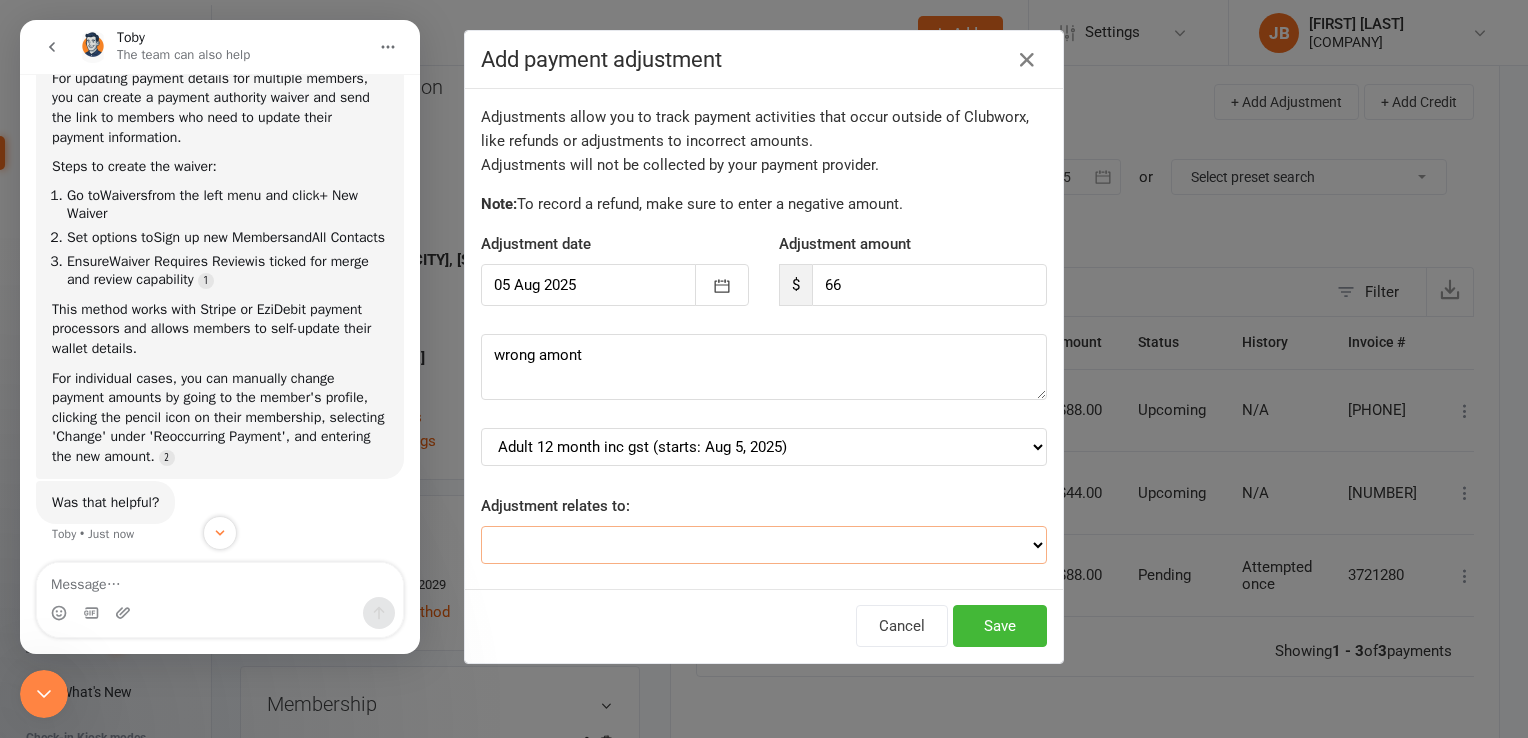 select on "0" 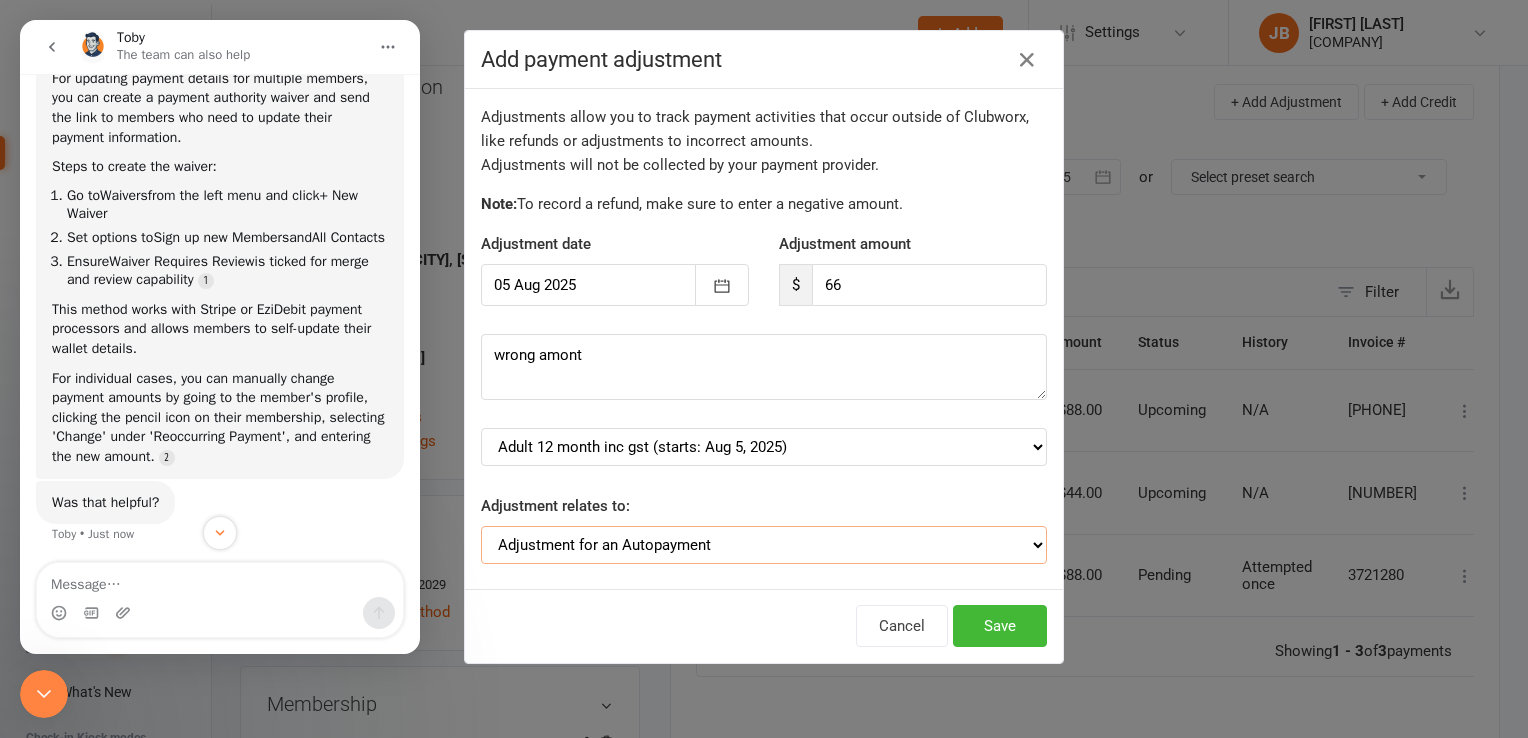 click on "Adjustment for an Autopayment Cash adjustment POS Sale adjustment Other adjustment" at bounding box center (764, 545) 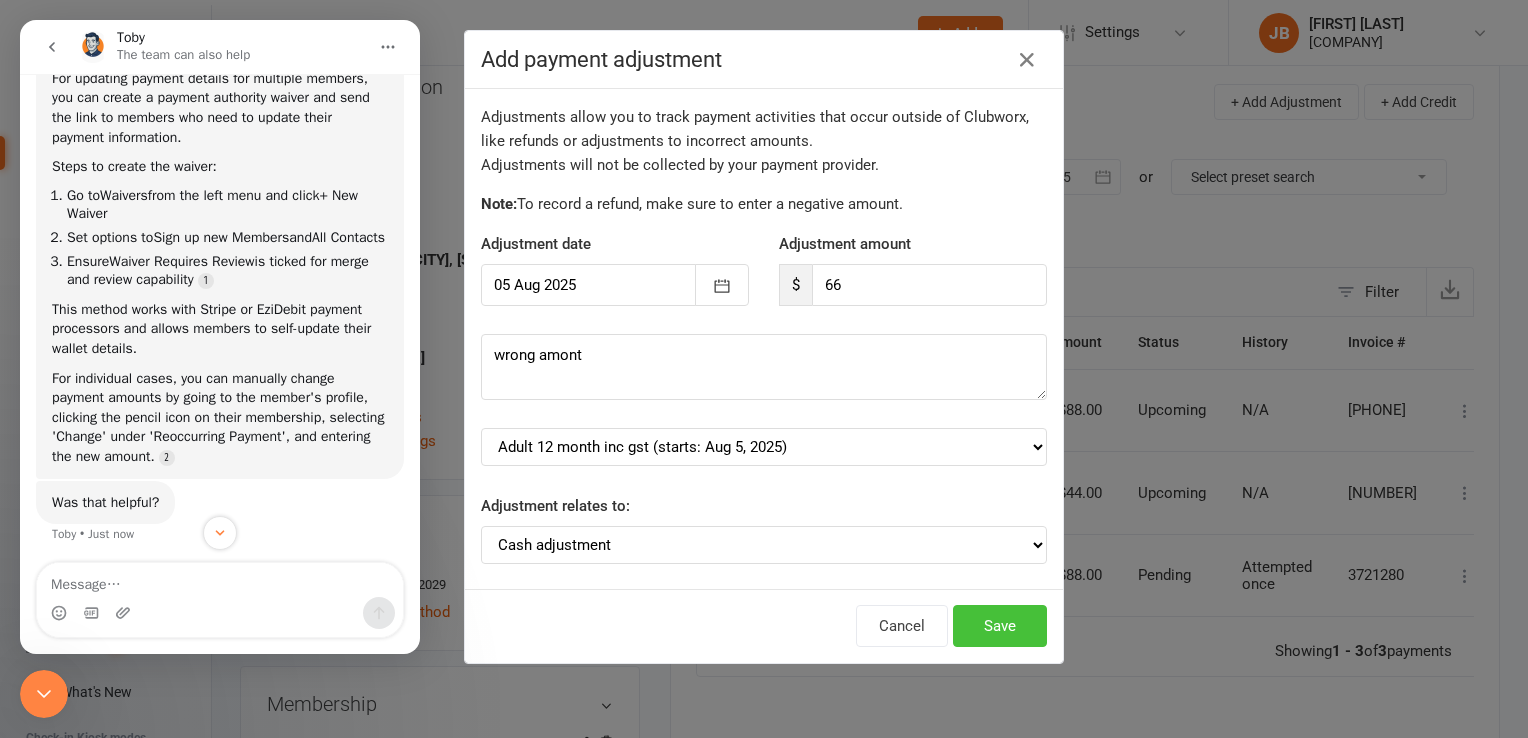 click on "Save" at bounding box center [1000, 626] 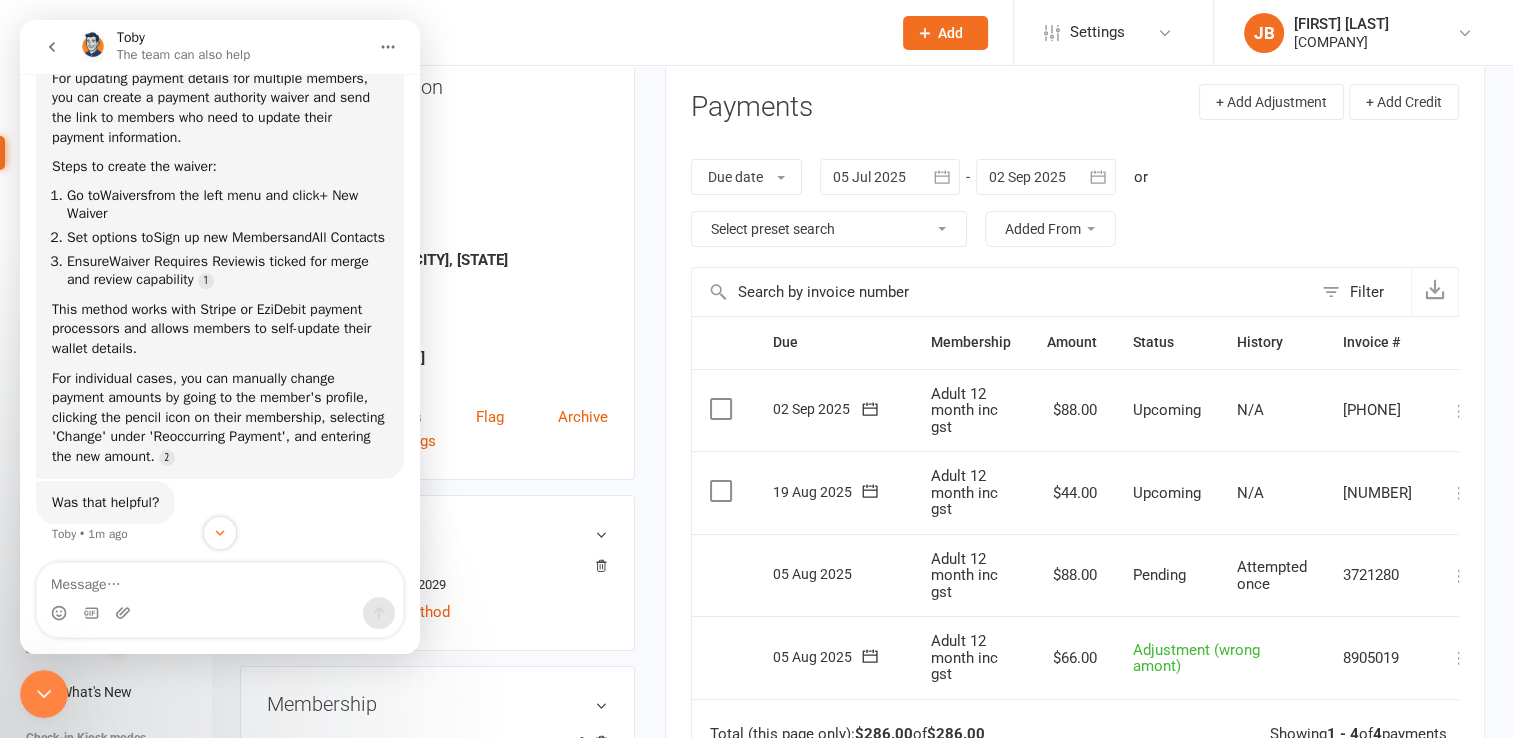 click at bounding box center (723, 491) 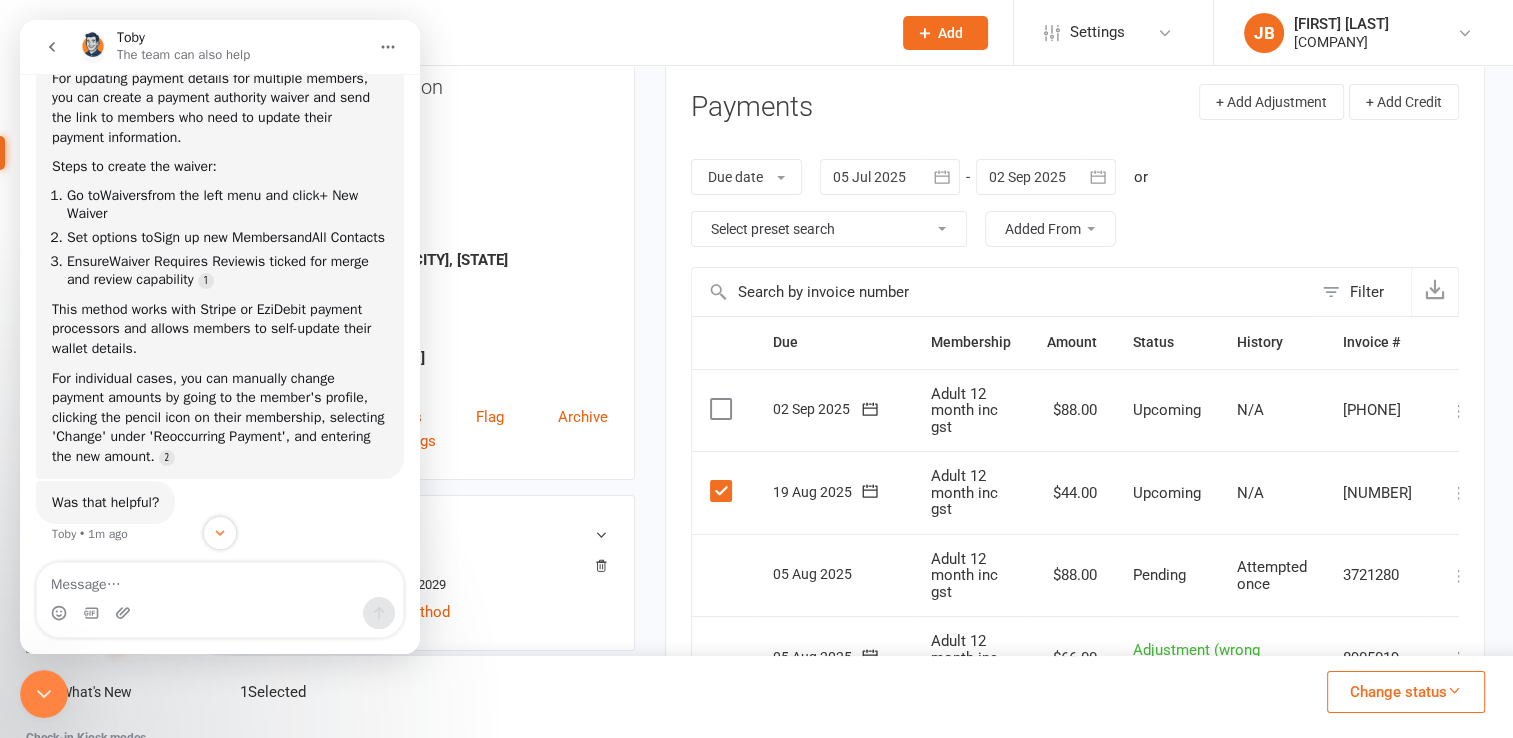 click at bounding box center (1454, 690) 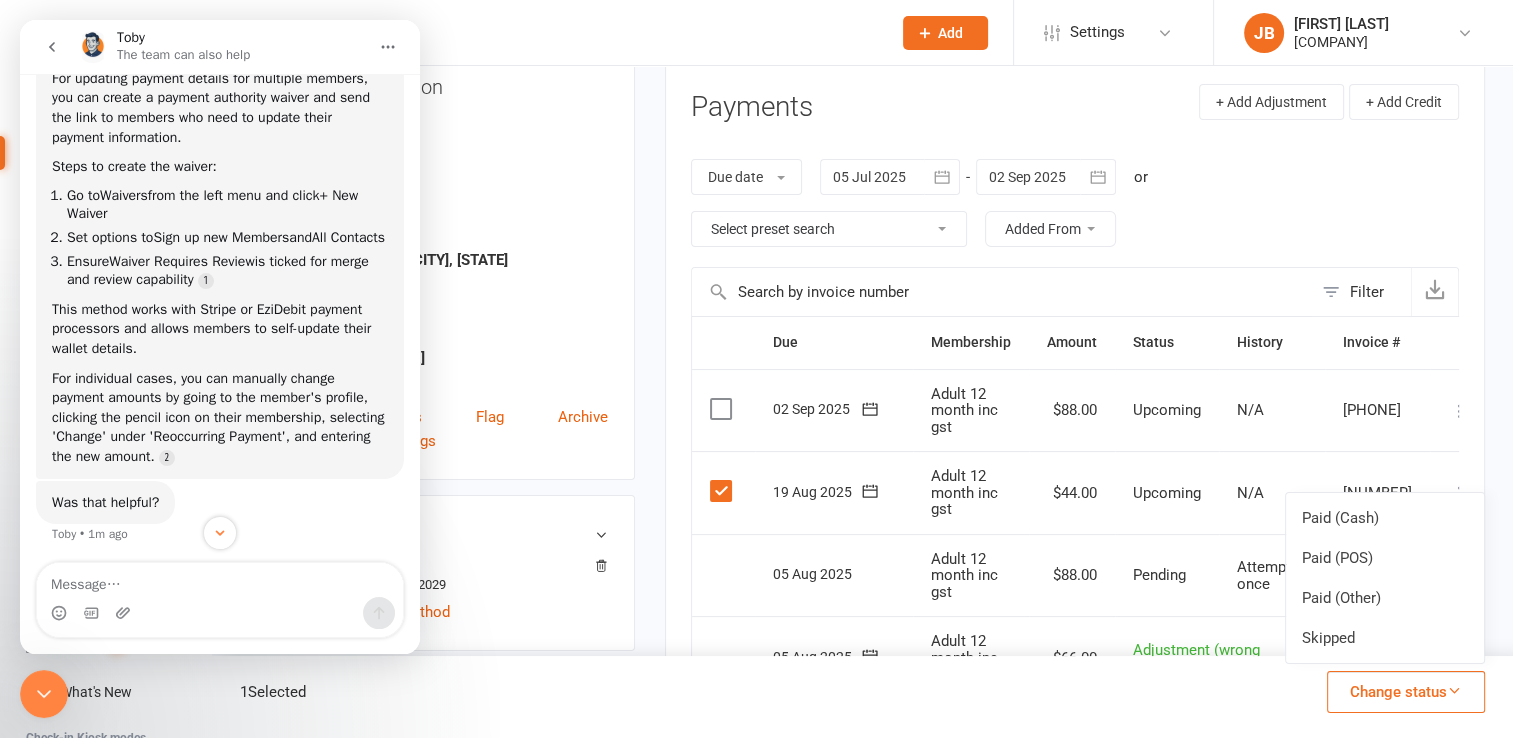 click on "1  Selected Change status  Paid (Cash) Paid (POS) Paid (Other) Skipped" at bounding box center [862, 697] 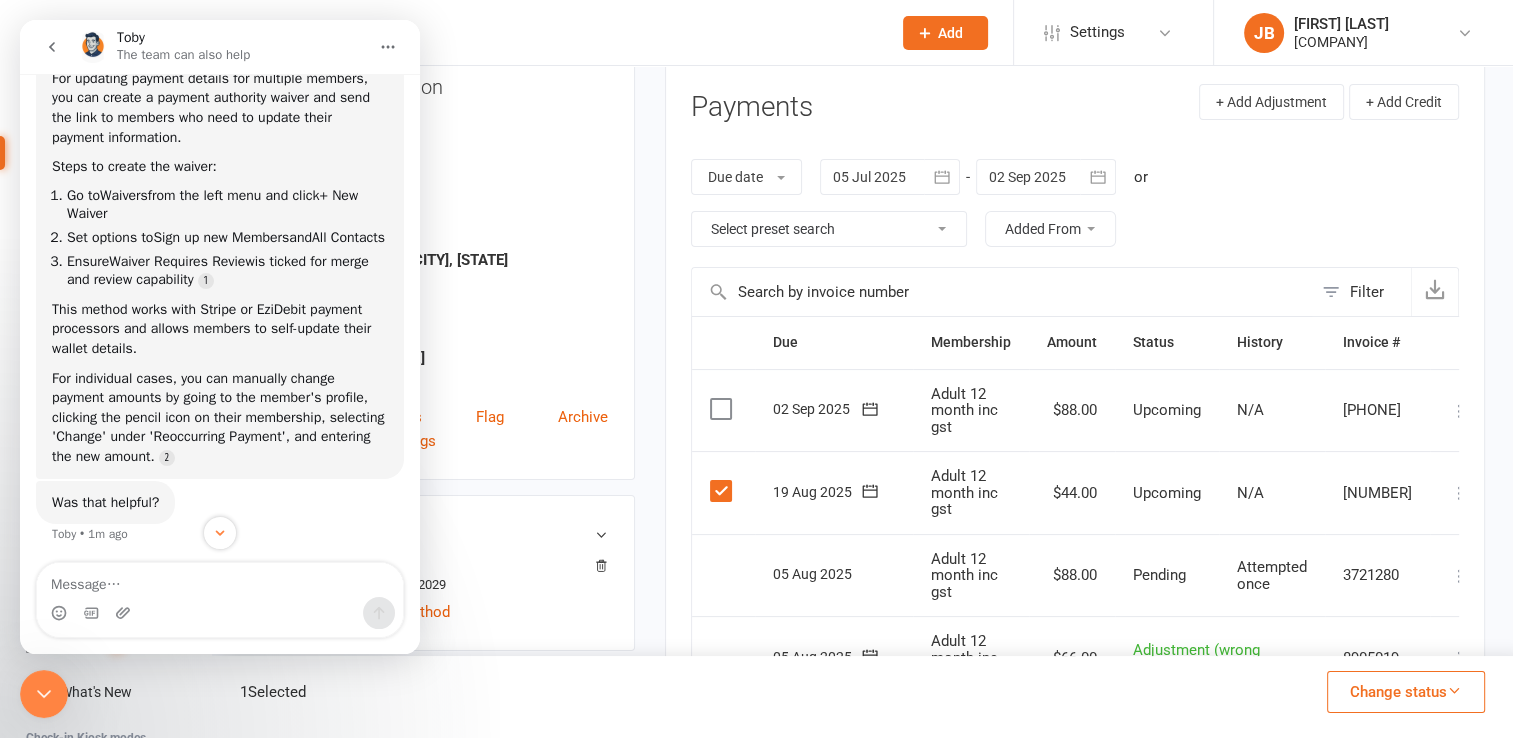 click at bounding box center [723, 409] 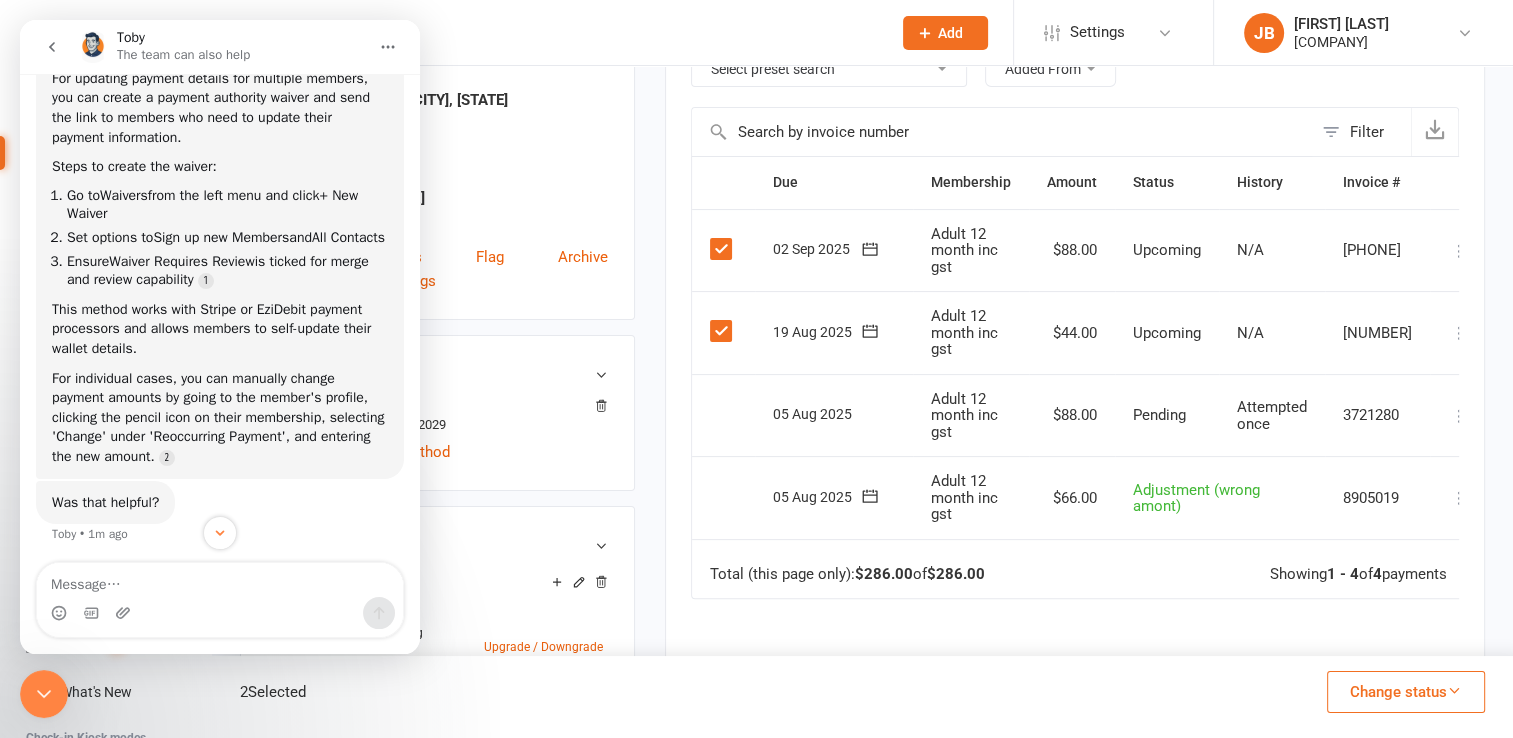 scroll, scrollTop: 394, scrollLeft: 0, axis: vertical 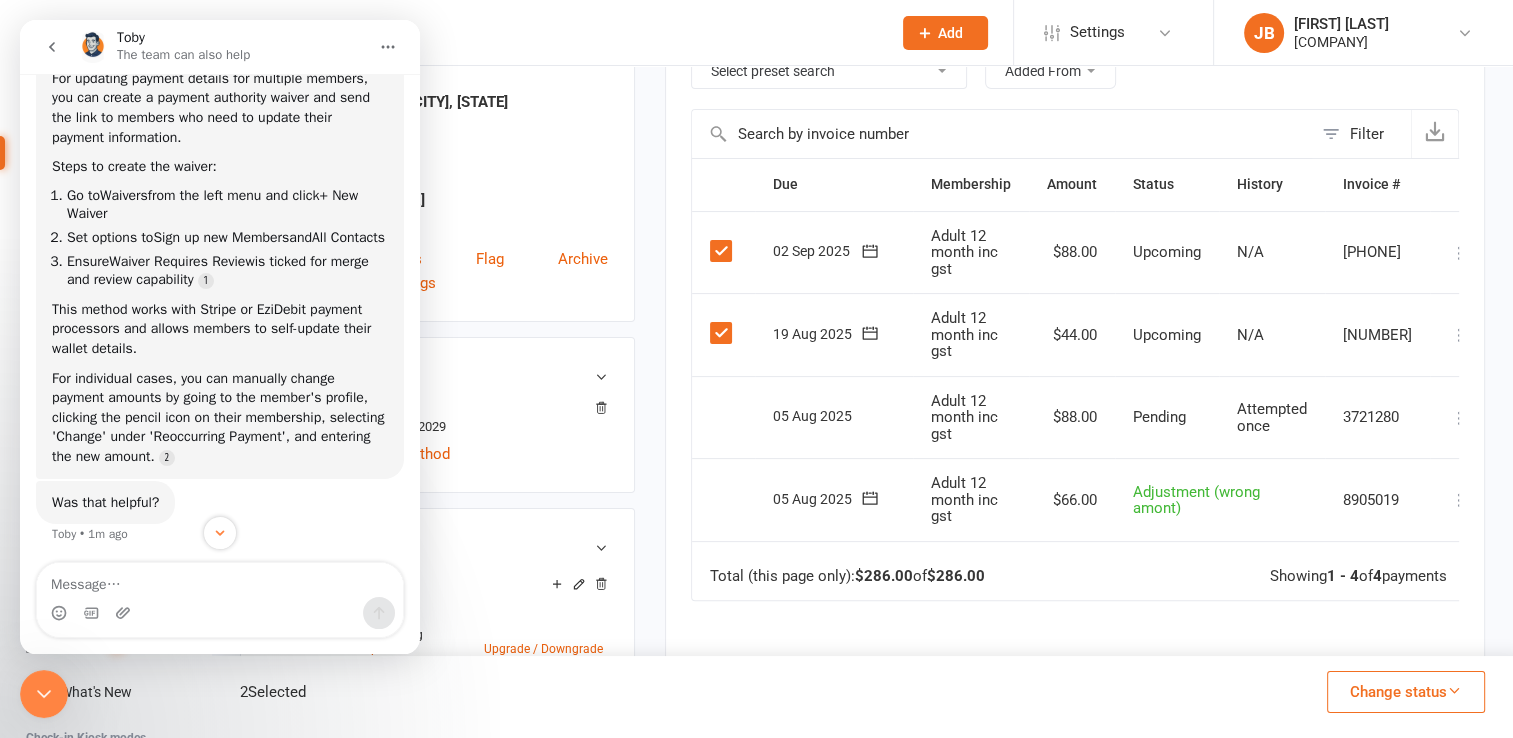 drag, startPoint x: 1450, startPoint y: 246, endPoint x: 1487, endPoint y: 263, distance: 40.718548 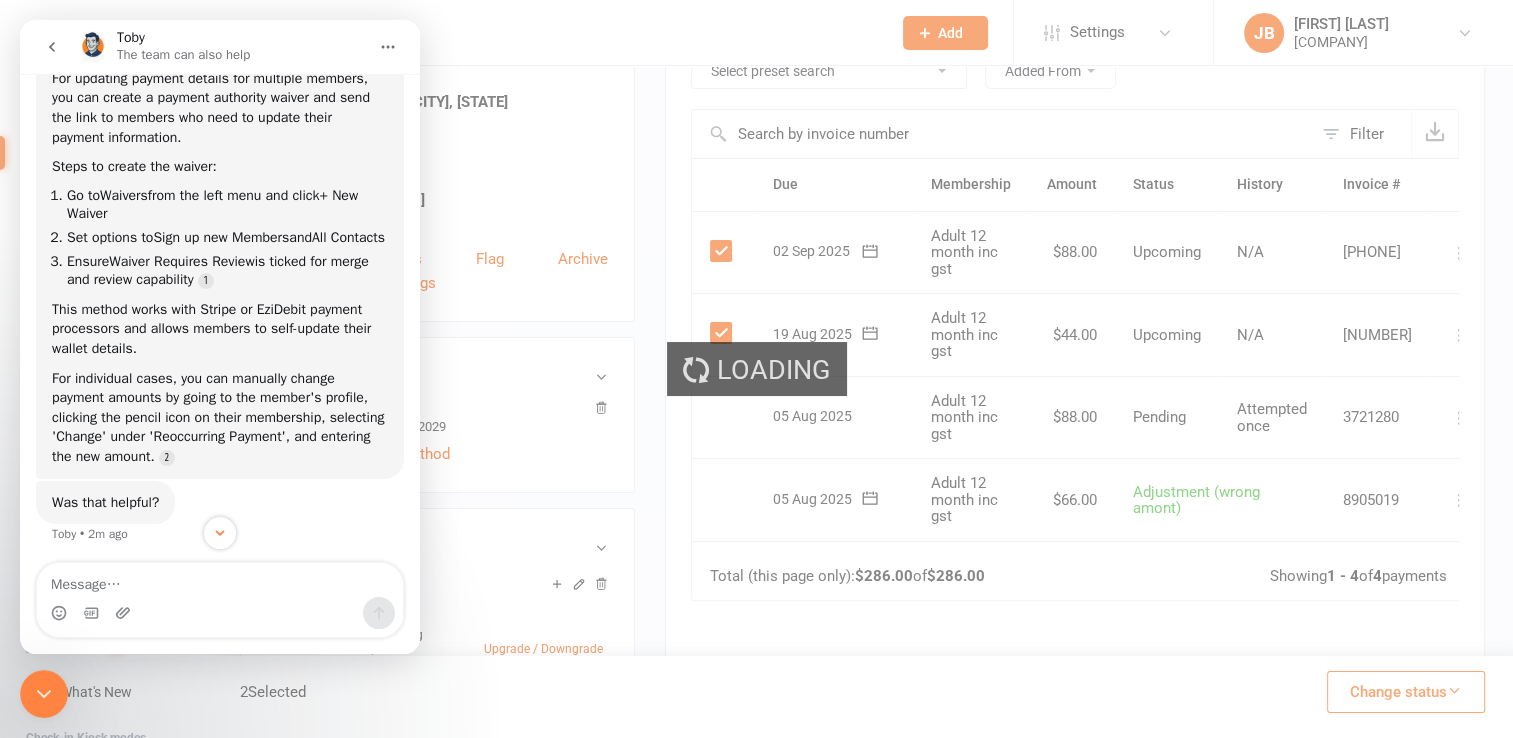 scroll, scrollTop: 0, scrollLeft: 0, axis: both 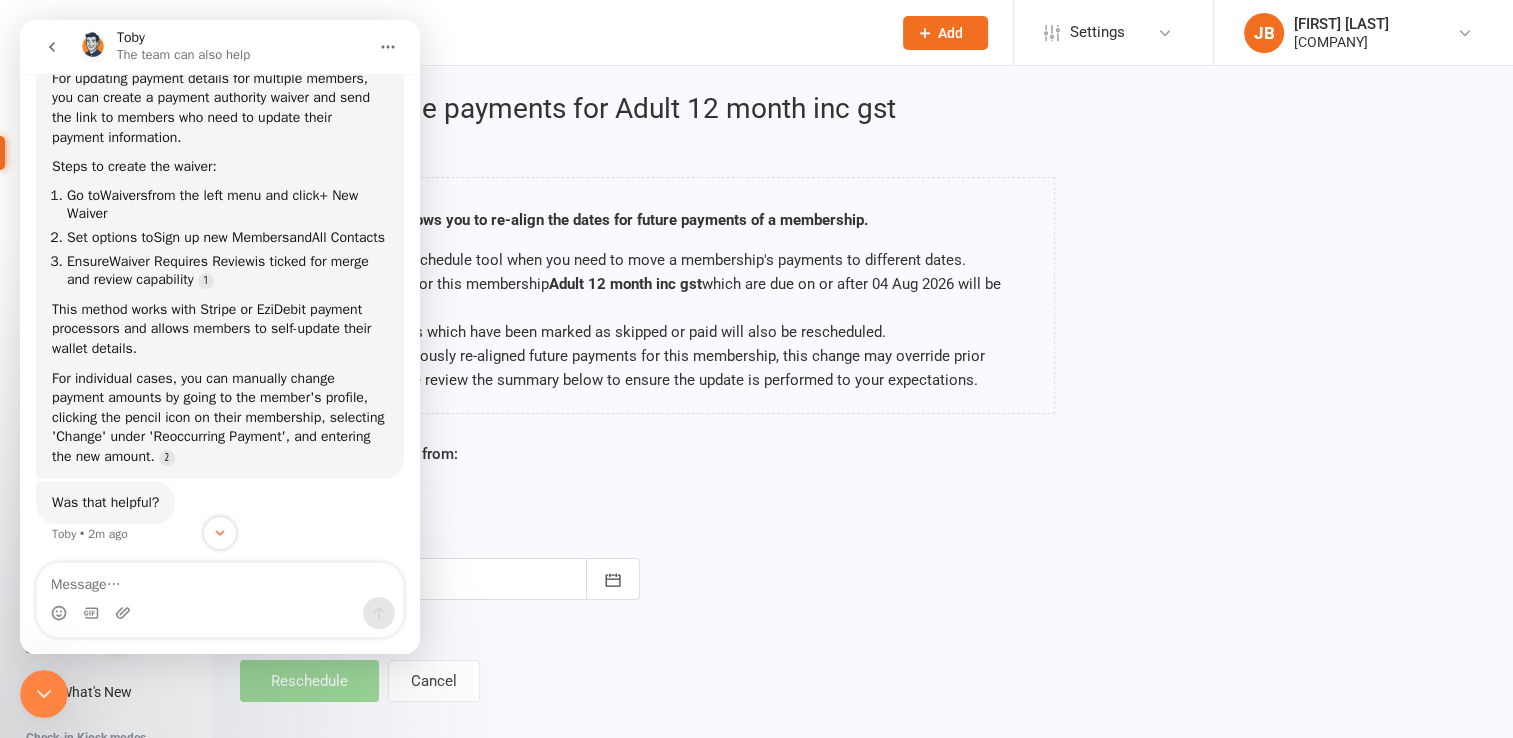 click on "Bulk-reschedule payments for Adult 12 month inc gst" at bounding box center [655, 299] 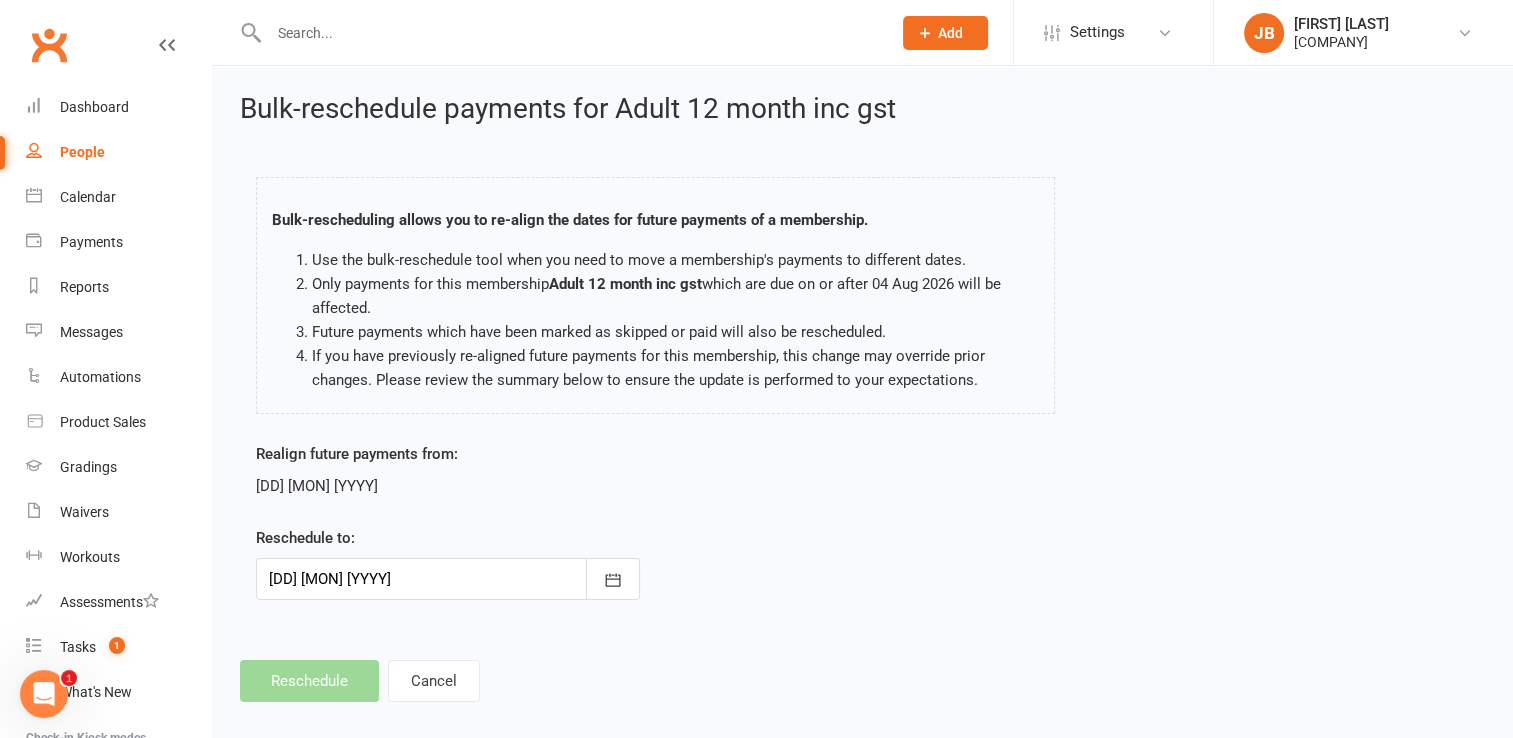 scroll, scrollTop: 0, scrollLeft: 0, axis: both 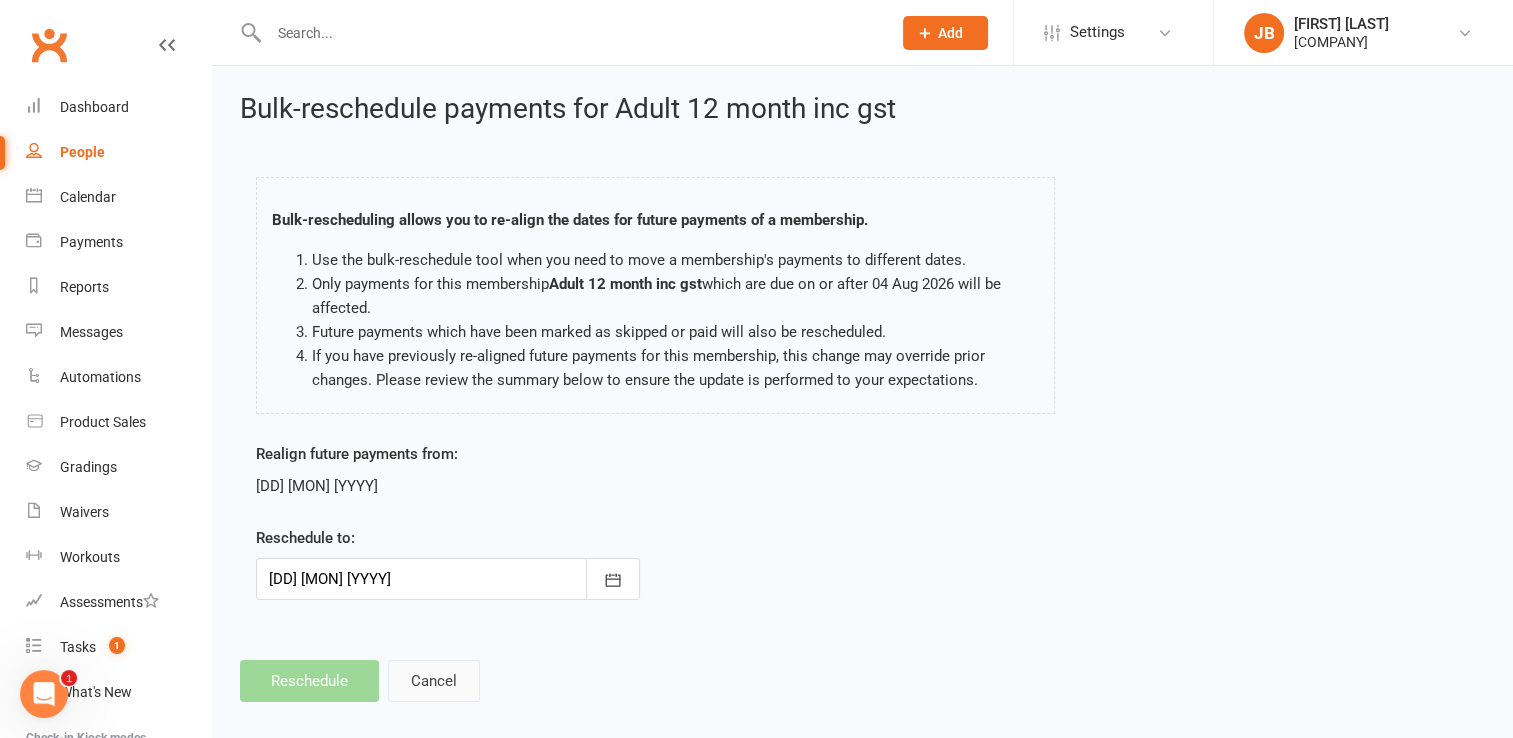 drag, startPoint x: 580, startPoint y: 434, endPoint x: 439, endPoint y: 688, distance: 290.51163 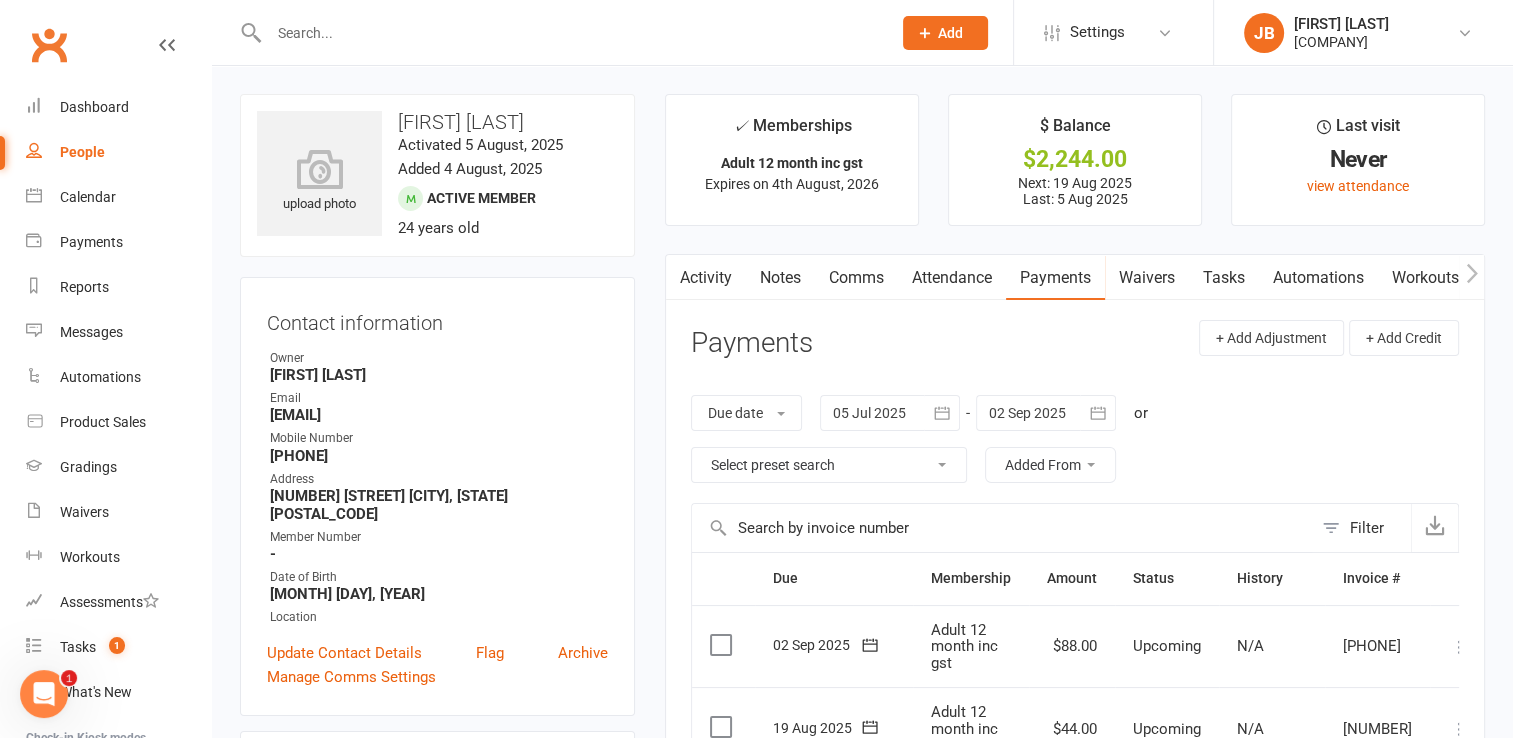 click 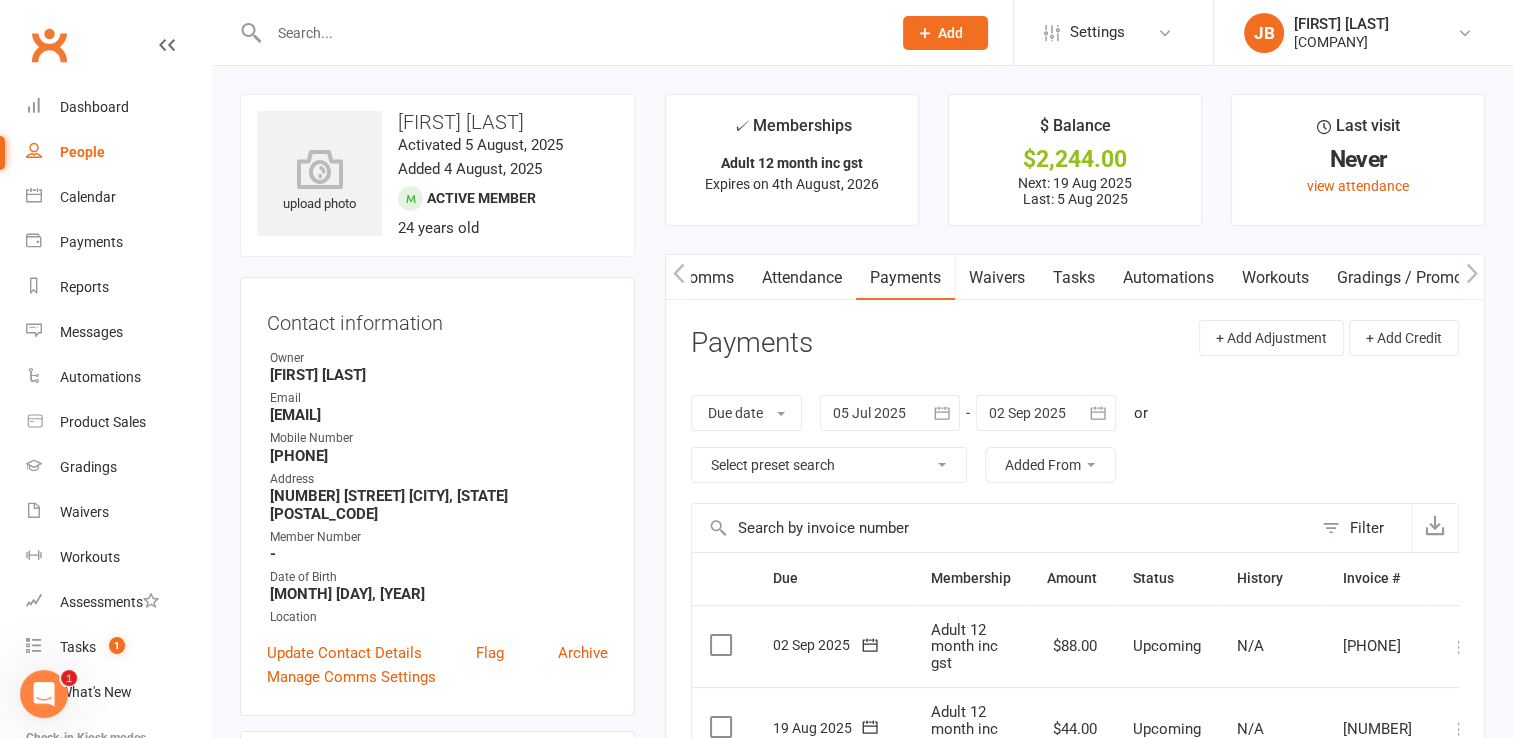 click 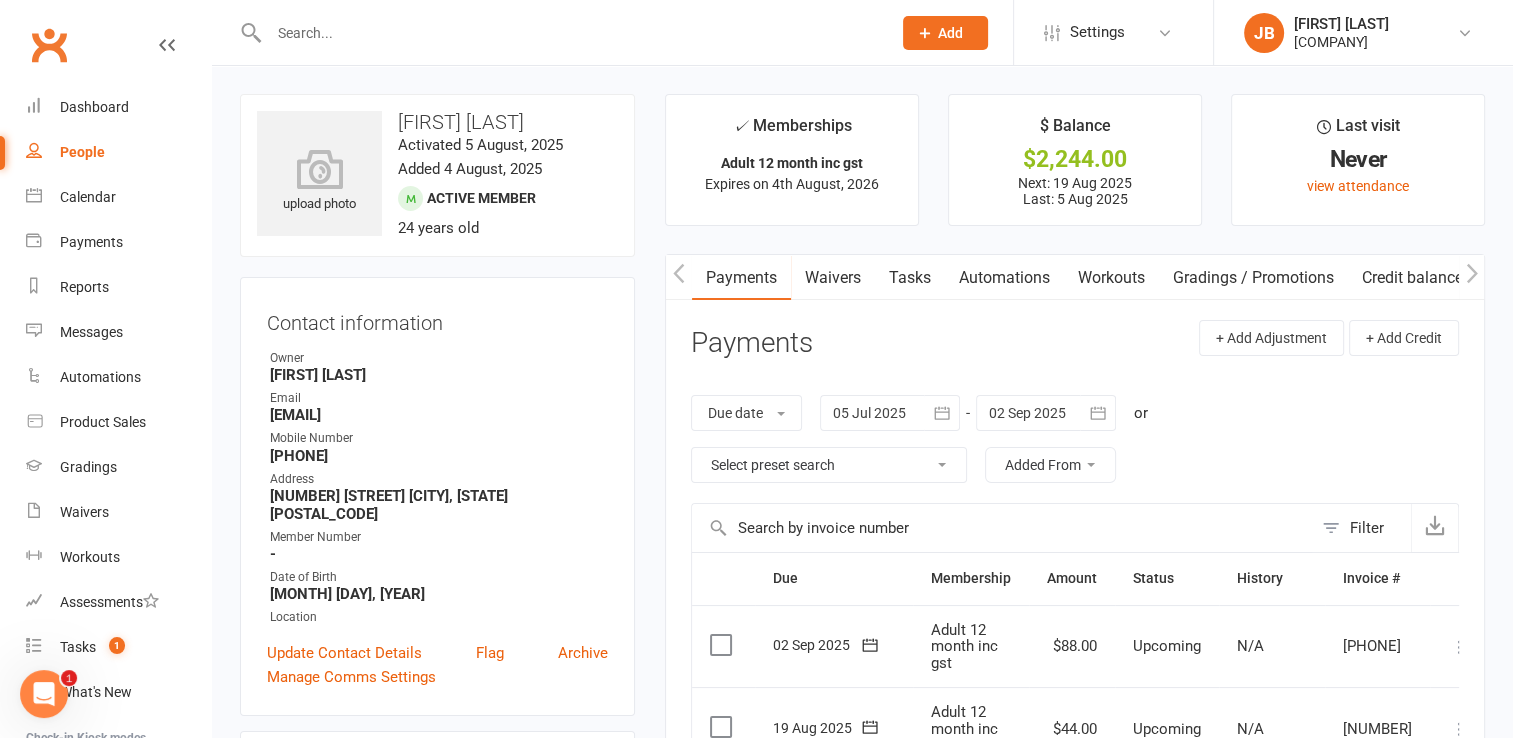 scroll, scrollTop: 0, scrollLeft: 314, axis: horizontal 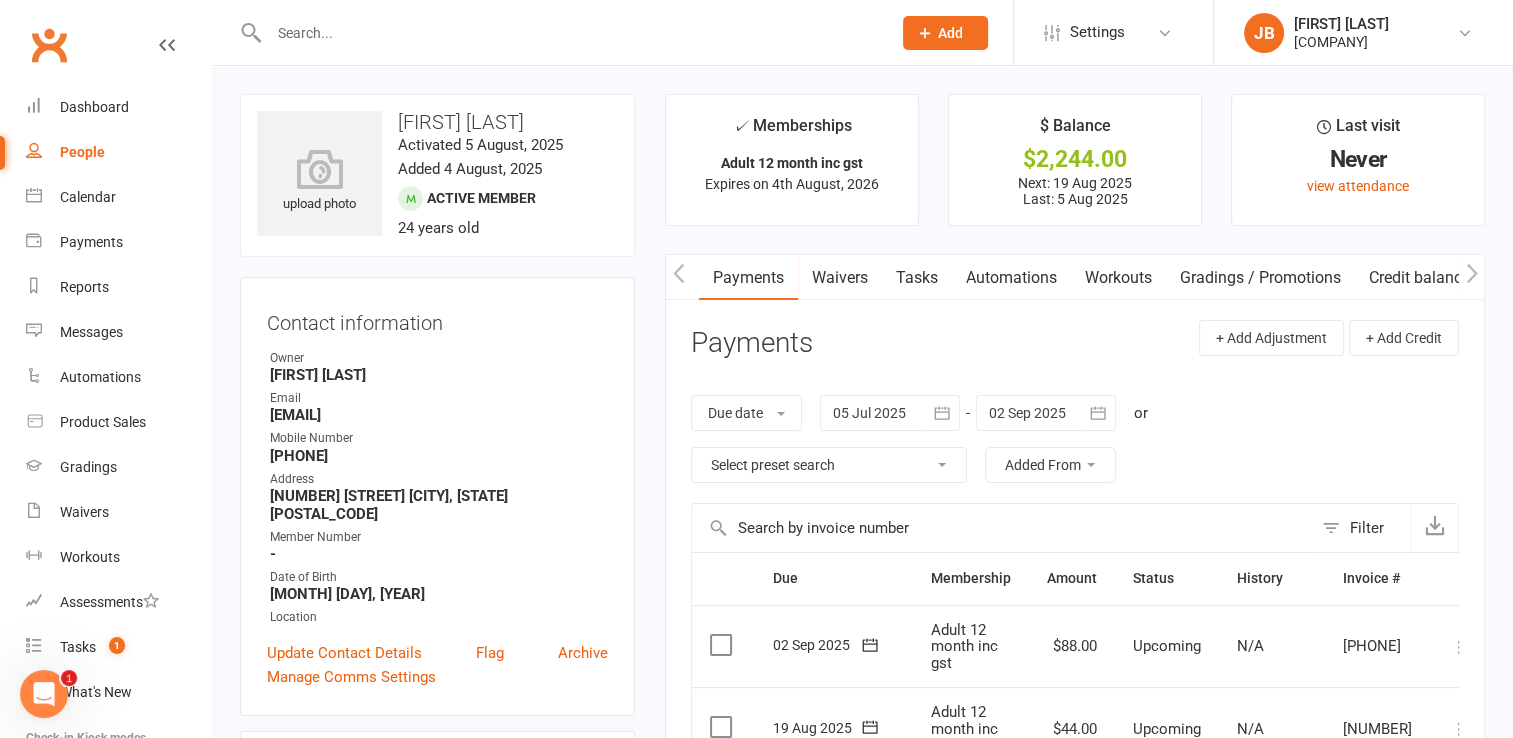 click 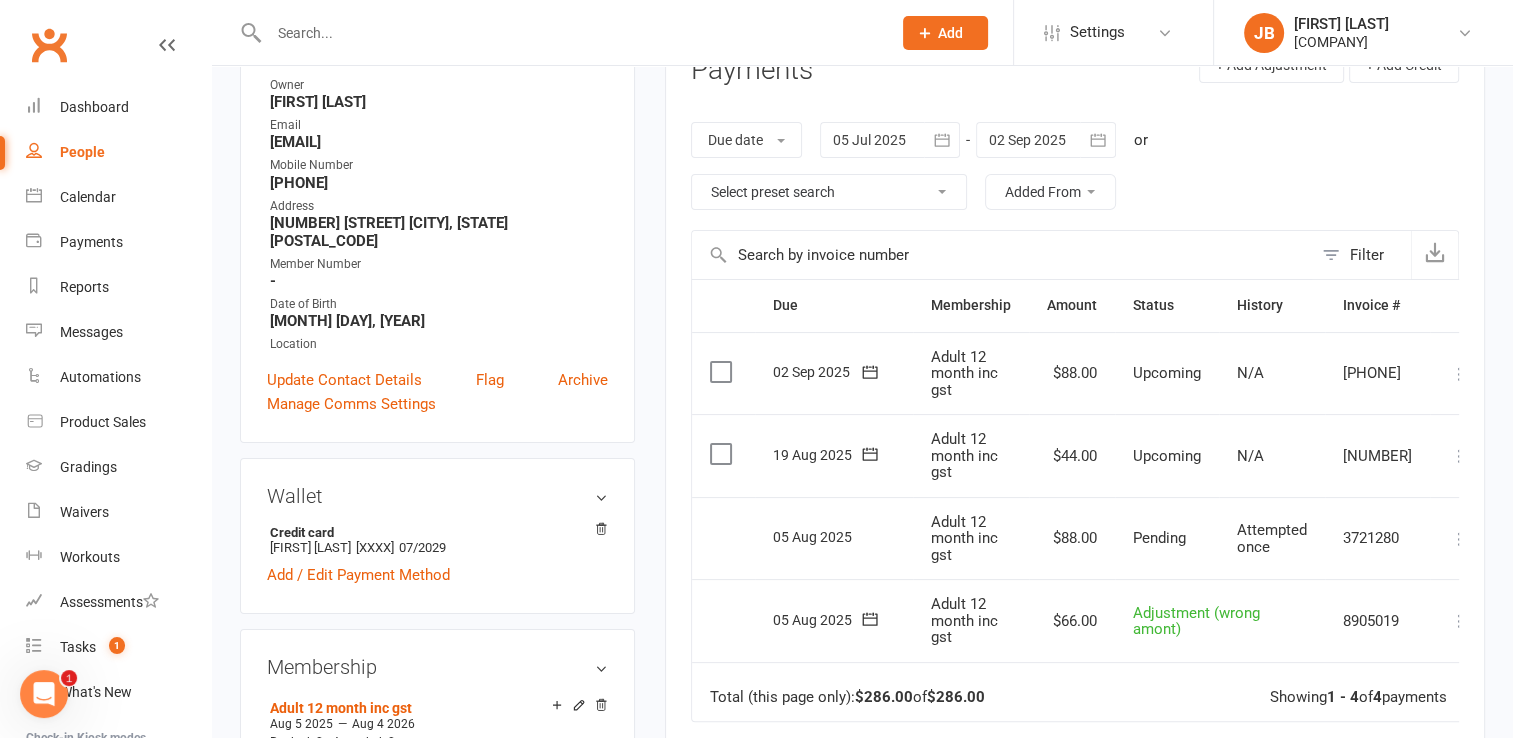 scroll, scrollTop: 276, scrollLeft: 0, axis: vertical 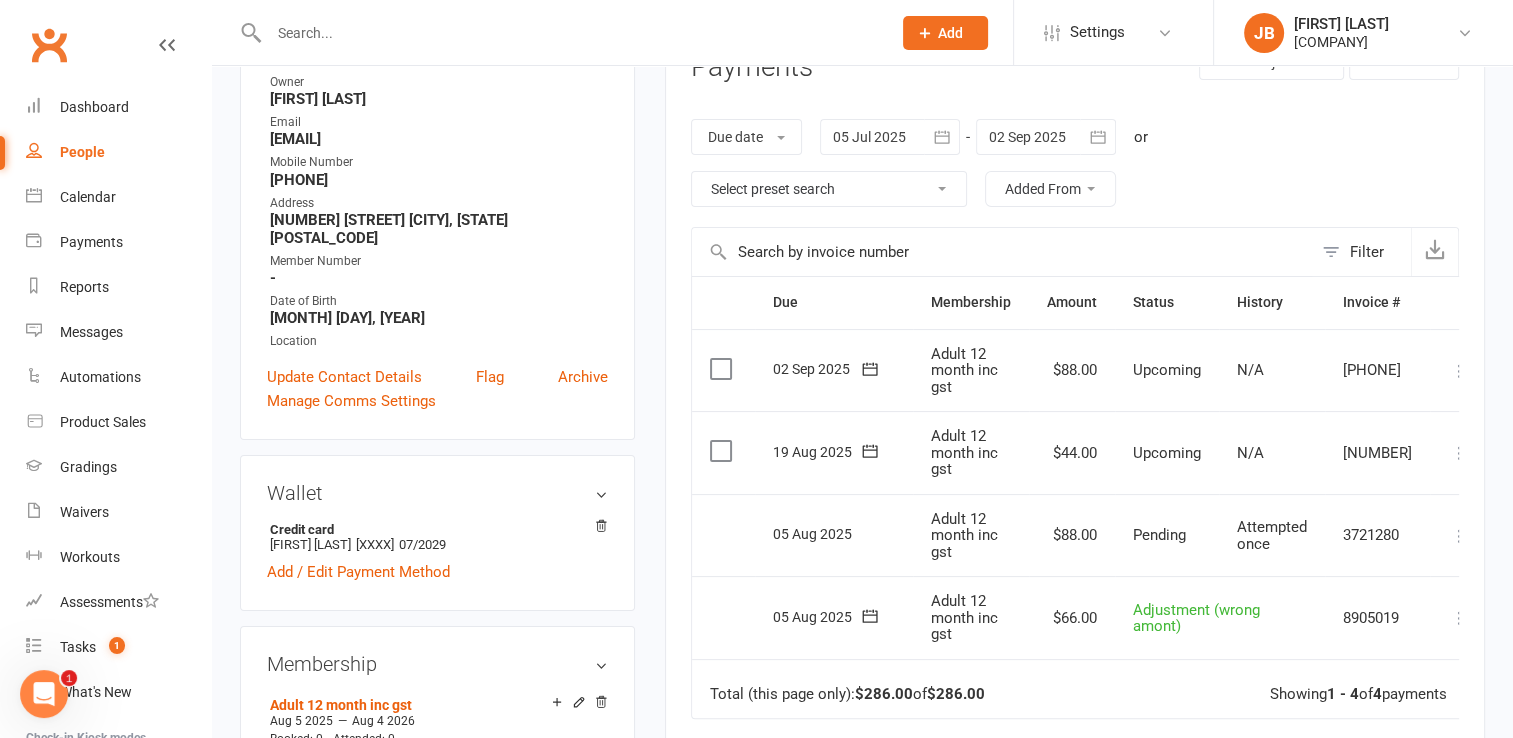 click at bounding box center (1460, 371) 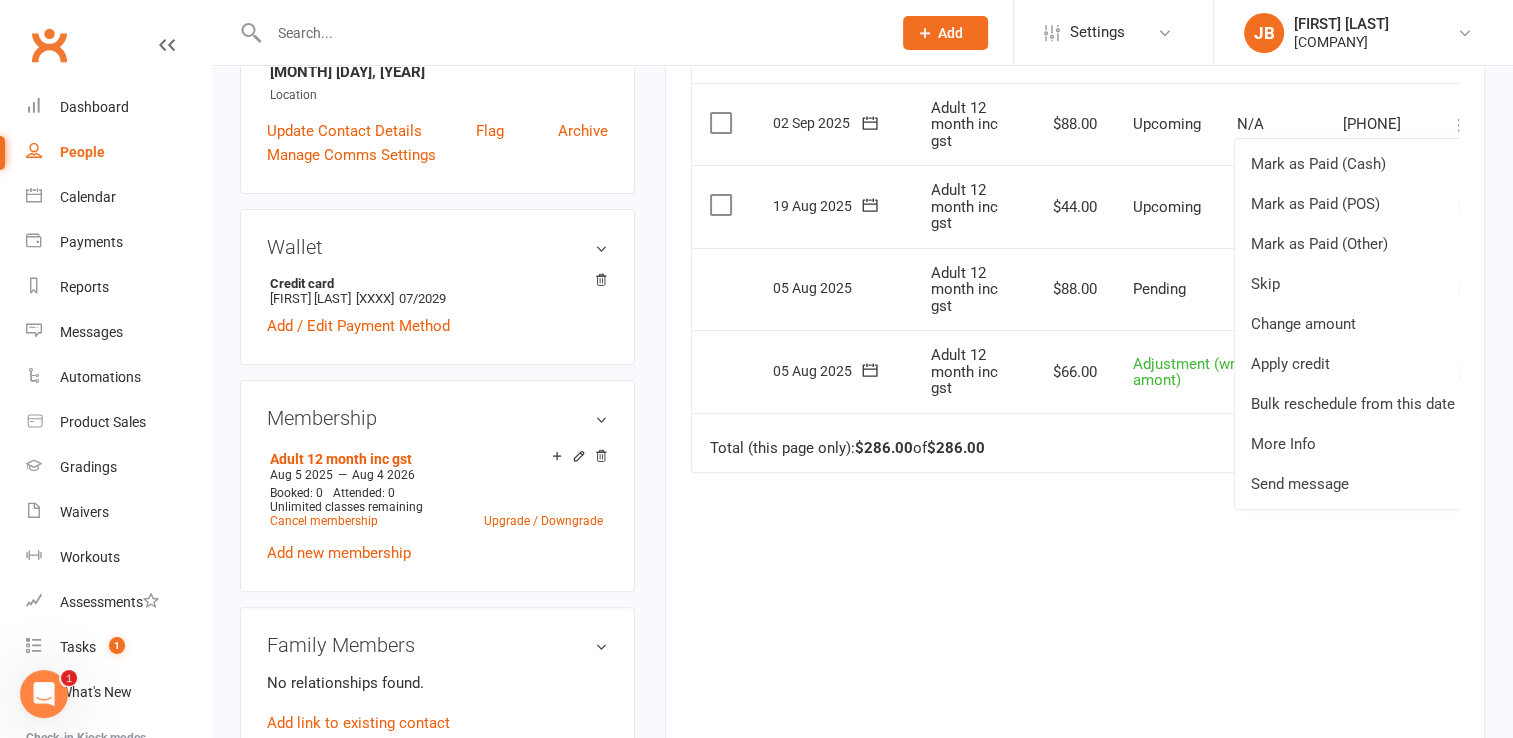 scroll, scrollTop: 517, scrollLeft: 0, axis: vertical 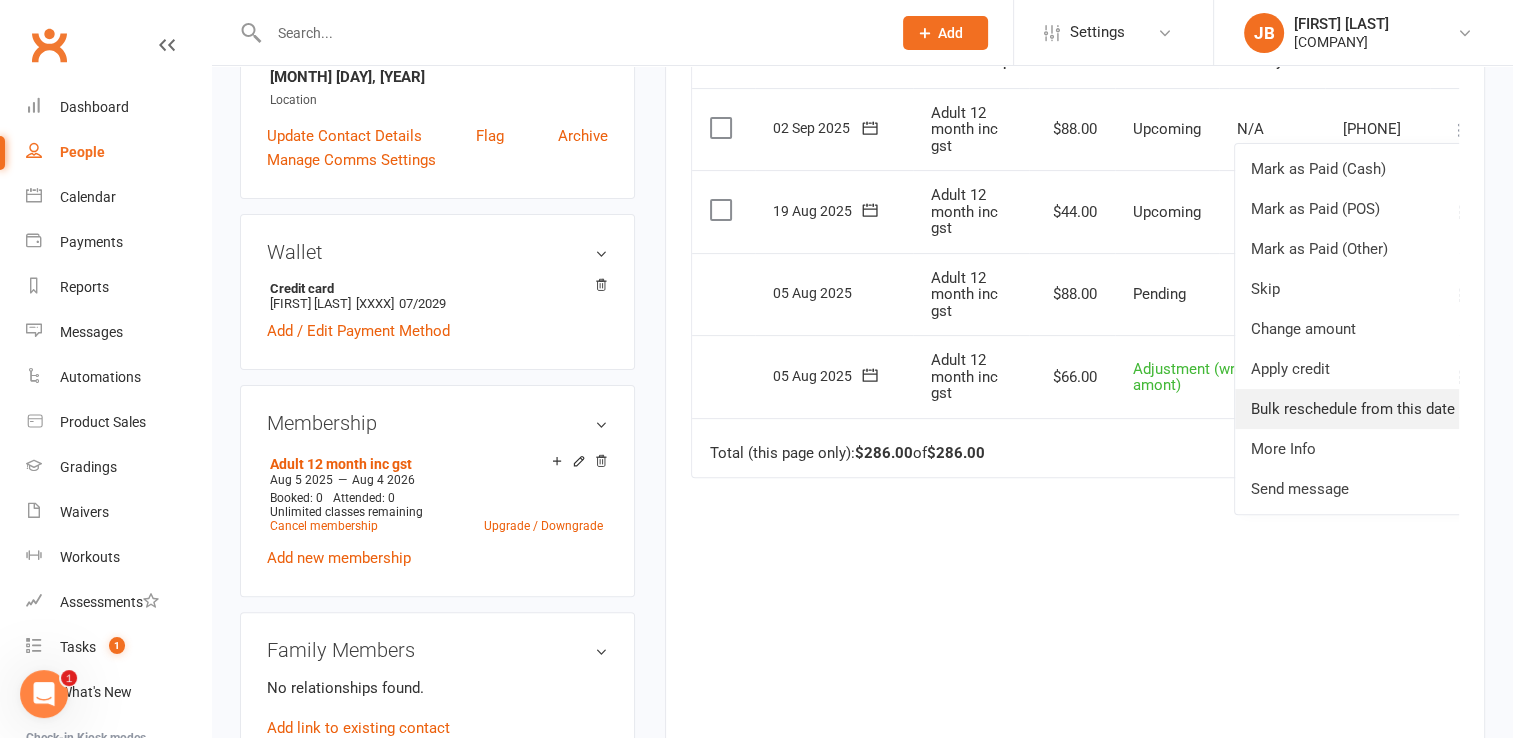click on "Bulk reschedule from this date" at bounding box center [1353, 409] 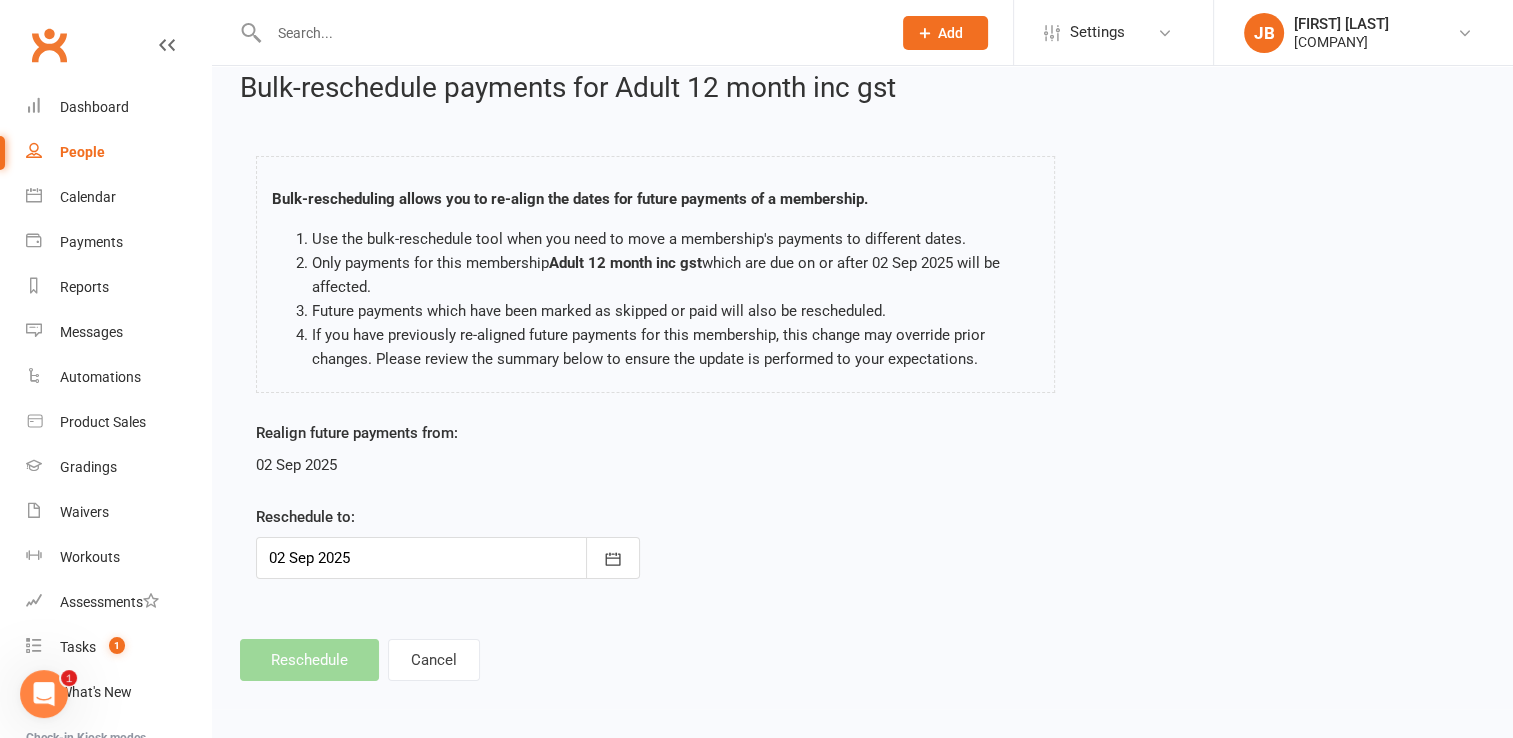 scroll, scrollTop: 0, scrollLeft: 0, axis: both 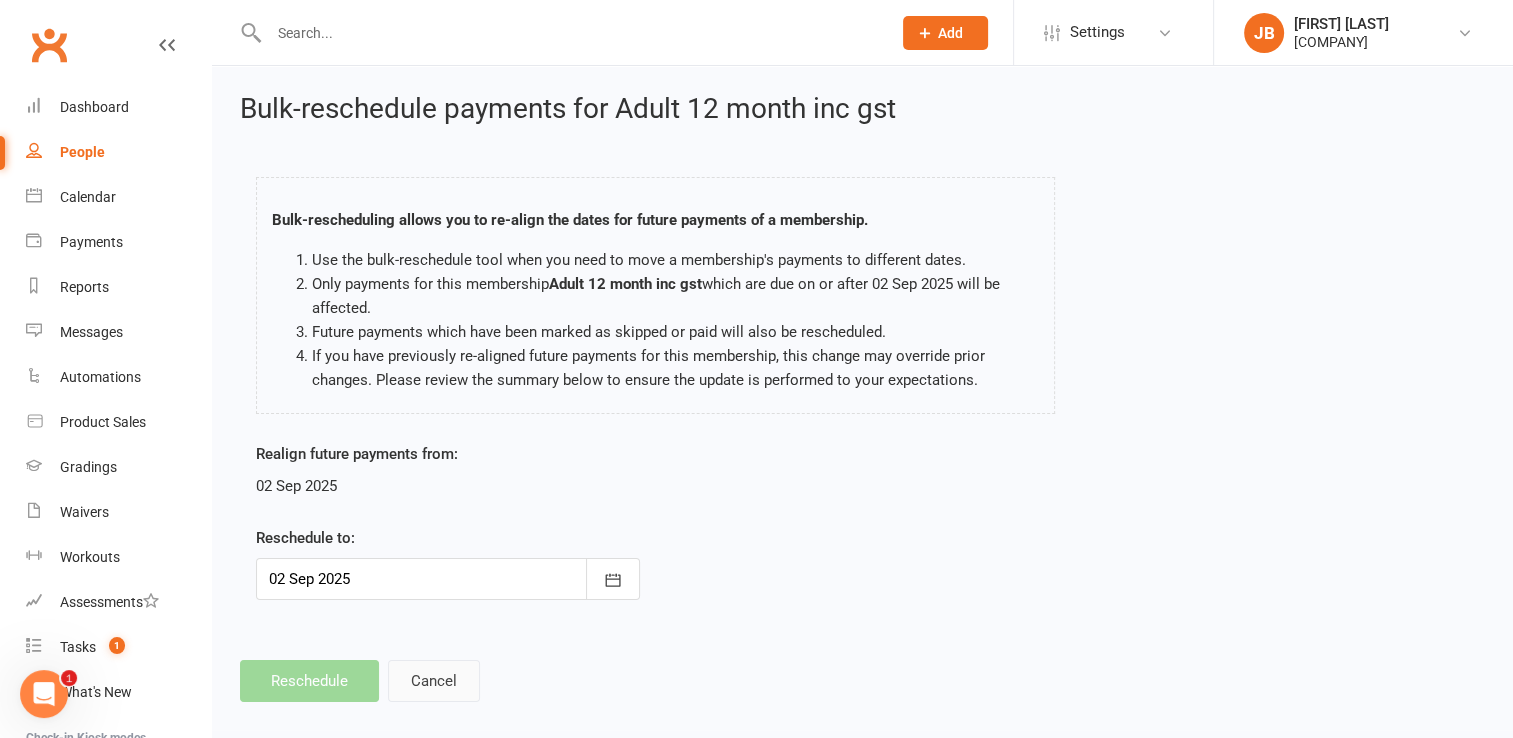 drag, startPoint x: 440, startPoint y: 677, endPoint x: 410, endPoint y: 694, distance: 34.48188 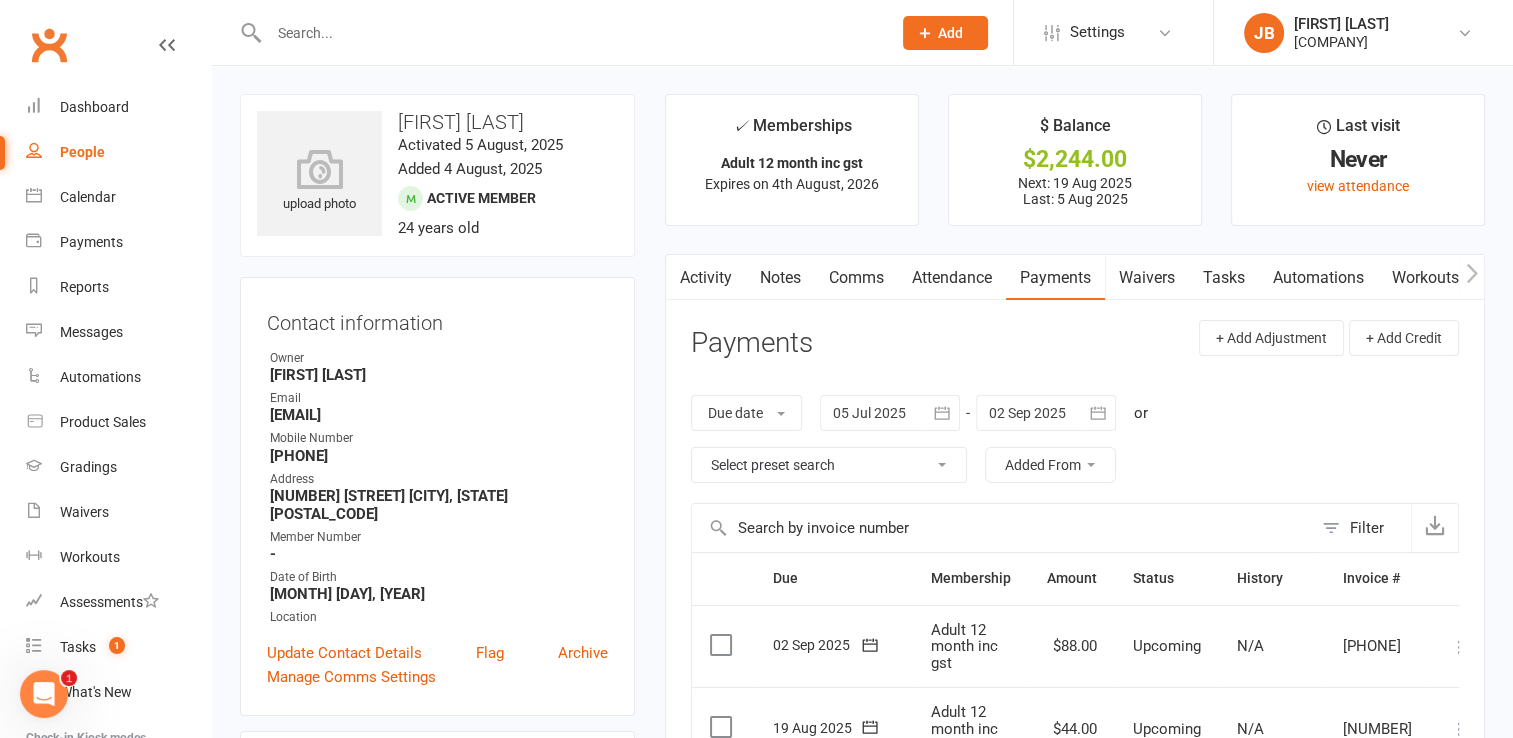 drag, startPoint x: 944, startPoint y: 467, endPoint x: 866, endPoint y: 482, distance: 79.429214 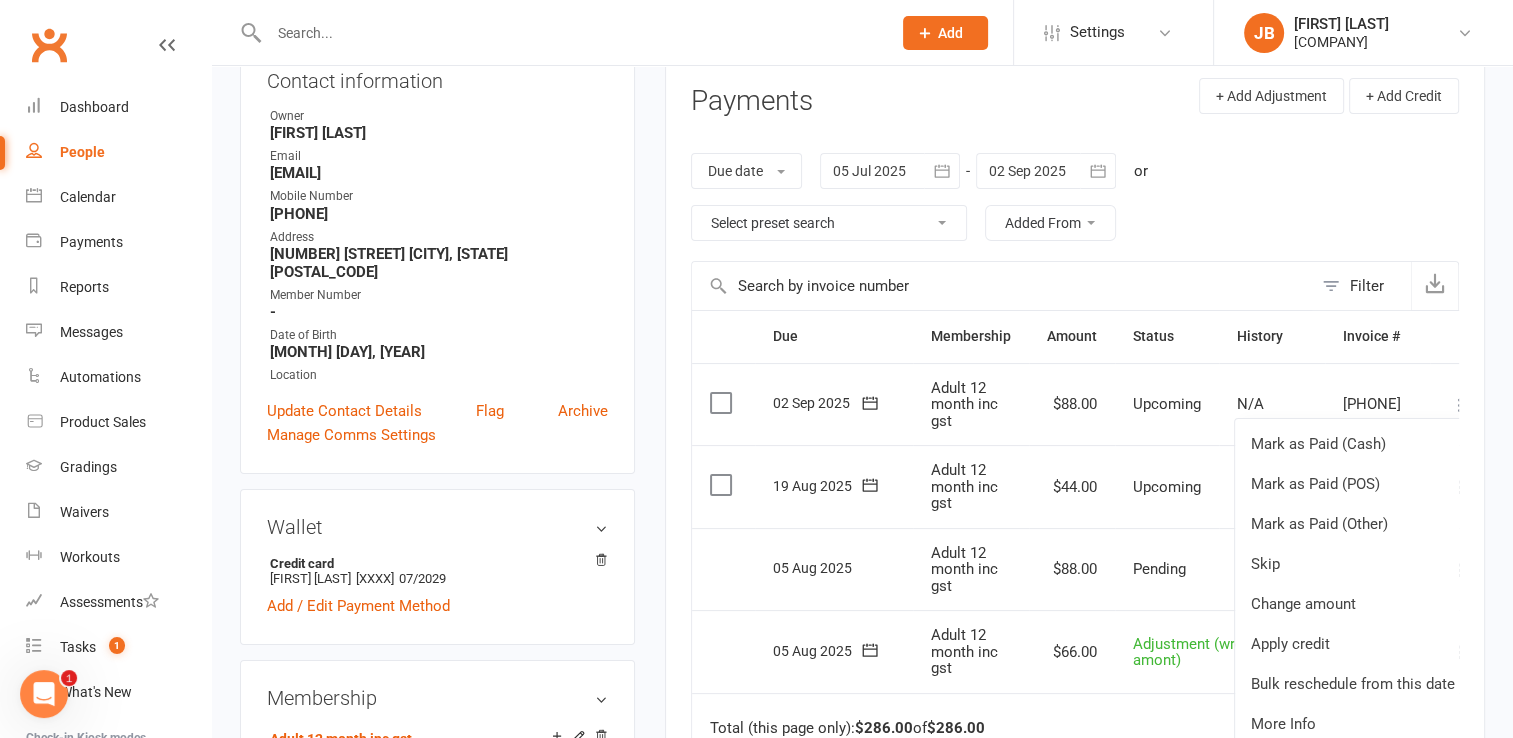 scroll, scrollTop: 280, scrollLeft: 0, axis: vertical 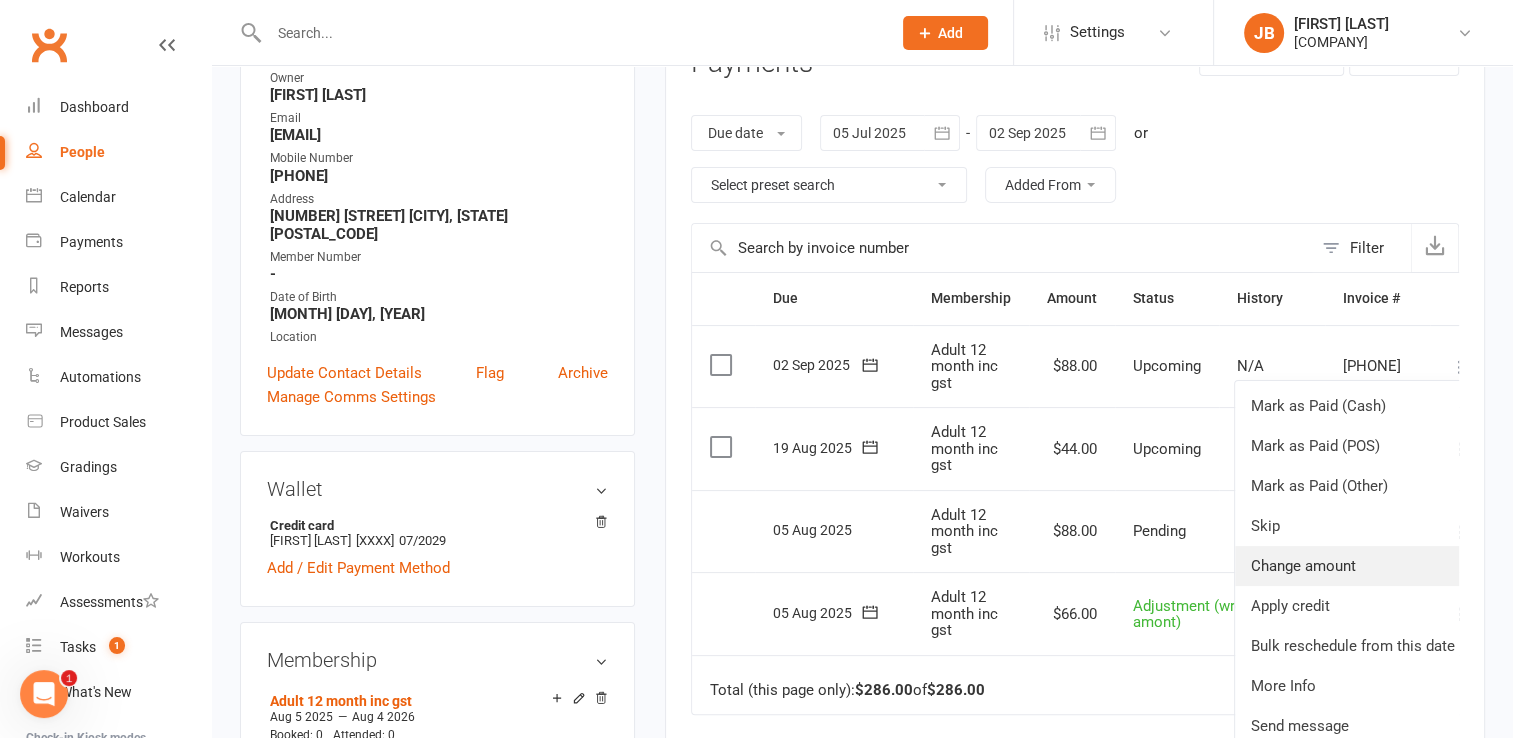 click on "Change amount" at bounding box center (1353, 566) 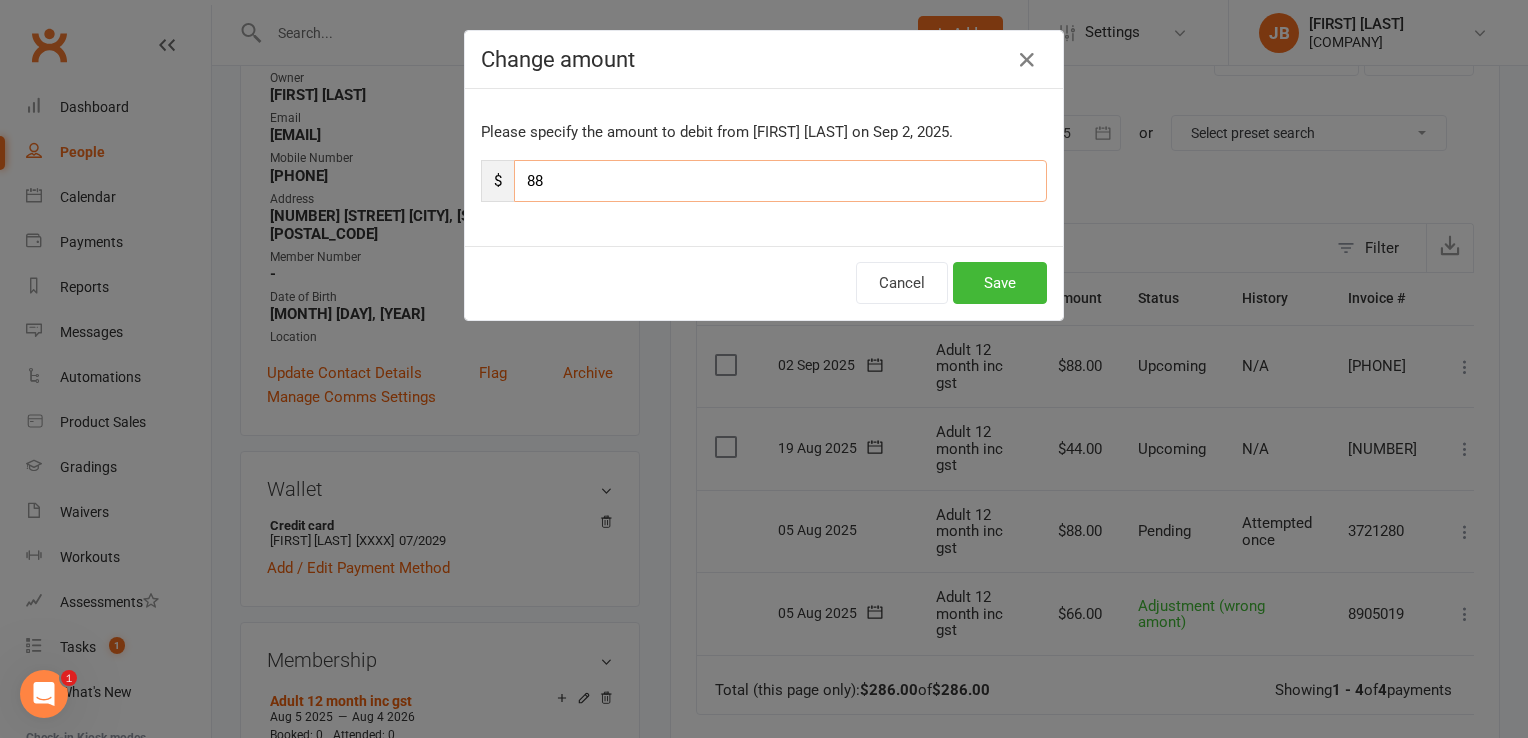 click on "88" at bounding box center [780, 181] 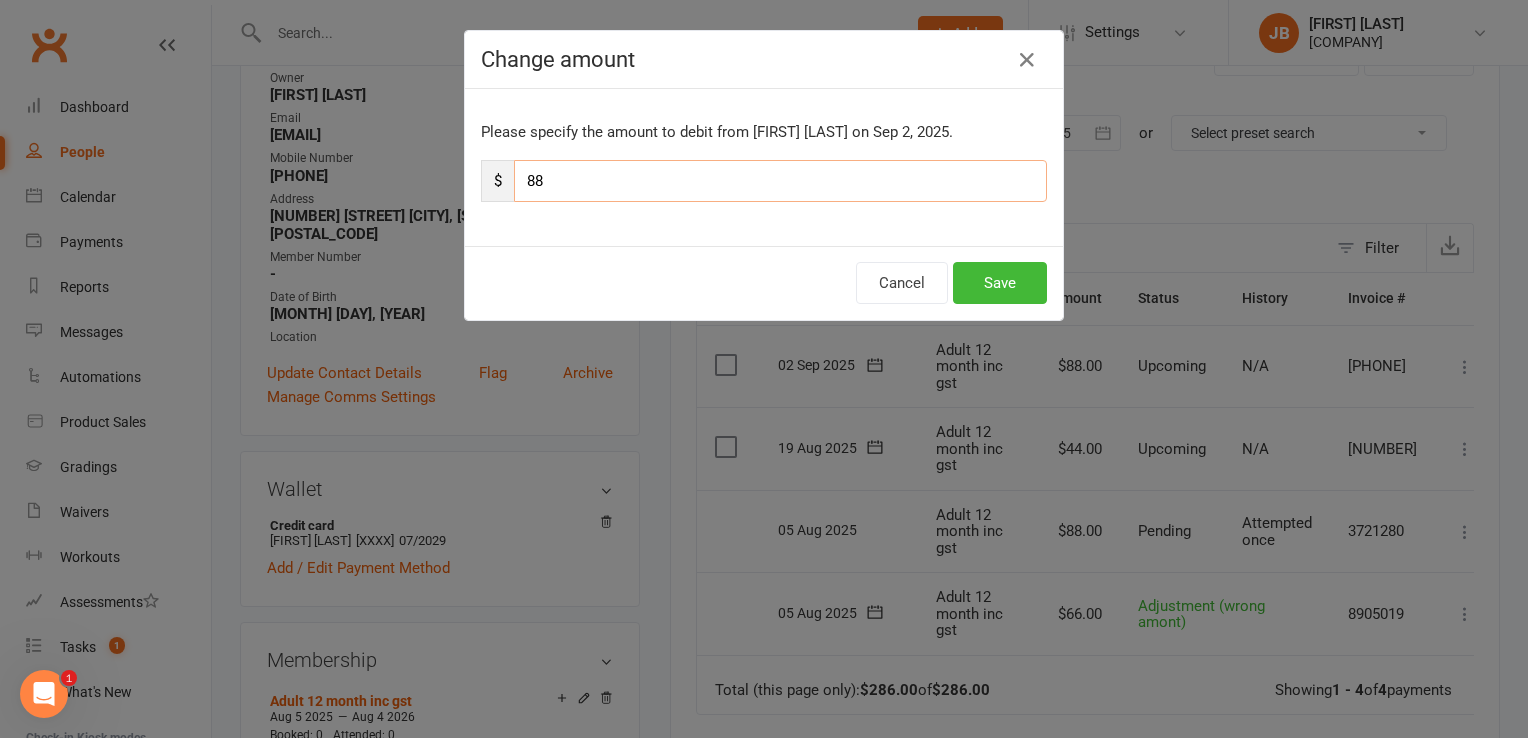 type on "8" 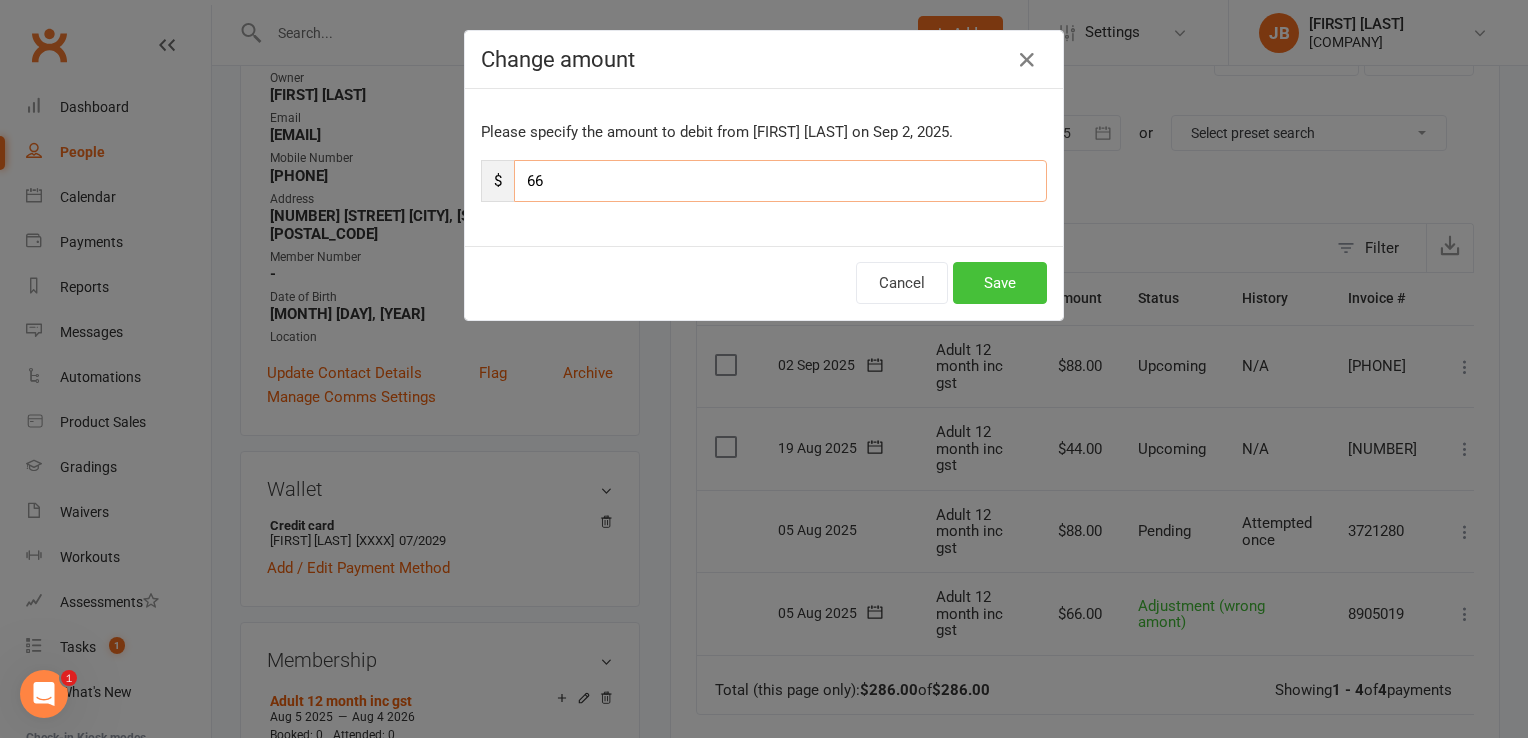 type on "66" 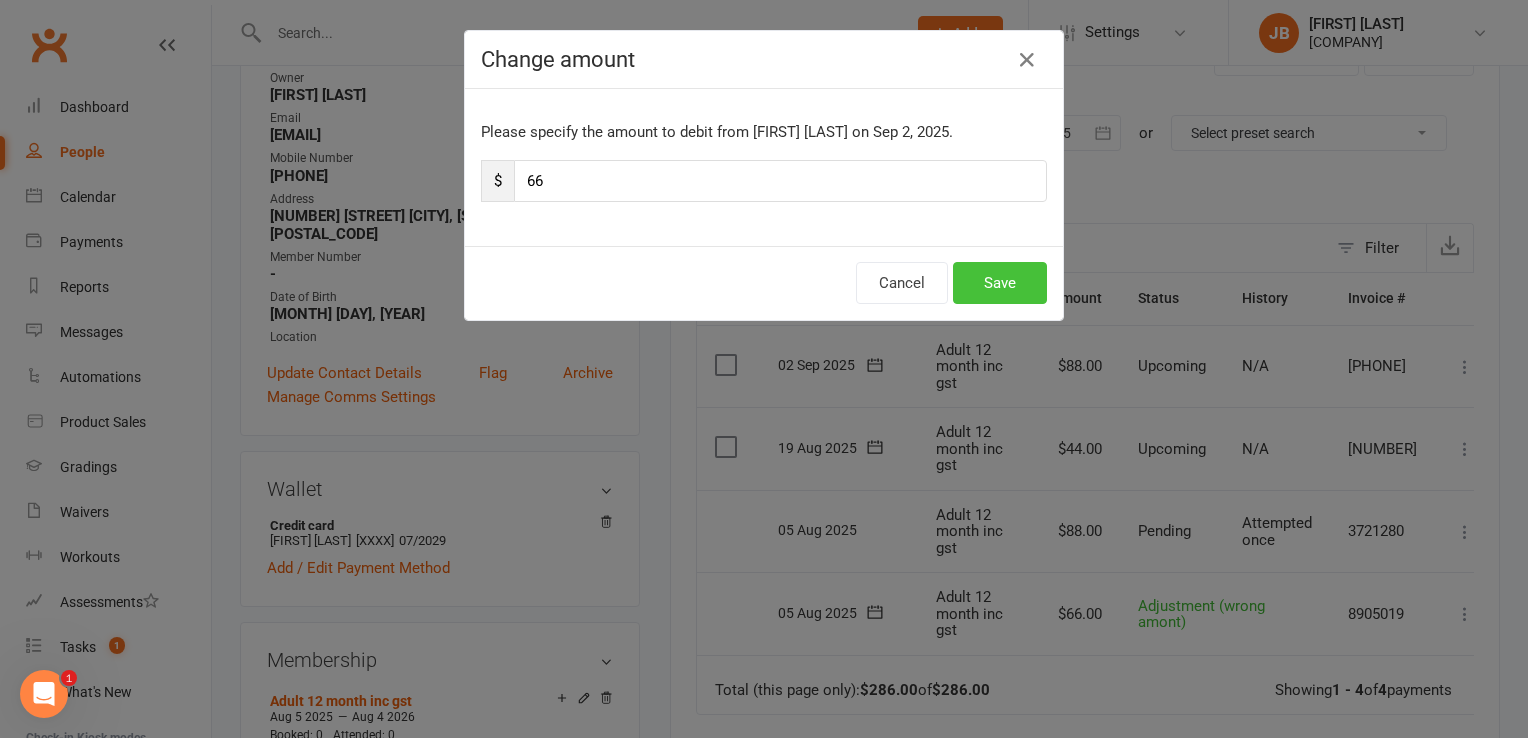 click on "Save" at bounding box center (1000, 283) 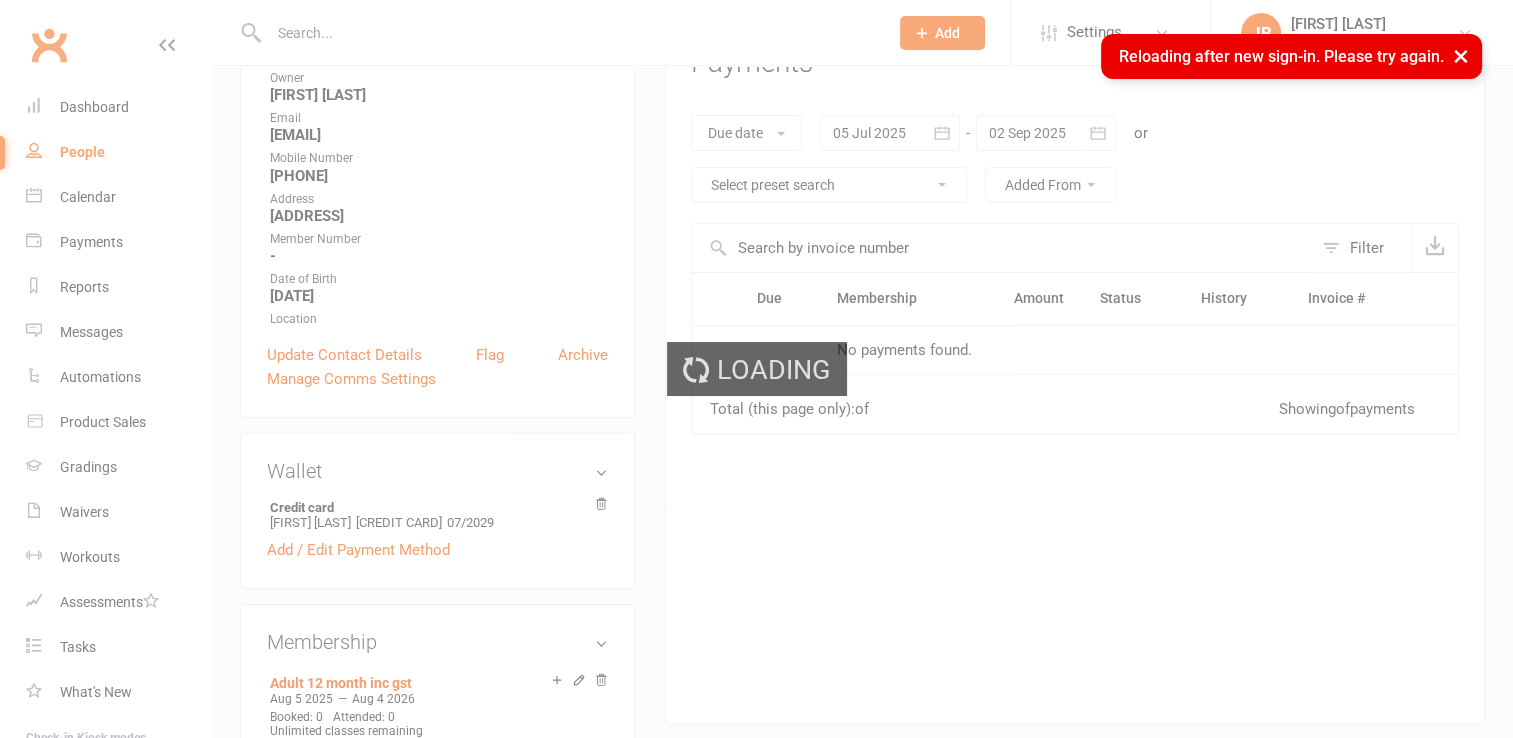 scroll, scrollTop: 0, scrollLeft: 0, axis: both 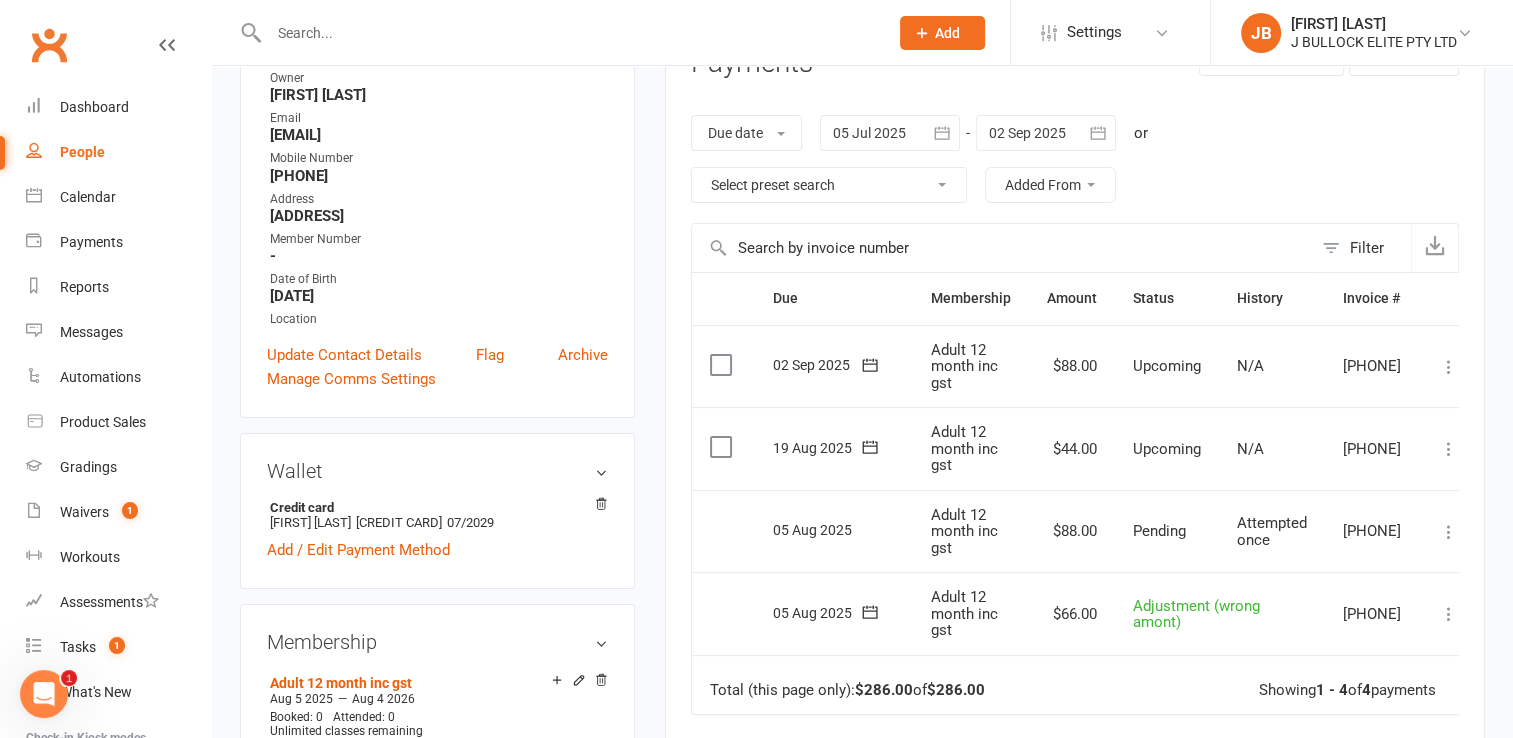 click at bounding box center [723, 365] 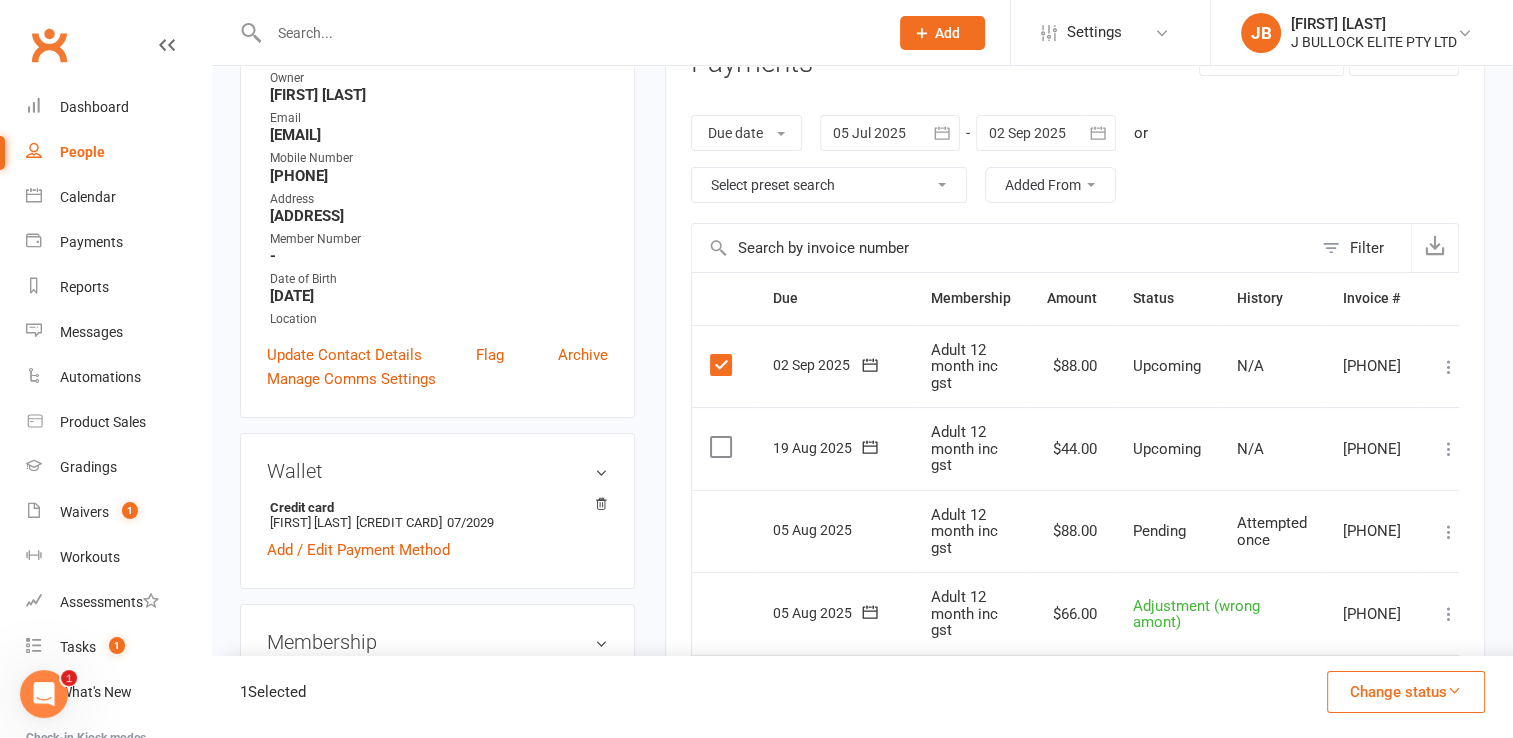 click at bounding box center (723, 447) 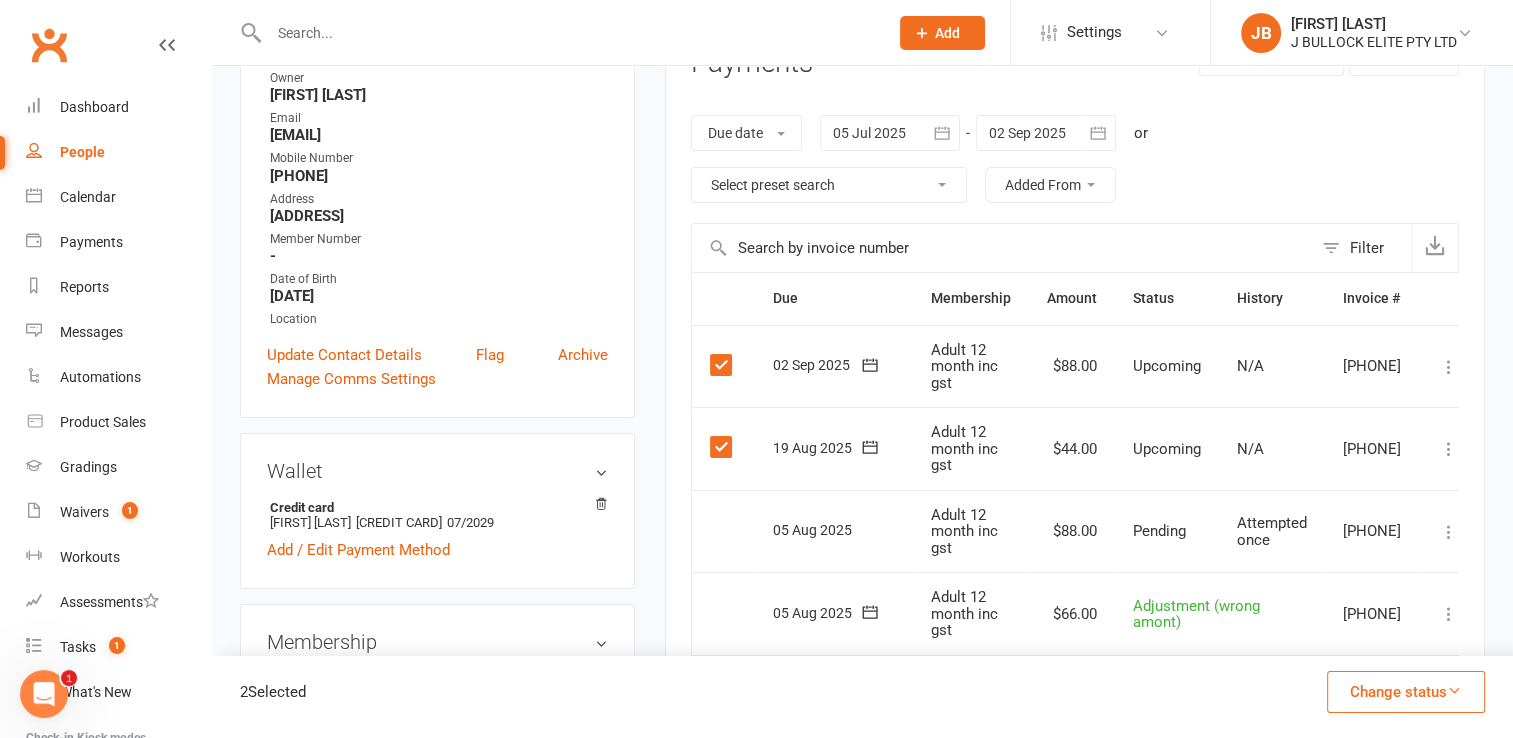 click on "Mark as Paid (Cash)  Mark as Paid (POS)  Mark as Paid (Other)  Skip  Change amount  Apply credit  Bulk reschedule from this date  More Info Send message" at bounding box center (1449, 366) 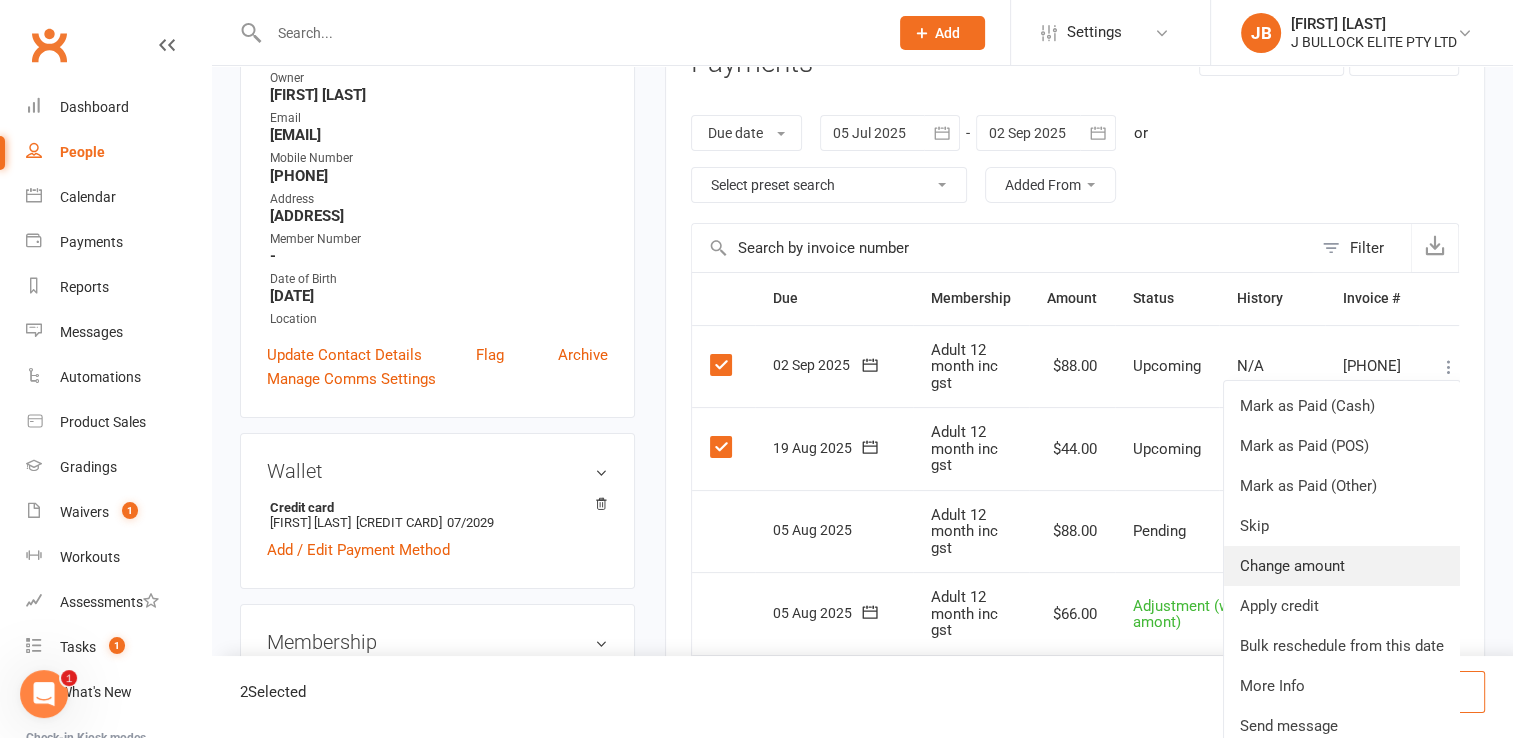 click on "Change amount" at bounding box center (1342, 566) 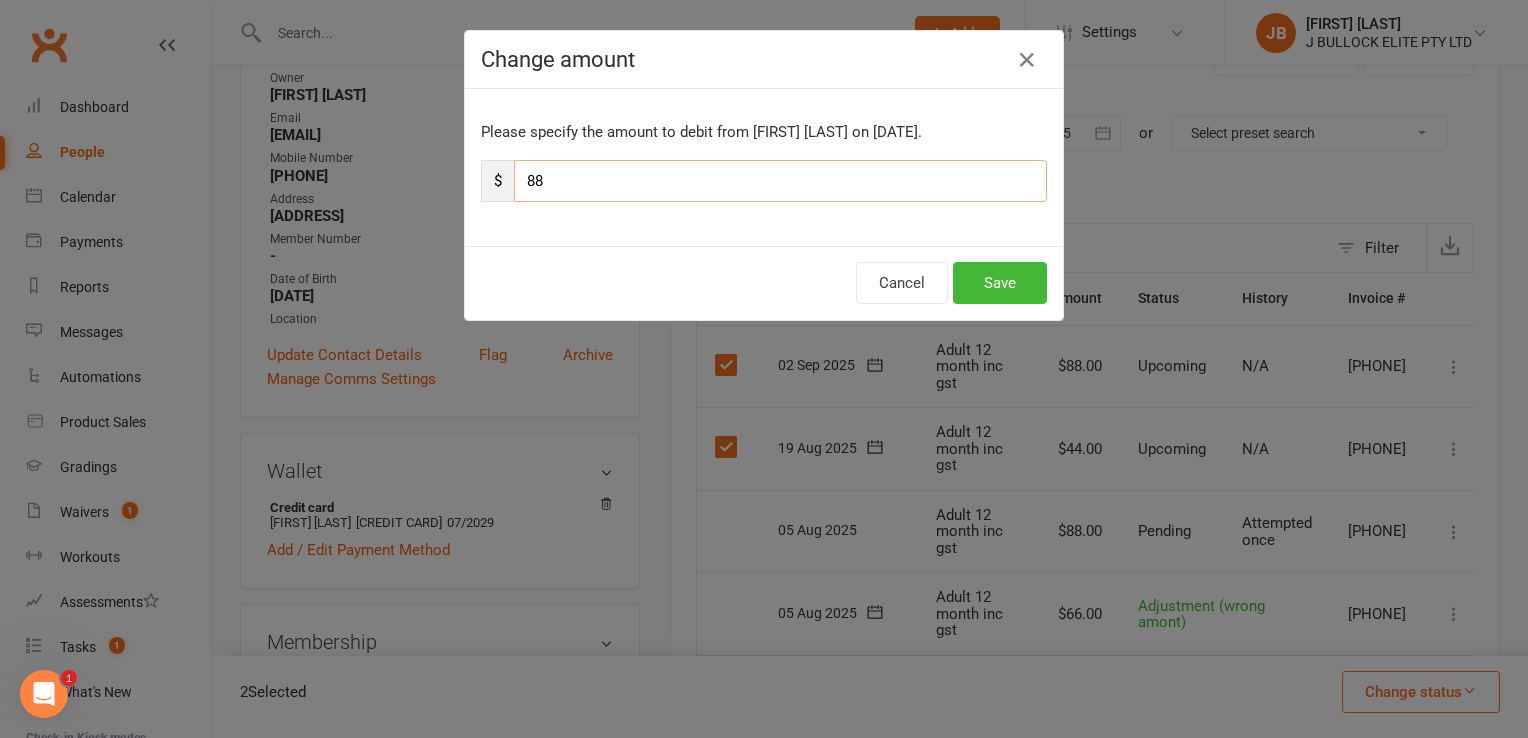 drag, startPoint x: 576, startPoint y: 178, endPoint x: 534, endPoint y: 178, distance: 42 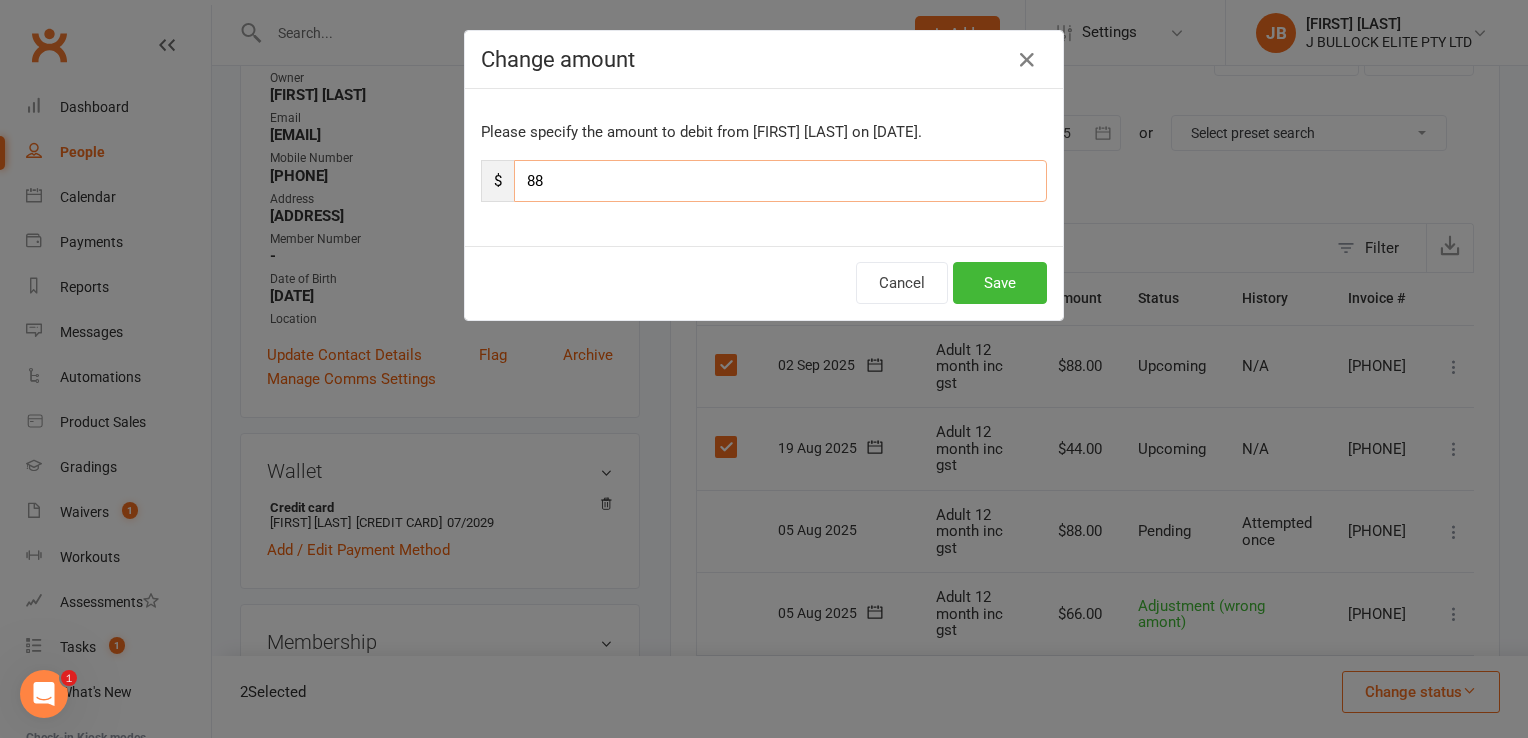 type on "8" 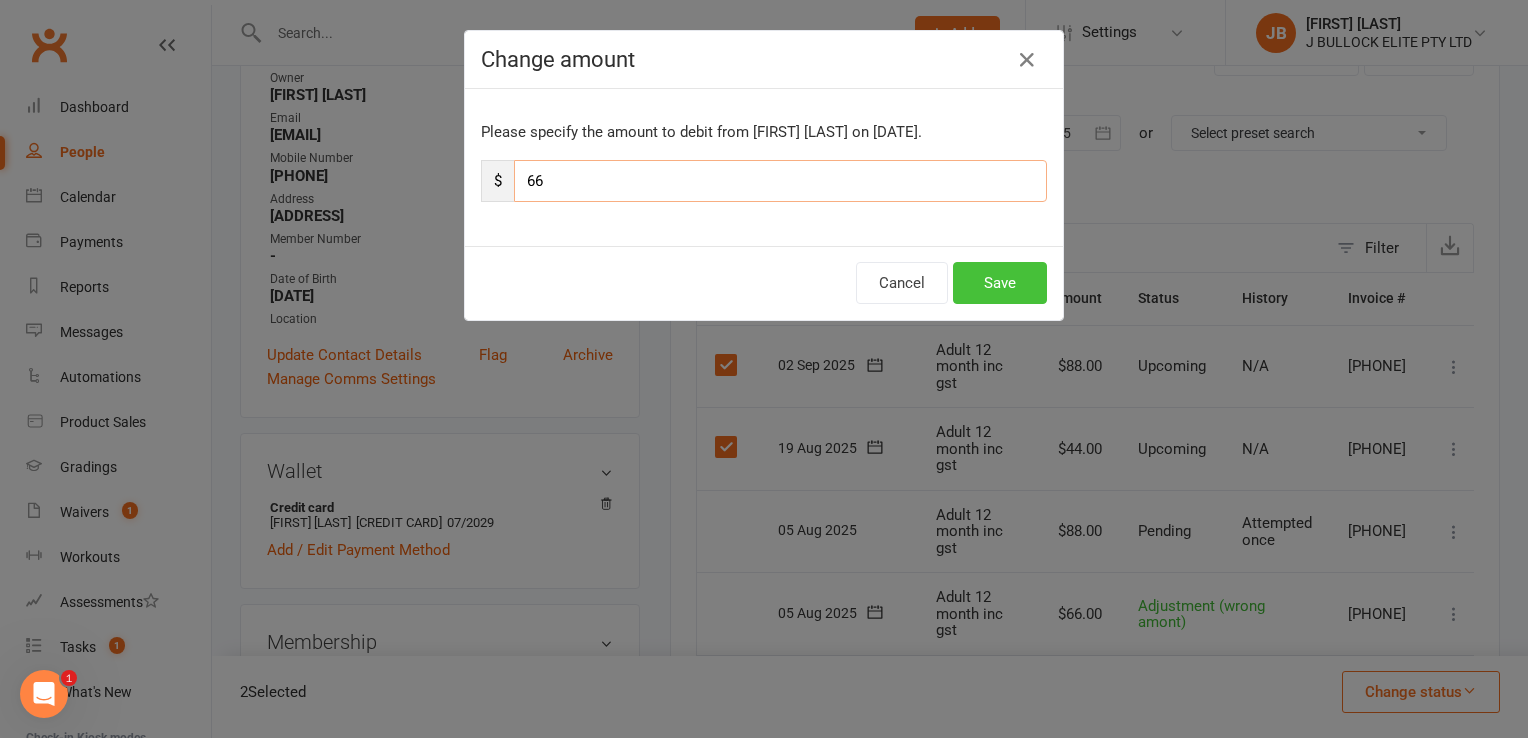 type on "66" 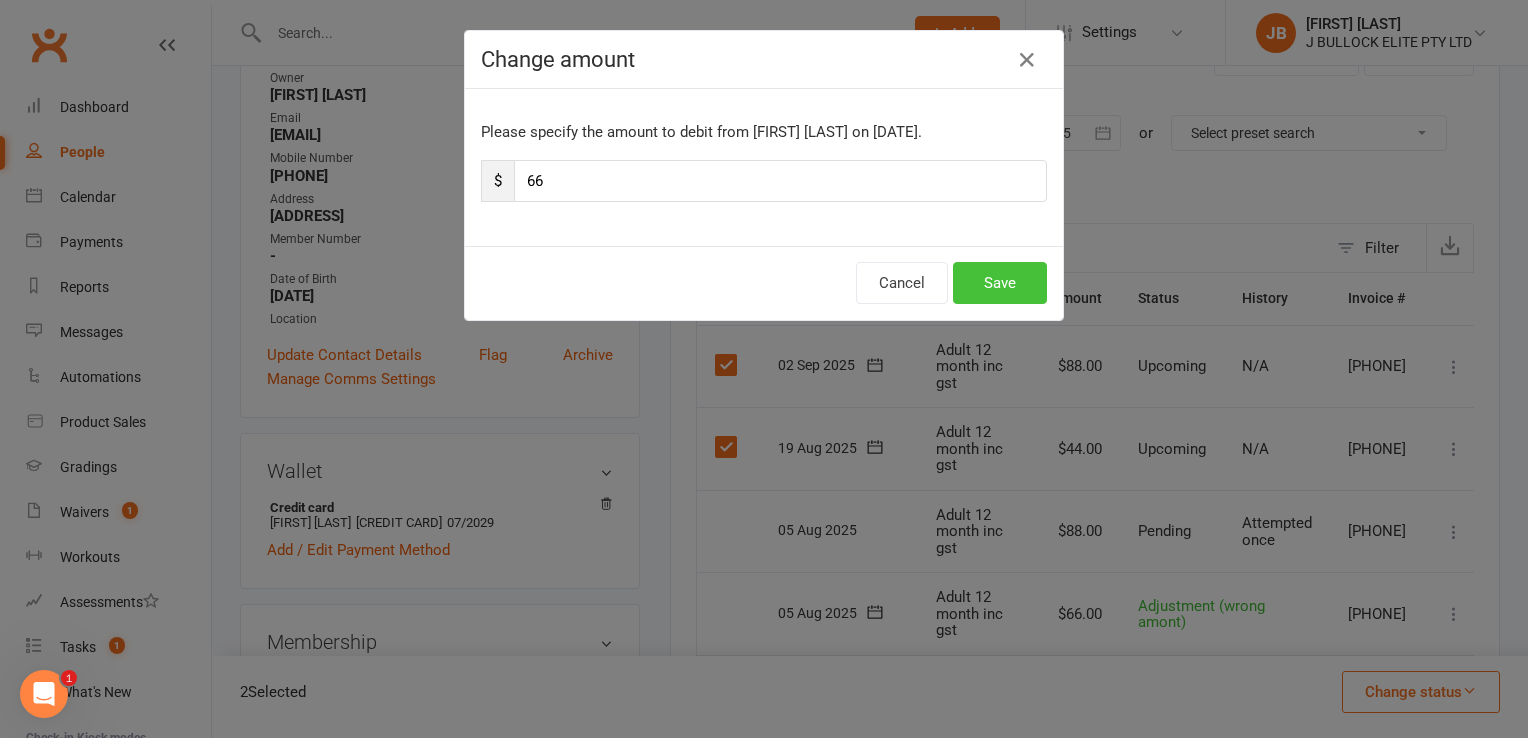 click on "Save" at bounding box center (1000, 283) 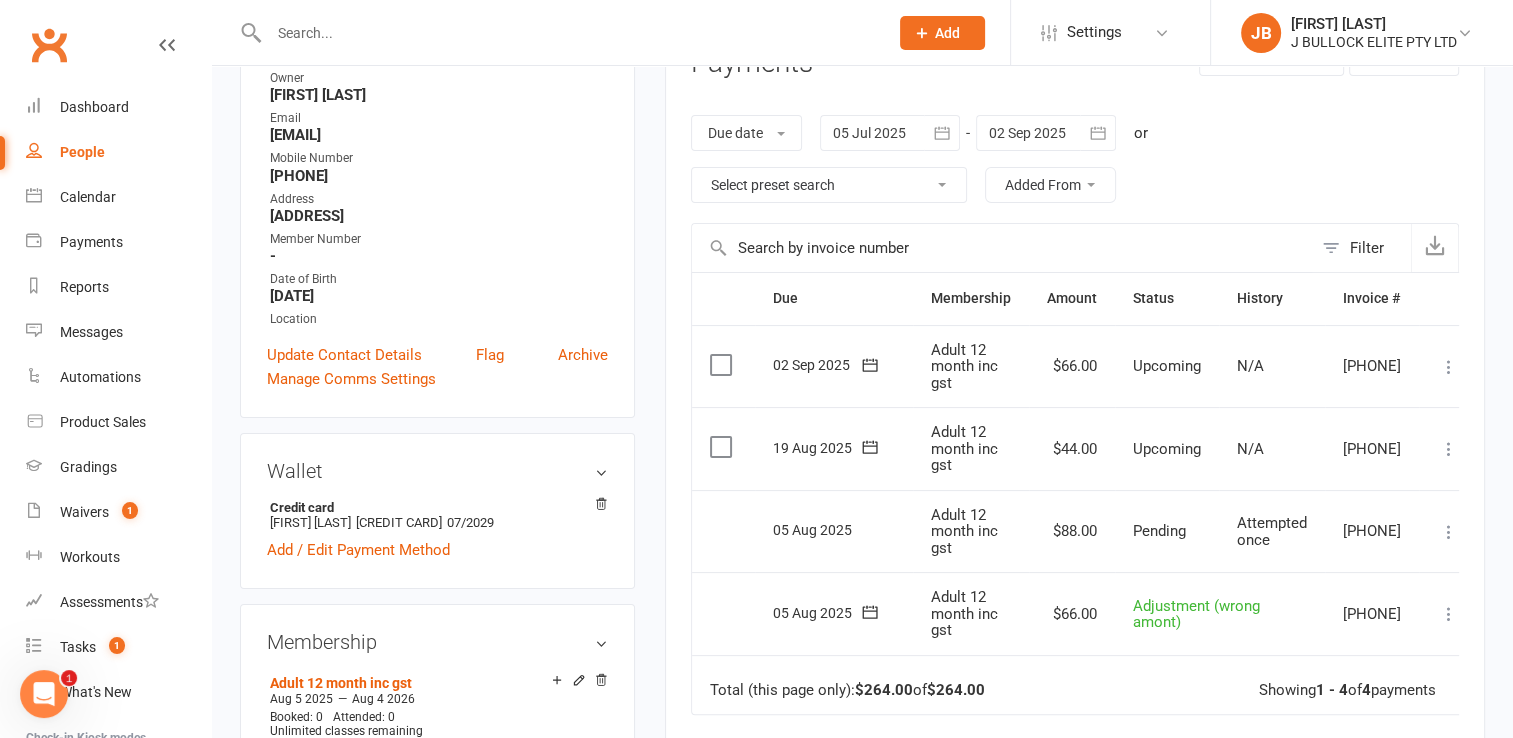 click 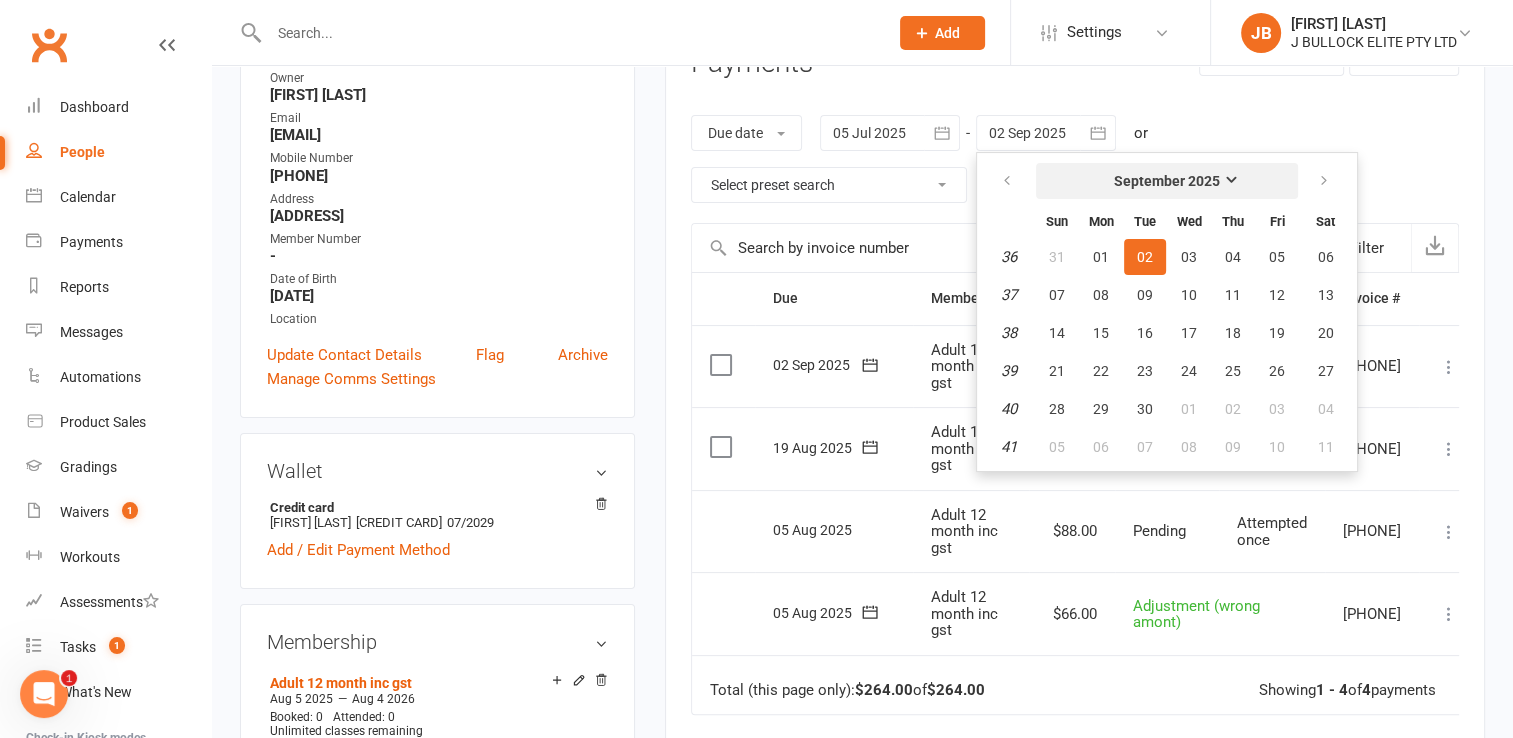 click on "September 2025" at bounding box center (1167, 181) 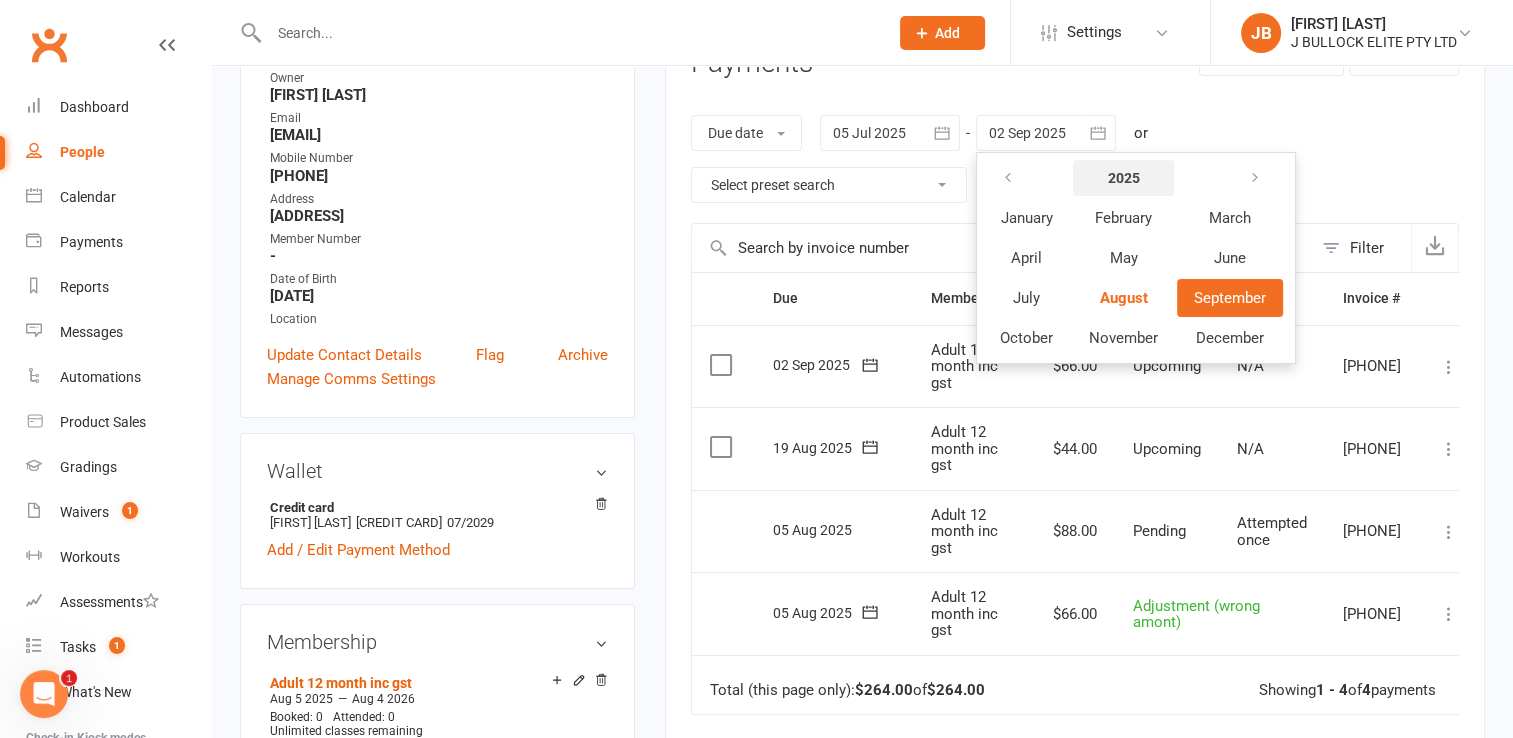 click on "2025" at bounding box center (1124, 178) 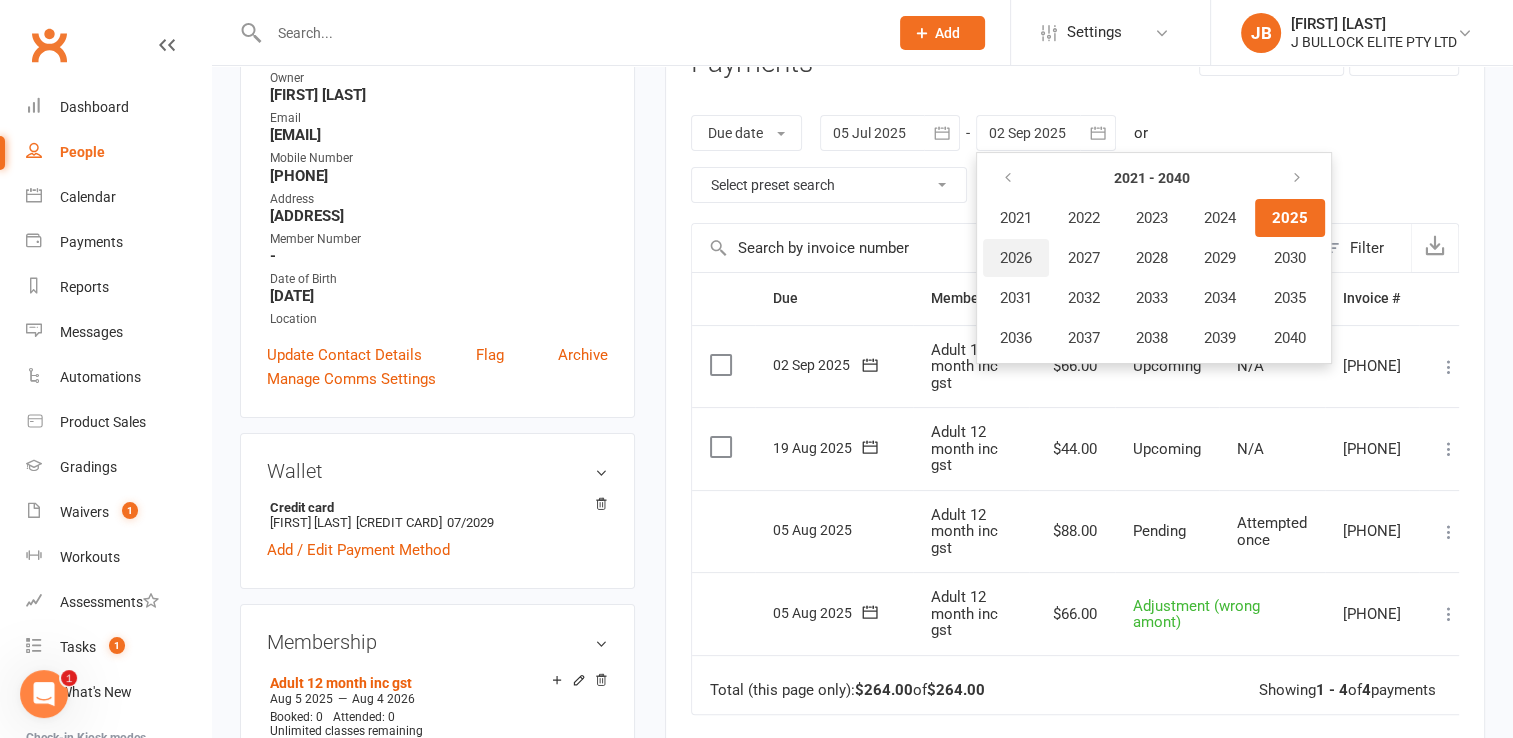 click on "2026" at bounding box center [1016, 258] 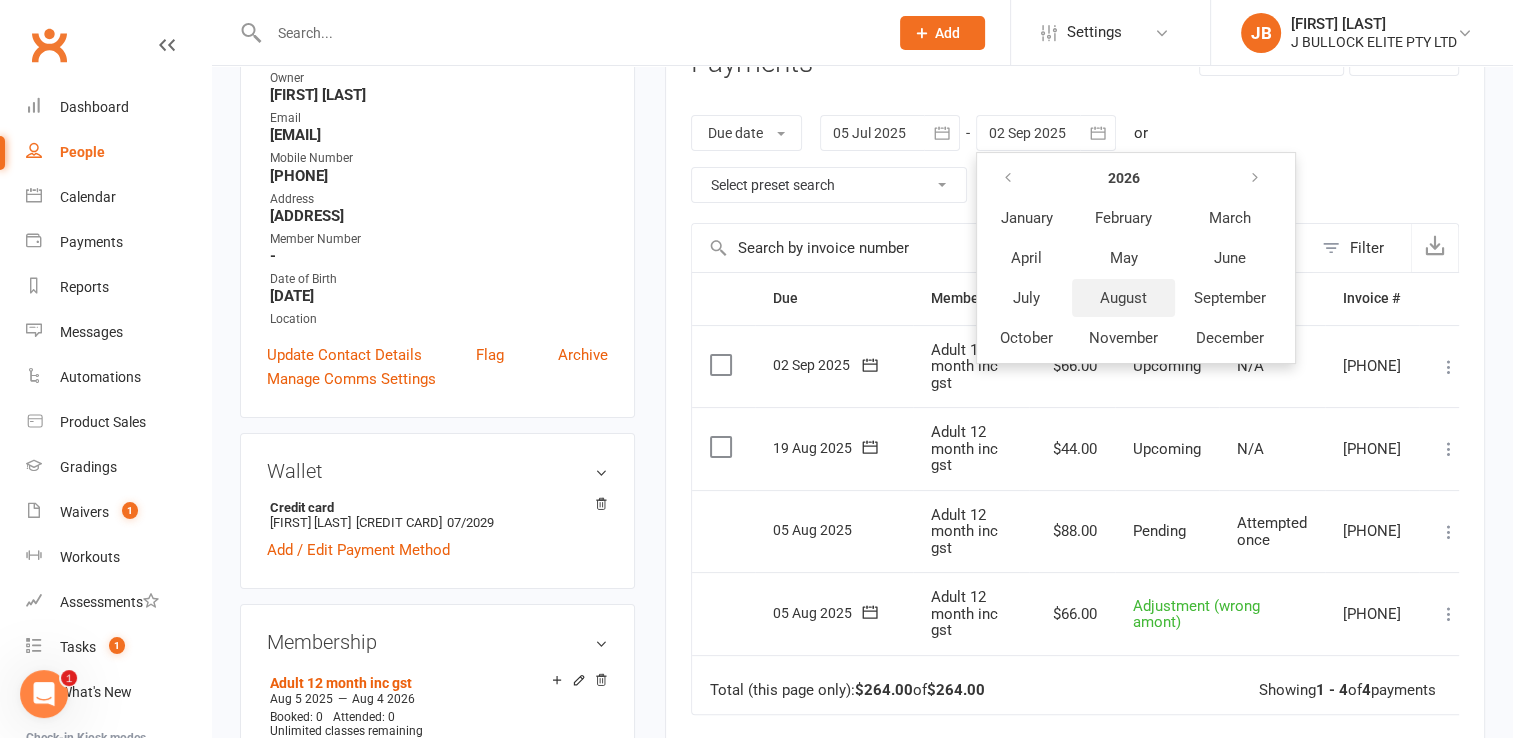 click on "August" at bounding box center [1123, 298] 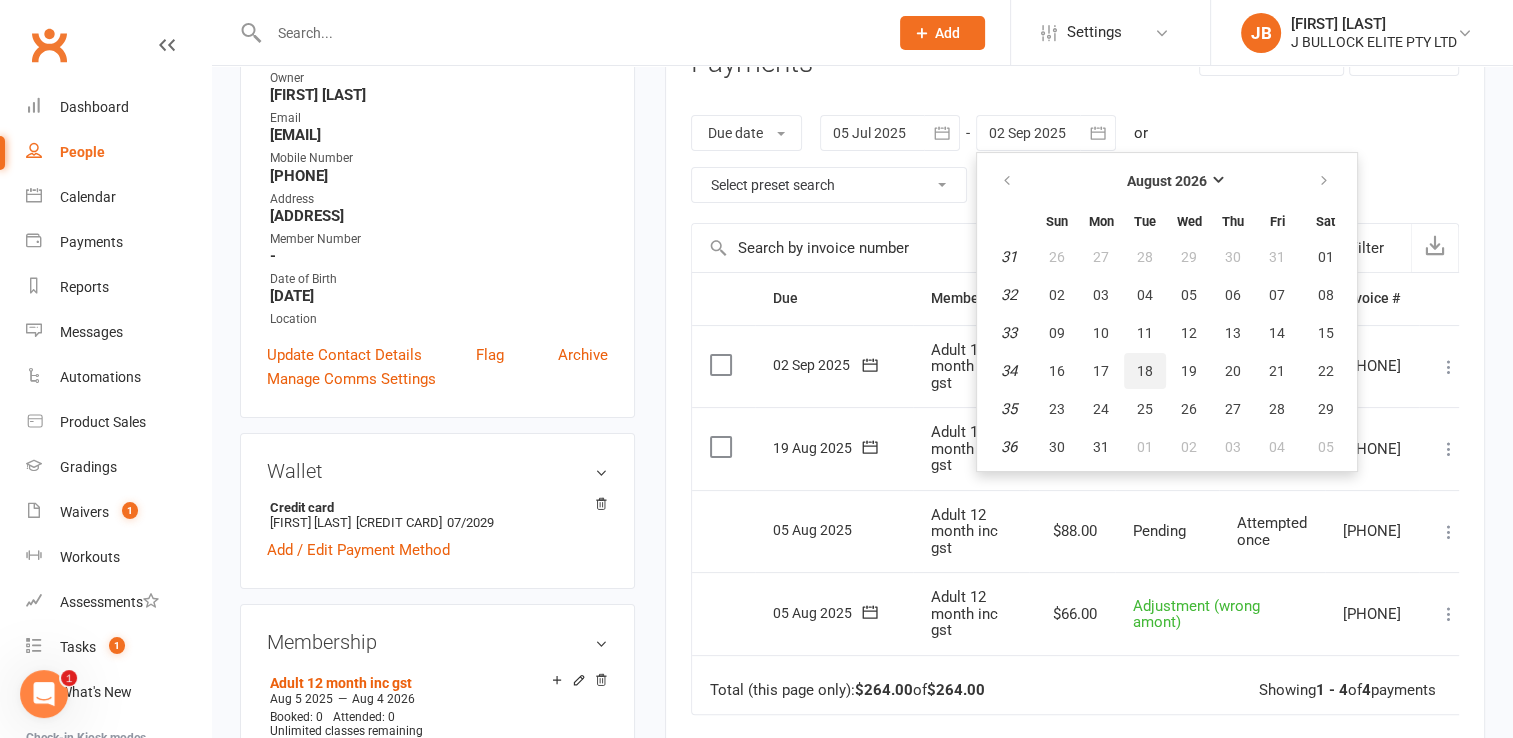 click on "18" at bounding box center (1145, 371) 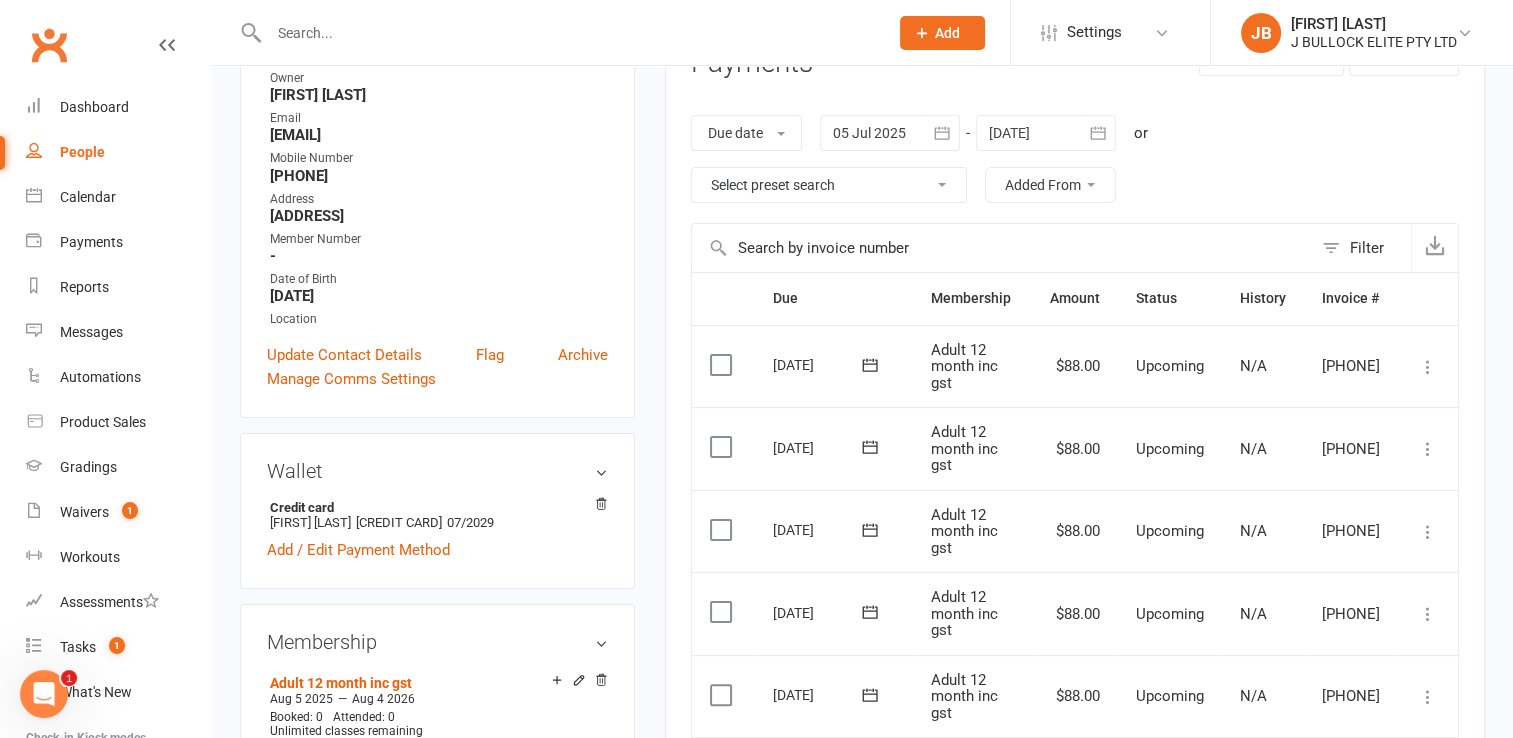 click at bounding box center [723, 365] 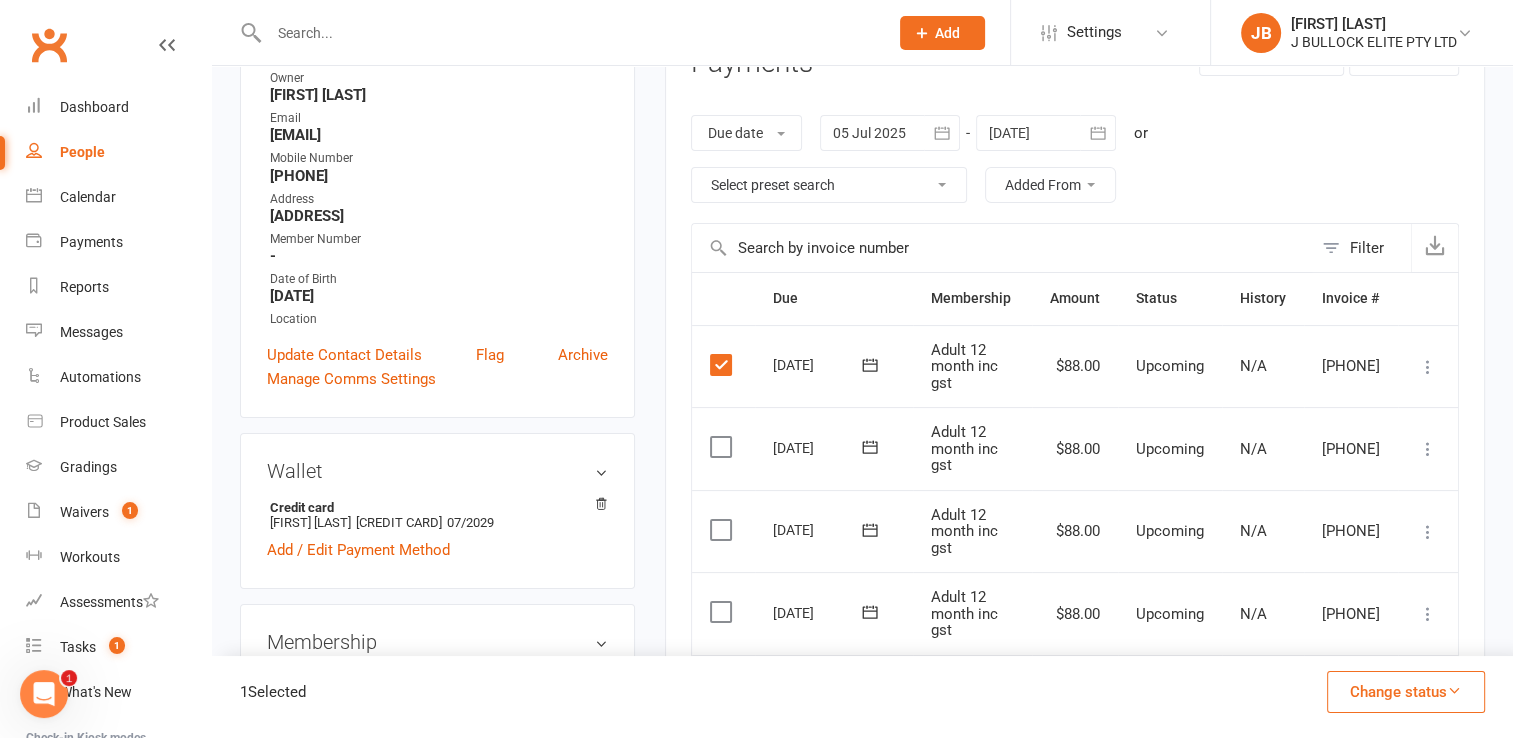 click at bounding box center [723, 447] 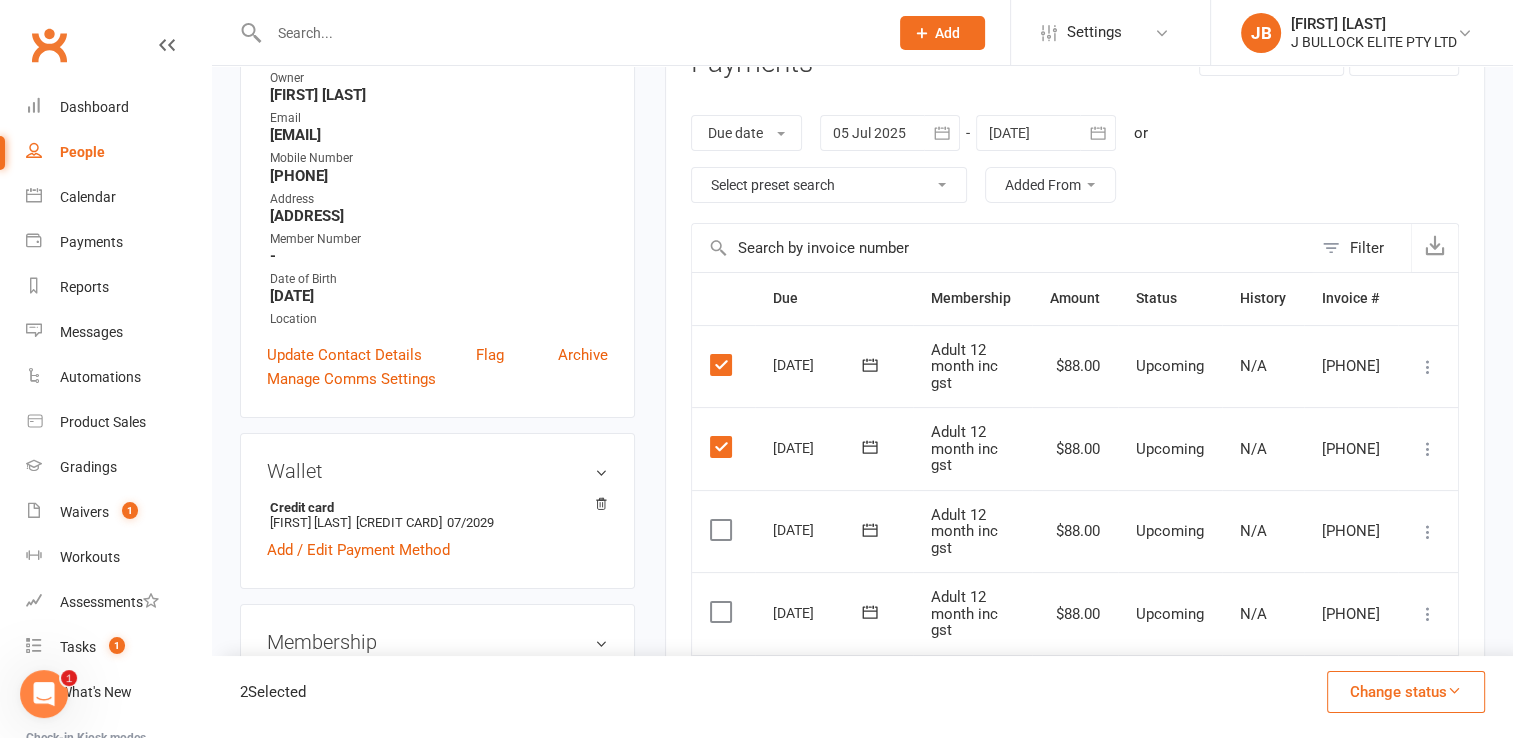 click at bounding box center [723, 530] 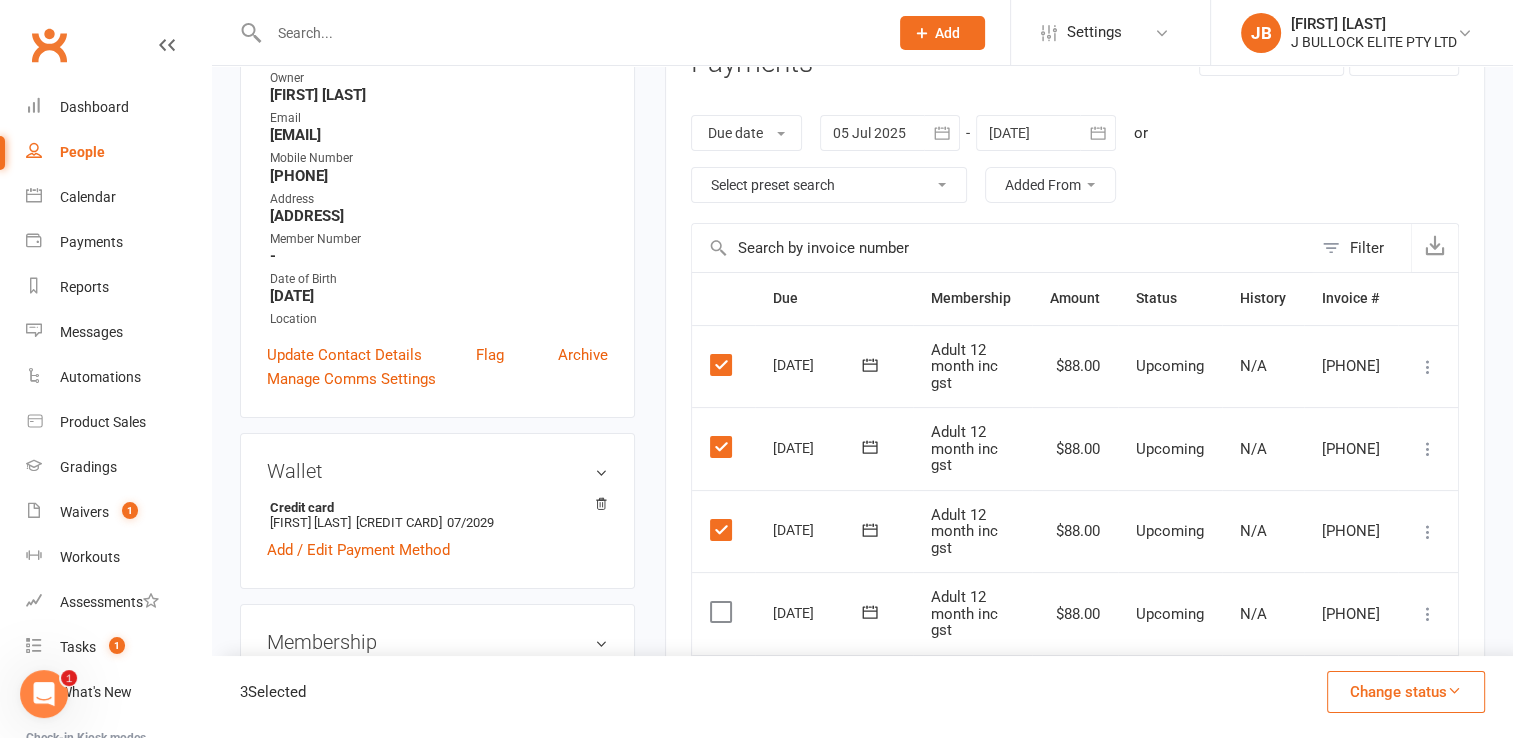click at bounding box center (723, 612) 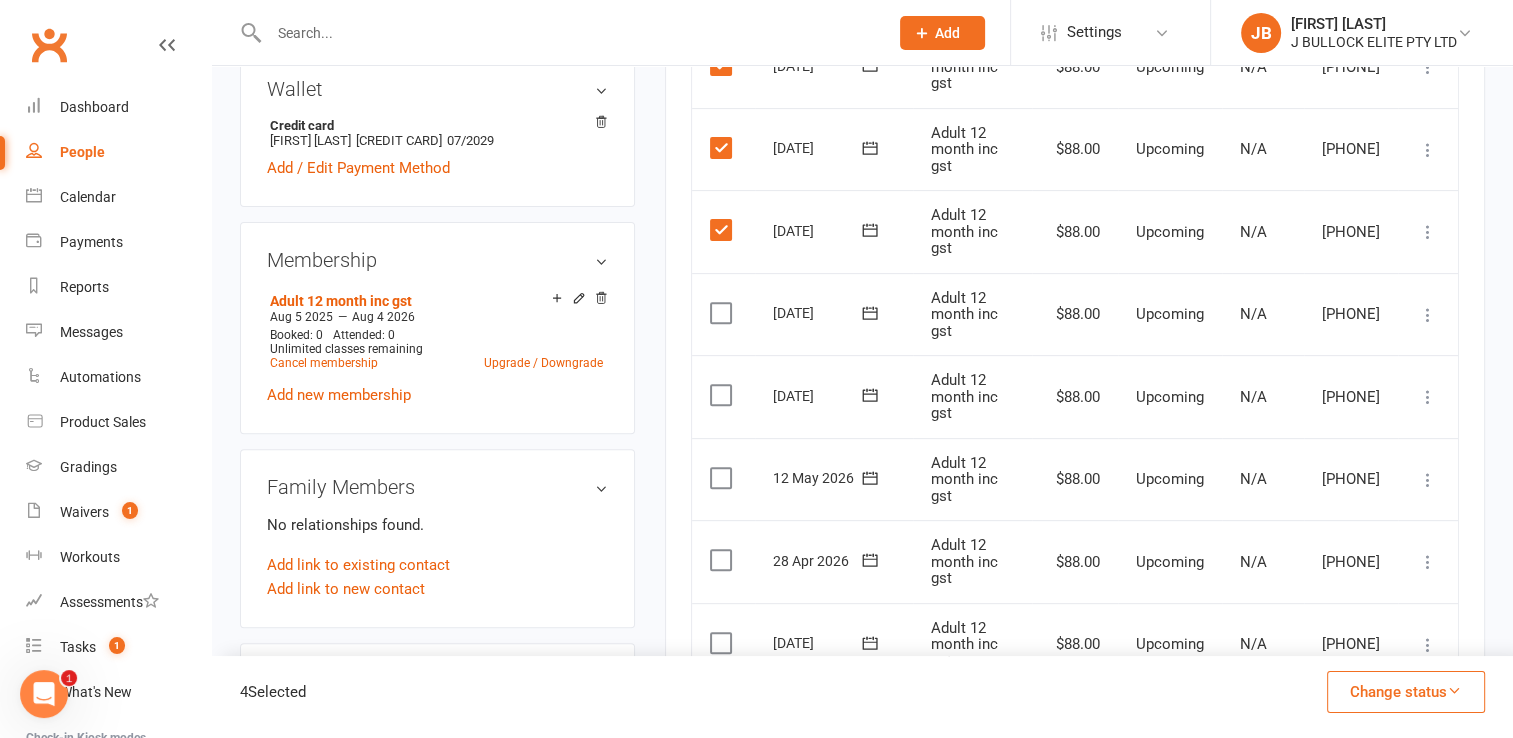 scroll, scrollTop: 669, scrollLeft: 0, axis: vertical 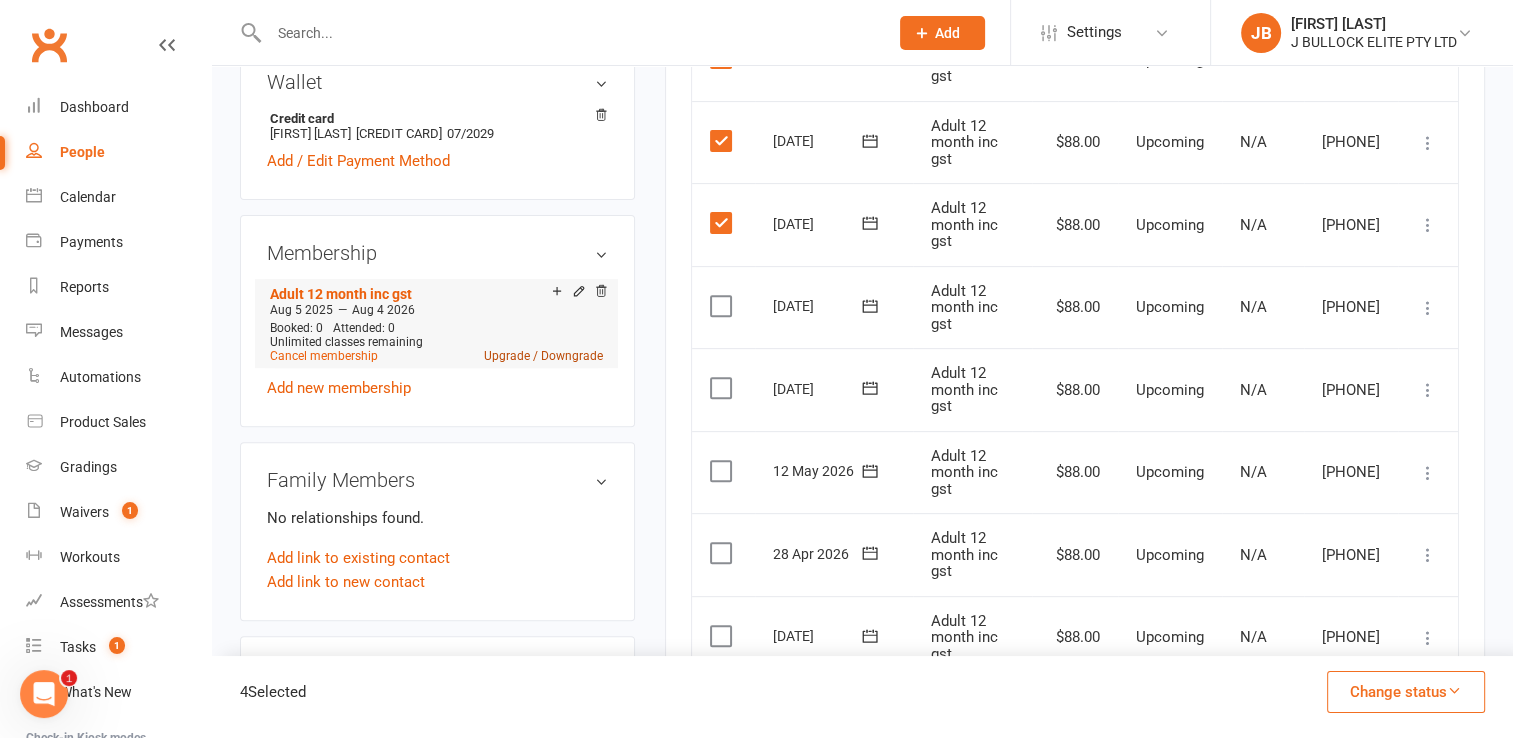 click on "Upgrade / Downgrade" at bounding box center (543, 356) 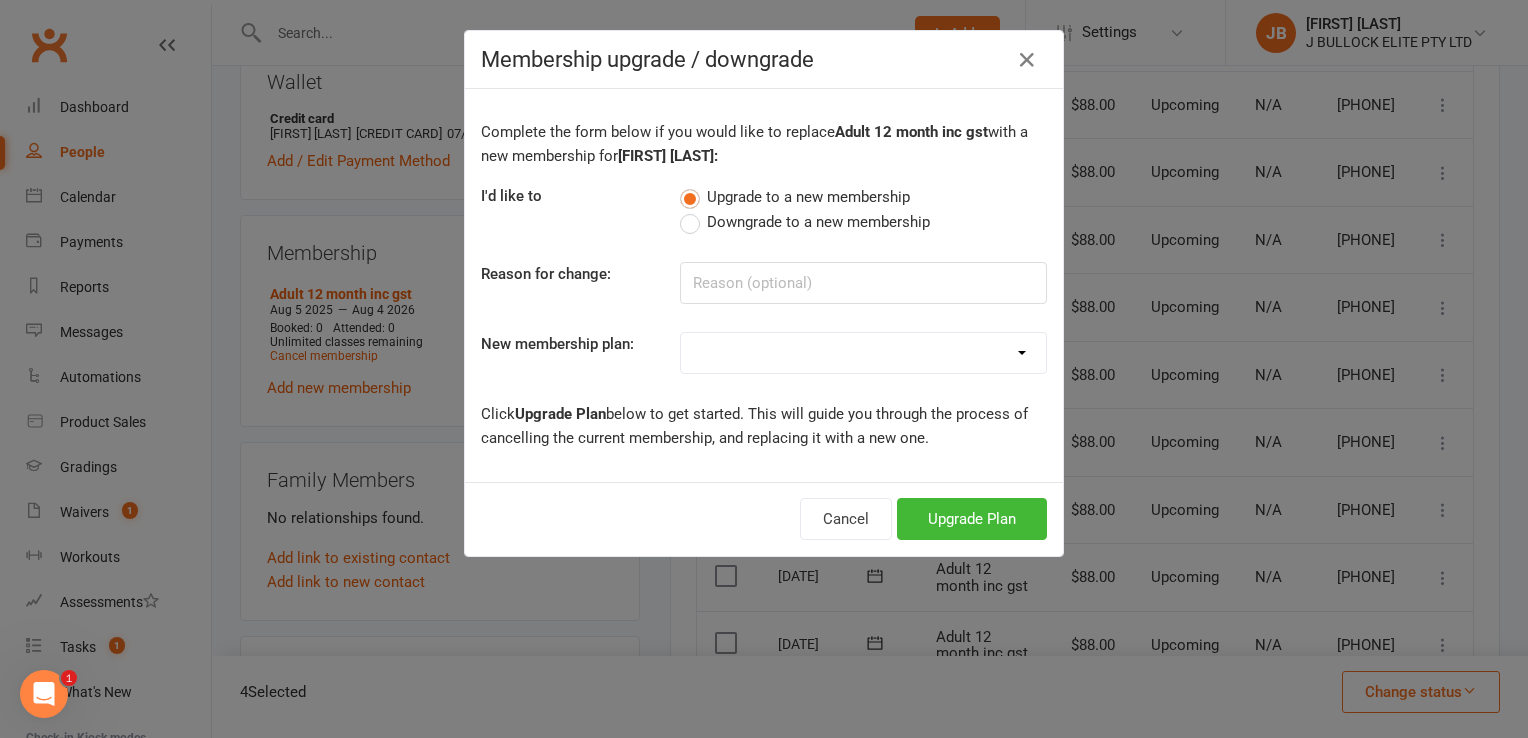 click on "Downgrade to a new membership" at bounding box center [805, 222] 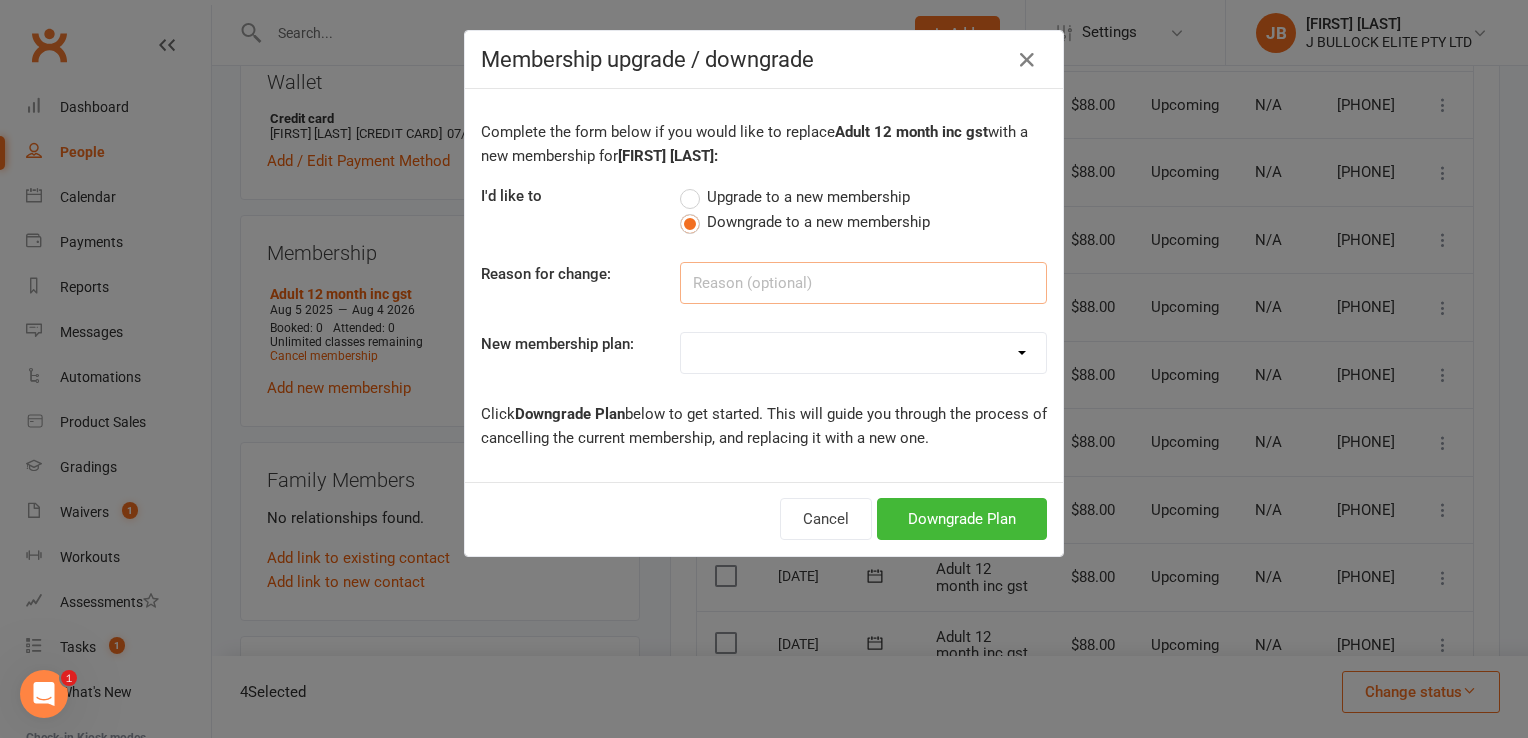 click at bounding box center [863, 283] 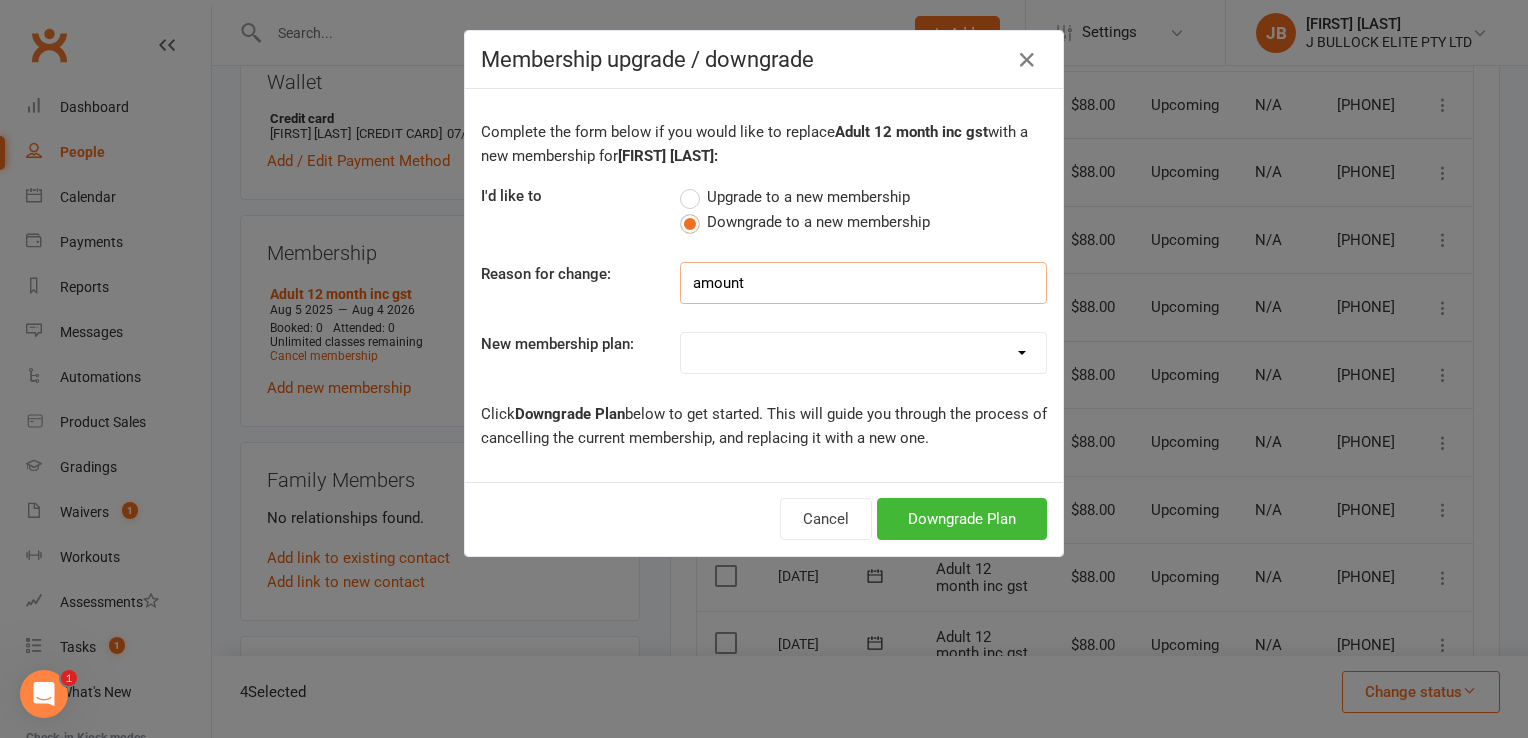 type on "amount" 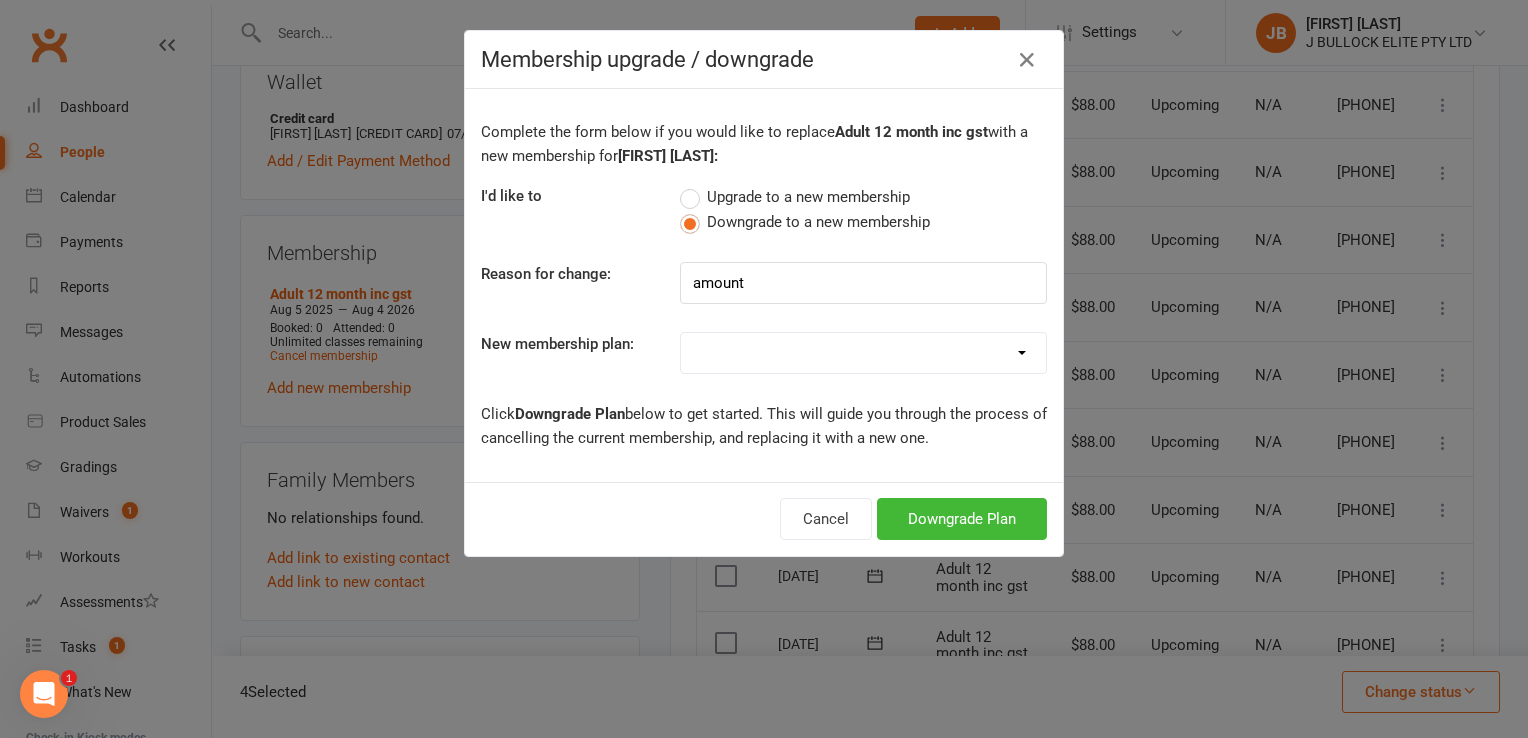 click on "Adult 12 month inc gst junior class 12 months CASUAL VISIT FREE 1 WEEKS TRIAL ISKA membership ISKA International membership" at bounding box center (863, 353) 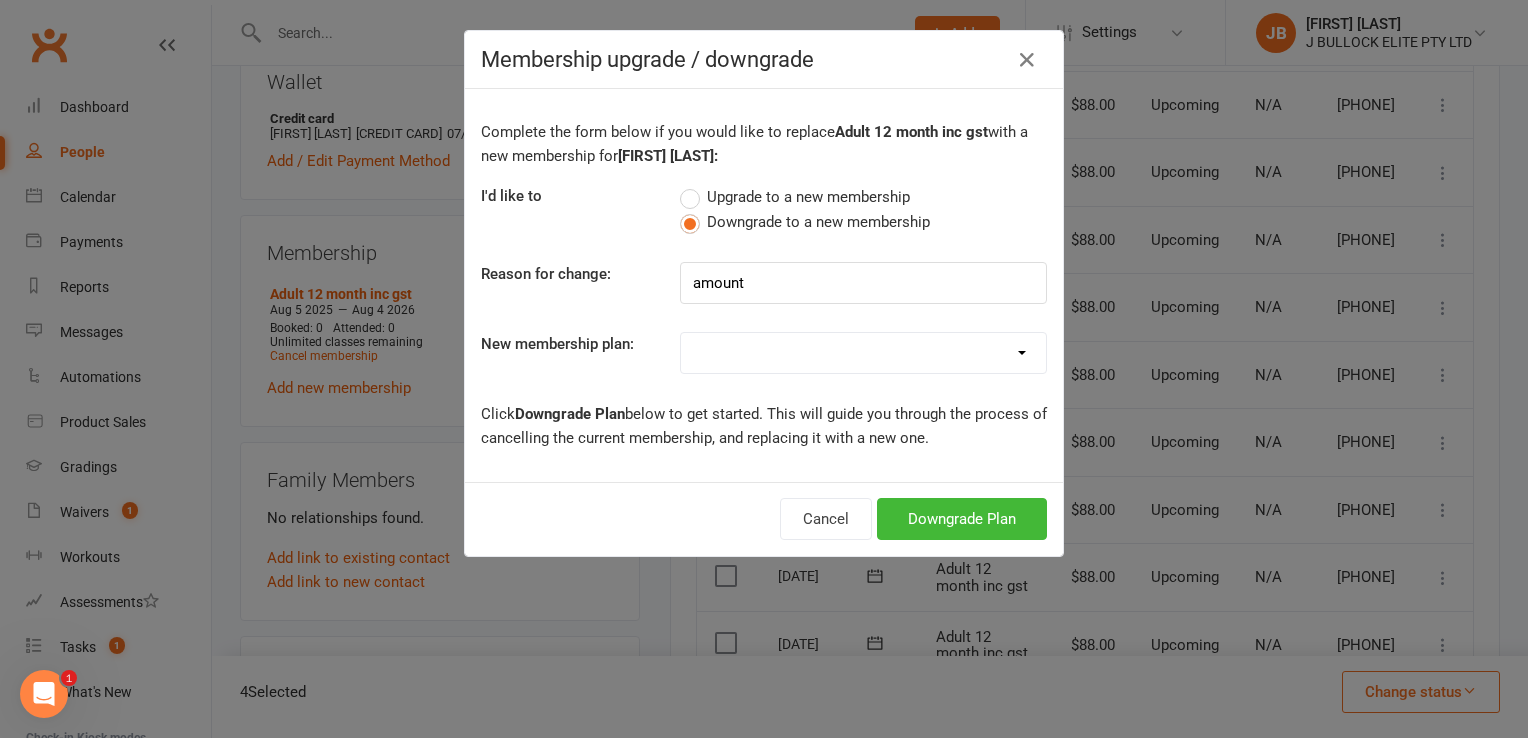 select on "0" 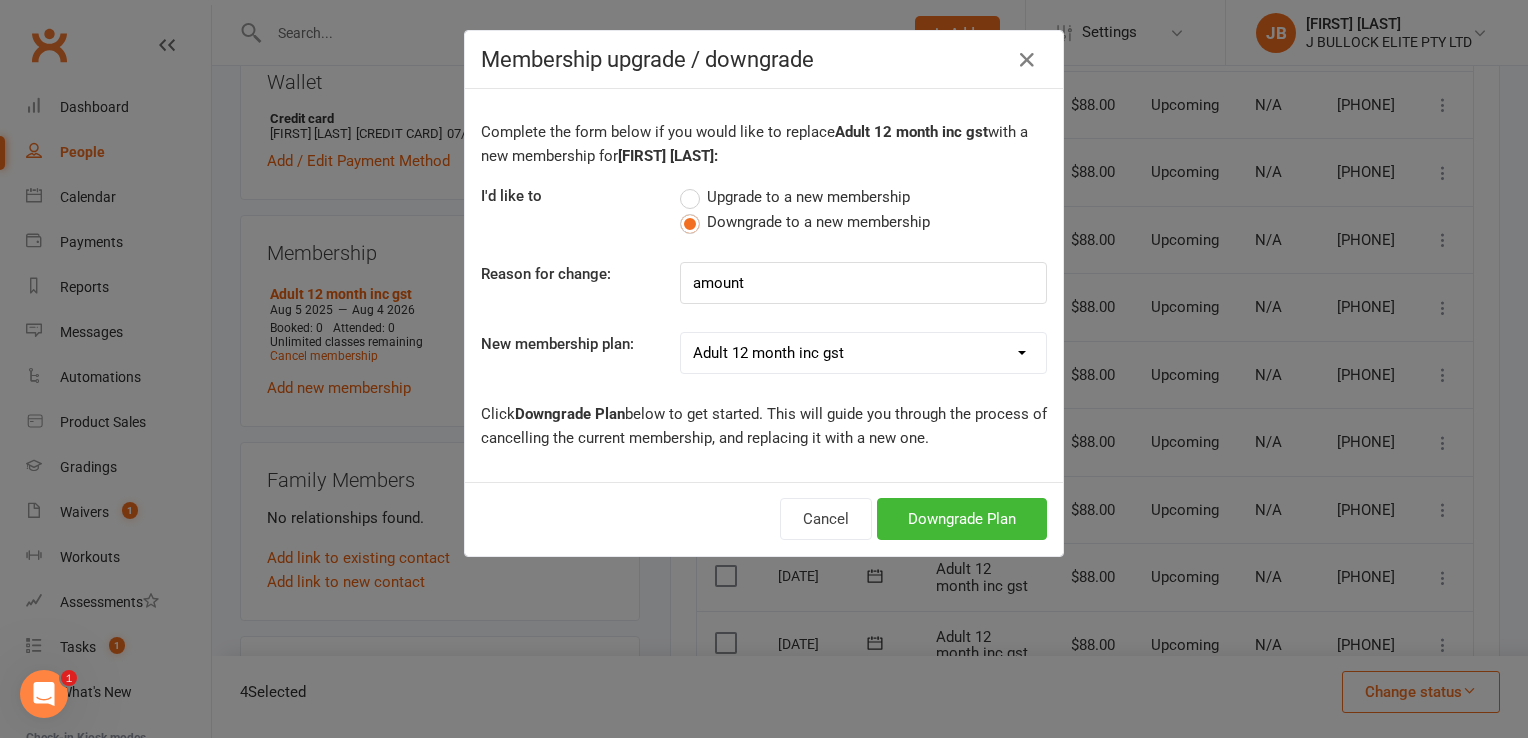 click on "Adult 12 month inc gst junior class 12 months CASUAL VISIT FREE 1 WEEKS TRIAL ISKA membership ISKA International membership" at bounding box center (863, 353) 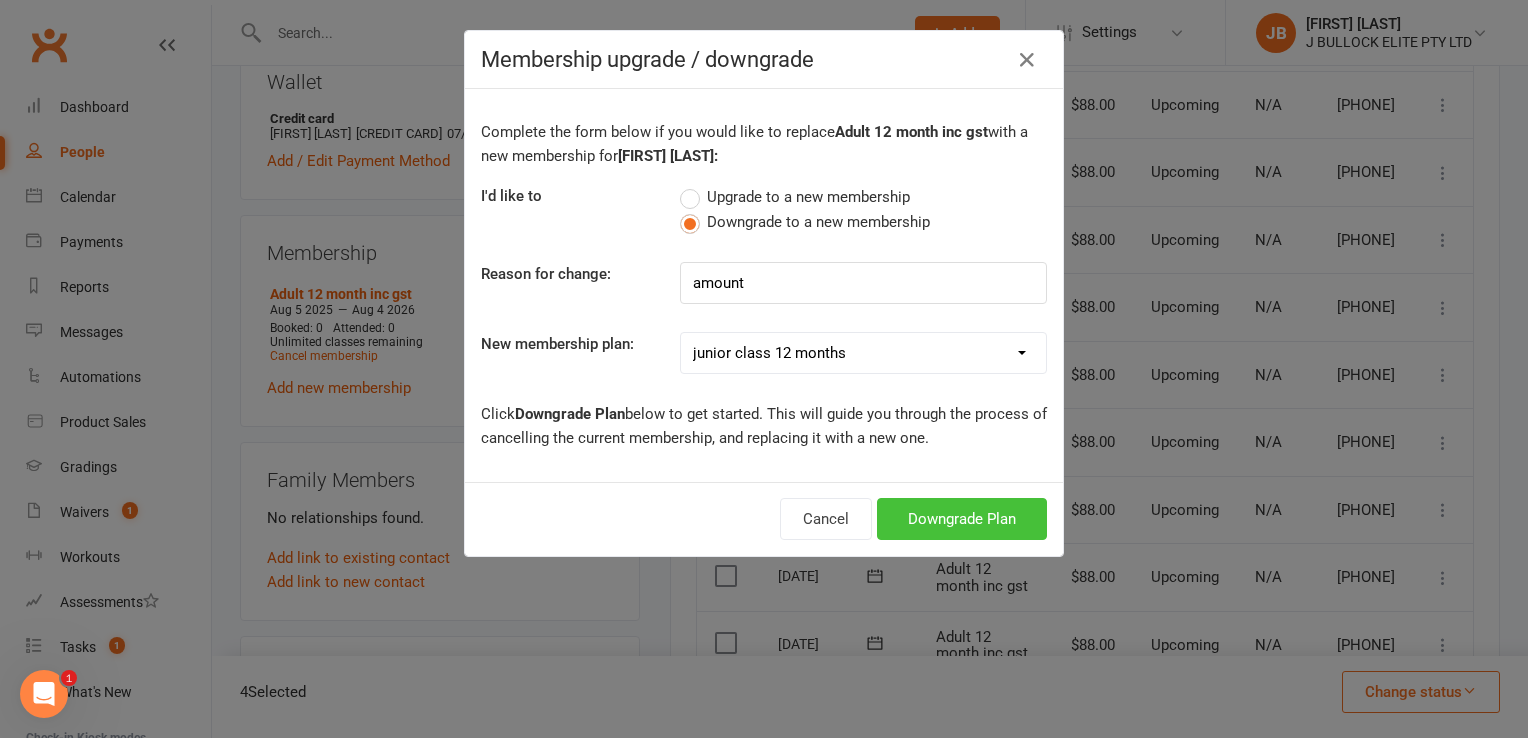 click on "Downgrade Plan" at bounding box center [962, 519] 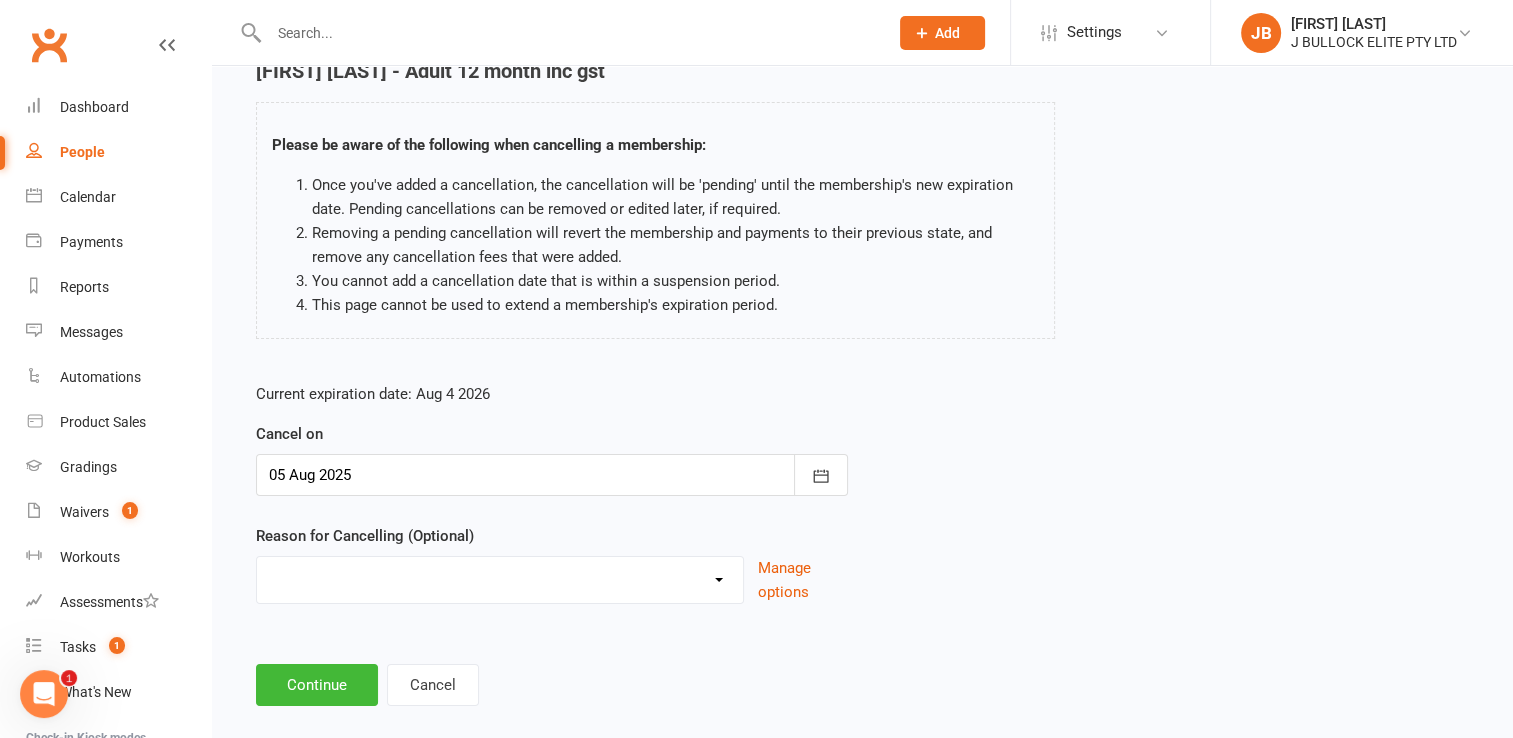 scroll, scrollTop: 124, scrollLeft: 0, axis: vertical 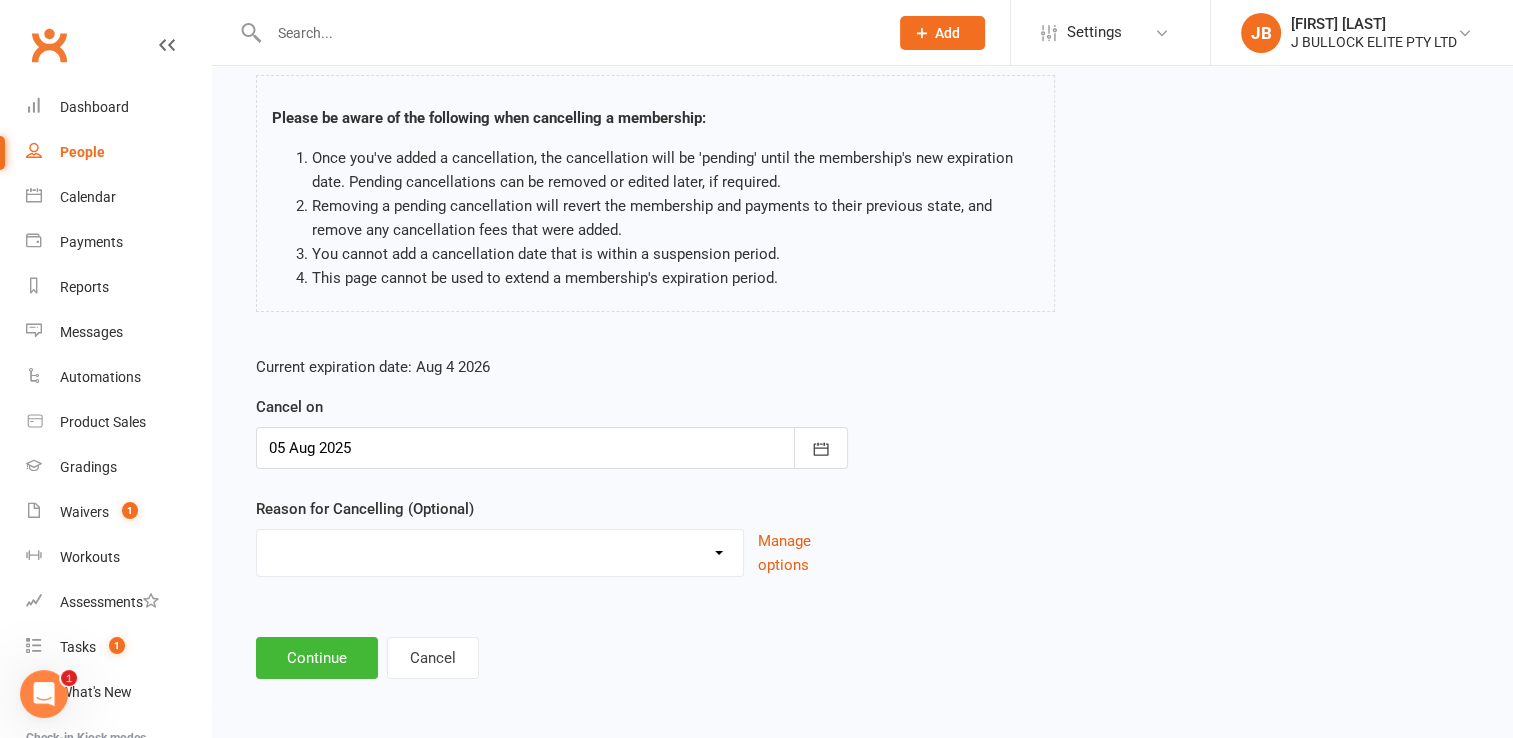 click on "Holiday Injury Other reason" at bounding box center (500, 550) 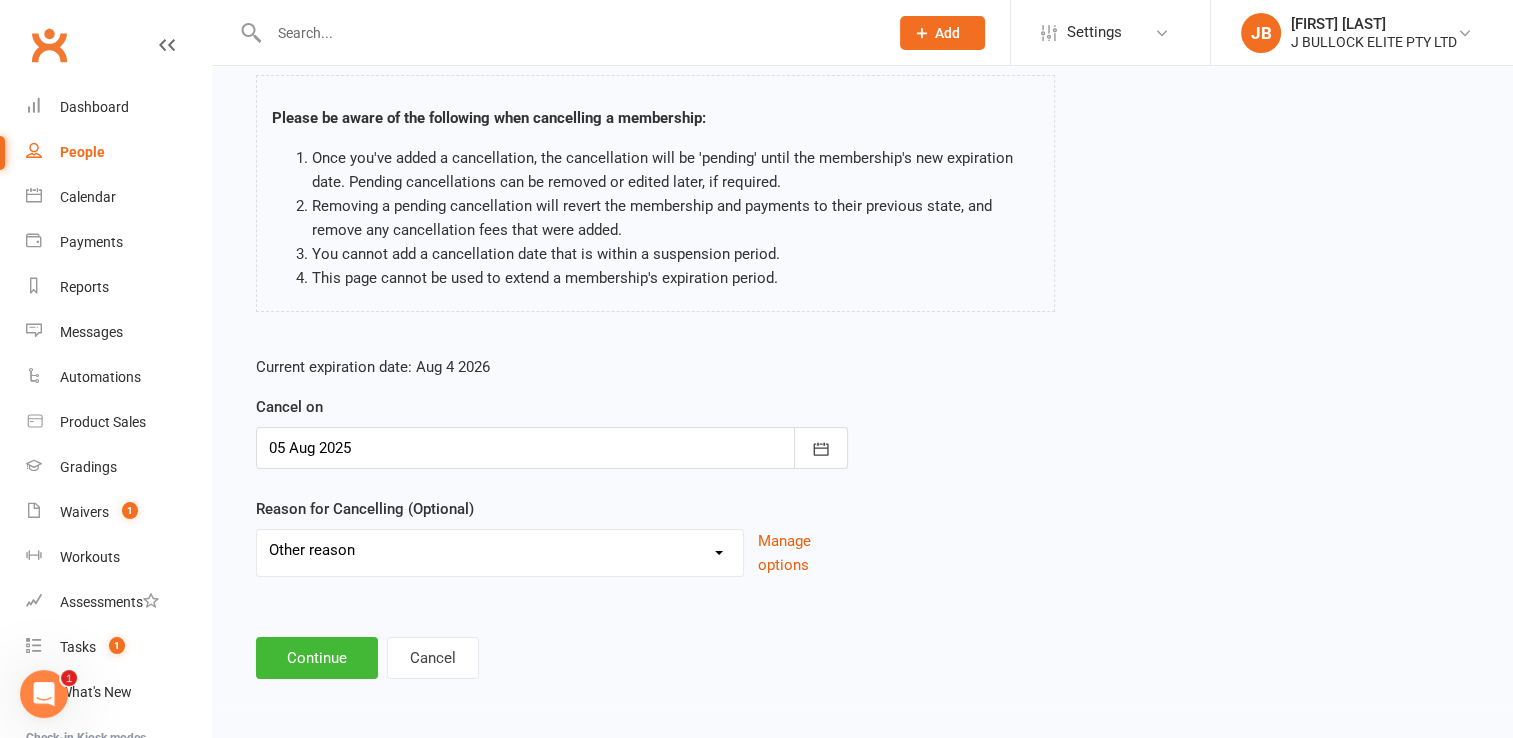 click on "Holiday Injury Other reason" at bounding box center [500, 550] 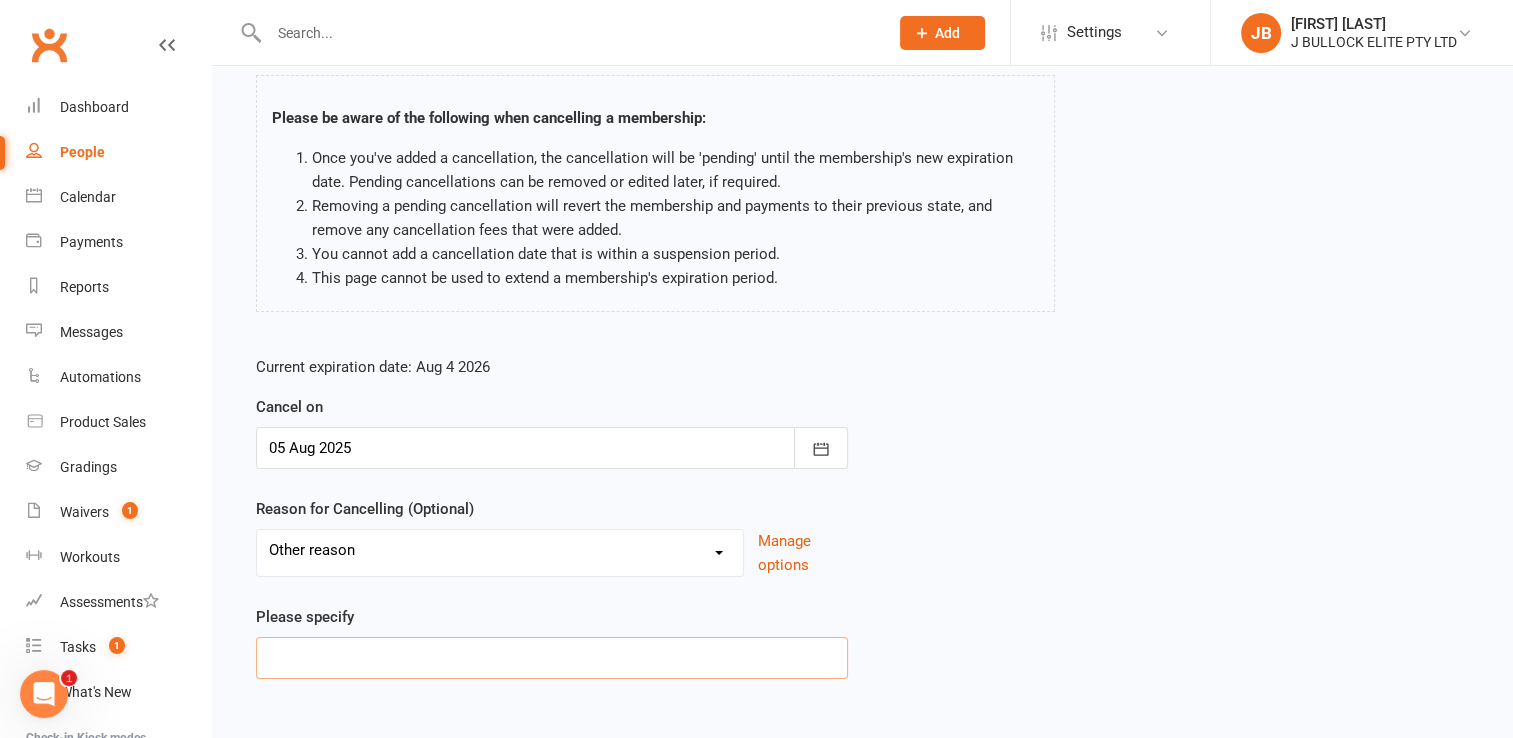 click at bounding box center (552, 658) 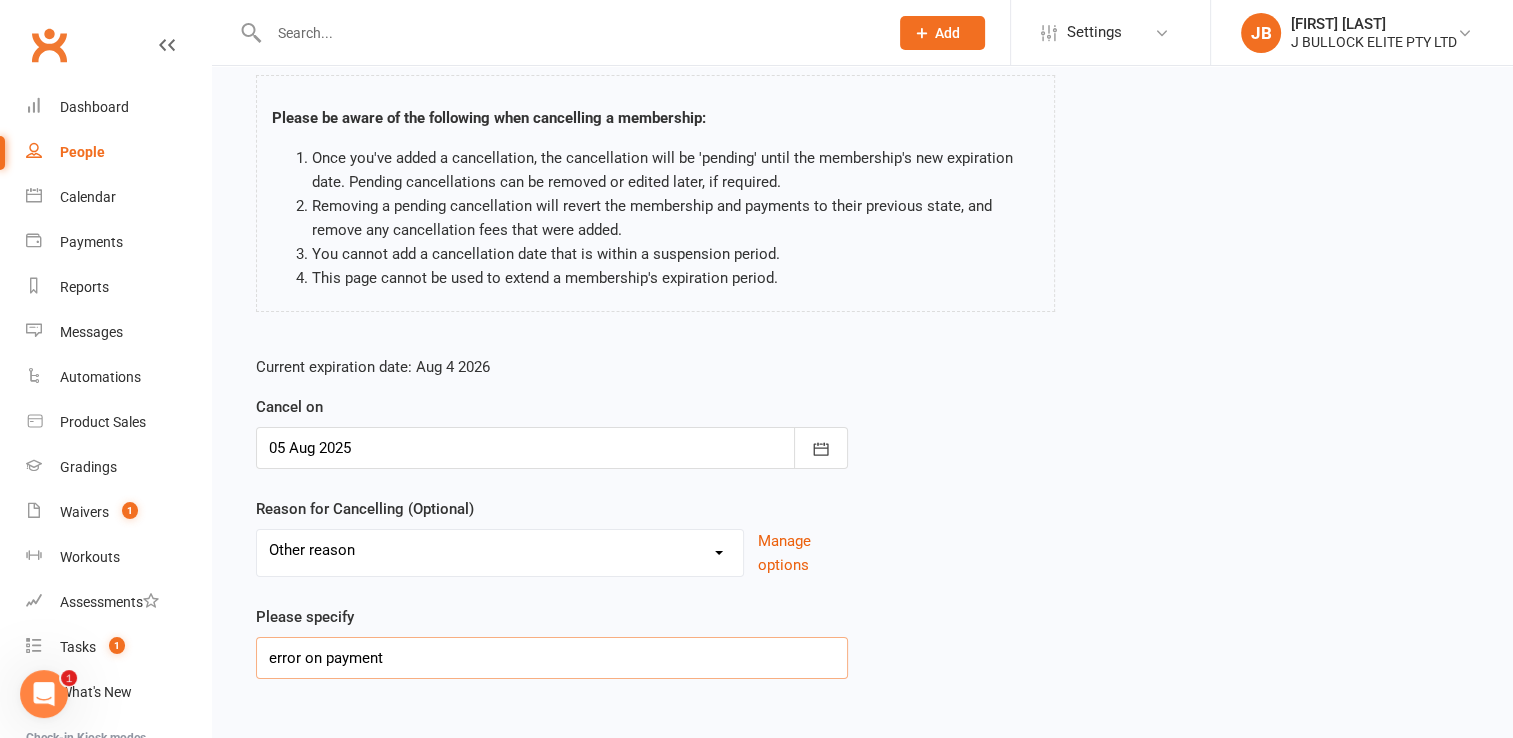 scroll, scrollTop: 225, scrollLeft: 0, axis: vertical 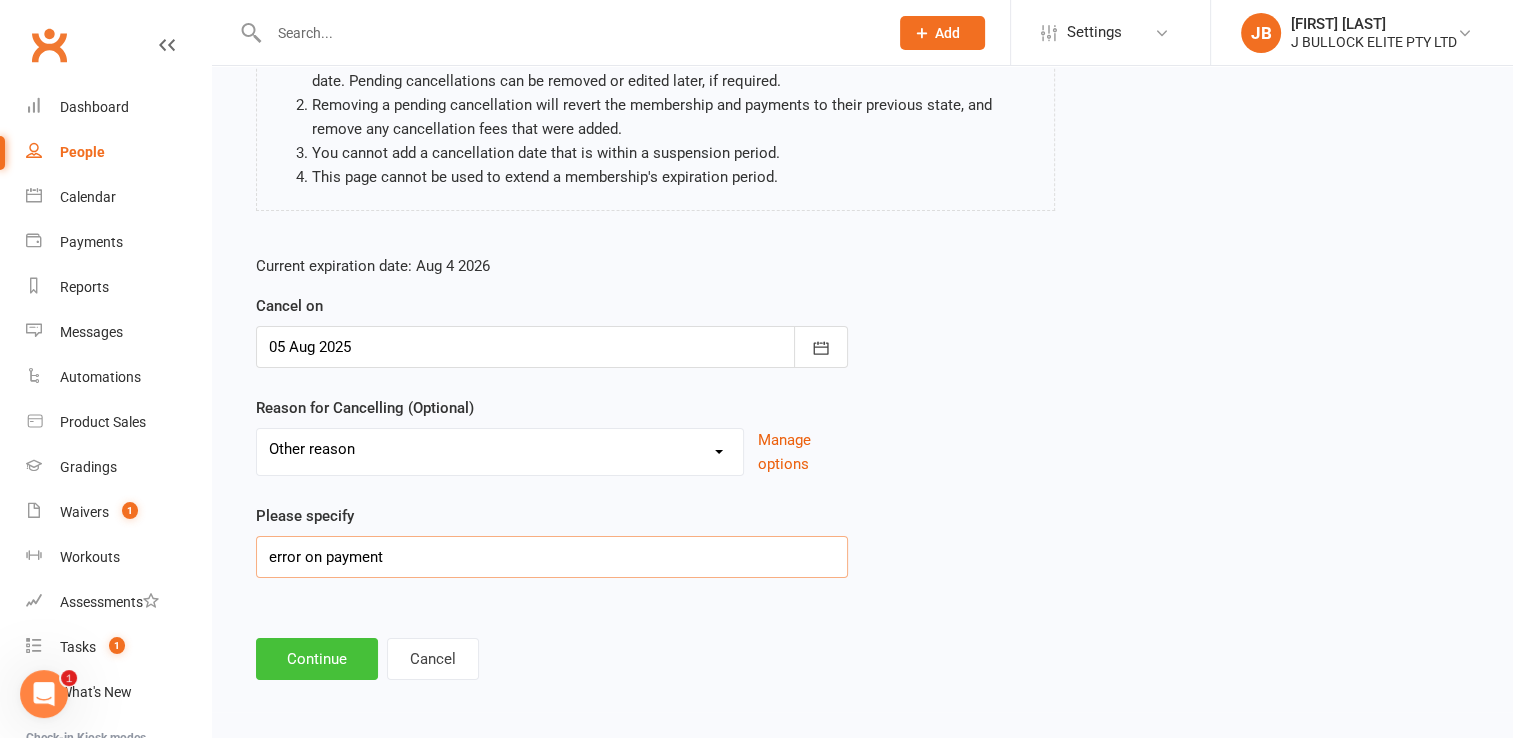type on "error on payment" 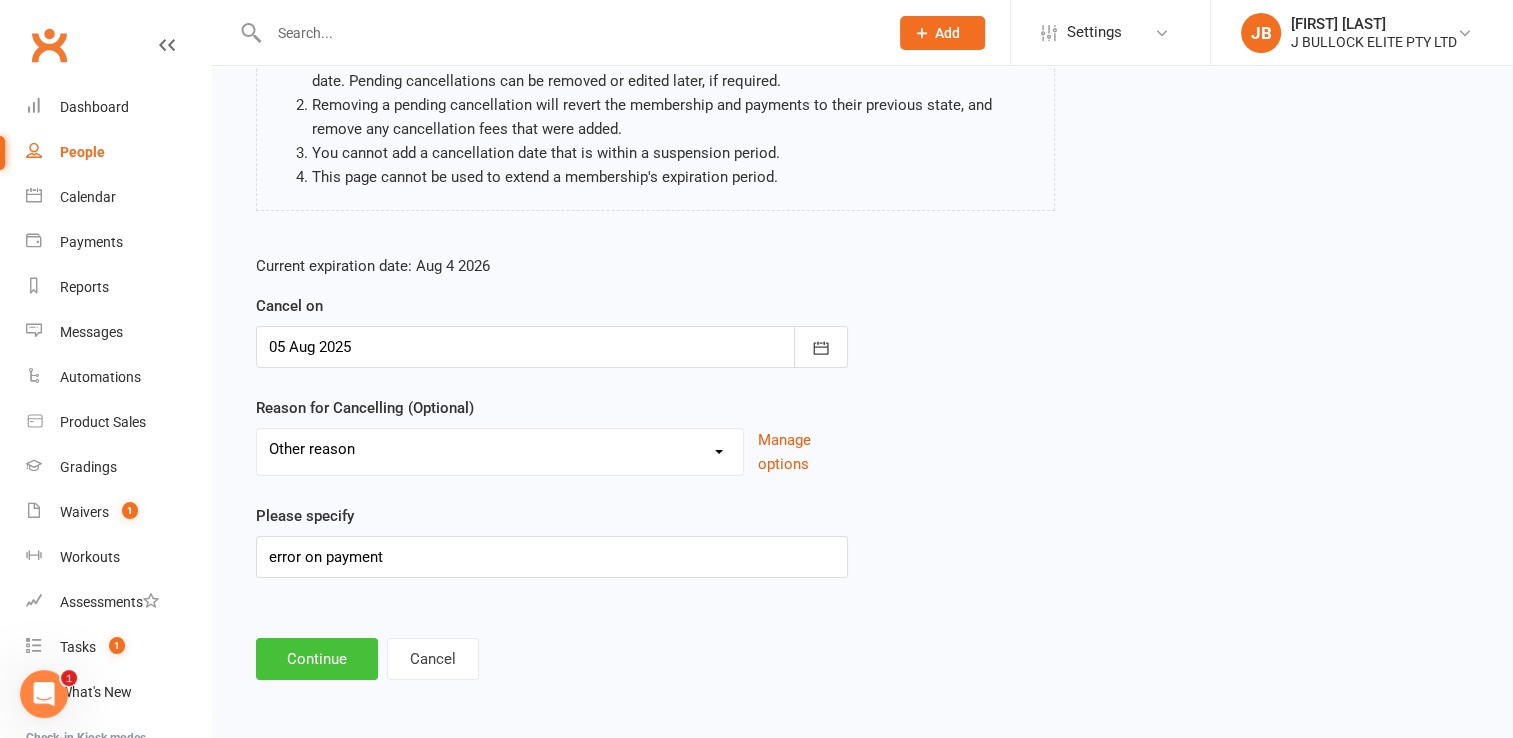 click on "Continue" at bounding box center (317, 659) 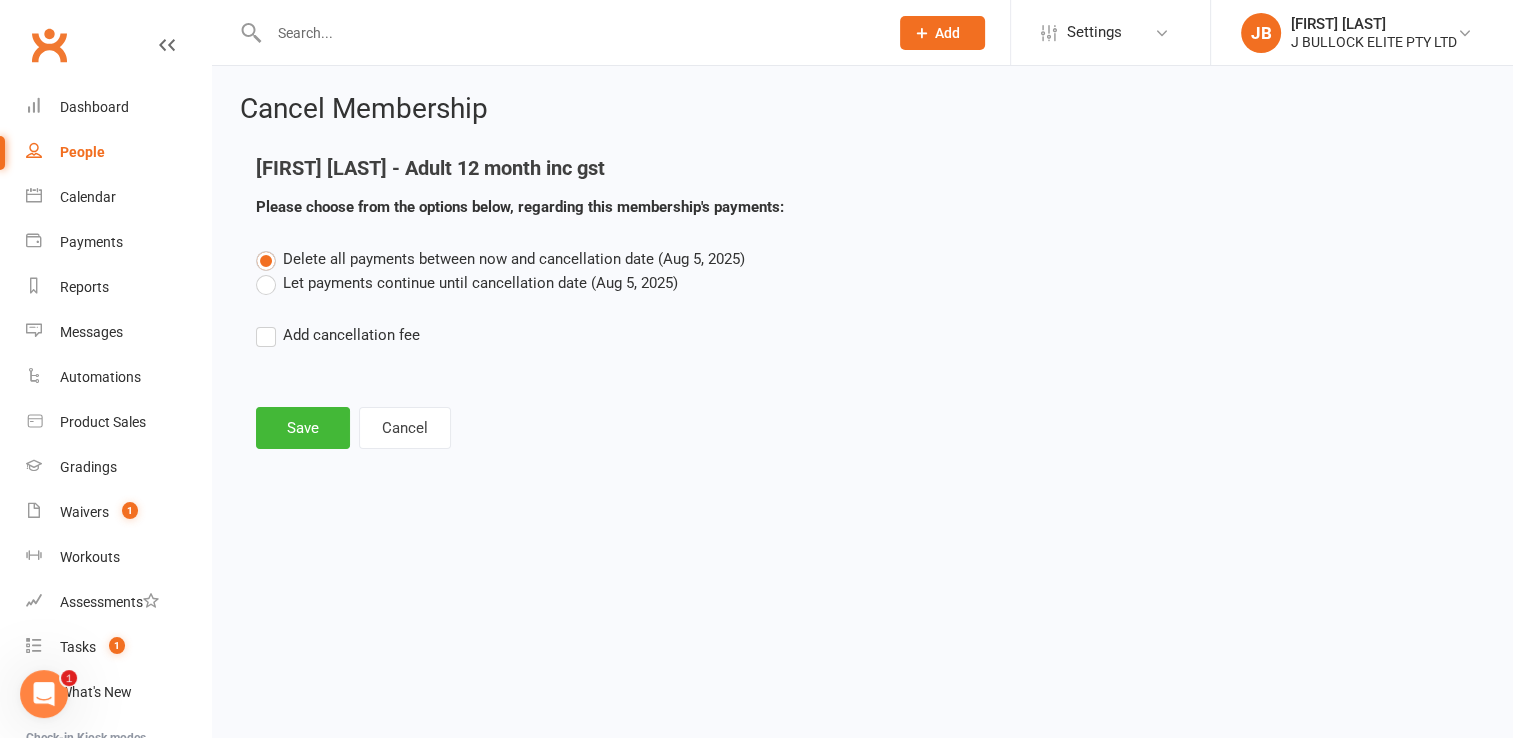 scroll, scrollTop: 0, scrollLeft: 0, axis: both 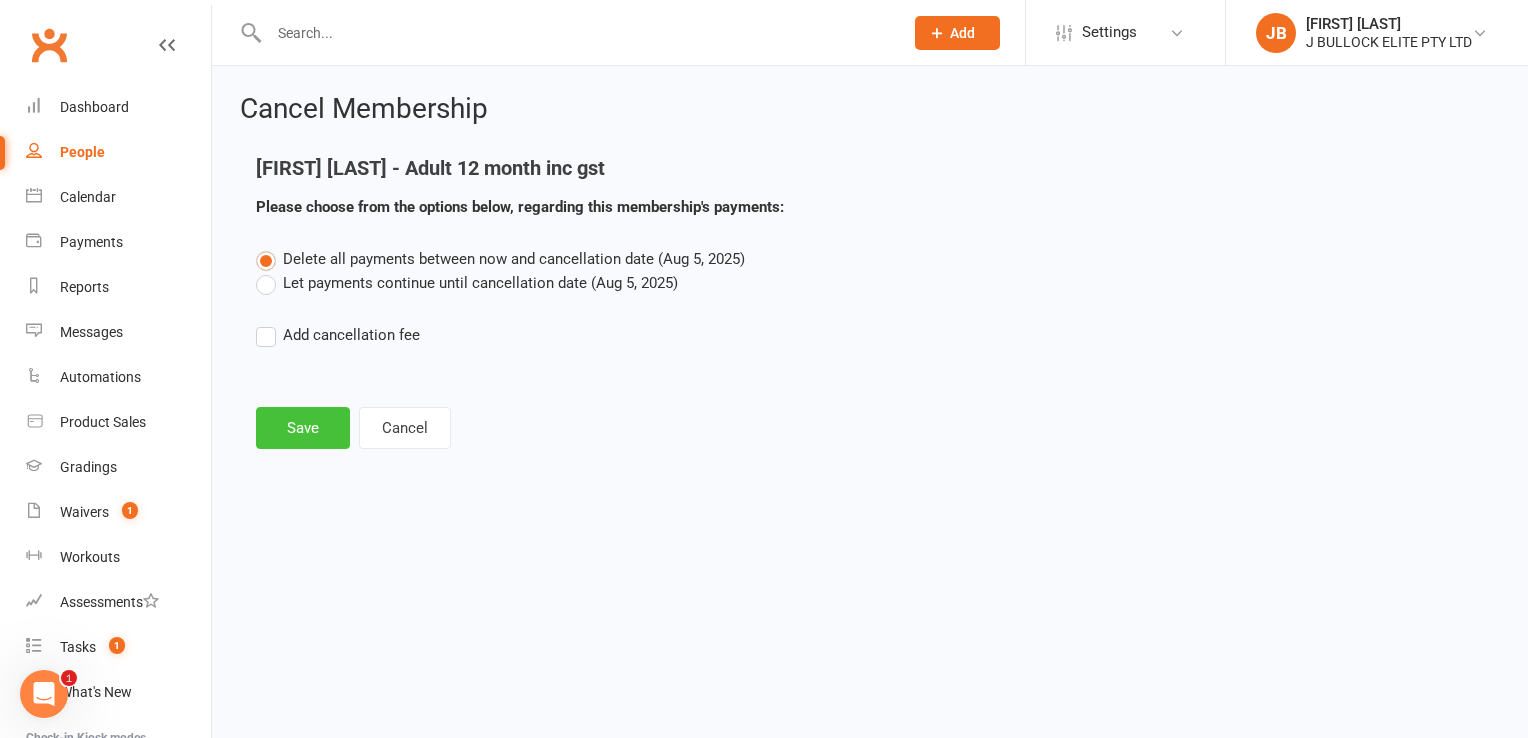 click on "Save" at bounding box center (303, 428) 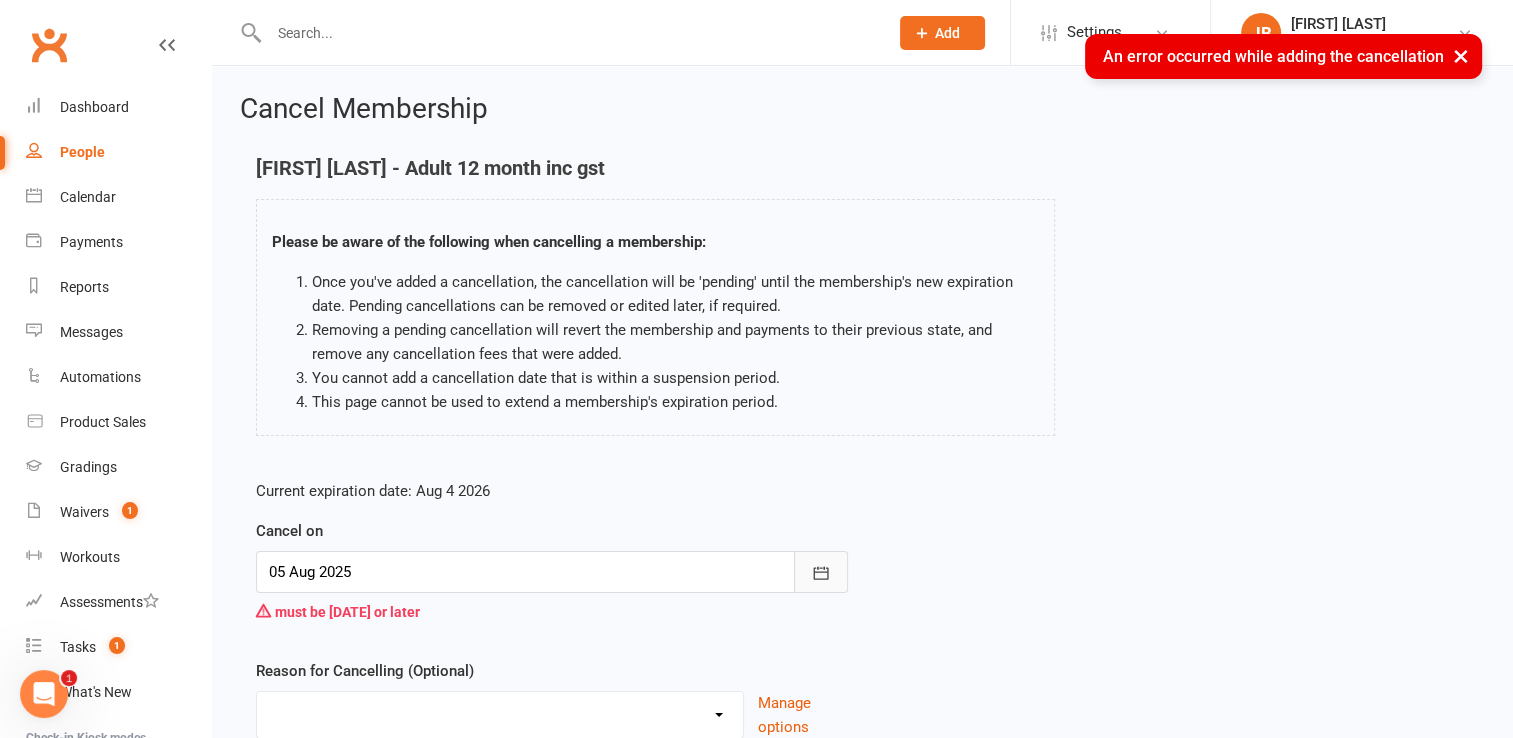 click 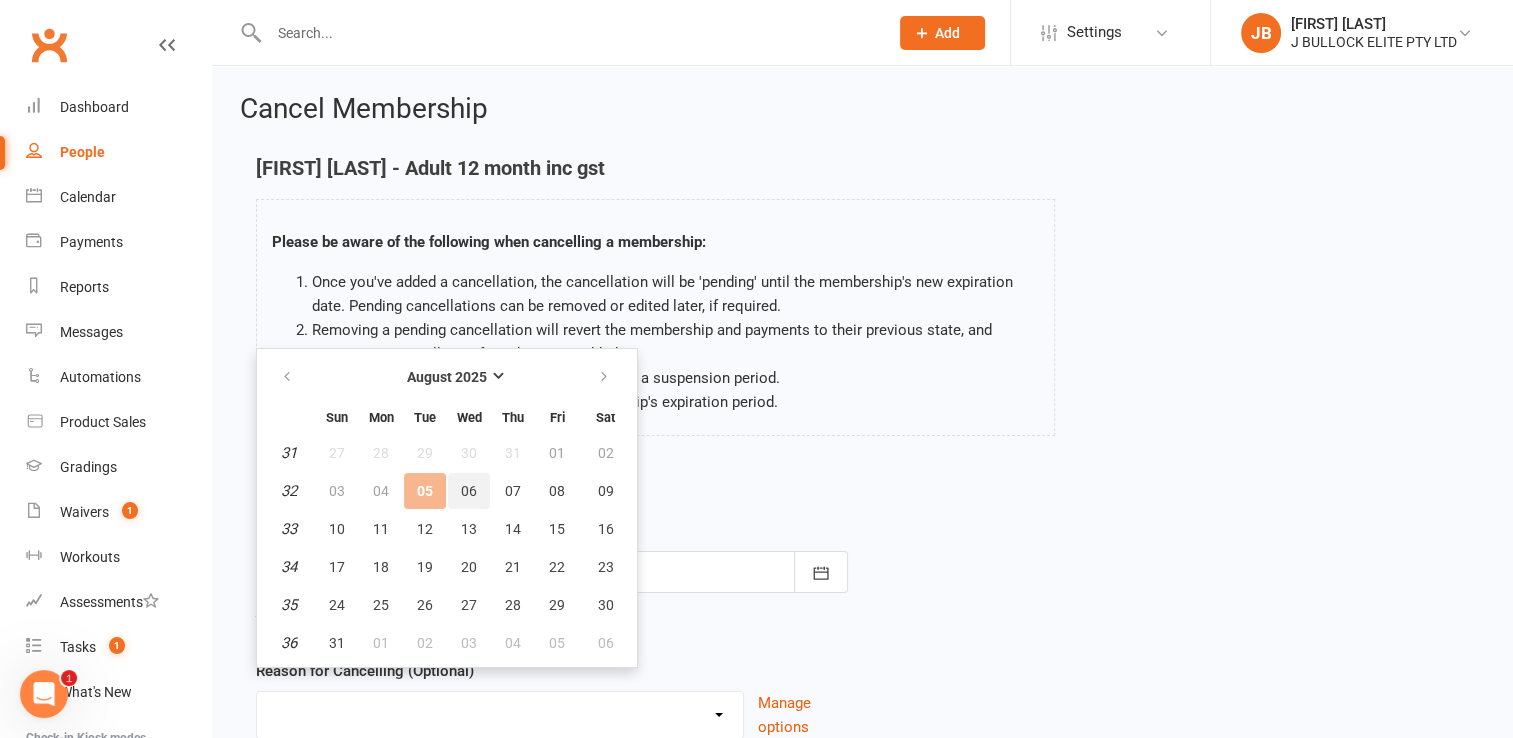 click on "06" at bounding box center (469, 491) 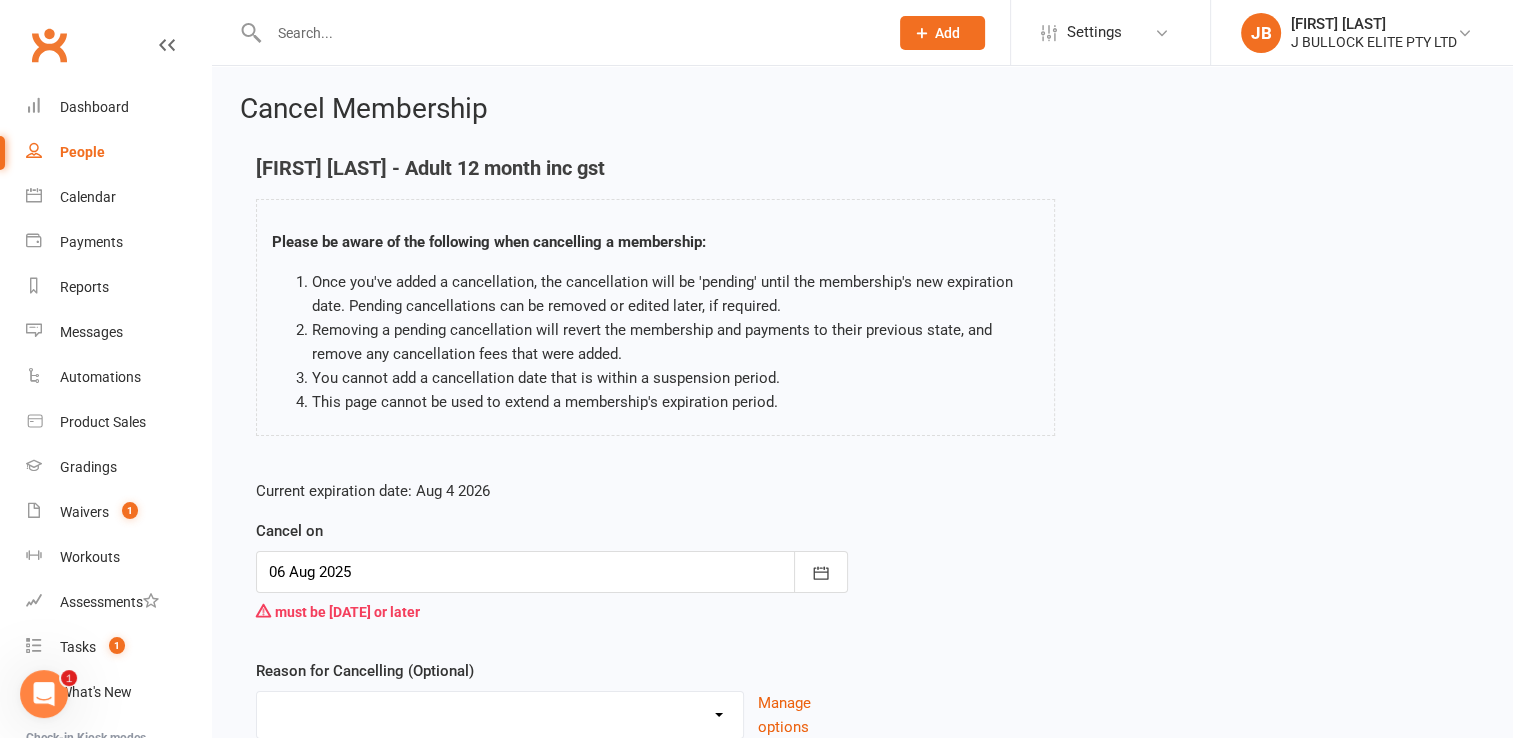 scroll, scrollTop: 162, scrollLeft: 0, axis: vertical 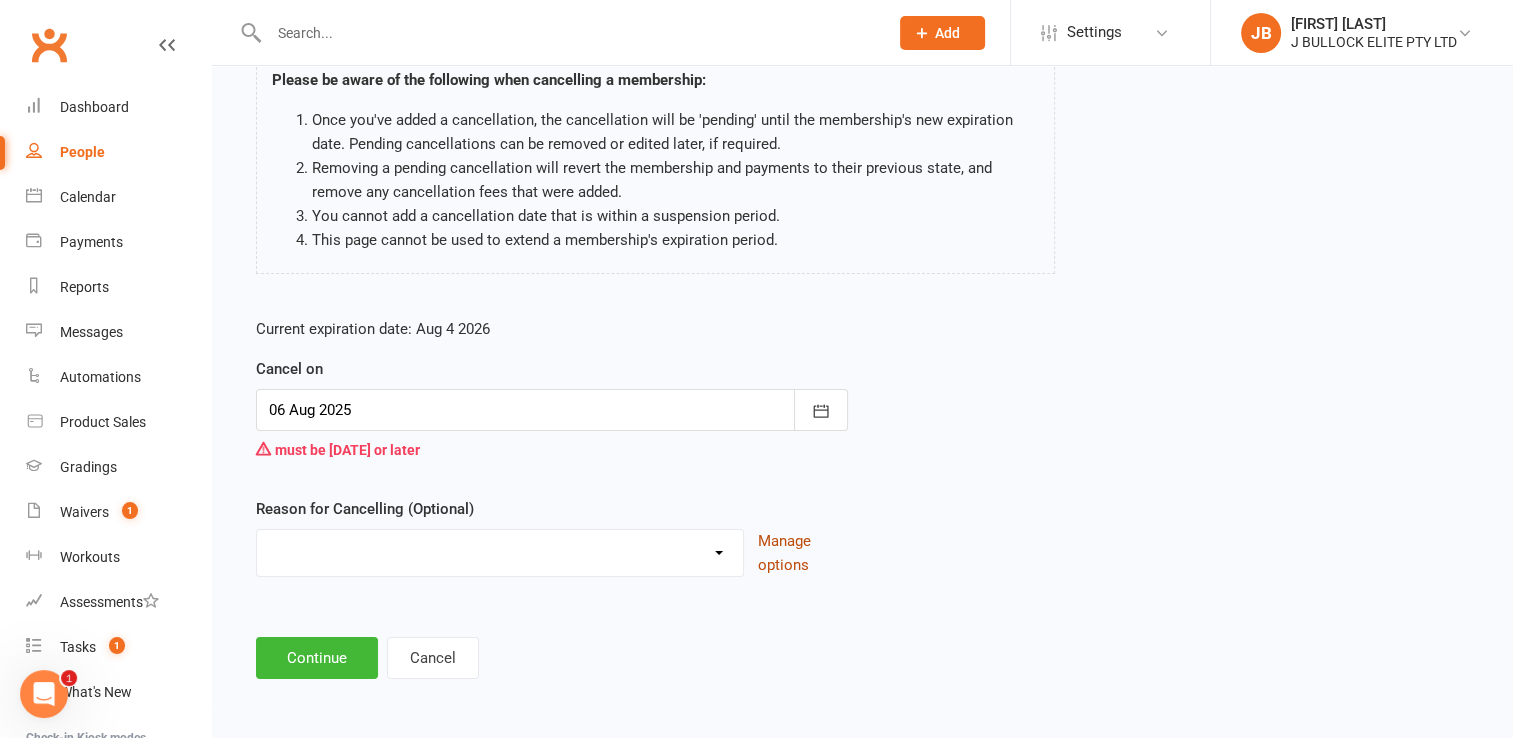 click on "Manage options" at bounding box center [802, 553] 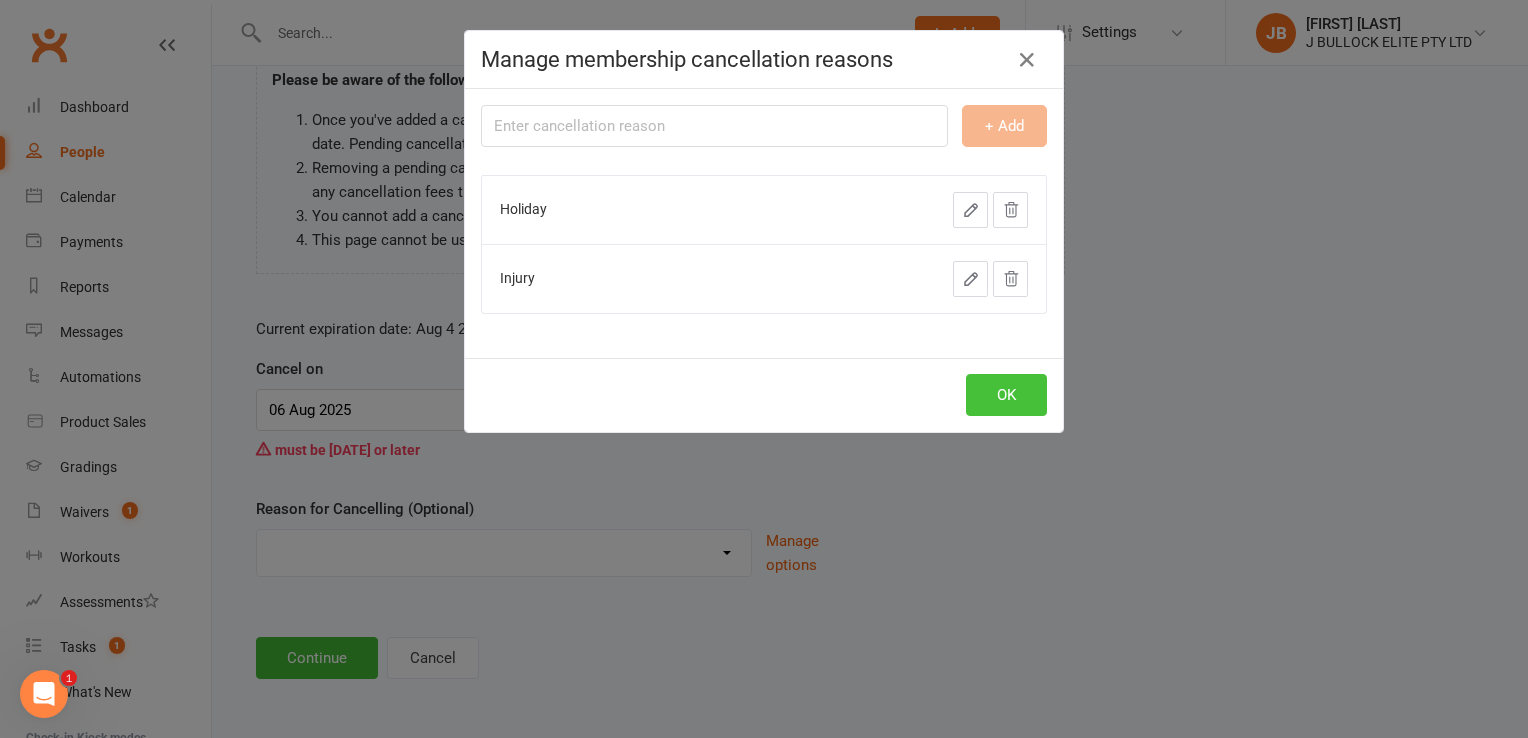 click on "OK" at bounding box center (1006, 395) 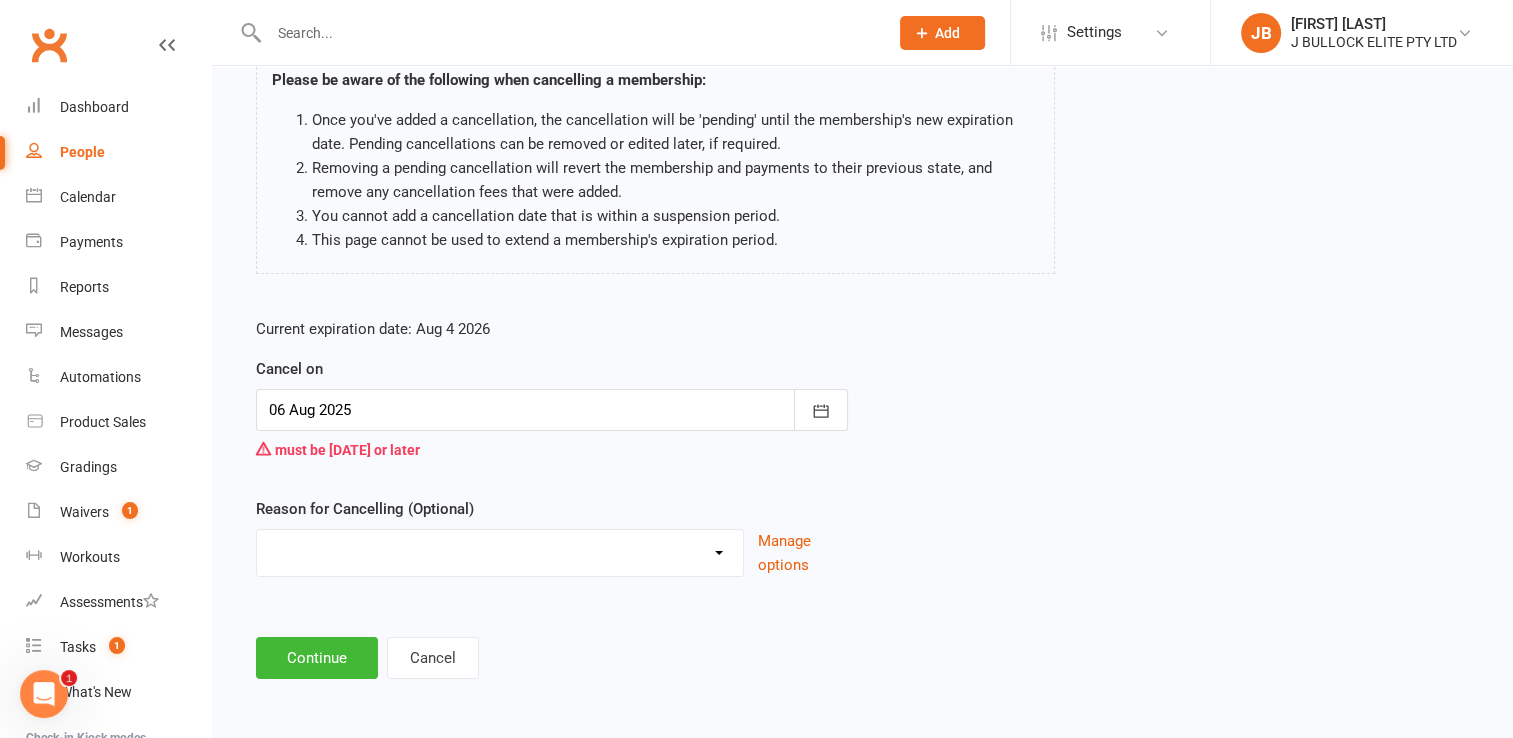 click on "Holiday Injury Other reason" at bounding box center (500, 550) 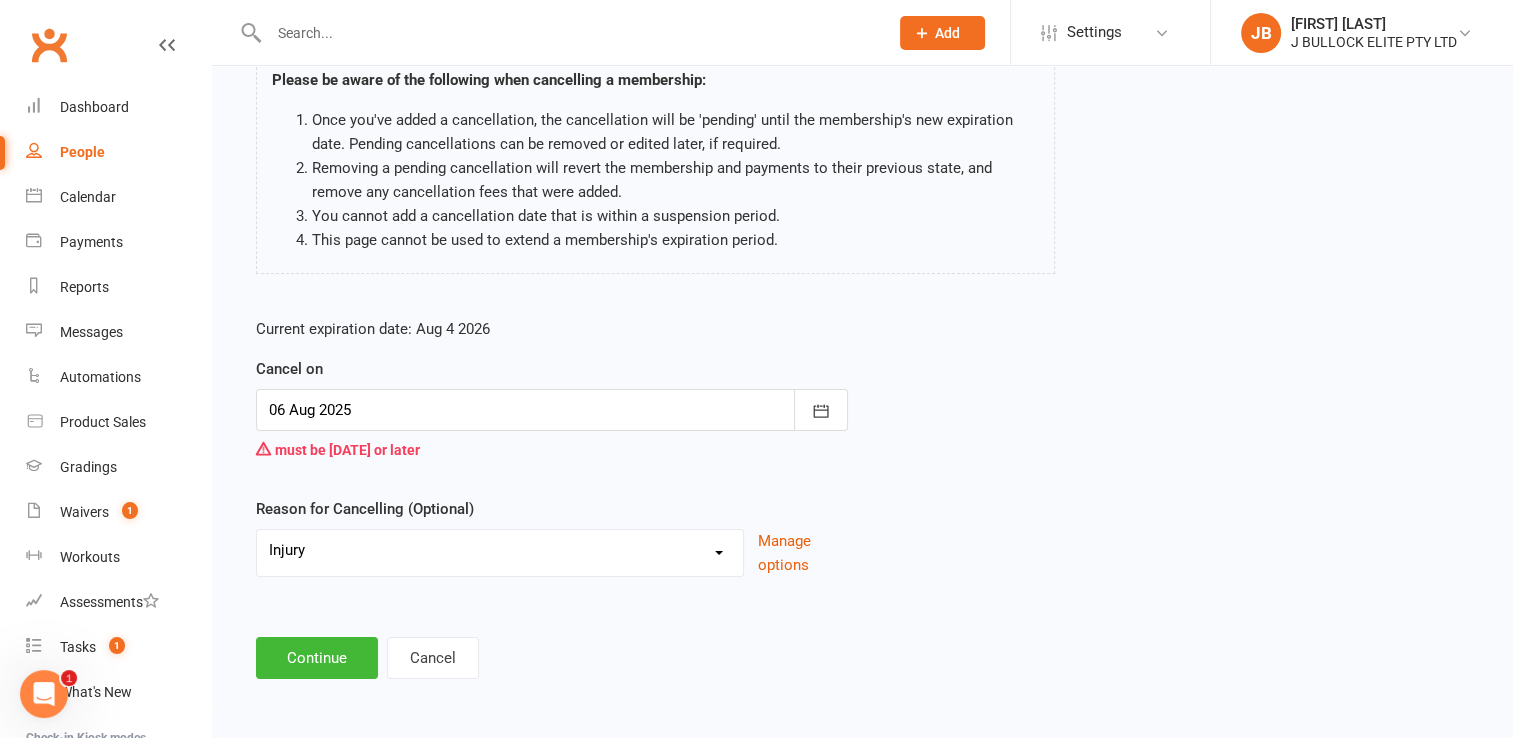 click on "Holiday Injury Other reason" at bounding box center [500, 550] 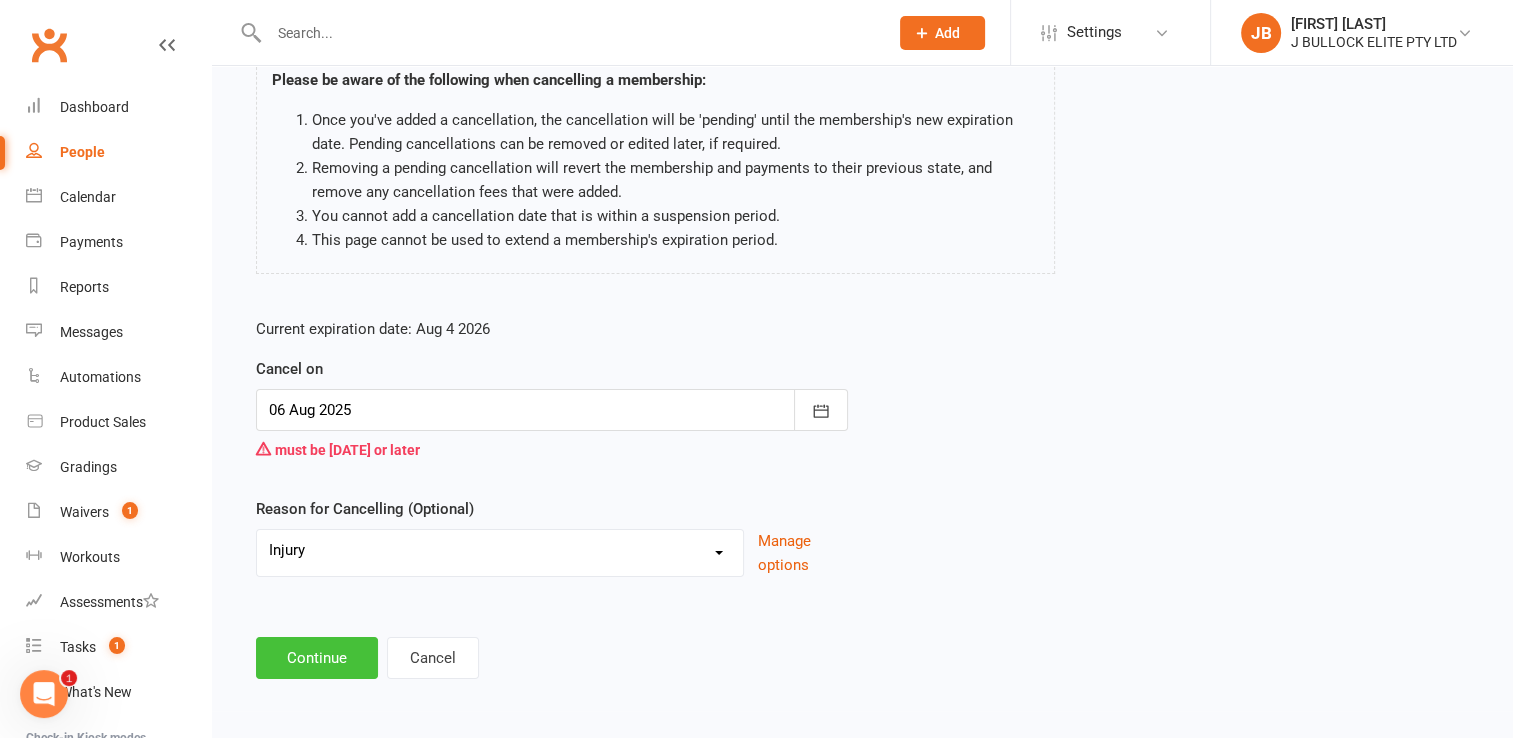 click on "Continue" at bounding box center [317, 658] 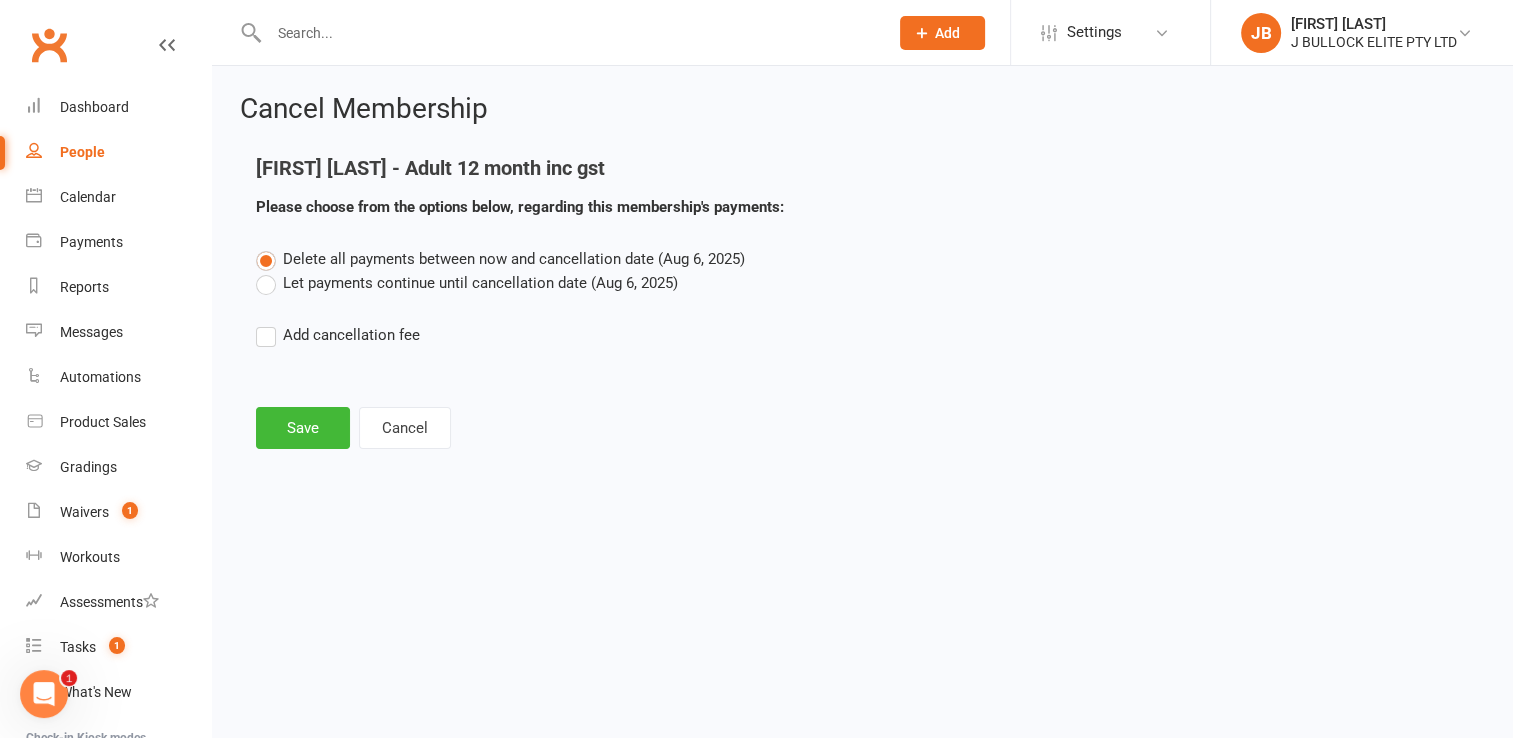 scroll, scrollTop: 0, scrollLeft: 0, axis: both 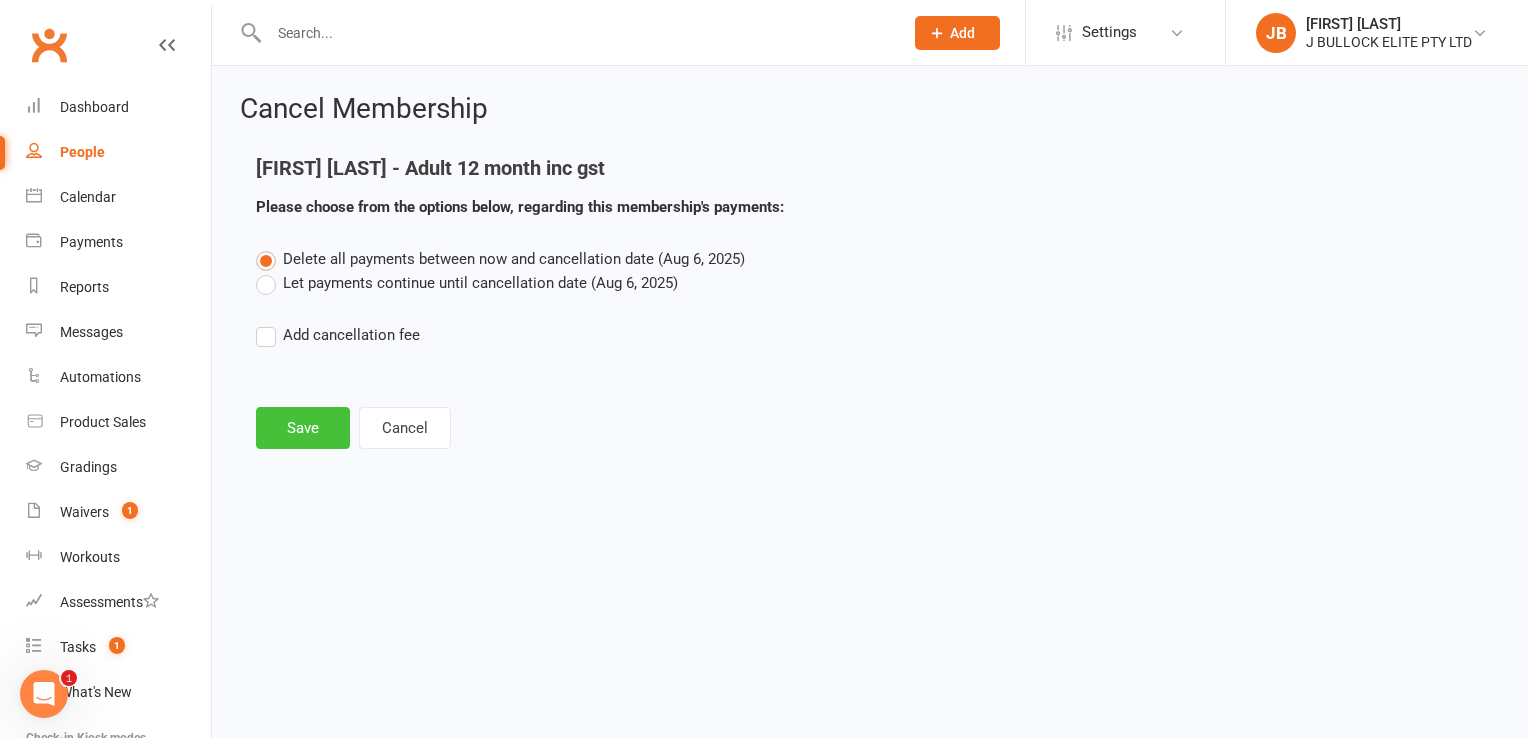 click on "Save" at bounding box center (303, 428) 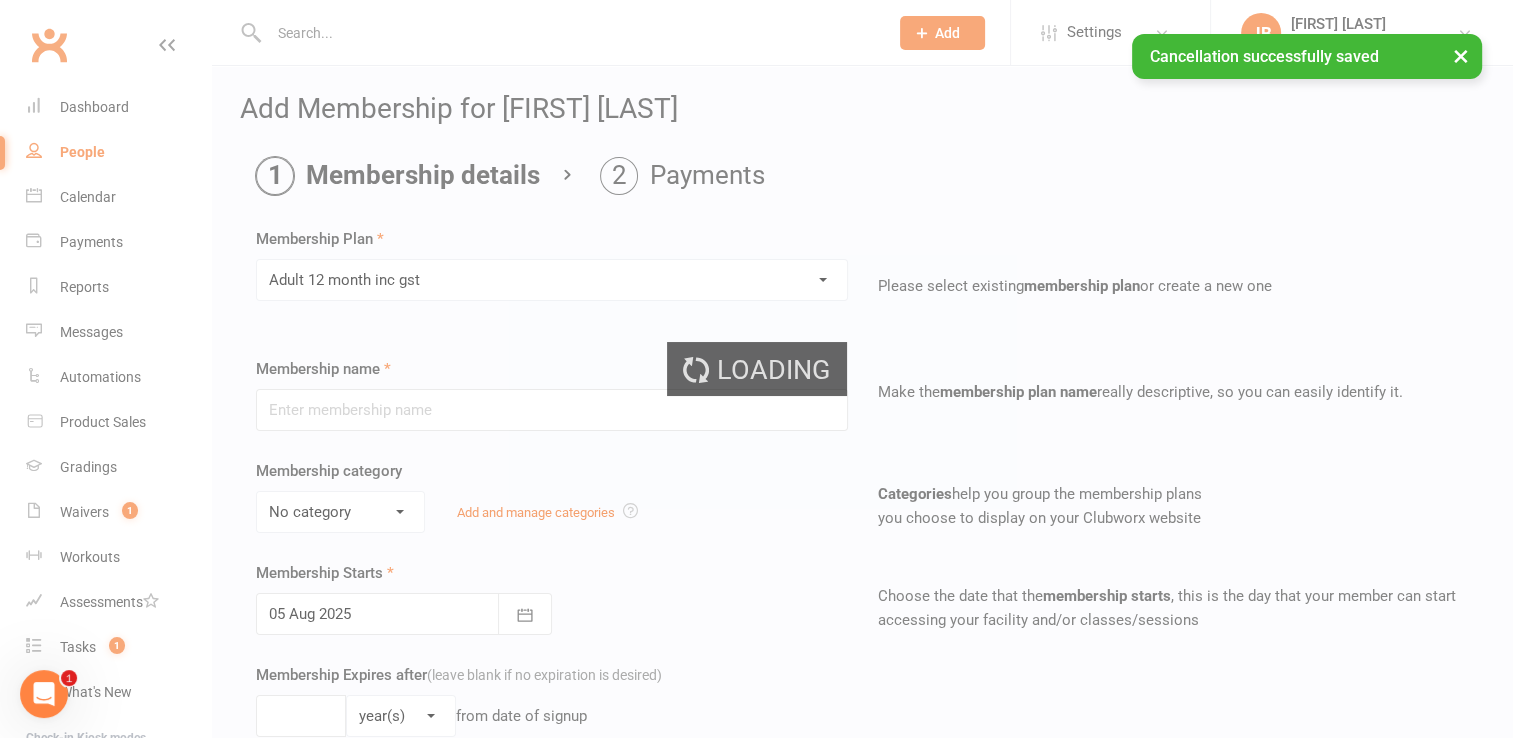 type on "Adult 12 month inc gst" 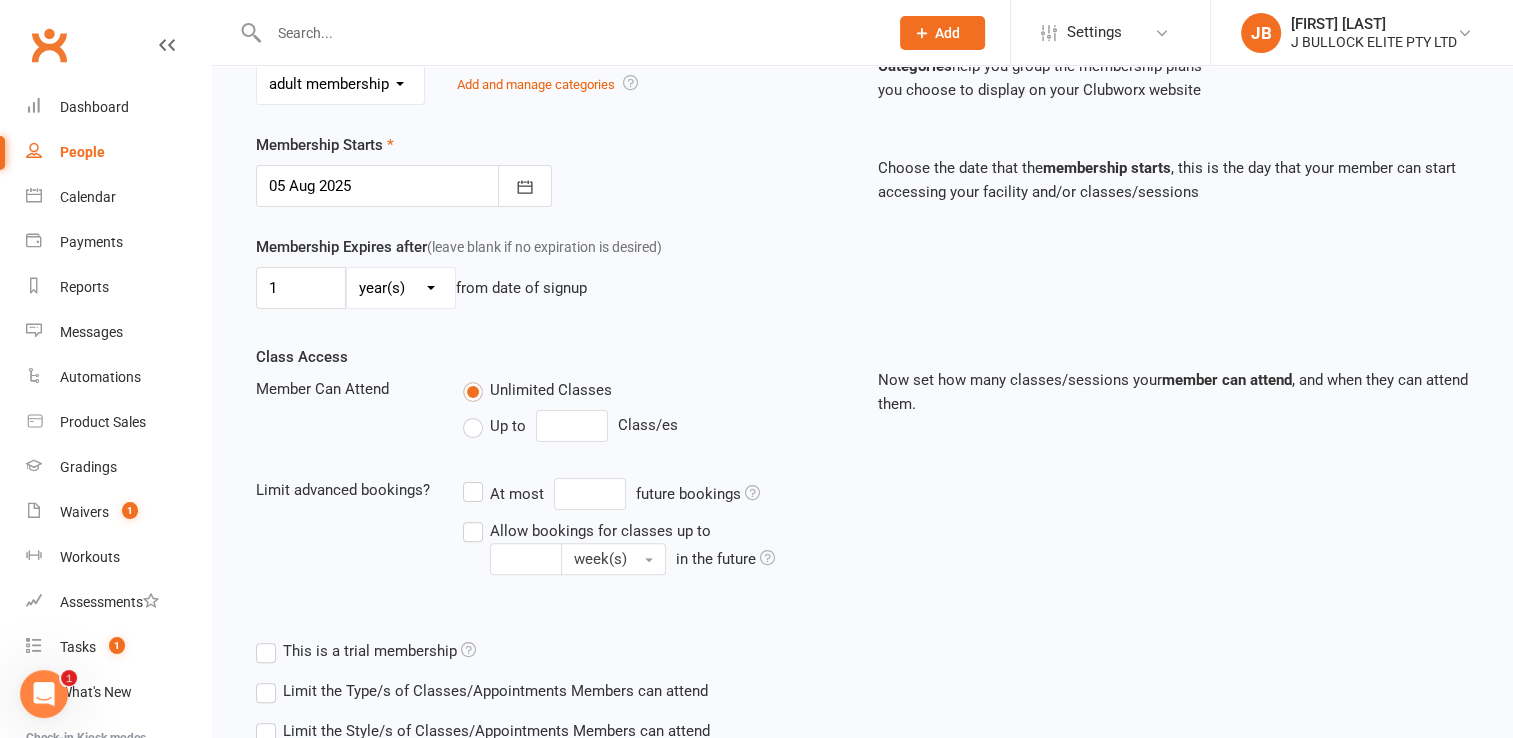 scroll, scrollTop: 568, scrollLeft: 0, axis: vertical 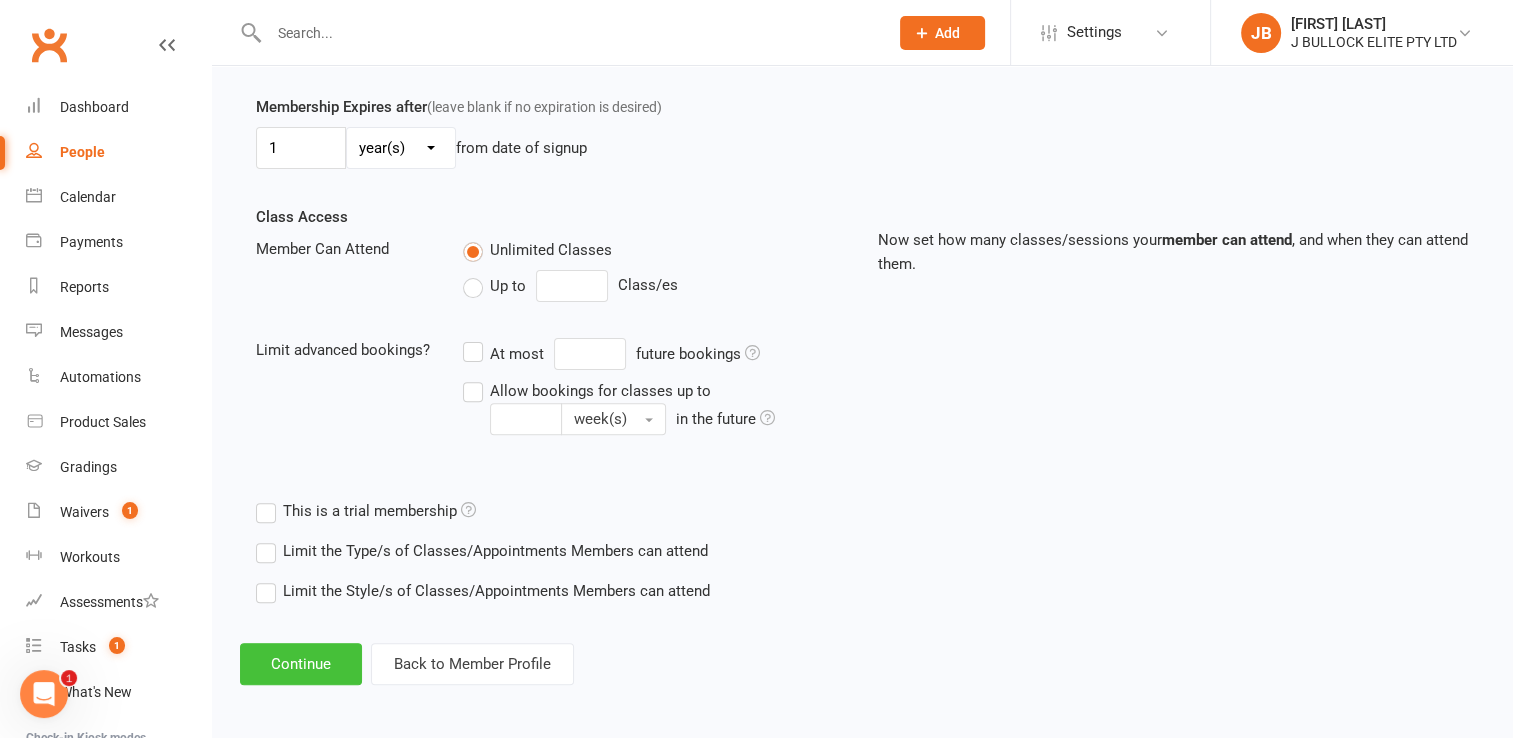 click on "Continue" at bounding box center [301, 664] 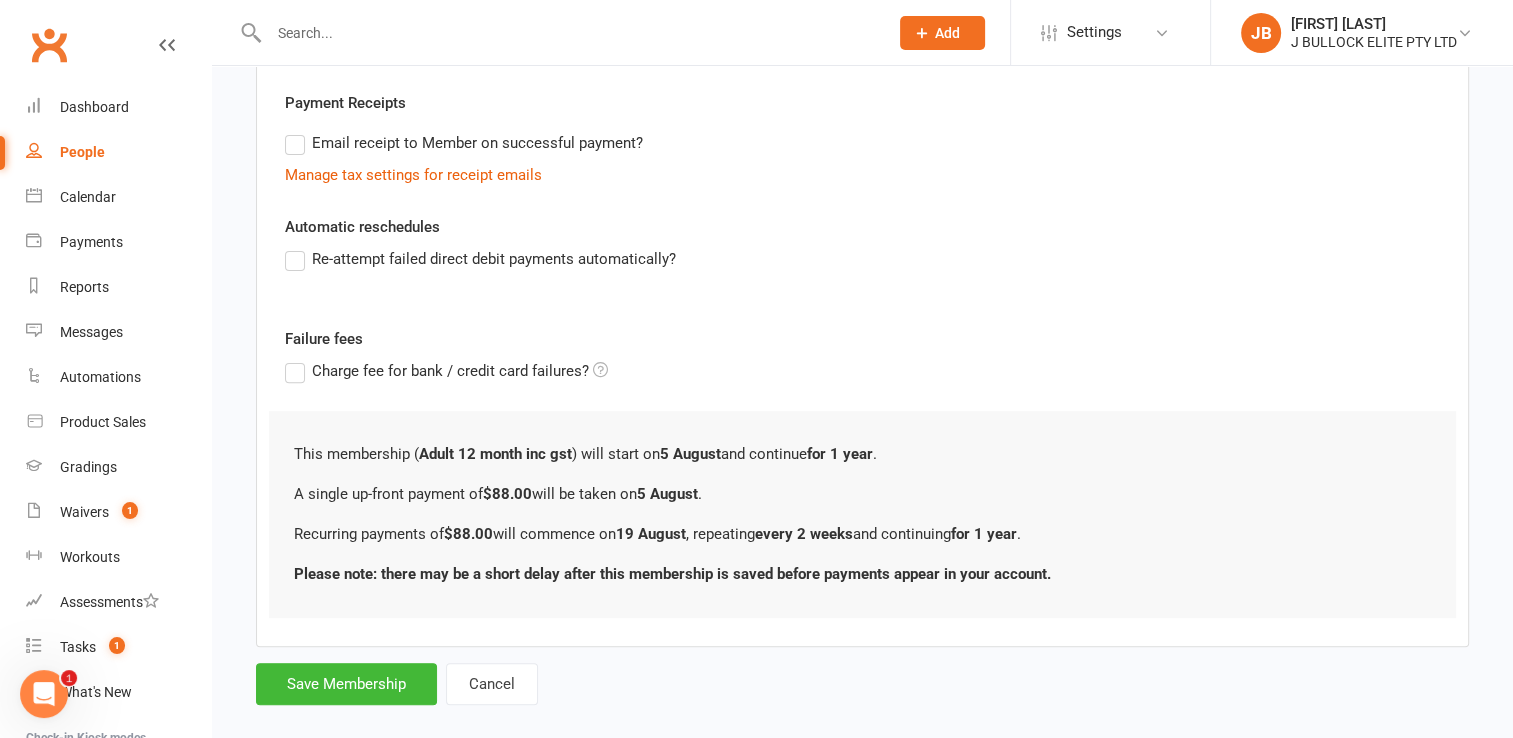 scroll, scrollTop: 0, scrollLeft: 0, axis: both 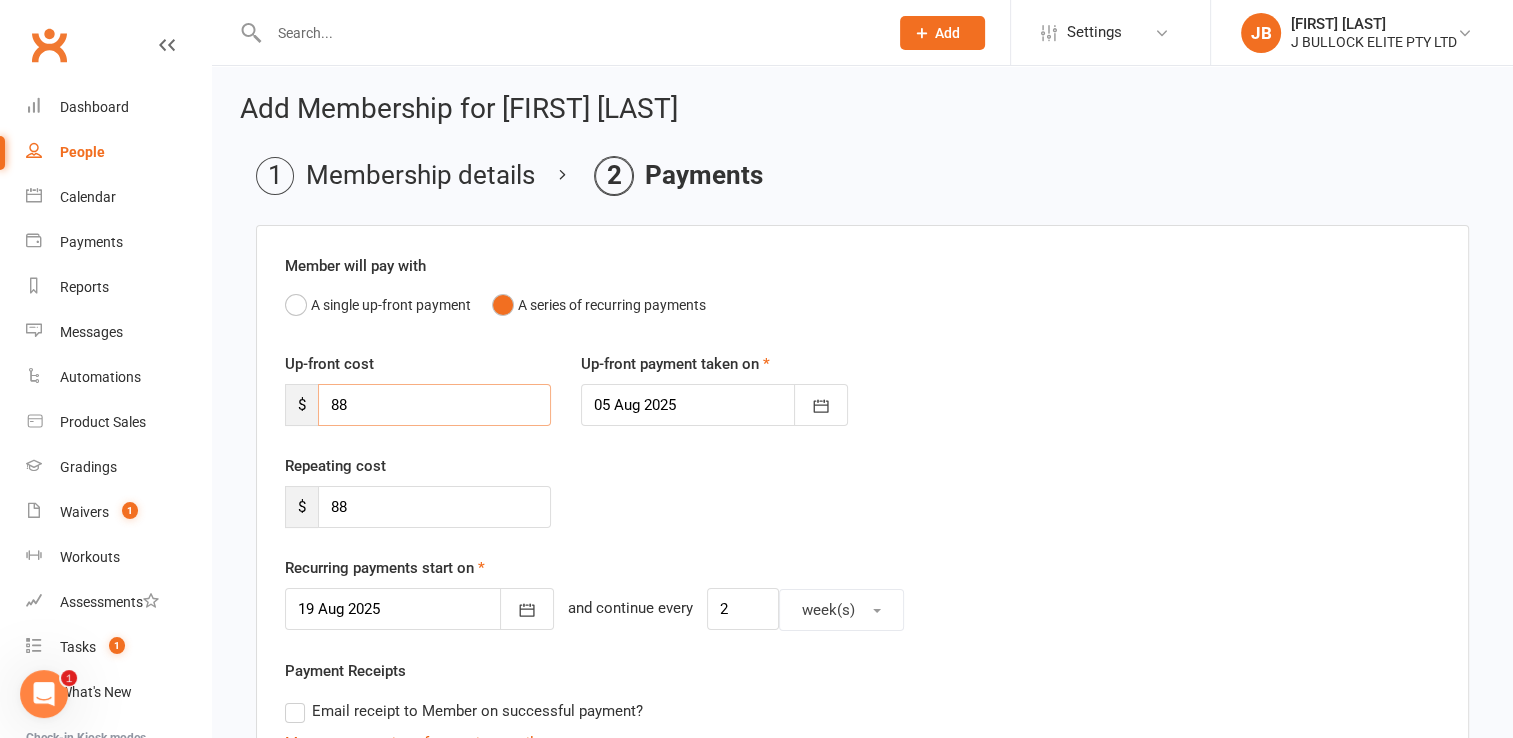 click on "88" at bounding box center (434, 405) 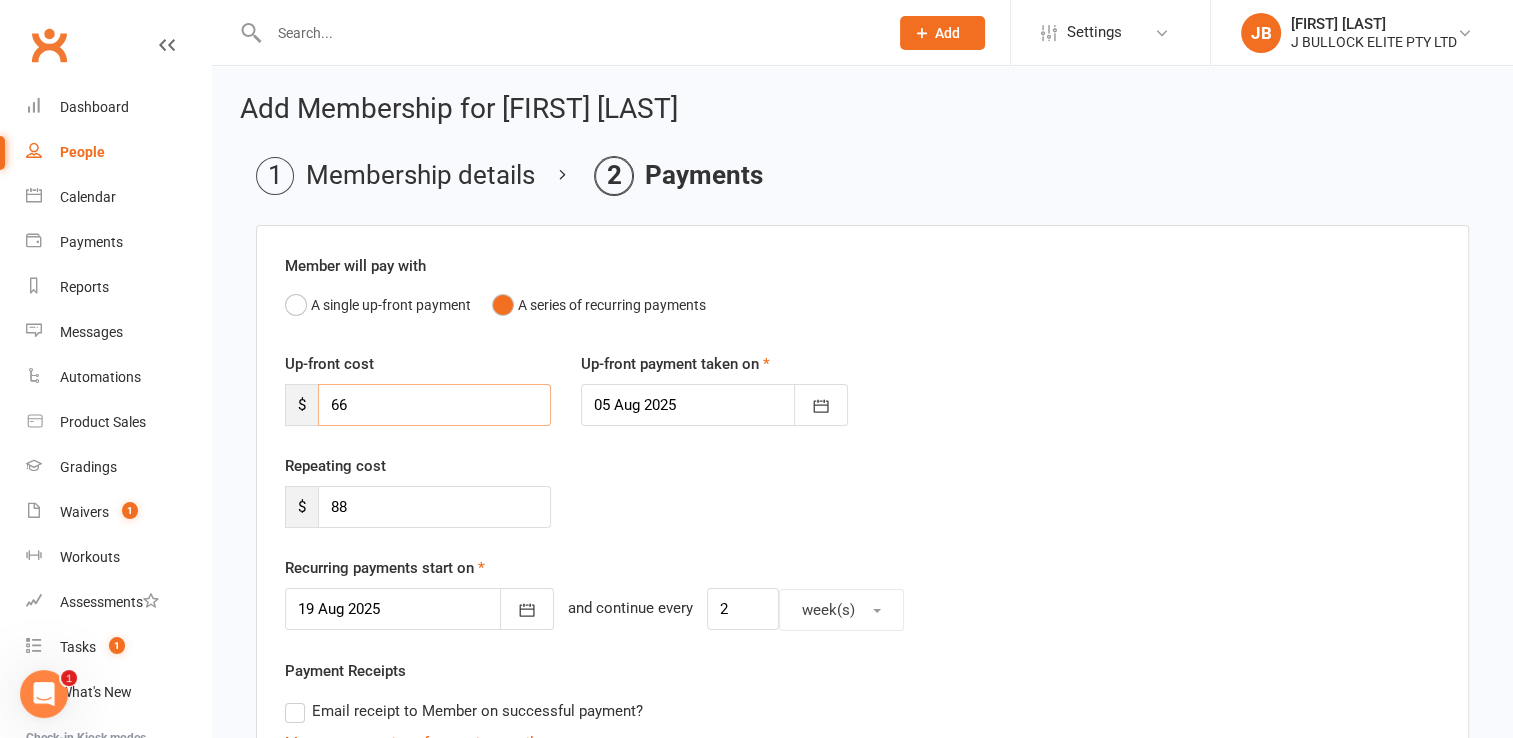 type on "66" 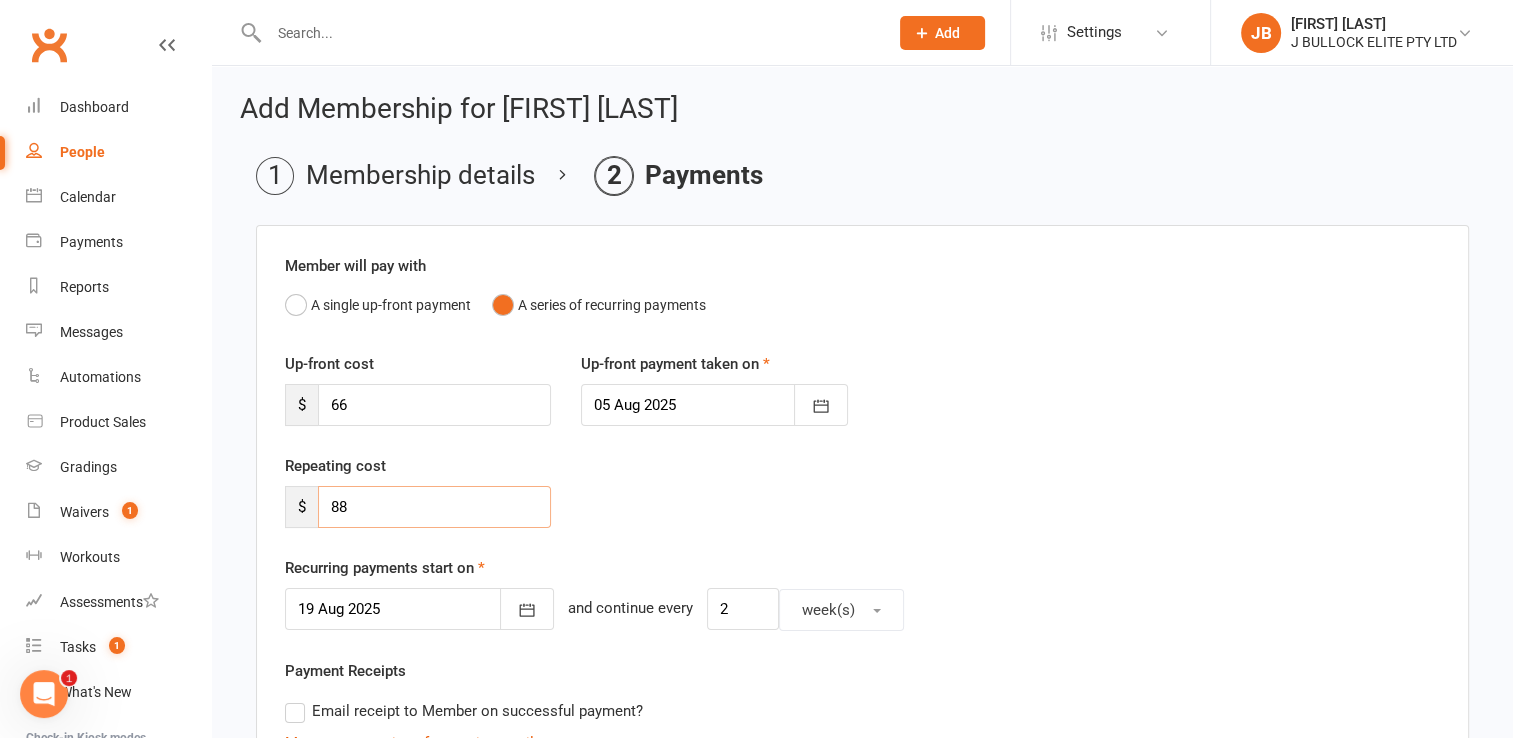 click on "88" at bounding box center [434, 507] 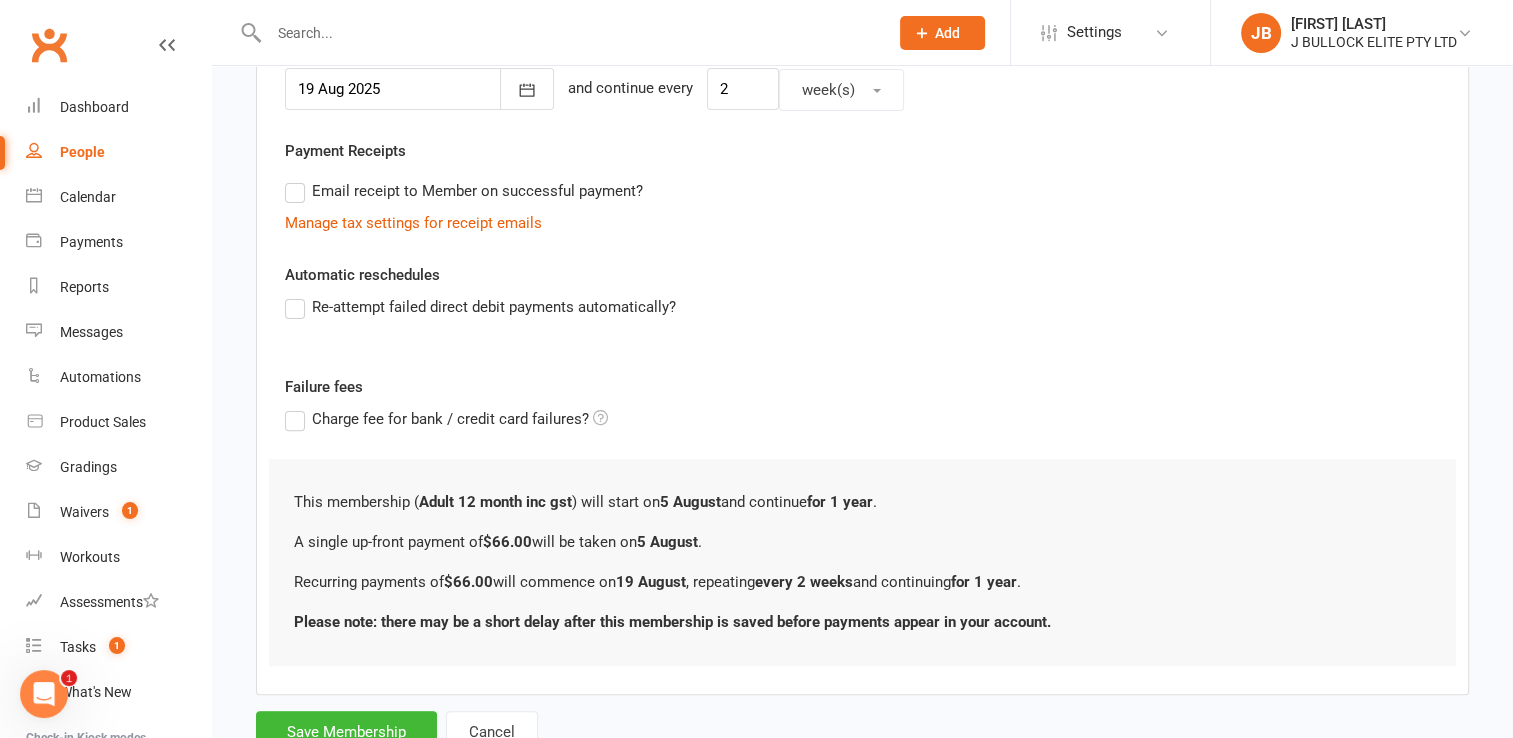 scroll, scrollTop: 593, scrollLeft: 0, axis: vertical 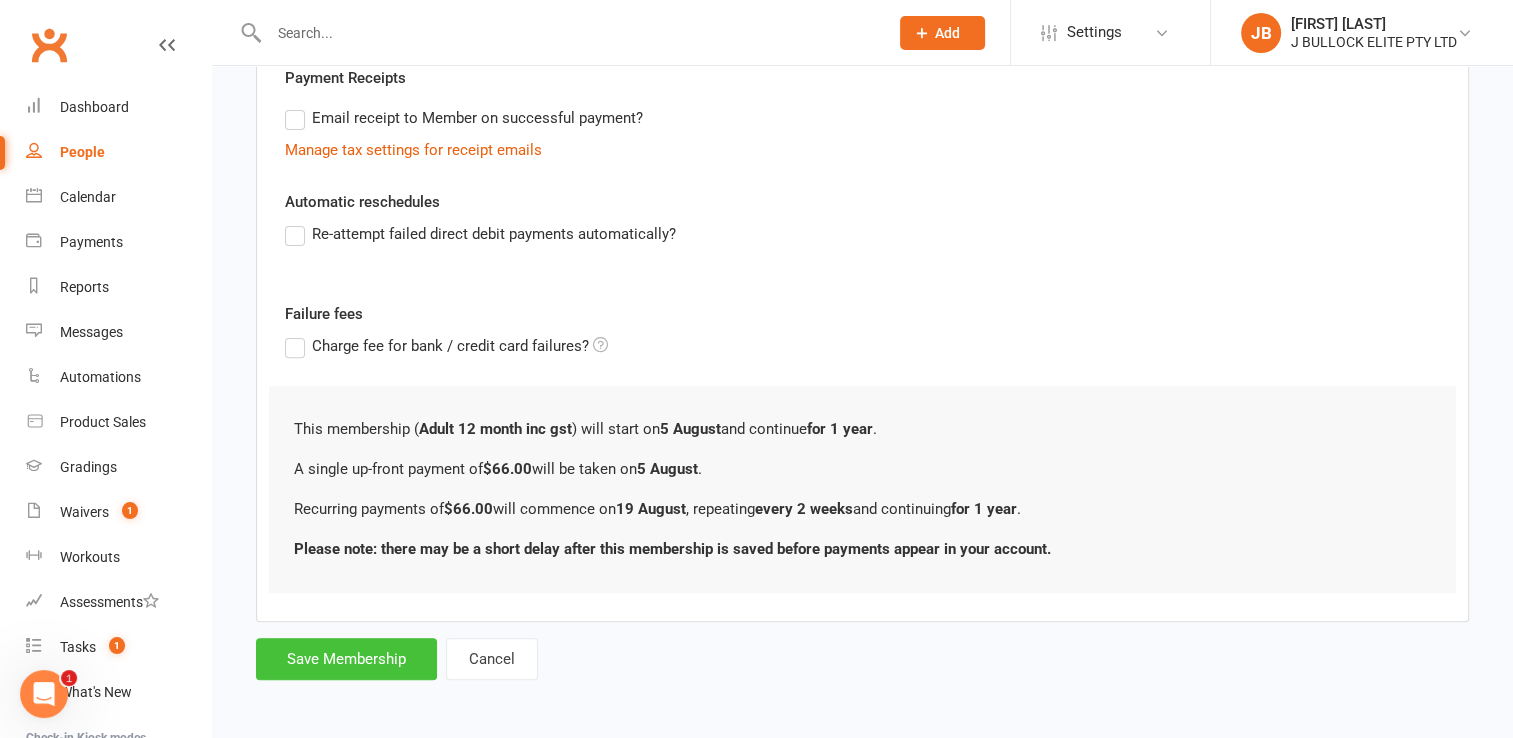 type on "66" 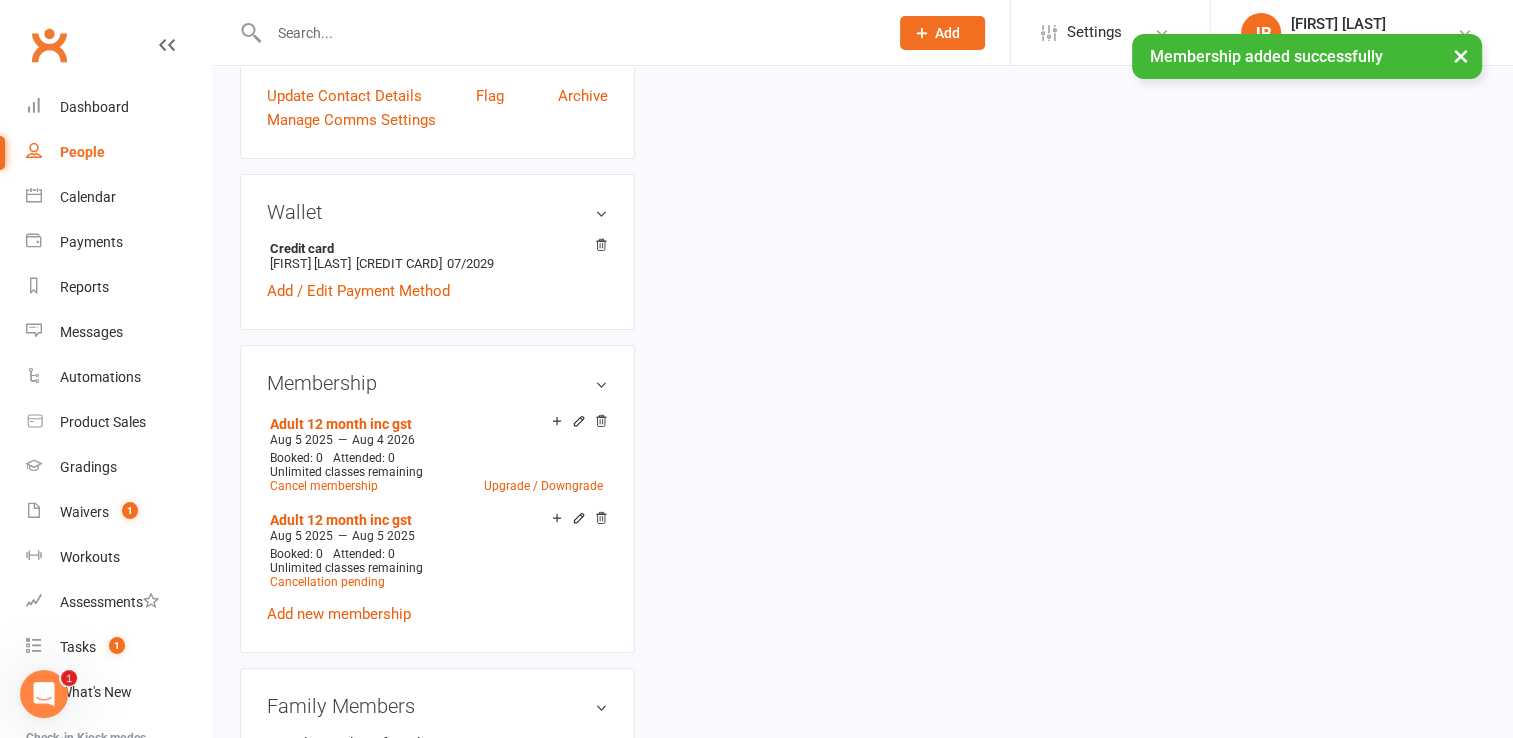 scroll, scrollTop: 0, scrollLeft: 0, axis: both 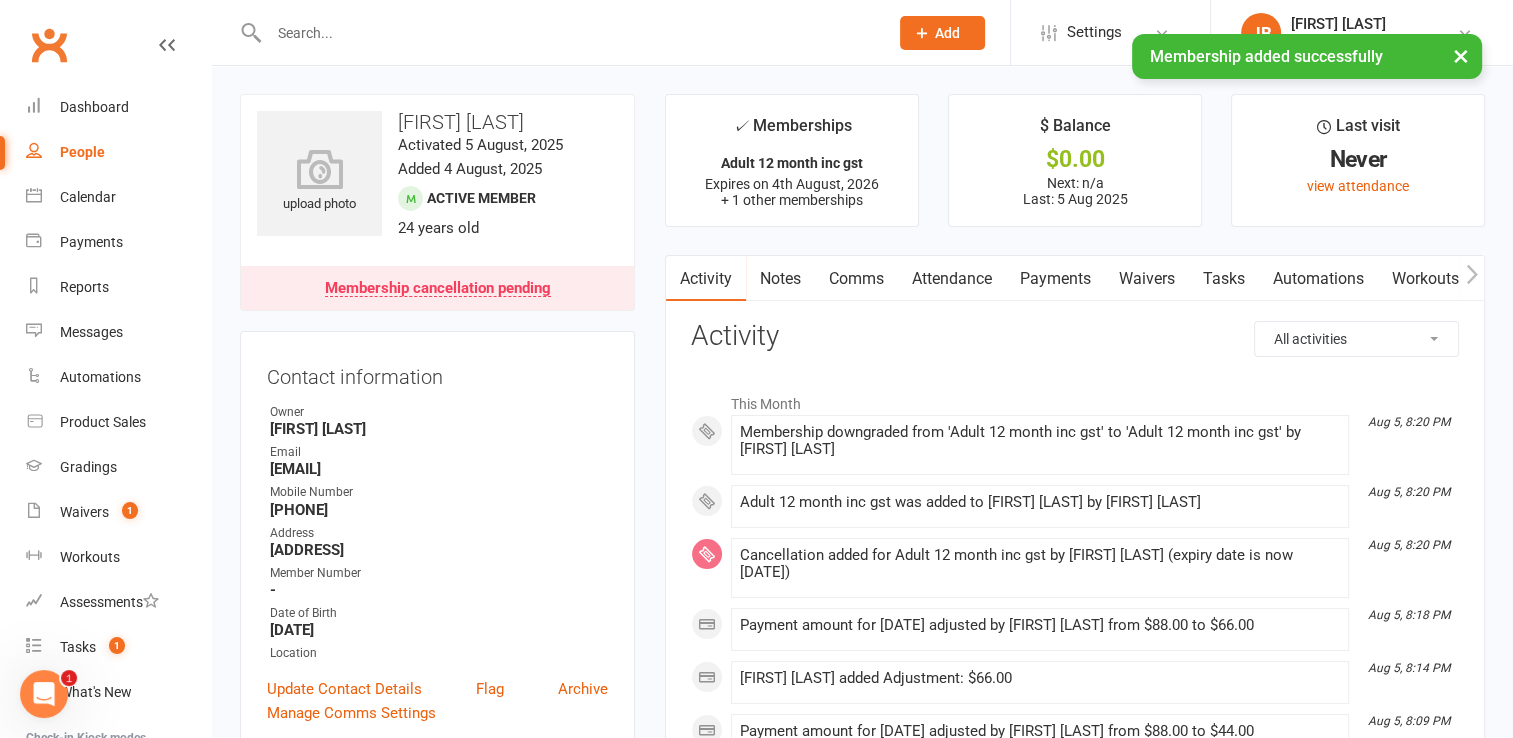 click on "Payments" at bounding box center (1055, 279) 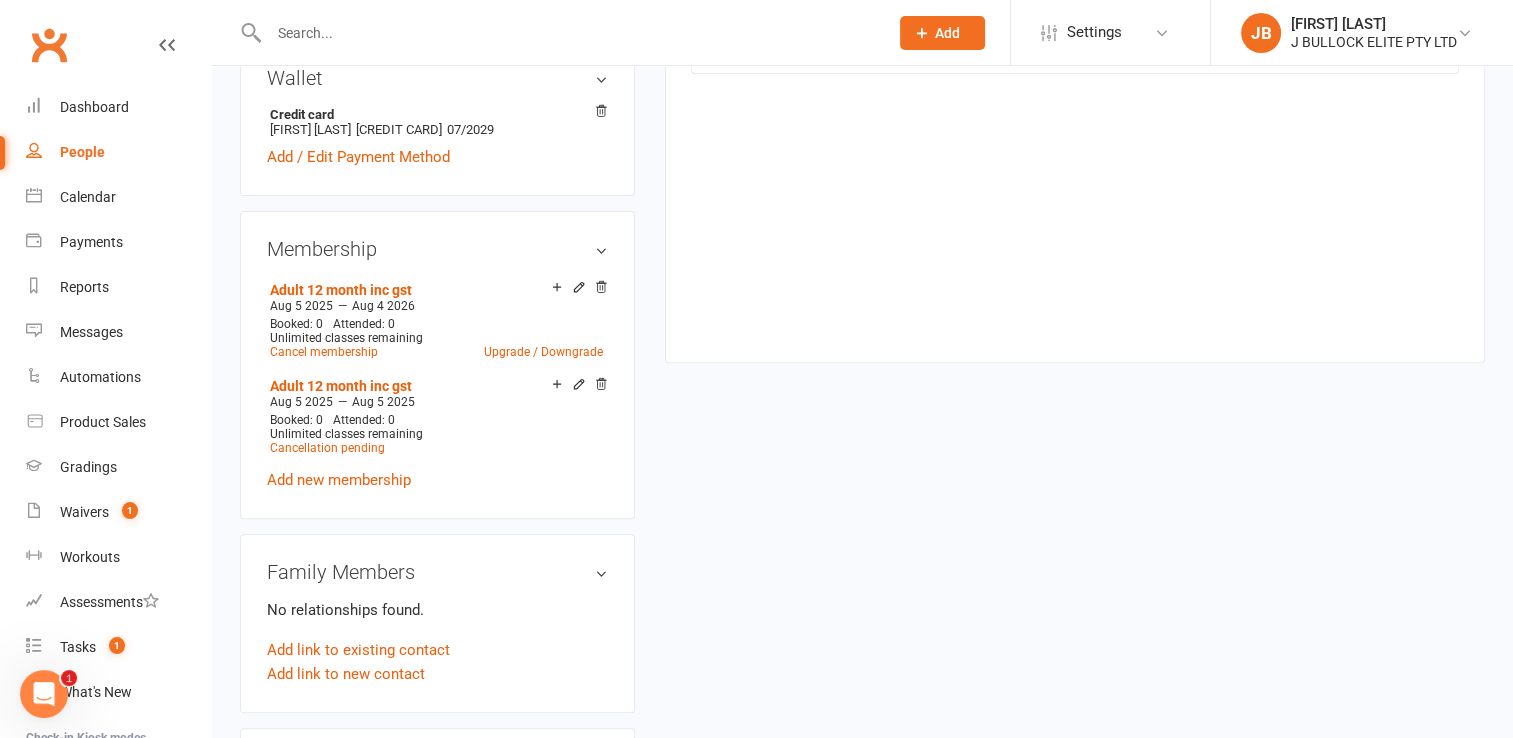 scroll, scrollTop: 729, scrollLeft: 0, axis: vertical 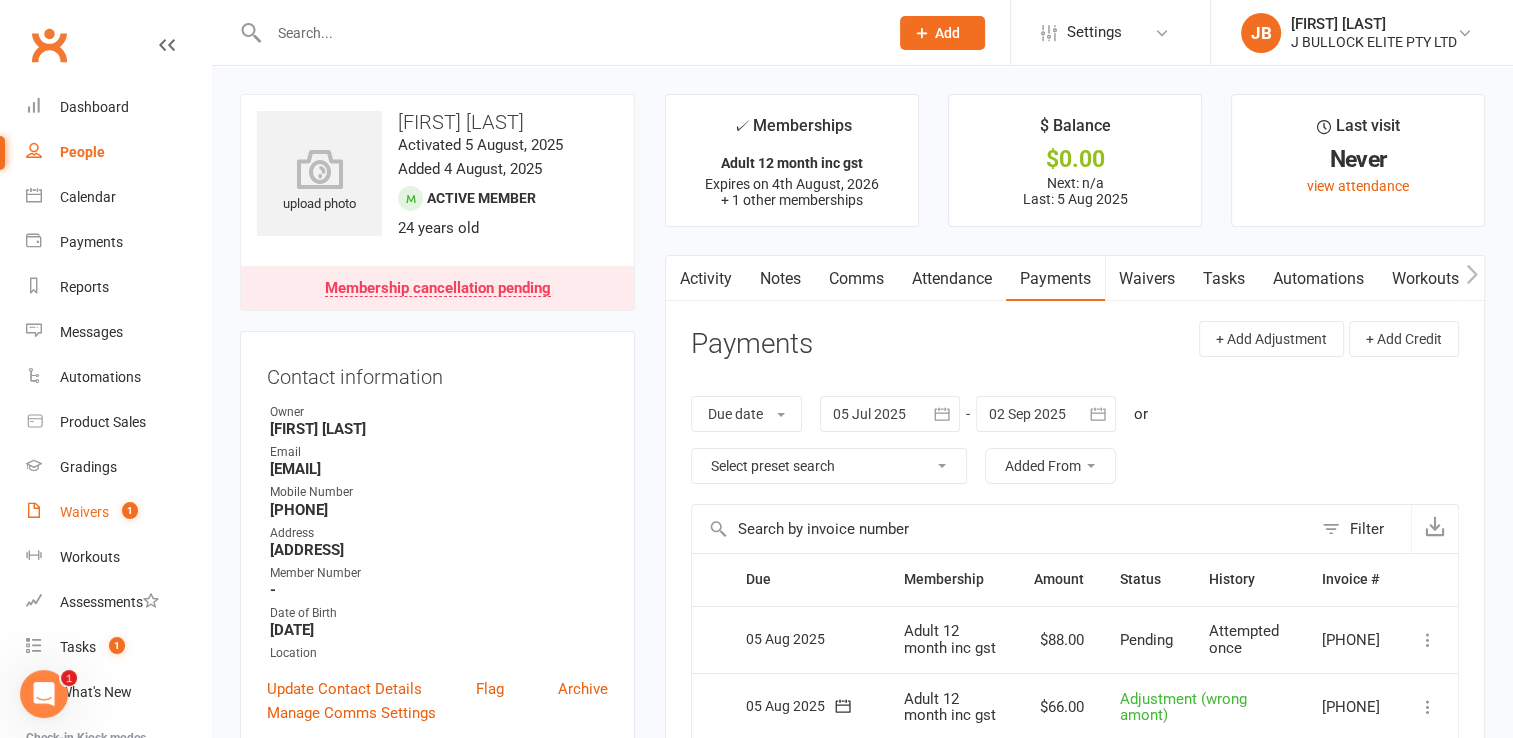 click on "Waivers" at bounding box center (84, 512) 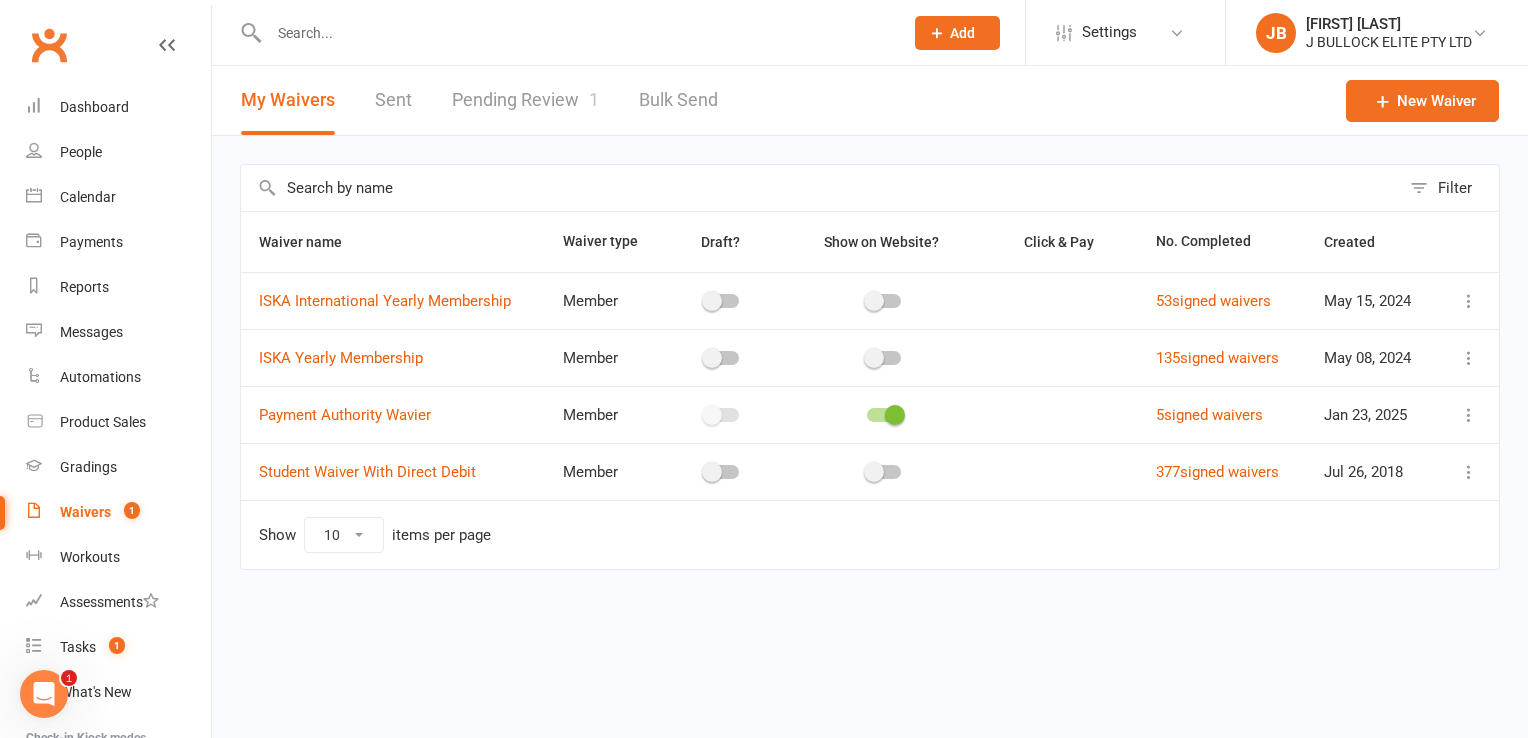 click on "Pending Review 1" at bounding box center [525, 100] 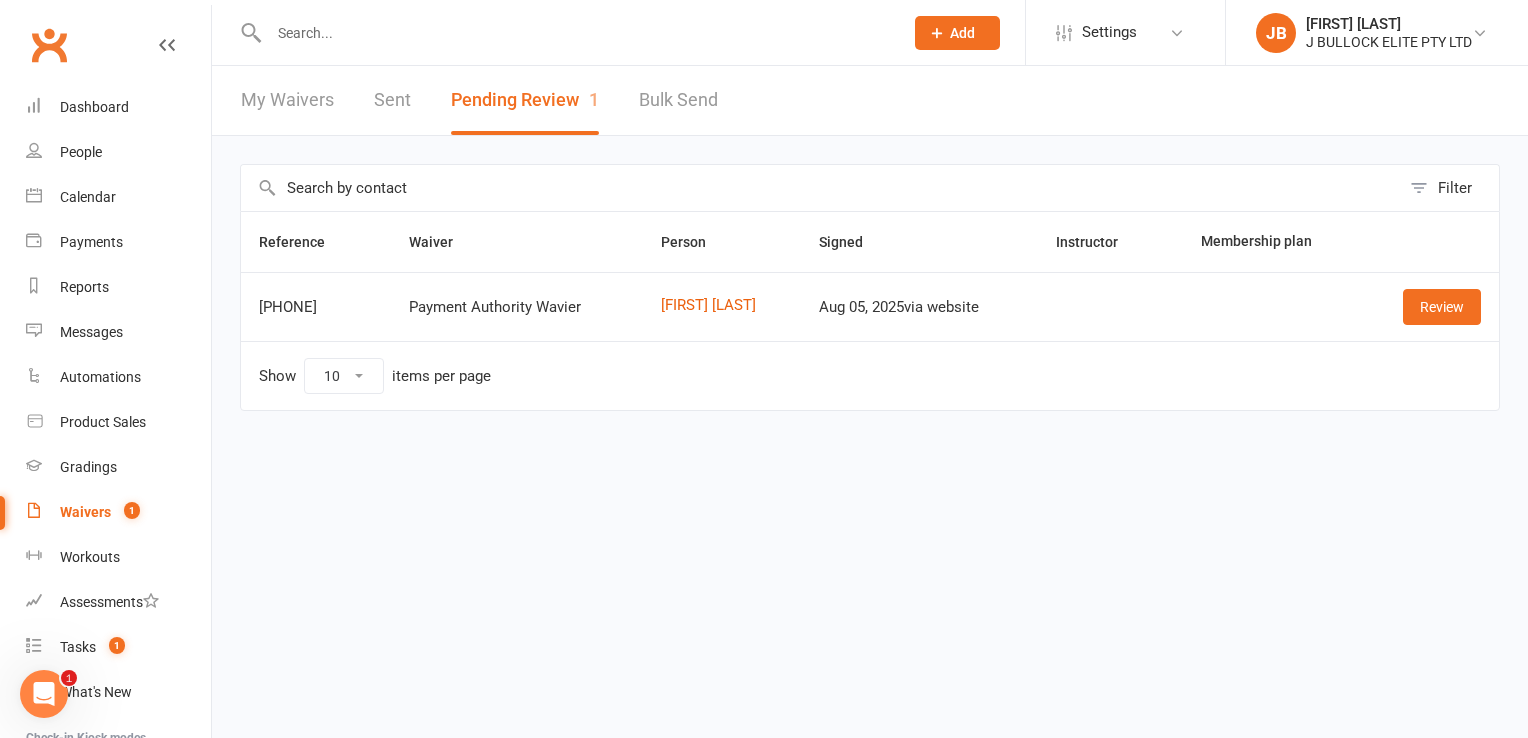 click at bounding box center (576, 33) 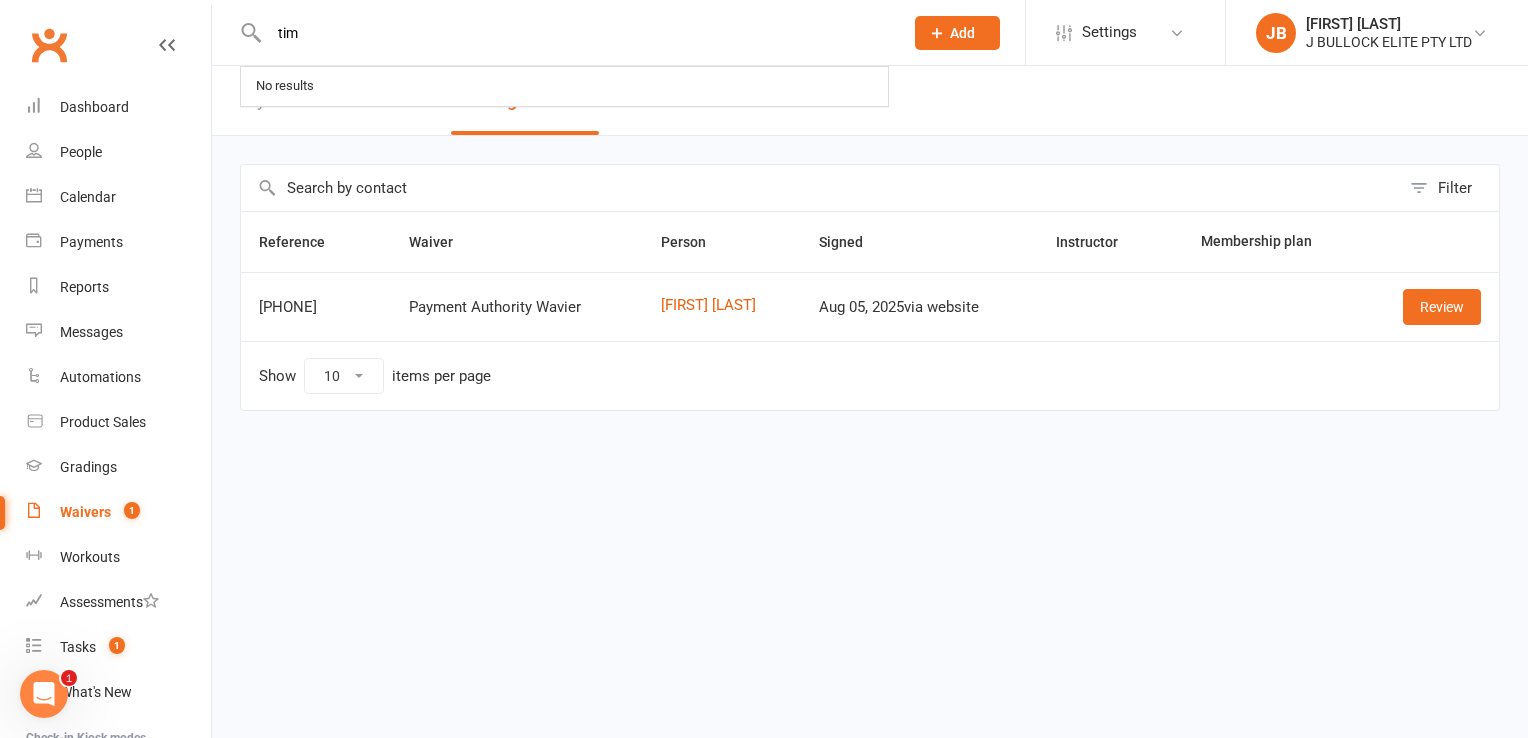 type on "tim" 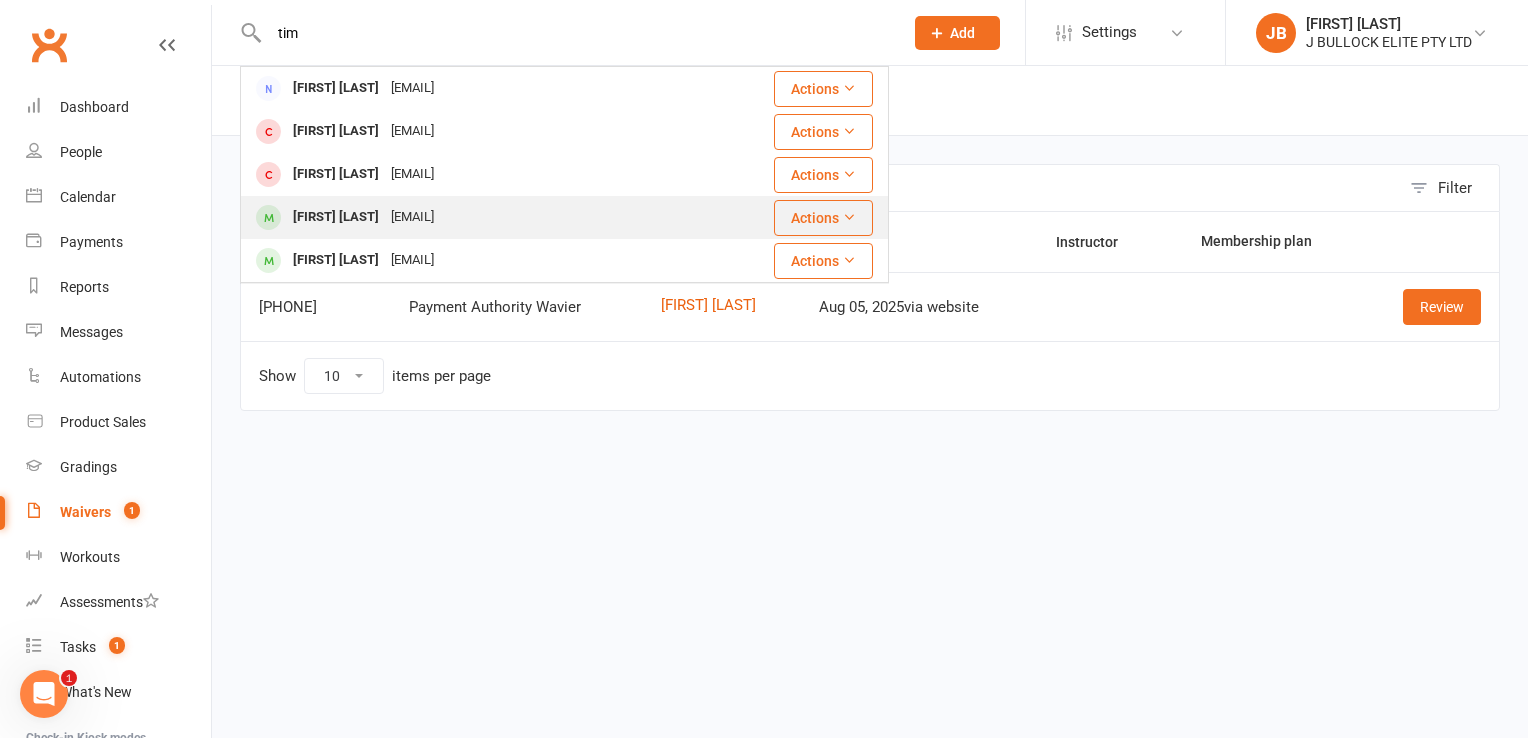 click on "[FIRST] [LAST]" at bounding box center (336, 217) 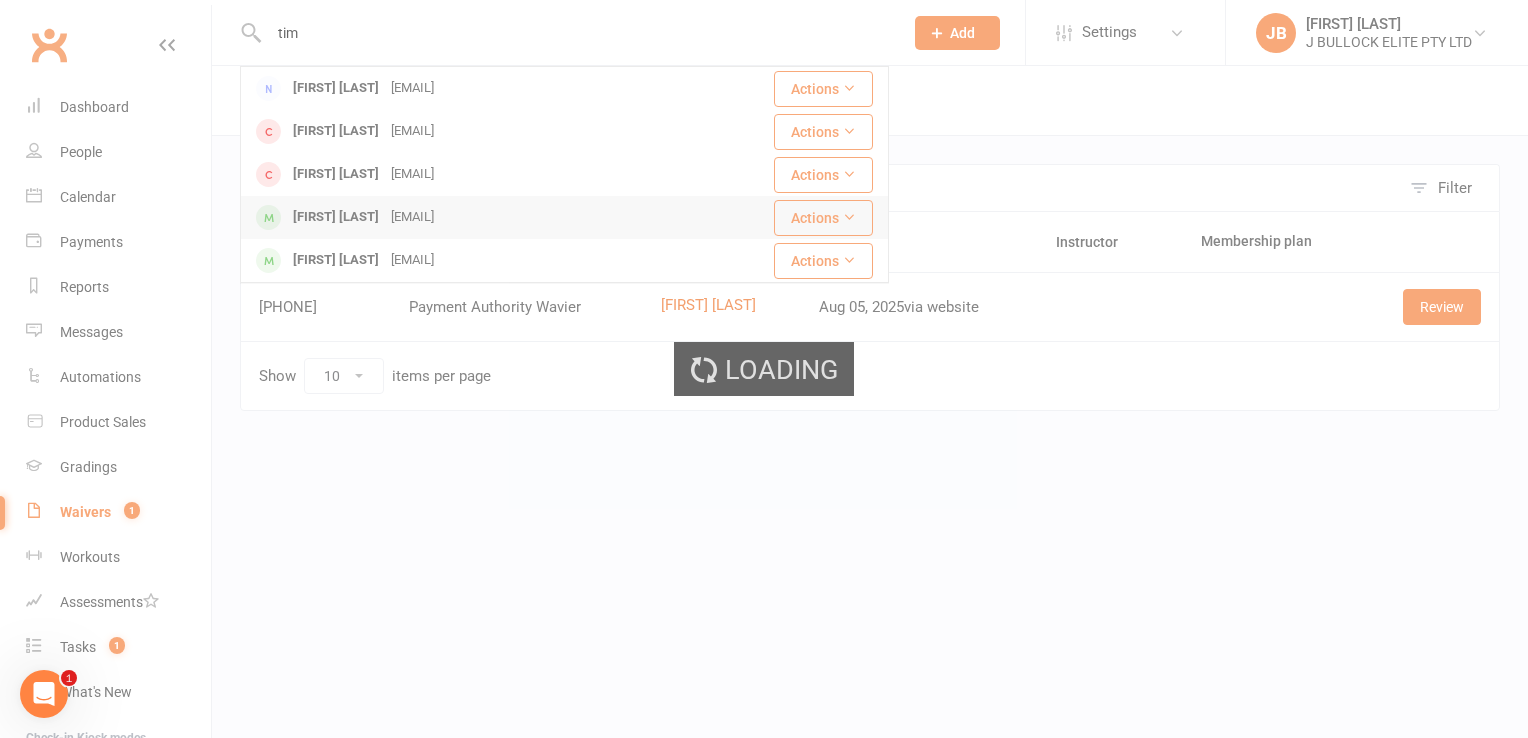 type 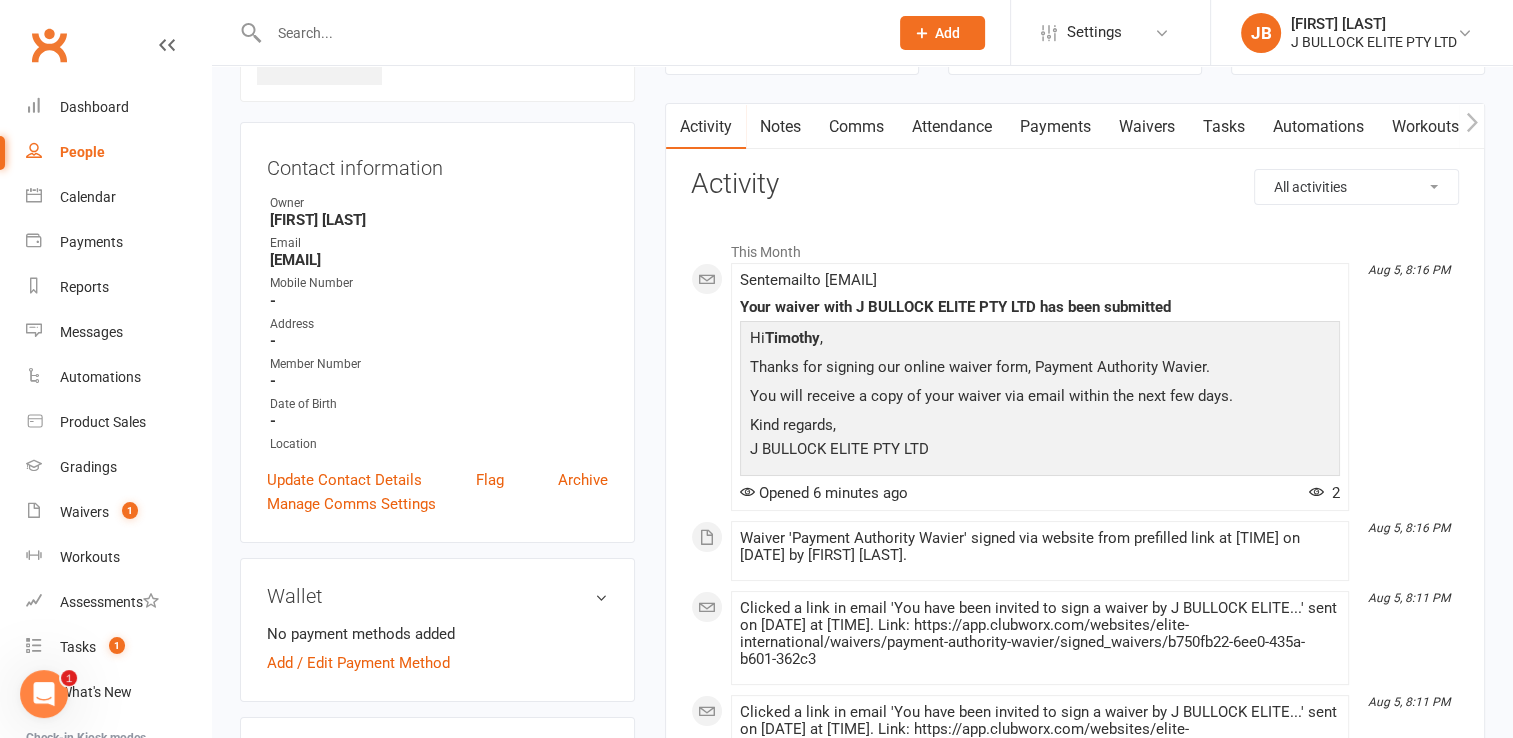 scroll, scrollTop: 131, scrollLeft: 0, axis: vertical 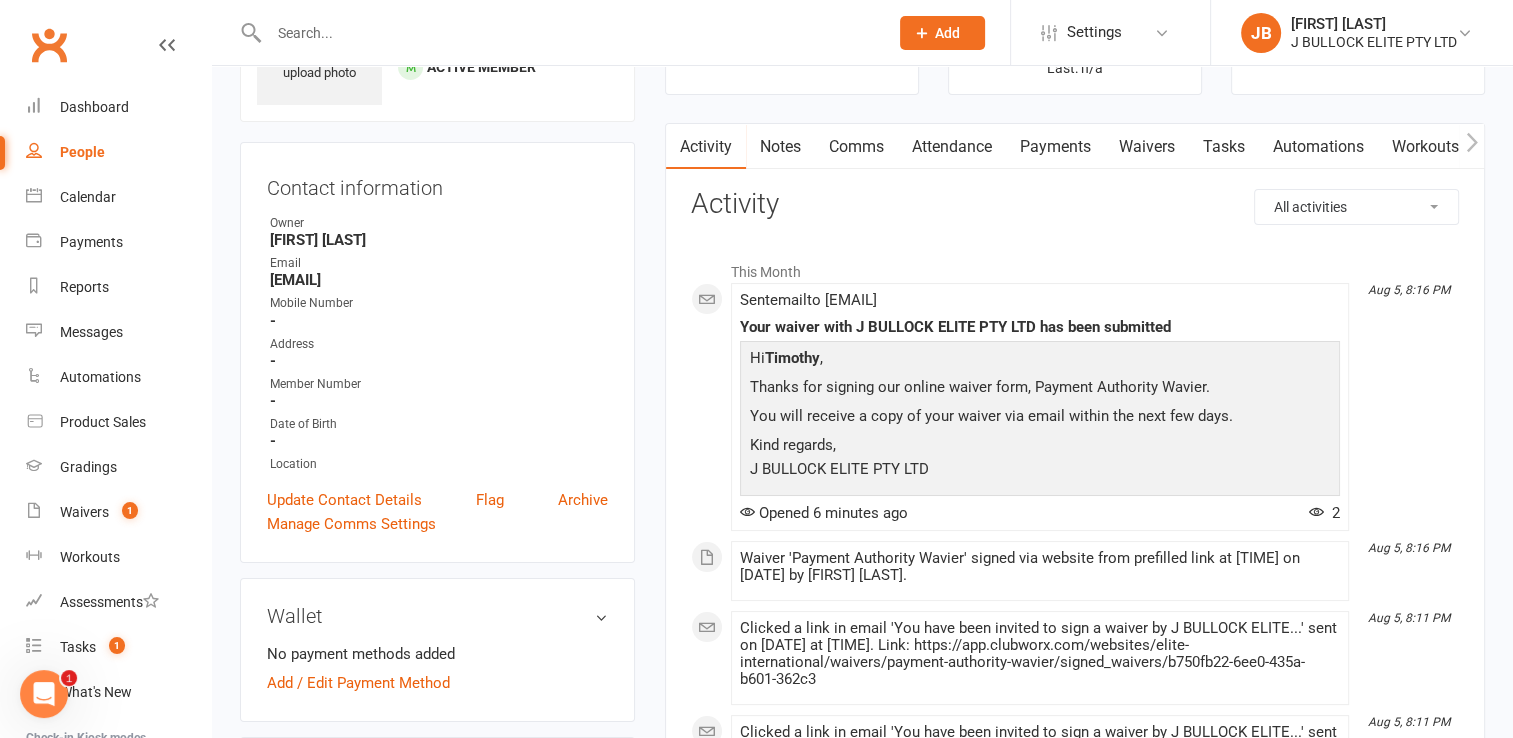 click on "Payments" at bounding box center [1055, 147] 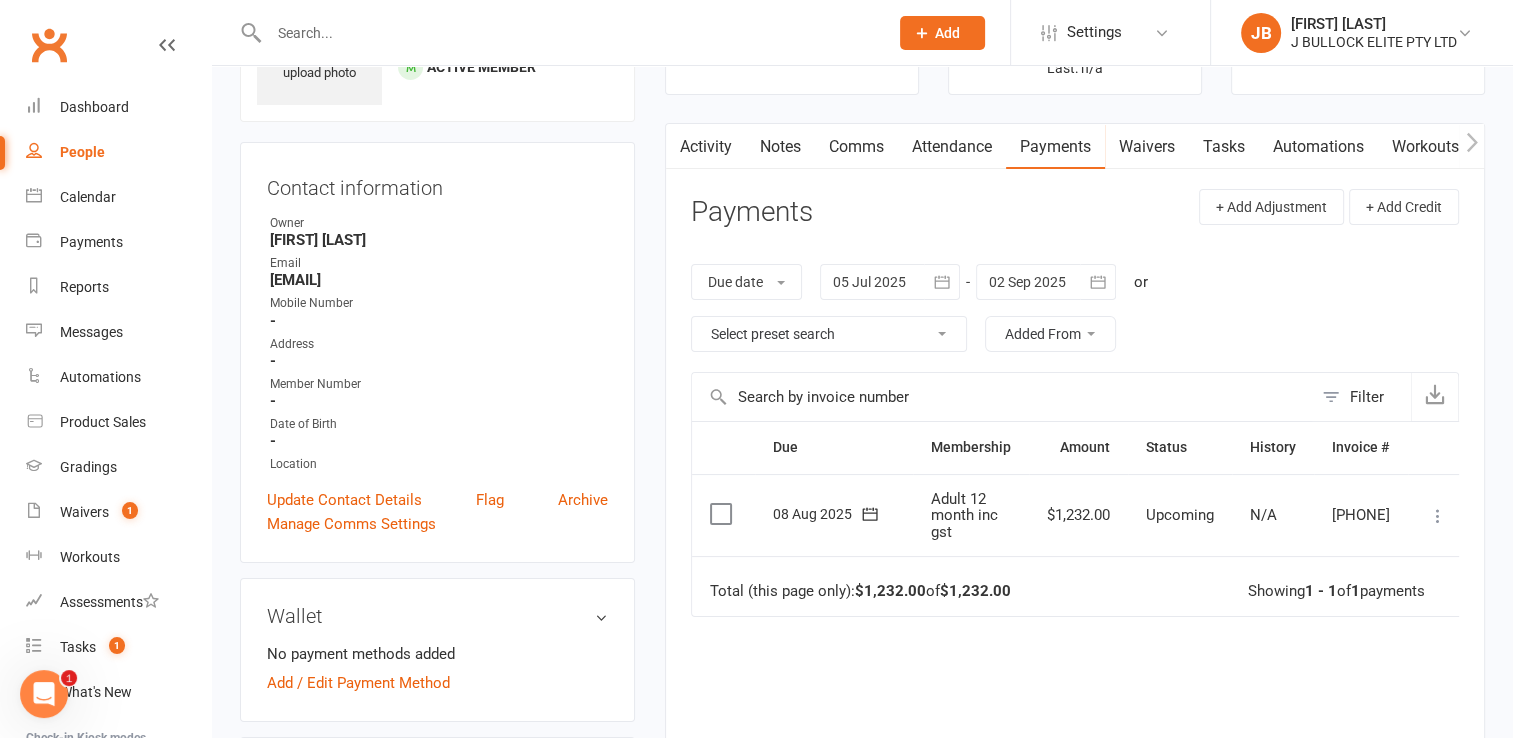 click at bounding box center (1438, 516) 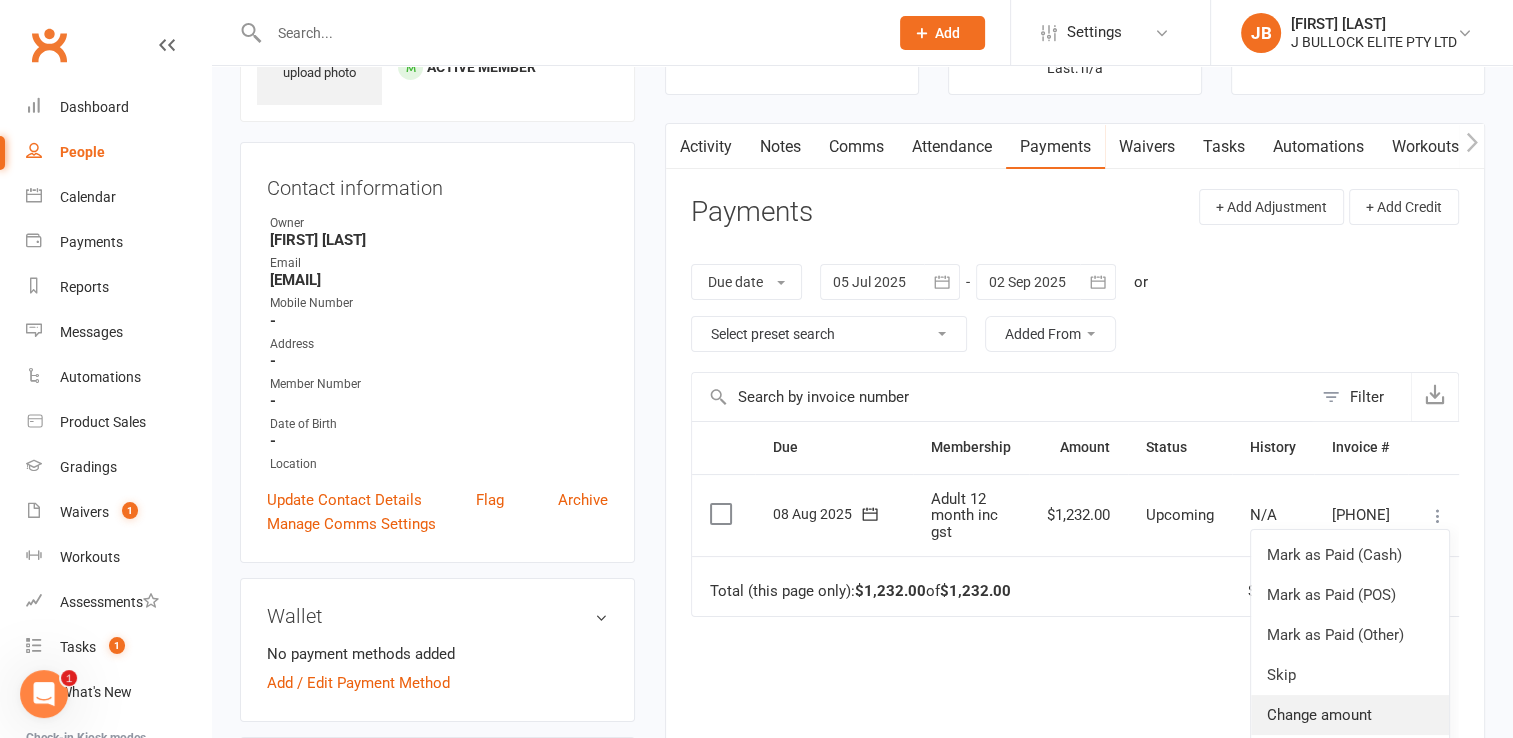 click on "Change amount" at bounding box center (1350, 715) 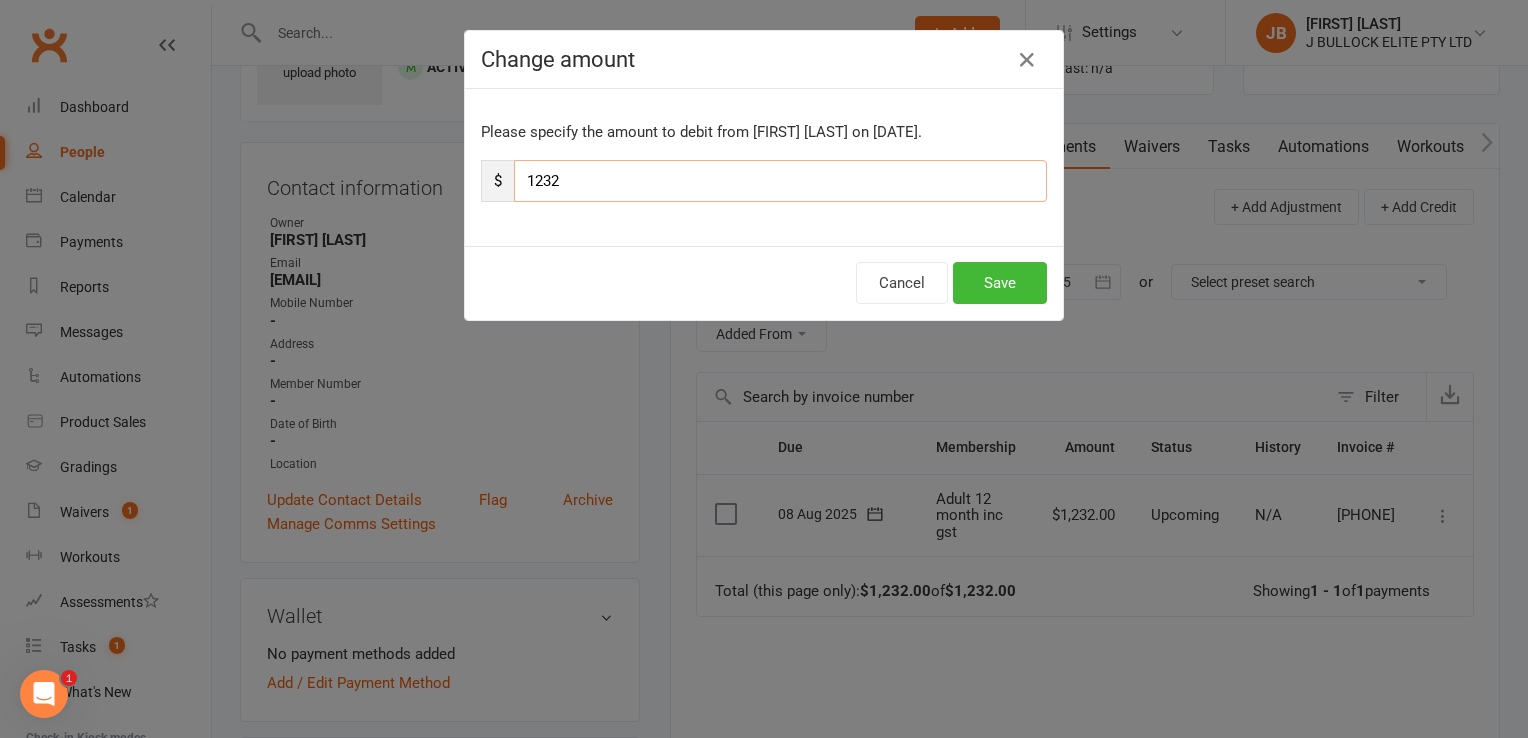 click on "1232" at bounding box center (780, 181) 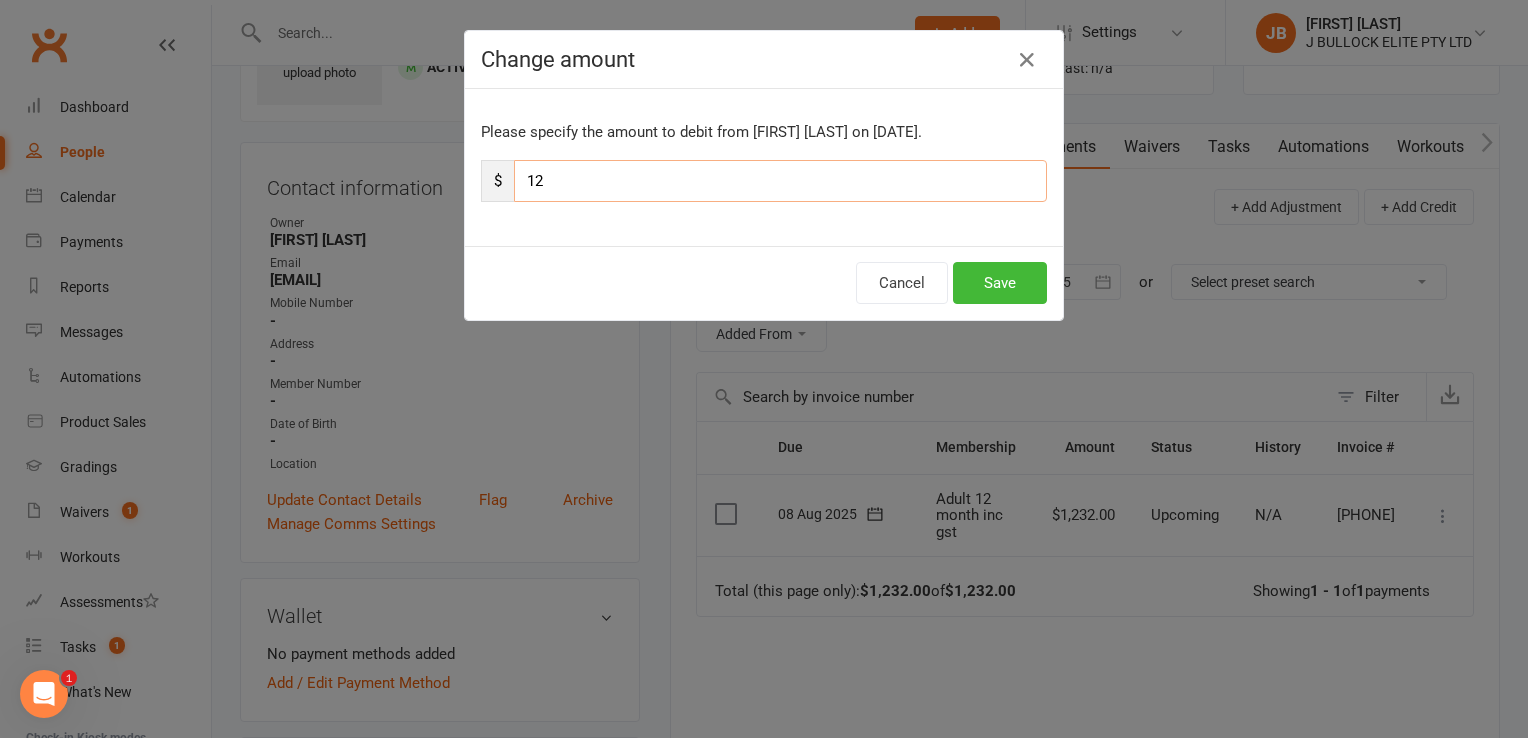 type on "1" 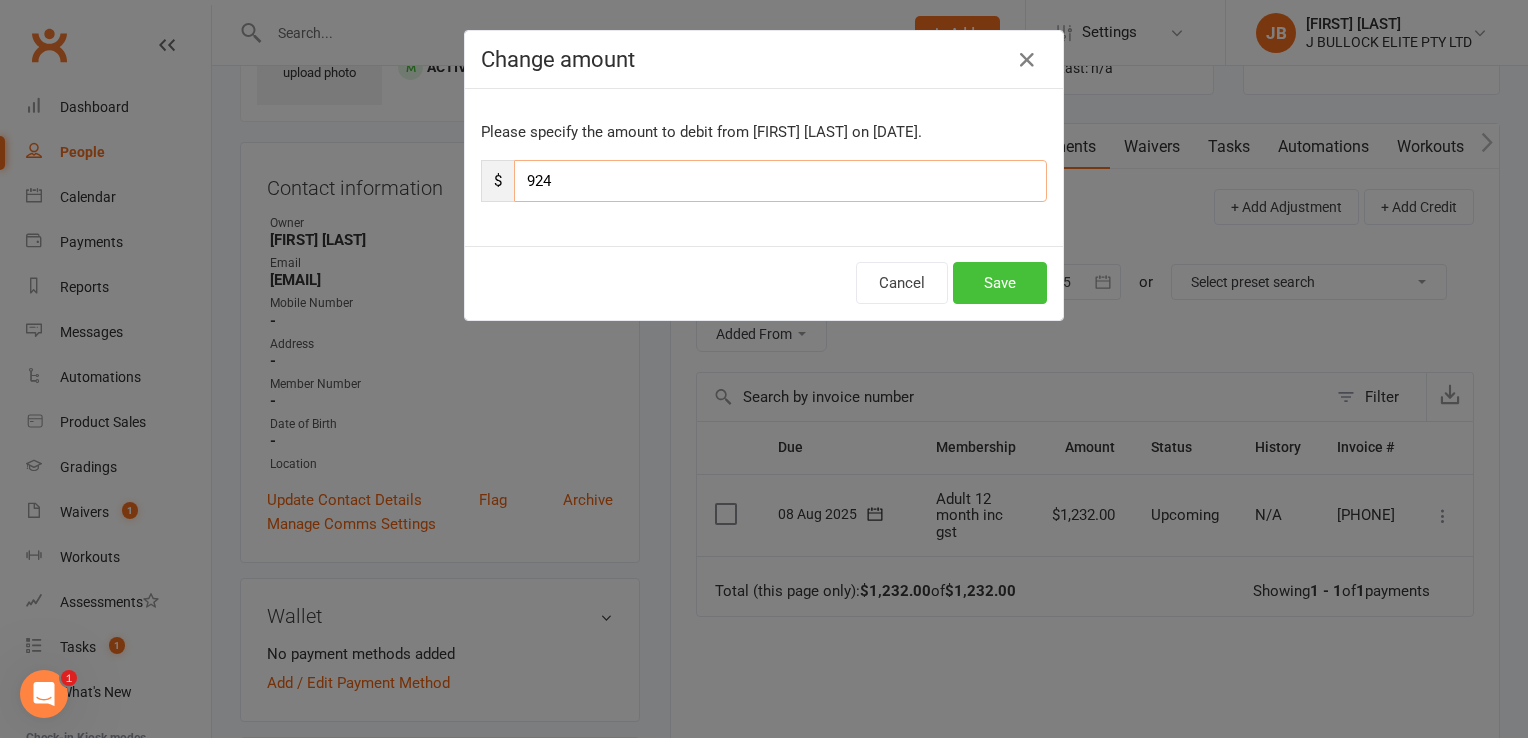 type on "924" 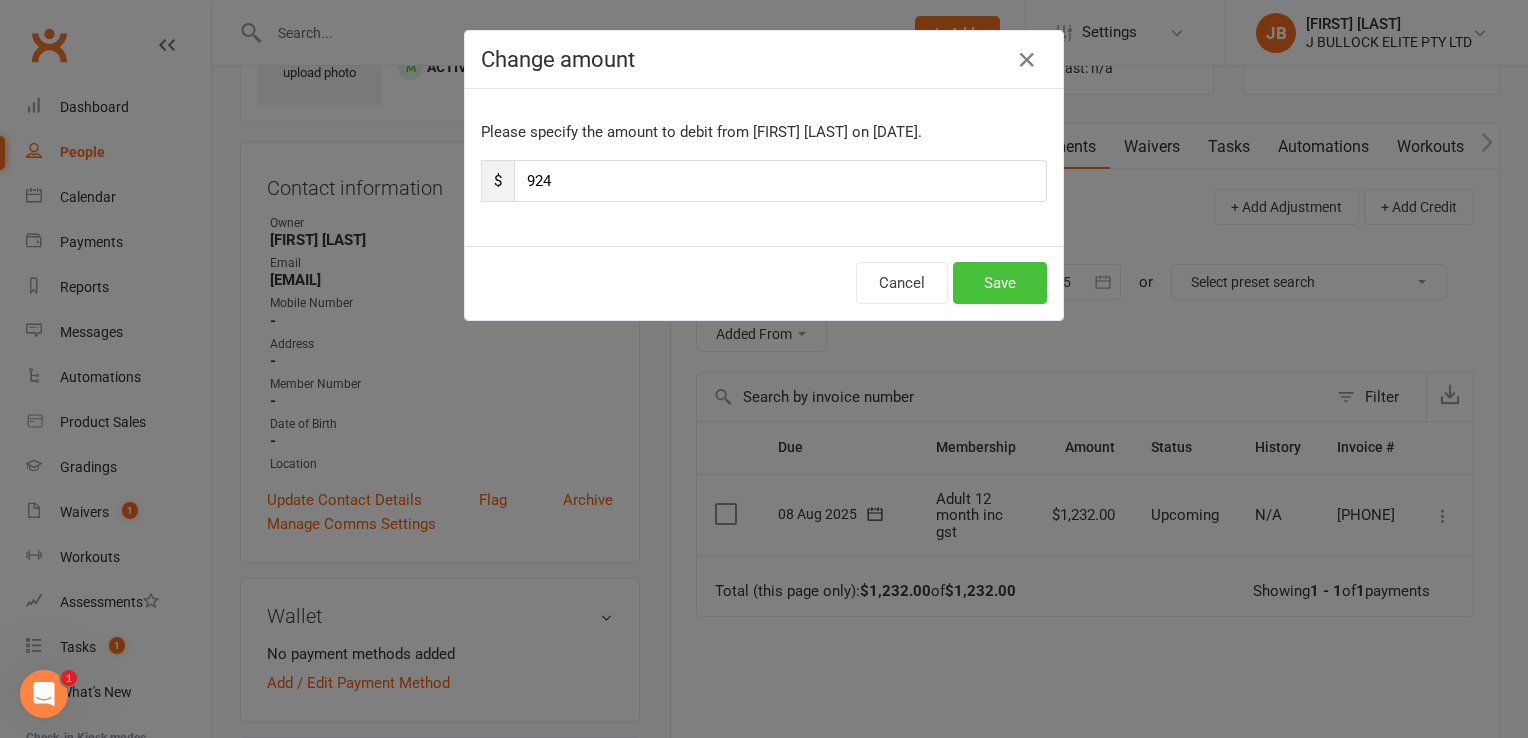 click on "Save" at bounding box center [1000, 283] 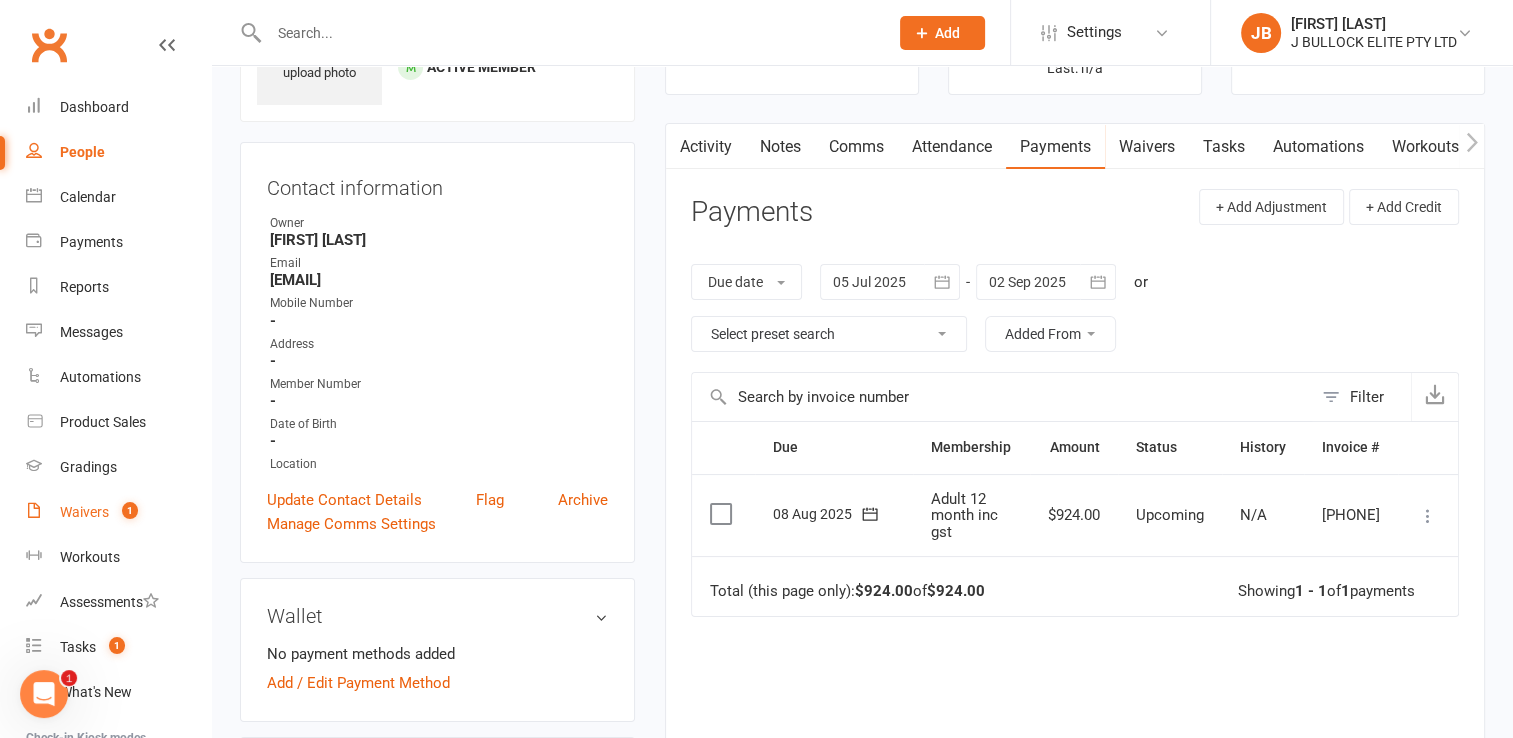 click on "Waivers" at bounding box center (84, 512) 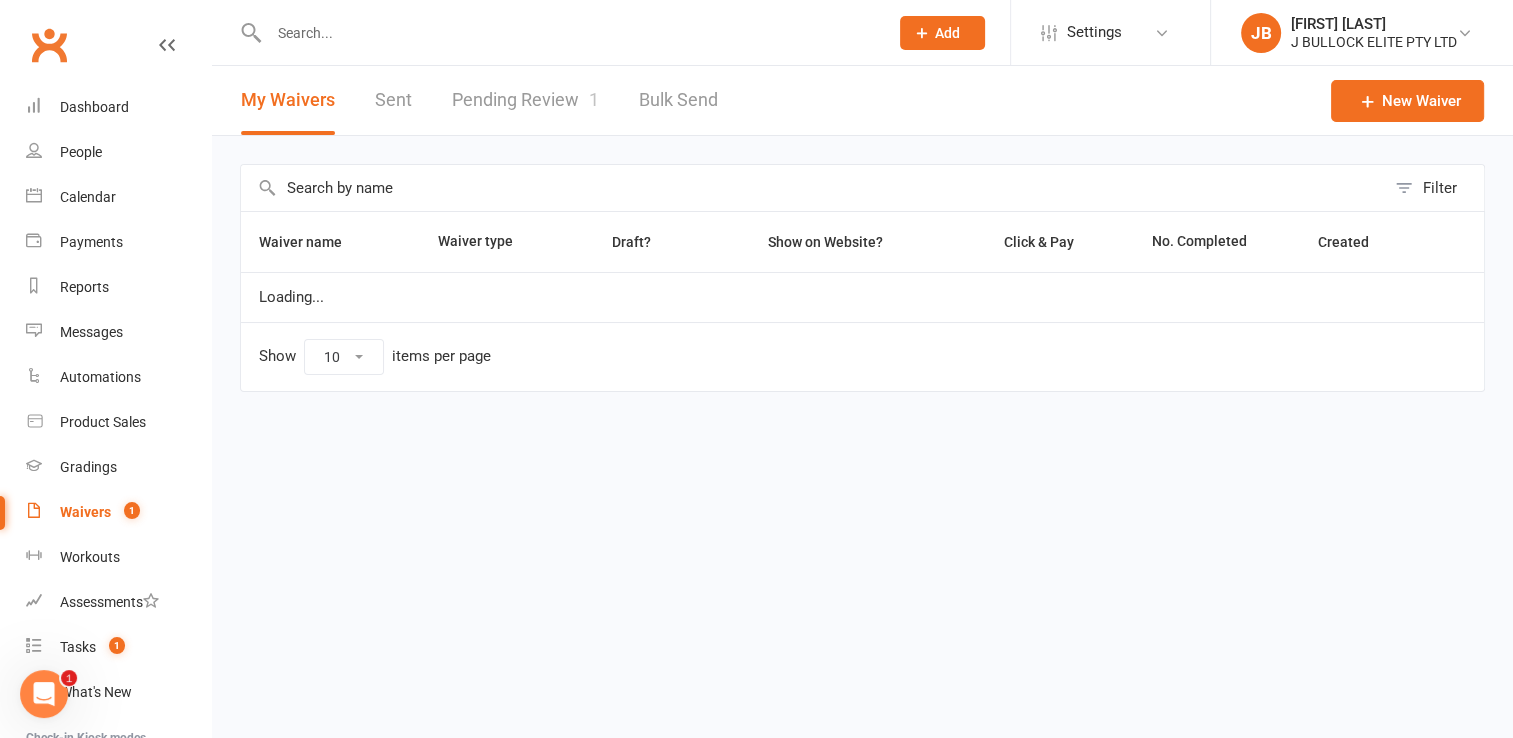 scroll, scrollTop: 0, scrollLeft: 0, axis: both 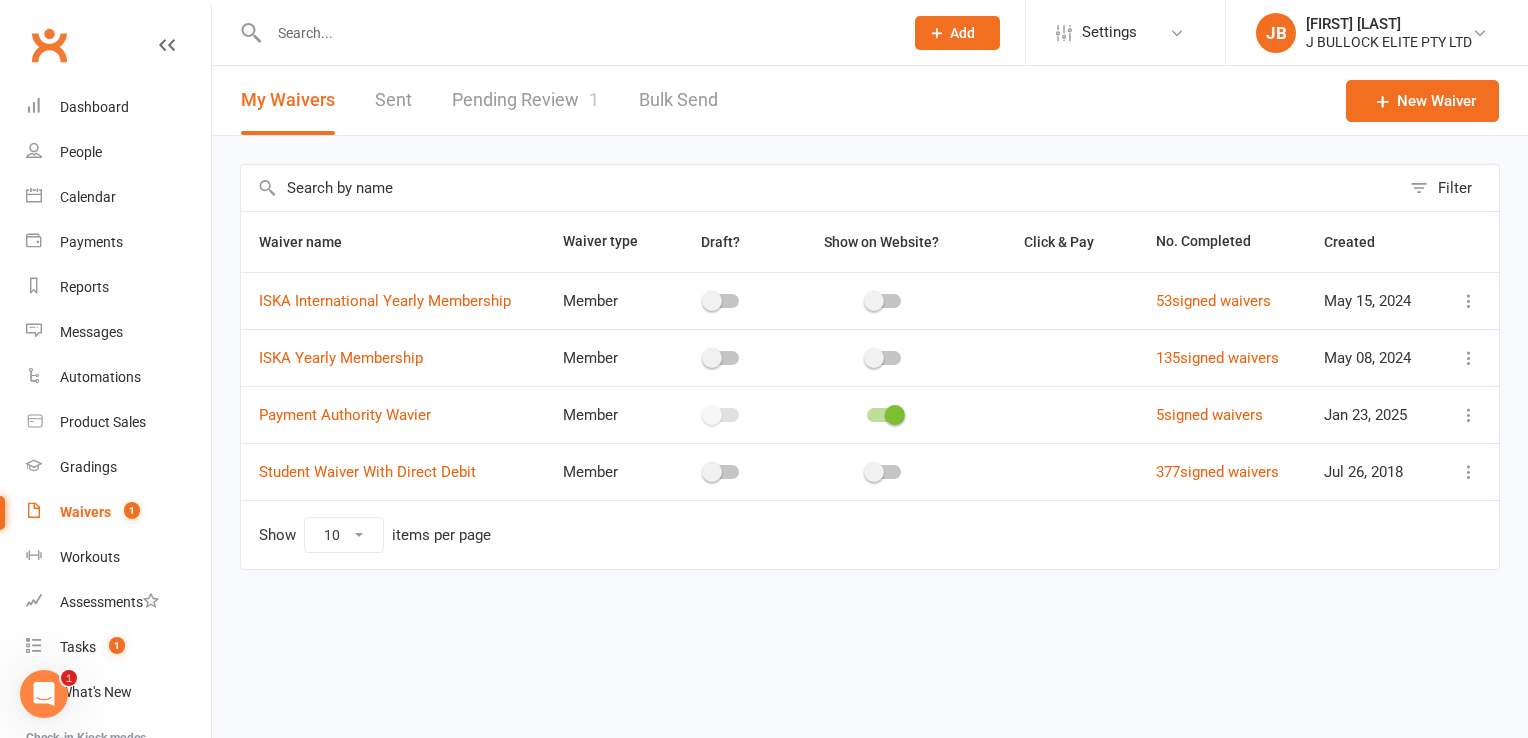 click on "Pending Review 1" at bounding box center [525, 100] 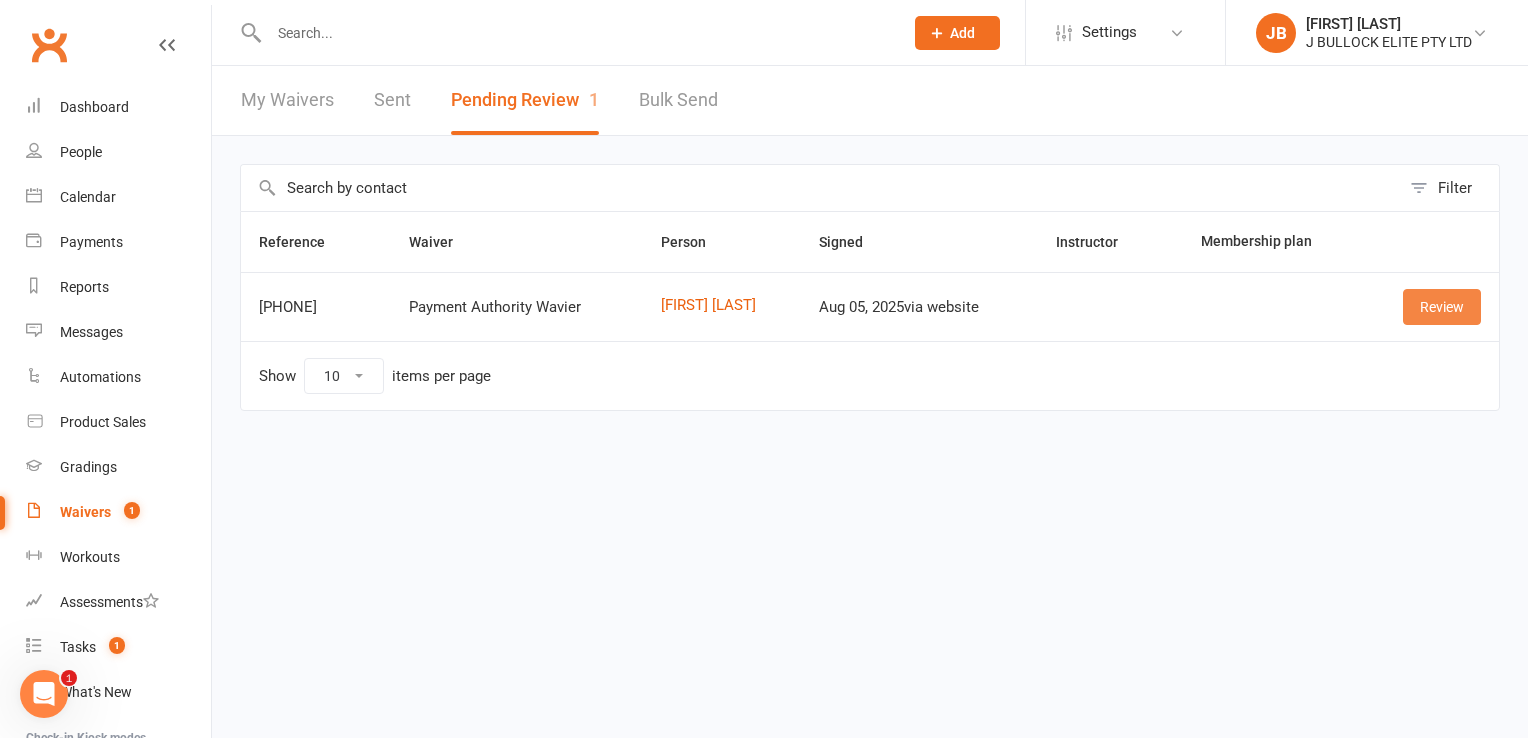 click on "Review" at bounding box center [1442, 307] 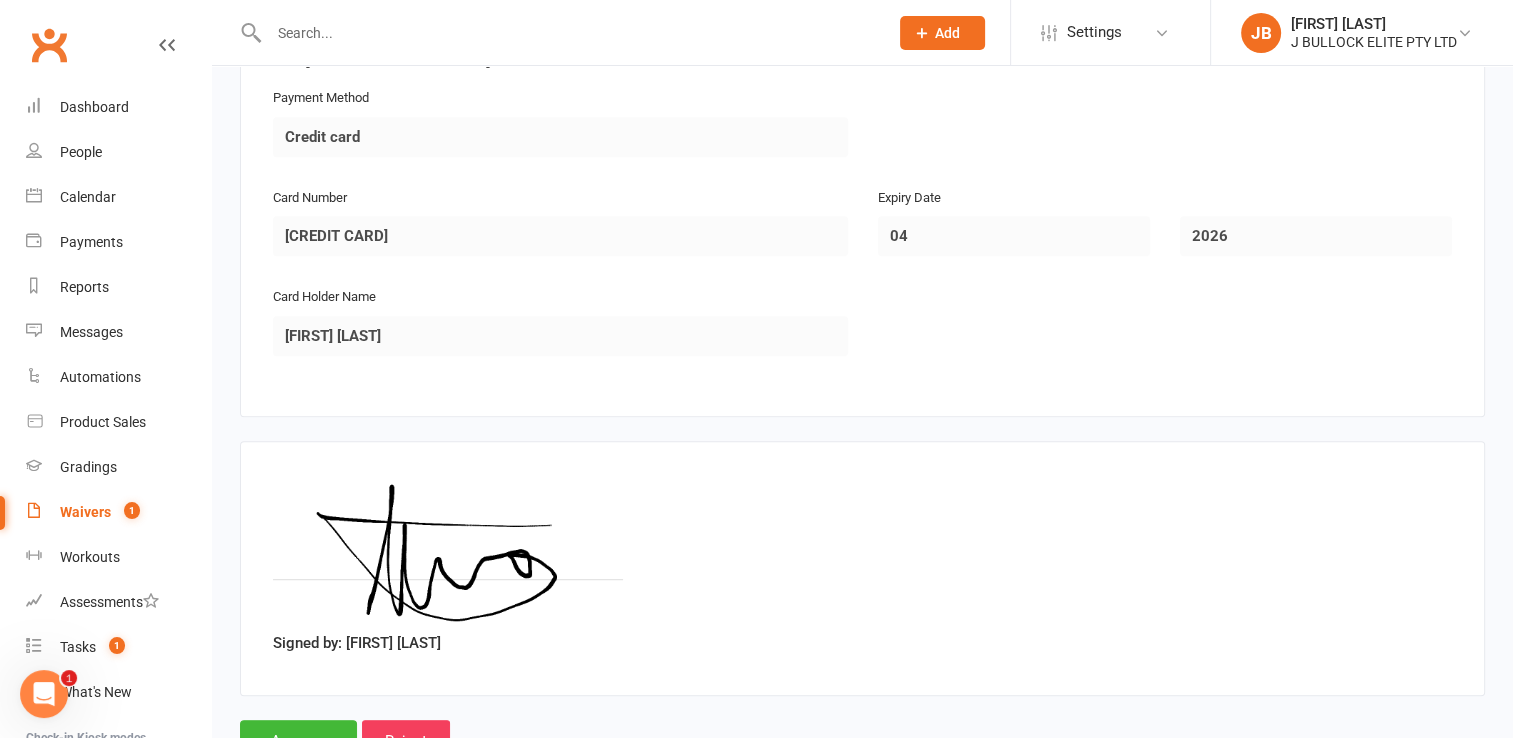 scroll, scrollTop: 1048, scrollLeft: 0, axis: vertical 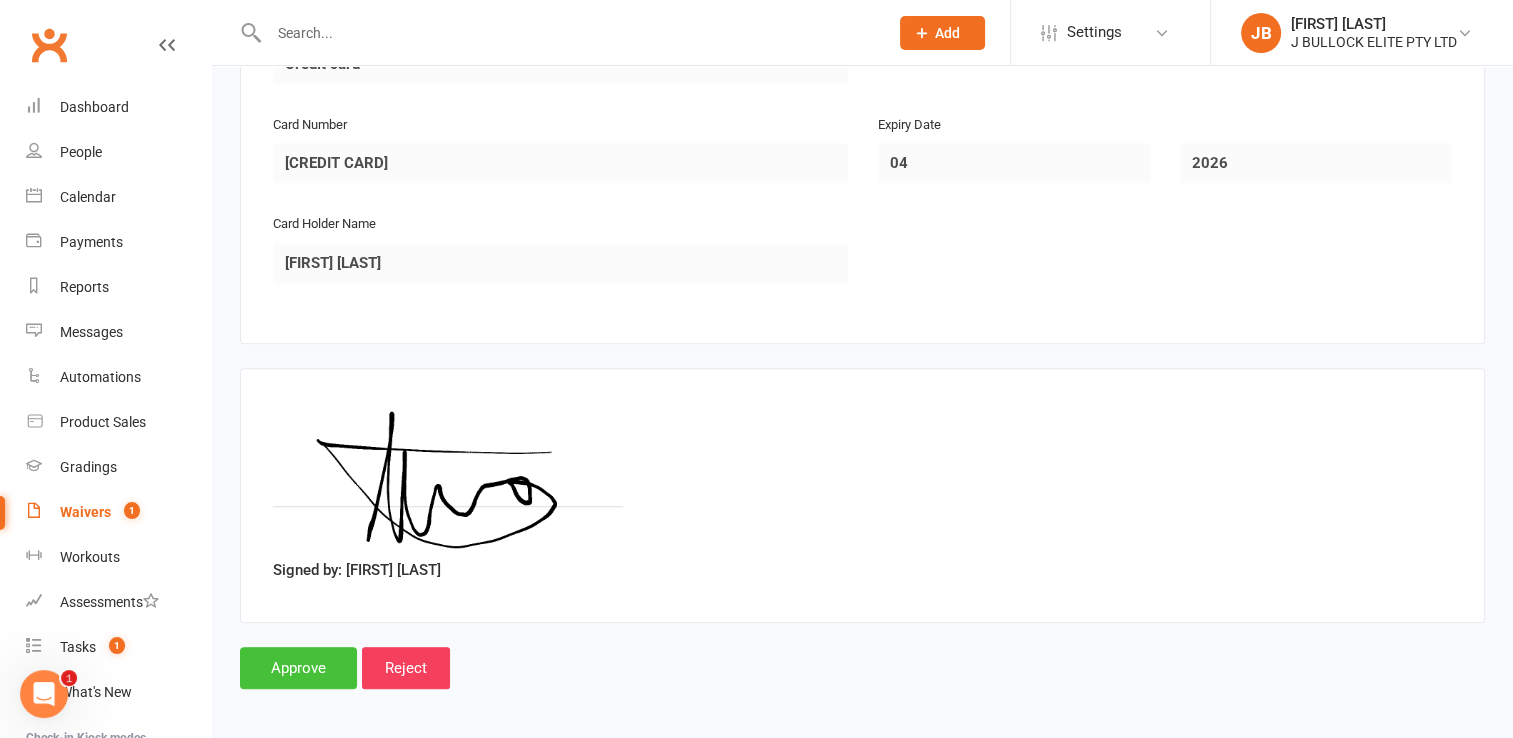 click on "Approve" at bounding box center (298, 668) 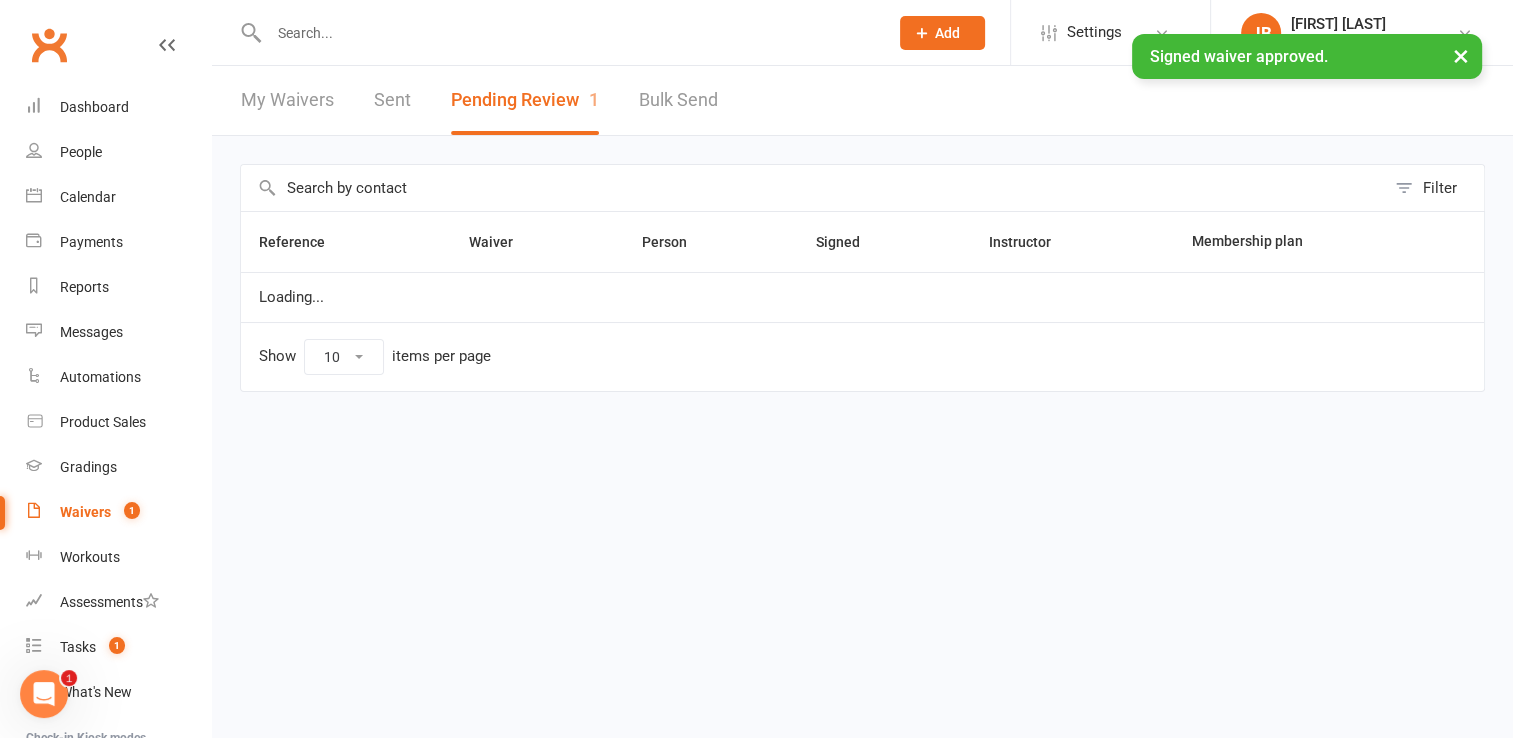 scroll, scrollTop: 0, scrollLeft: 0, axis: both 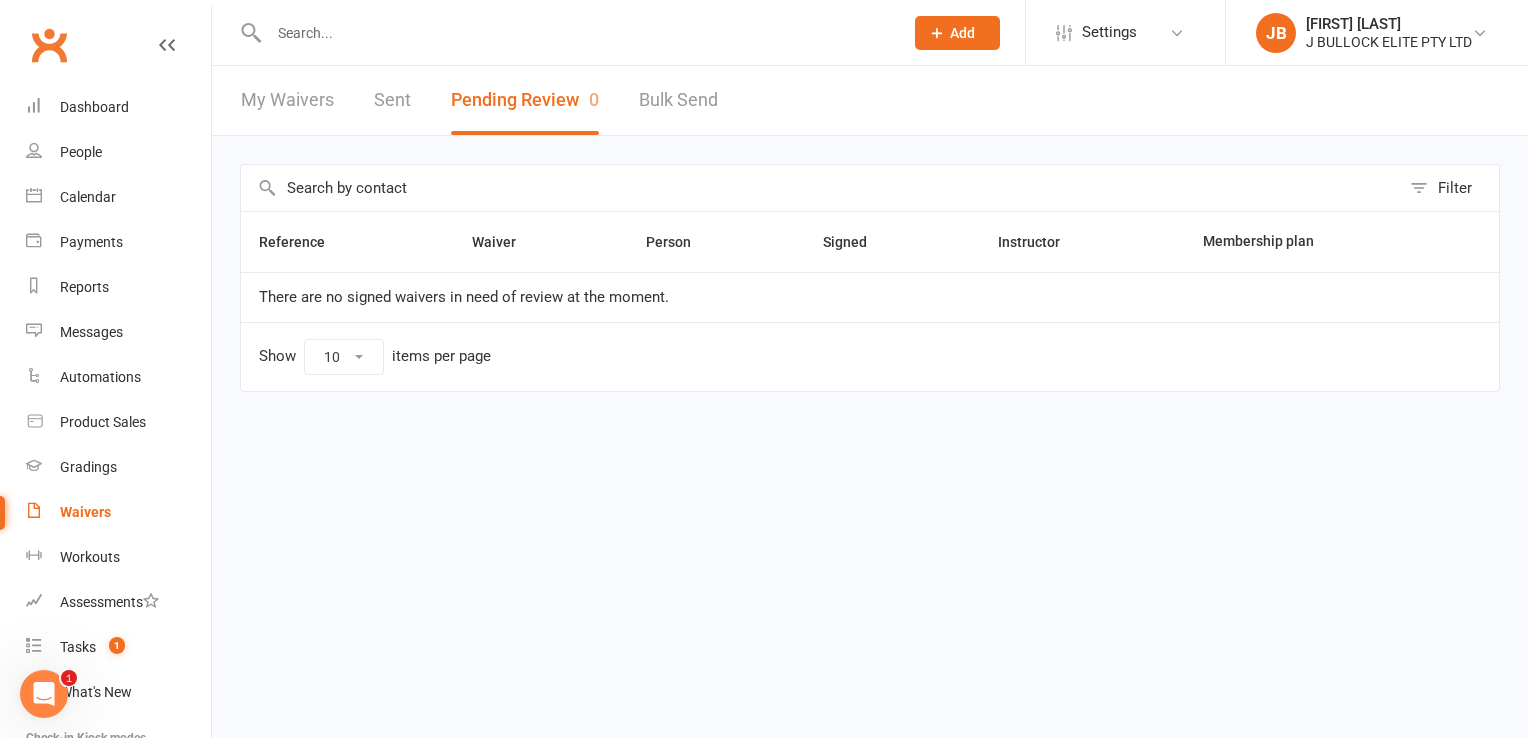 click at bounding box center [576, 33] 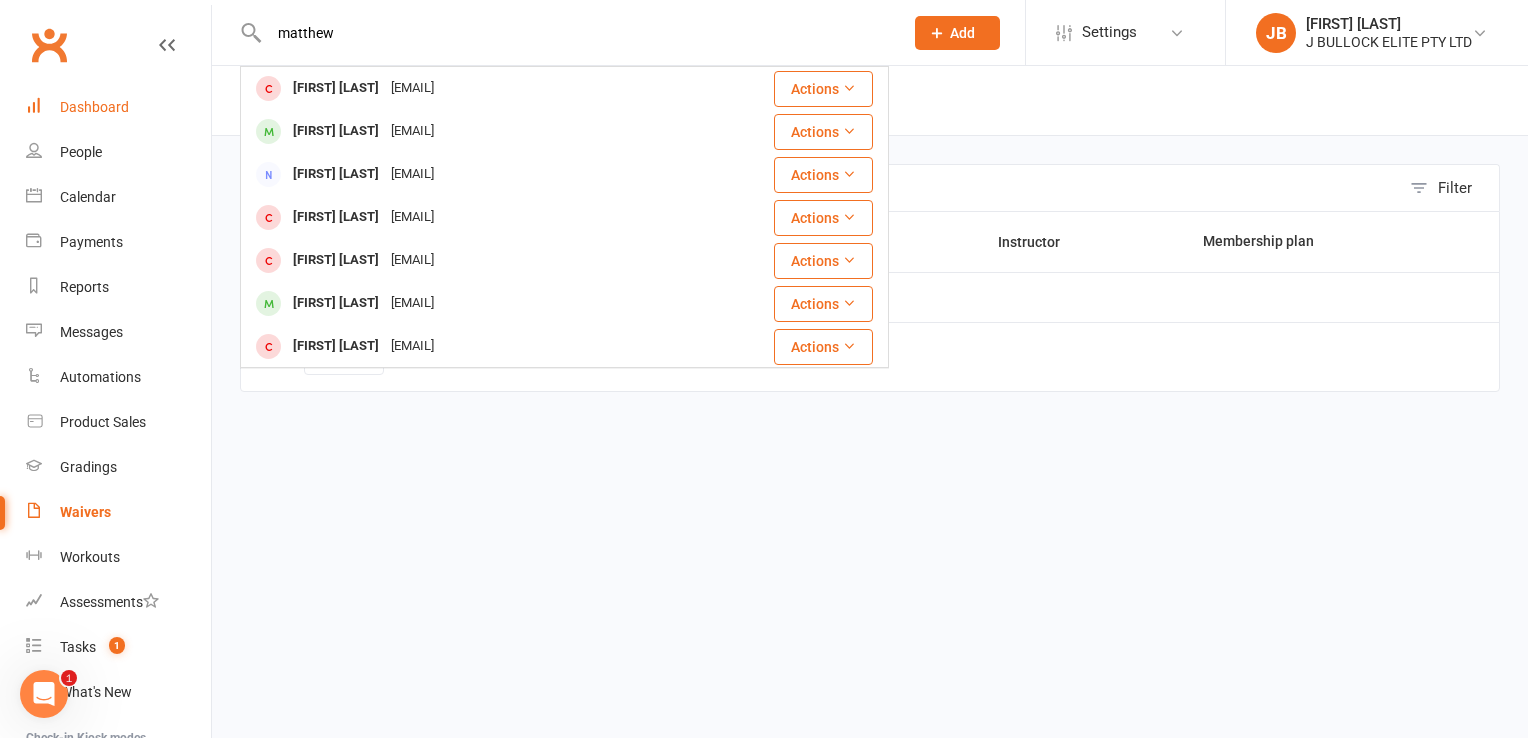 type on "matthew" 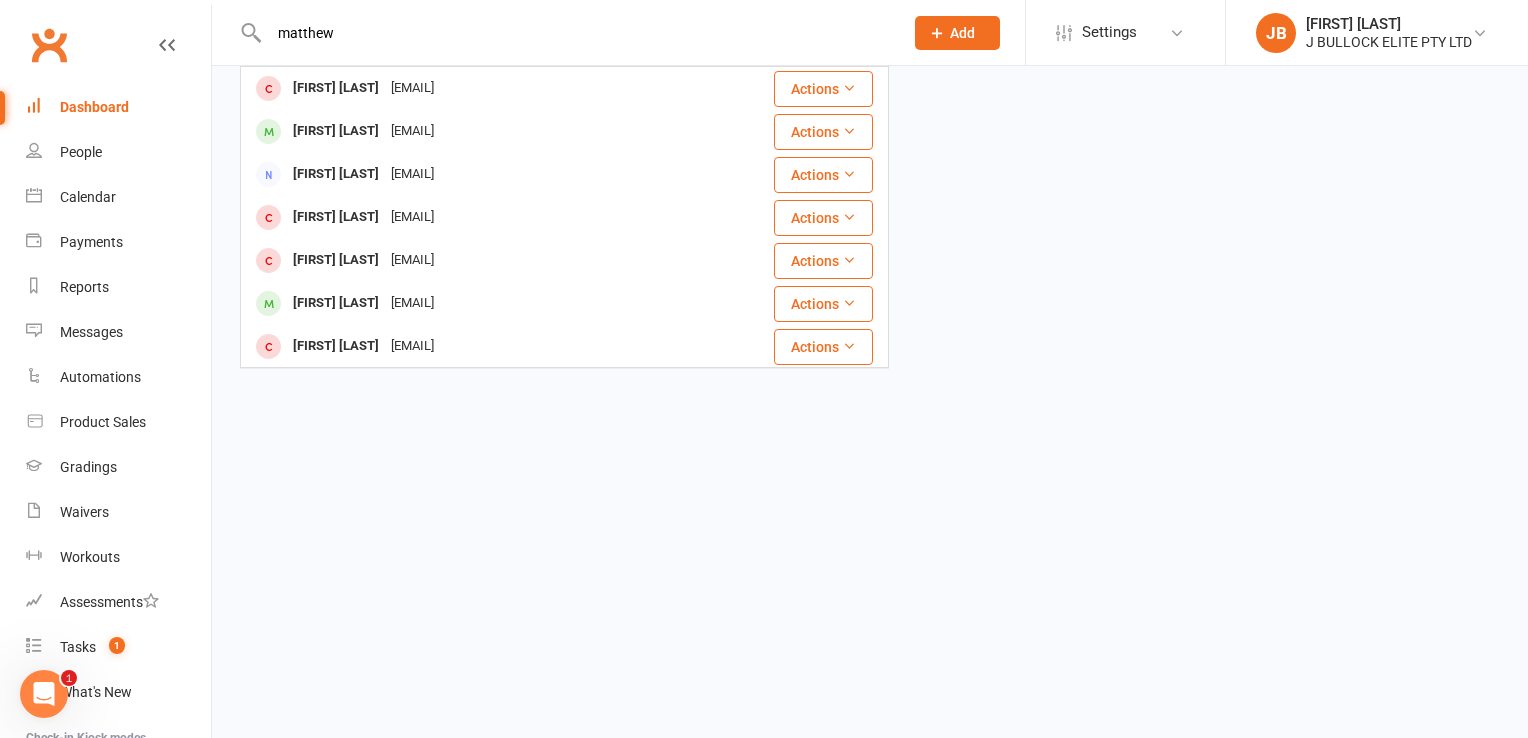 type 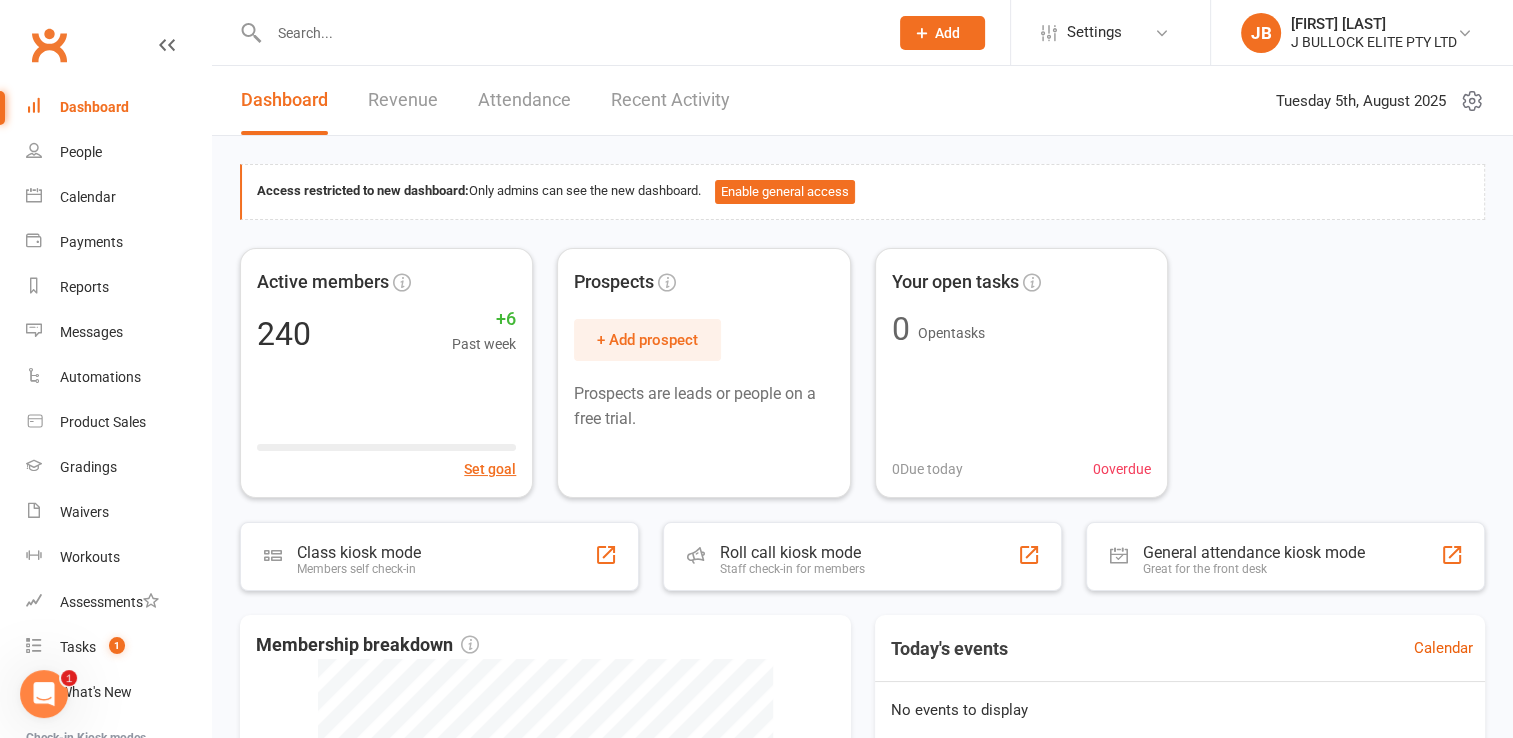 click on "Recent Activity" at bounding box center (670, 100) 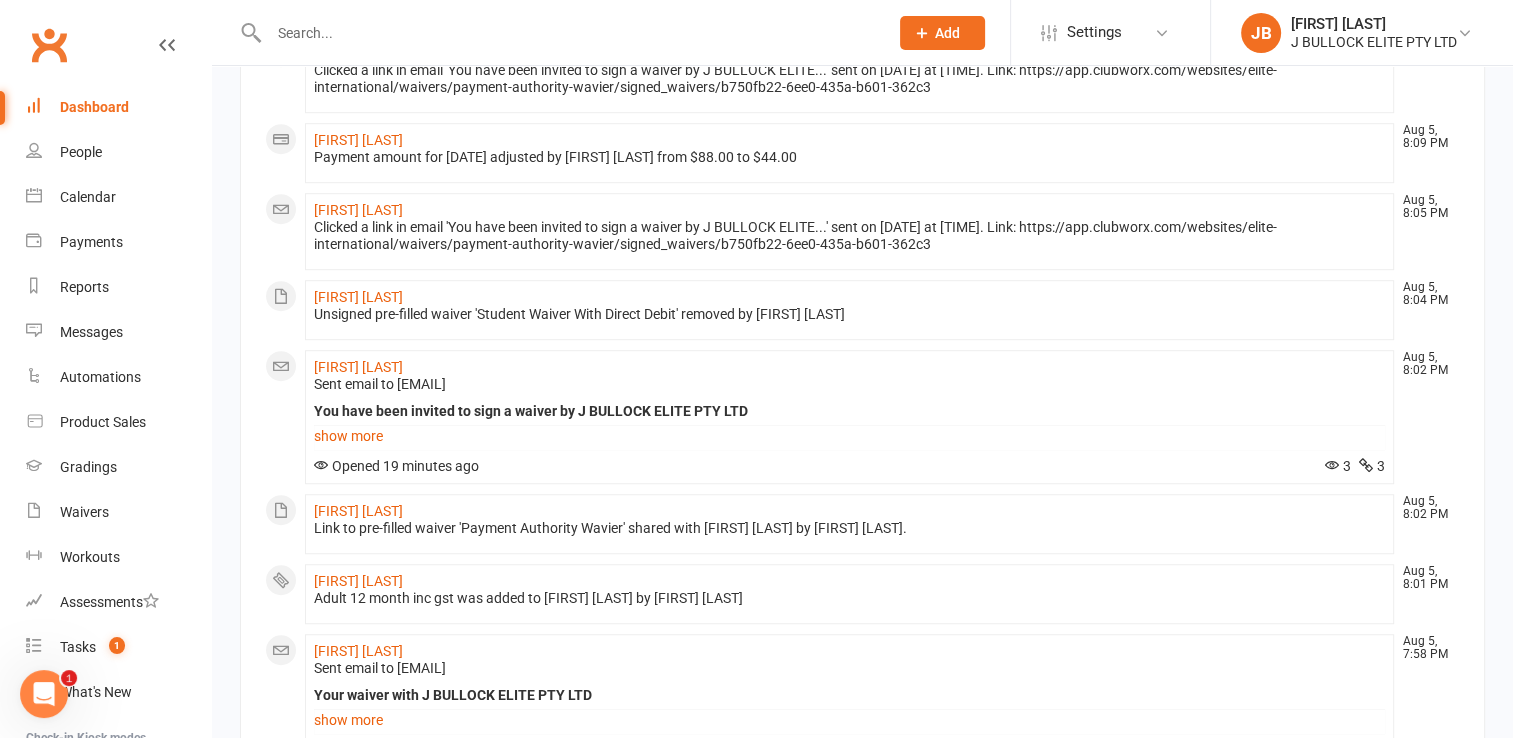 scroll, scrollTop: 1364, scrollLeft: 0, axis: vertical 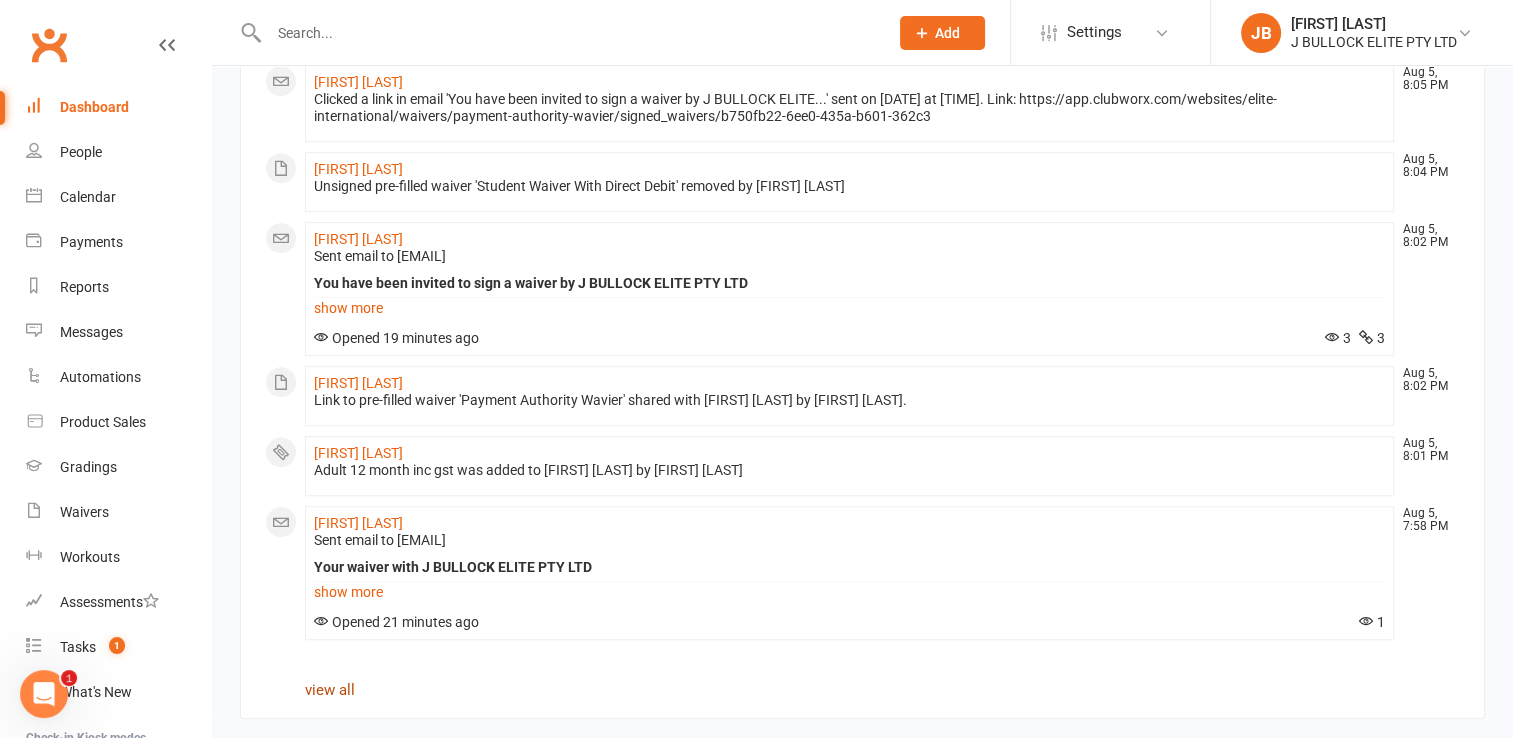 click on "view all" at bounding box center (330, 690) 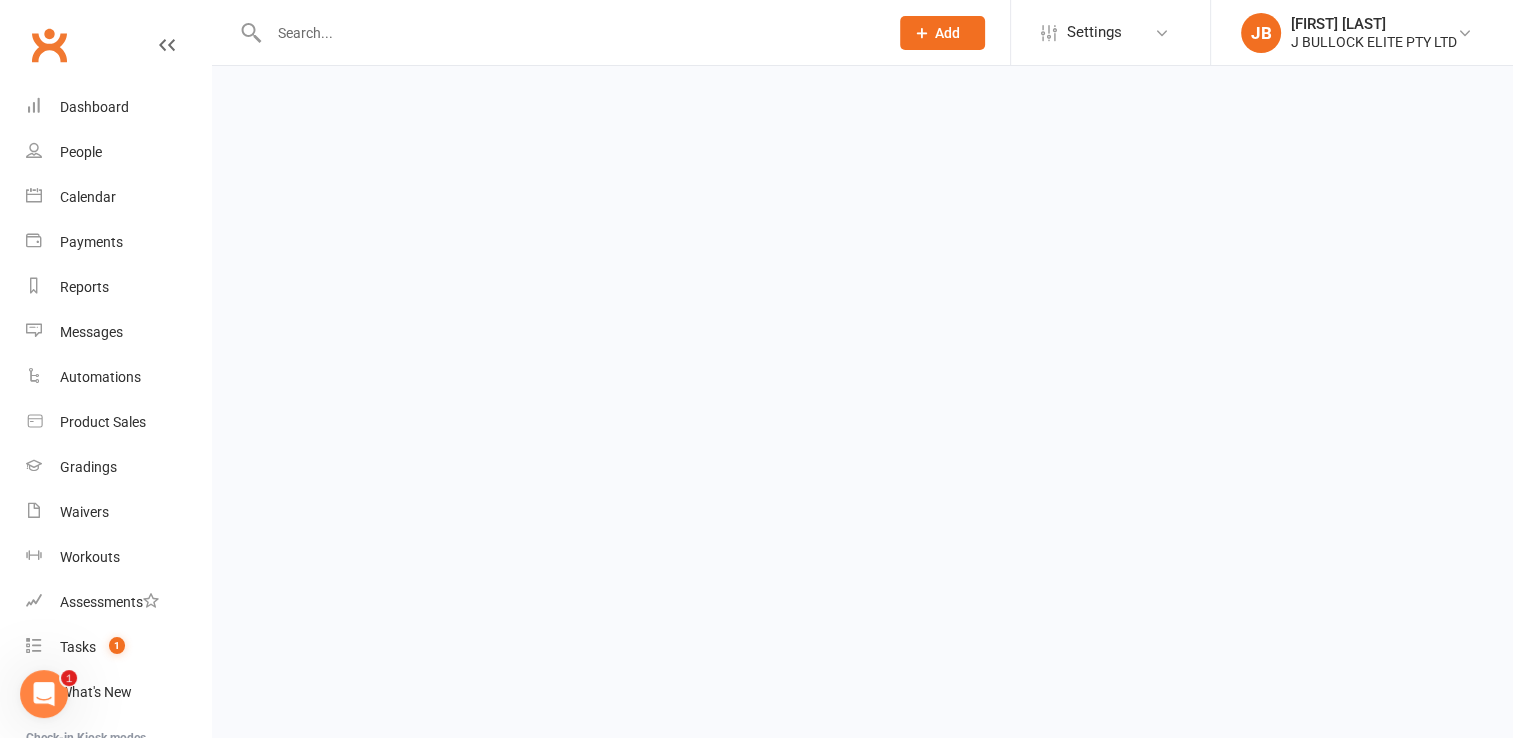 scroll, scrollTop: 0, scrollLeft: 0, axis: both 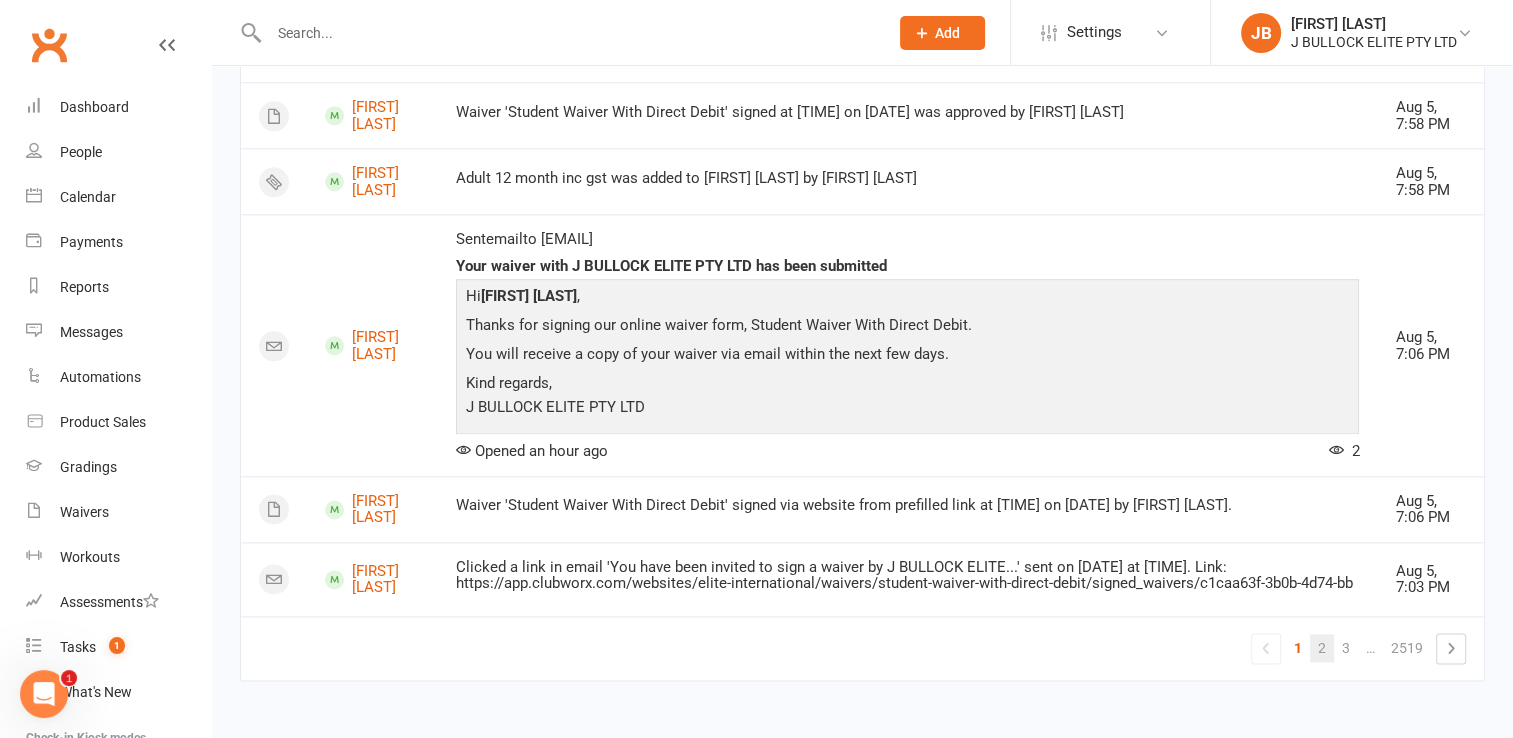 click on "2" at bounding box center [1322, 648] 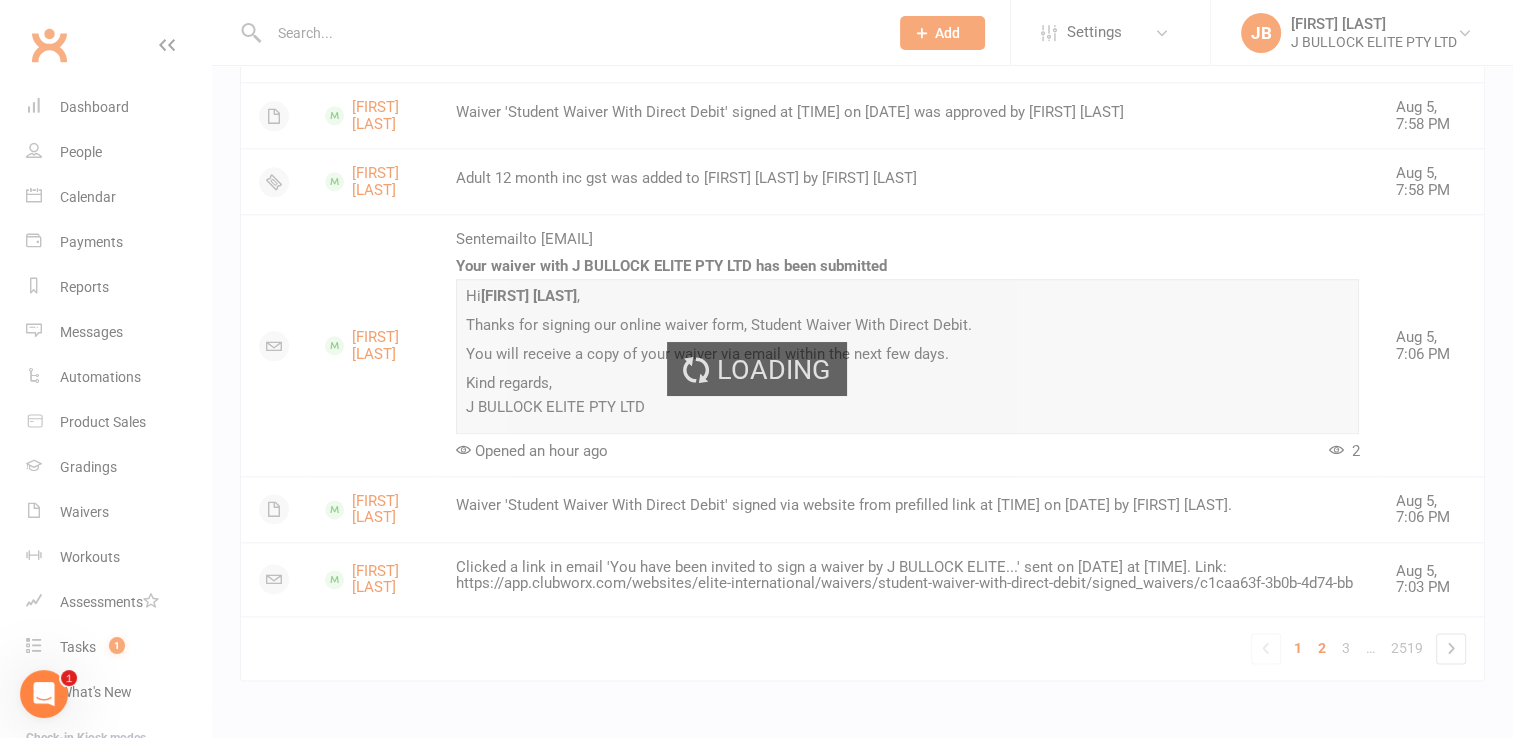 scroll, scrollTop: 2395, scrollLeft: 0, axis: vertical 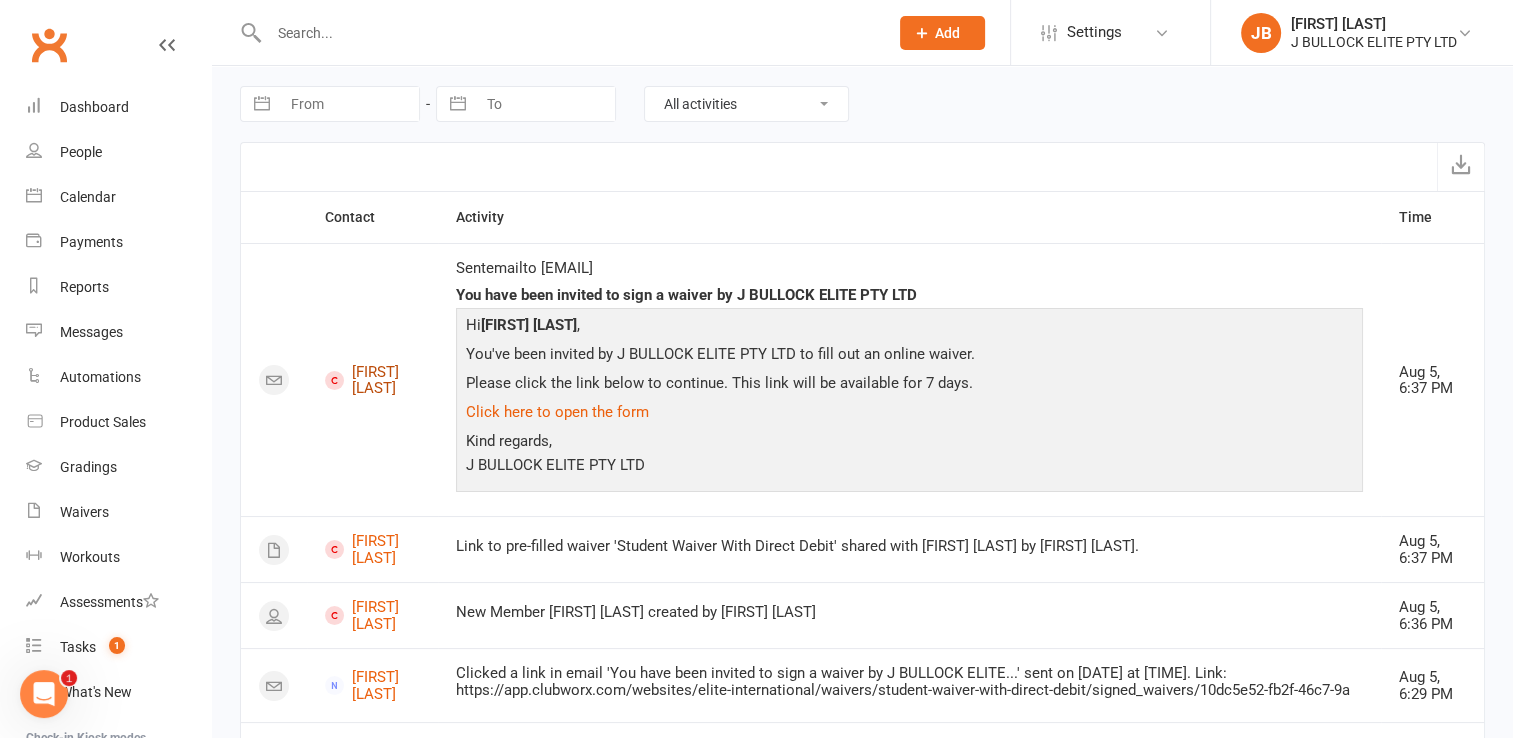 click on "Mathew Bailey" at bounding box center [372, 380] 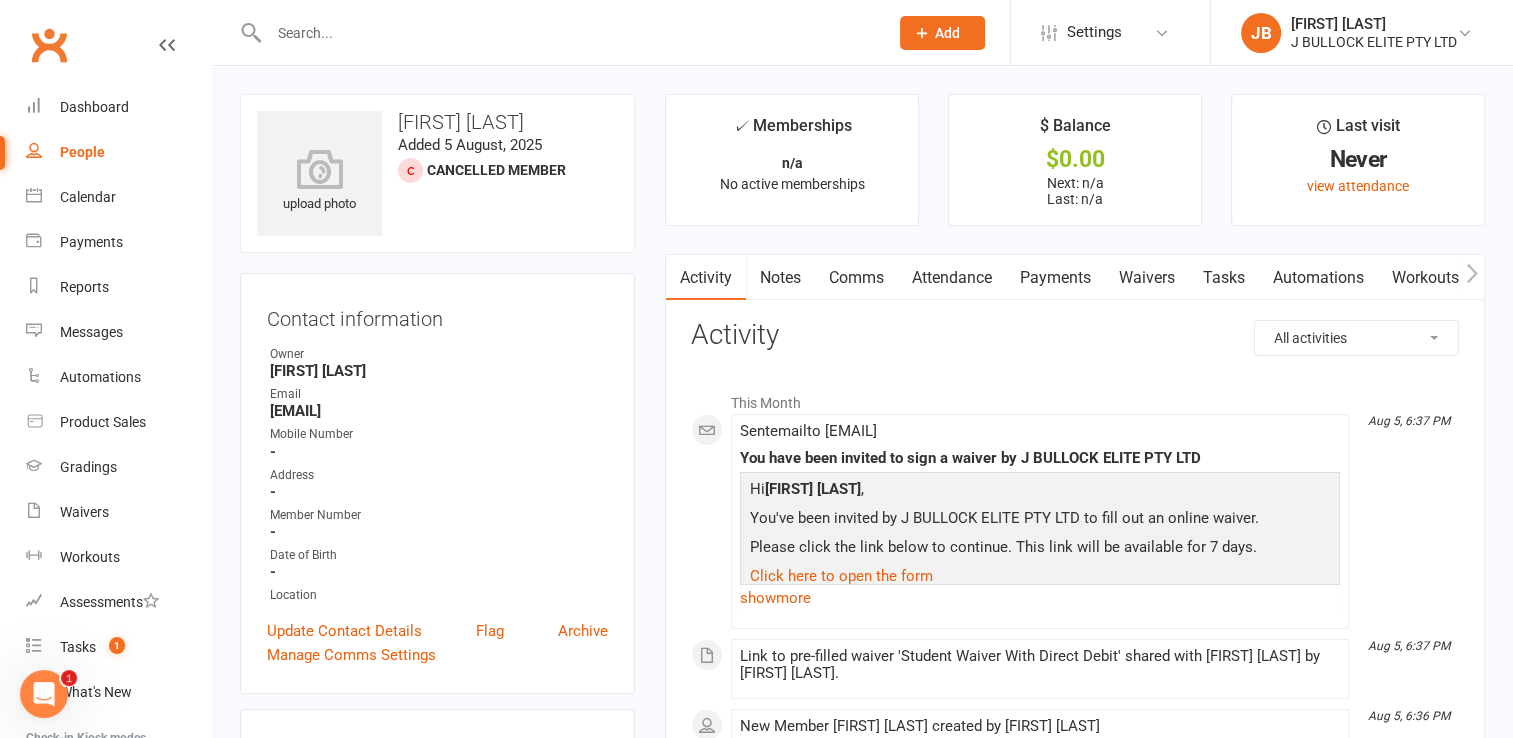 click on "Waivers" at bounding box center [1147, 278] 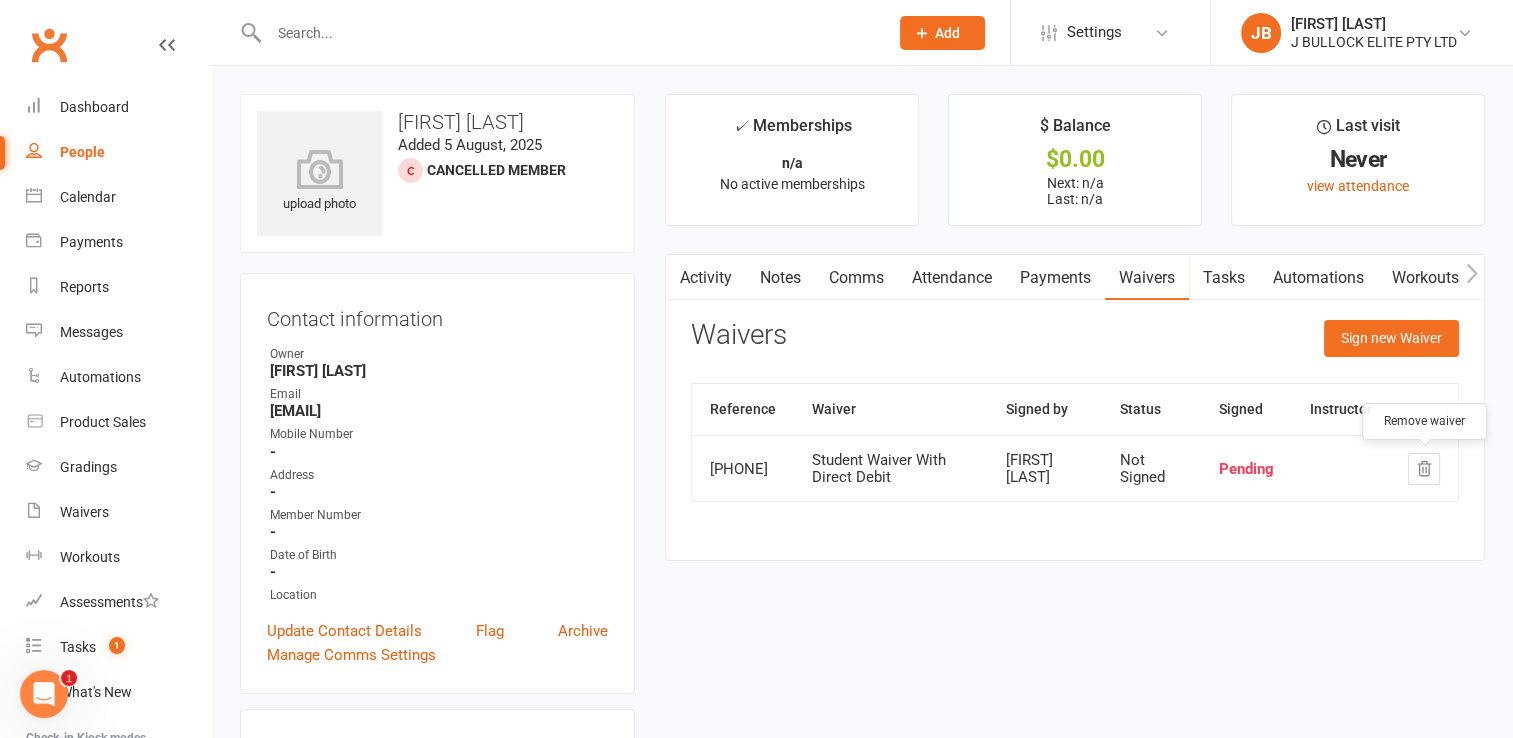 click 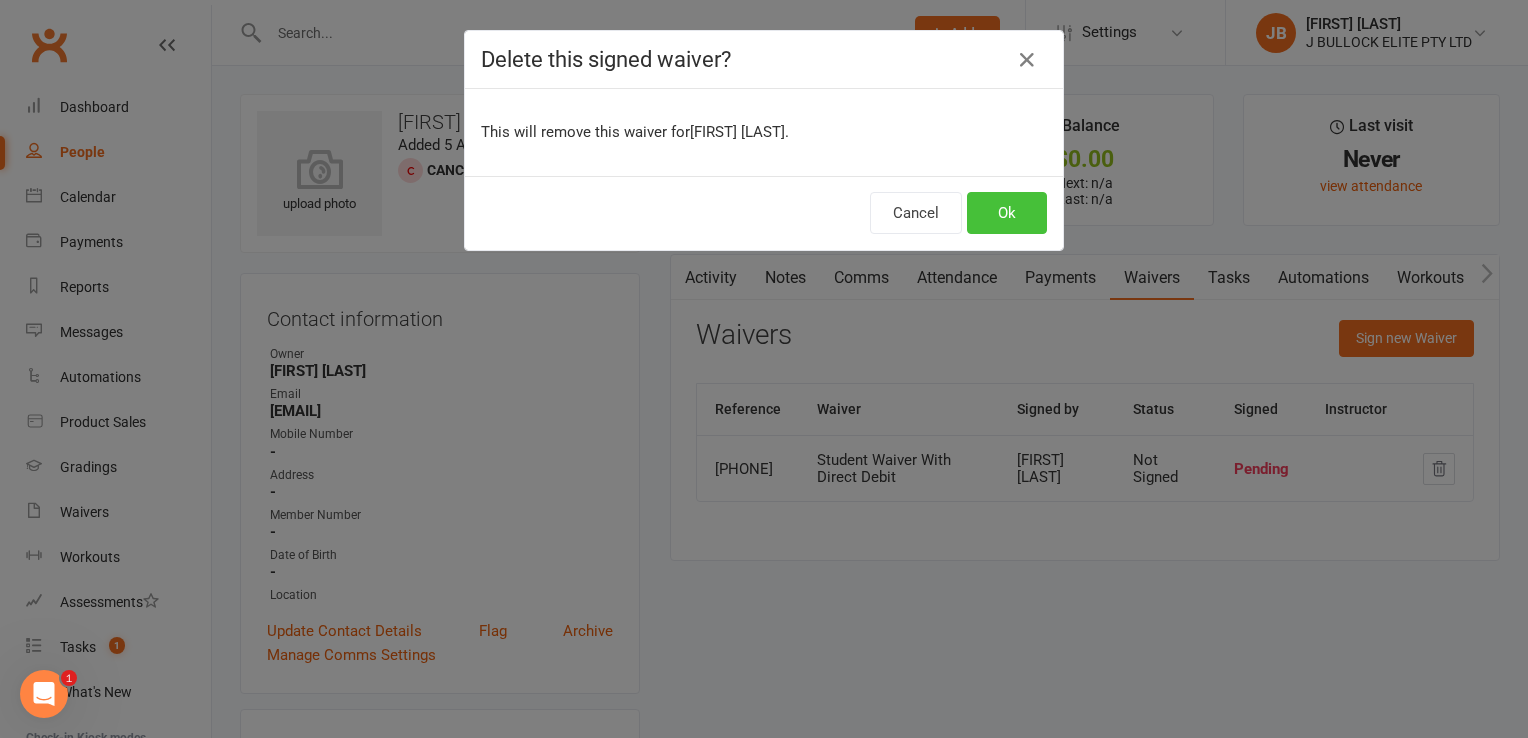click on "Ok" at bounding box center [1007, 213] 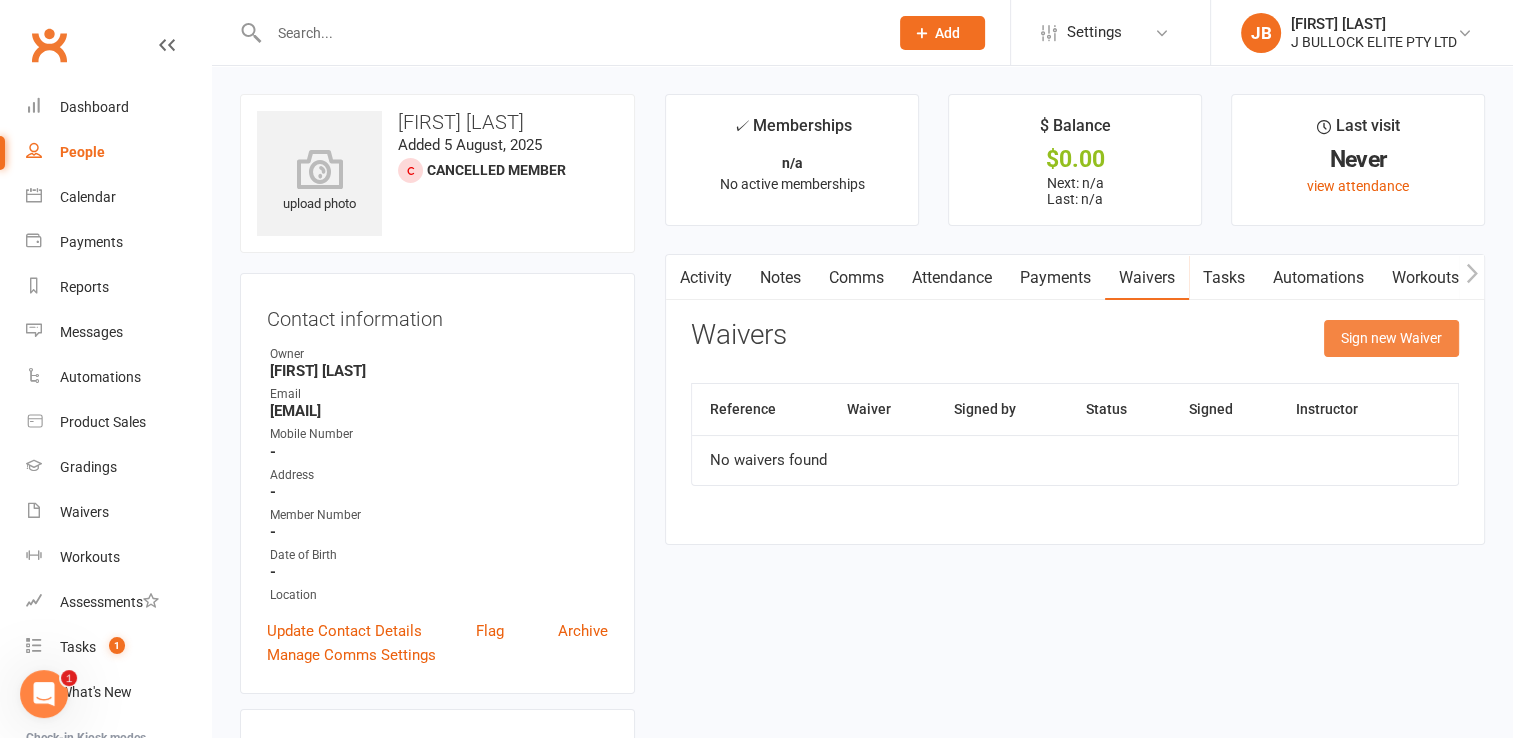 click on "Sign new Waiver" at bounding box center (1391, 338) 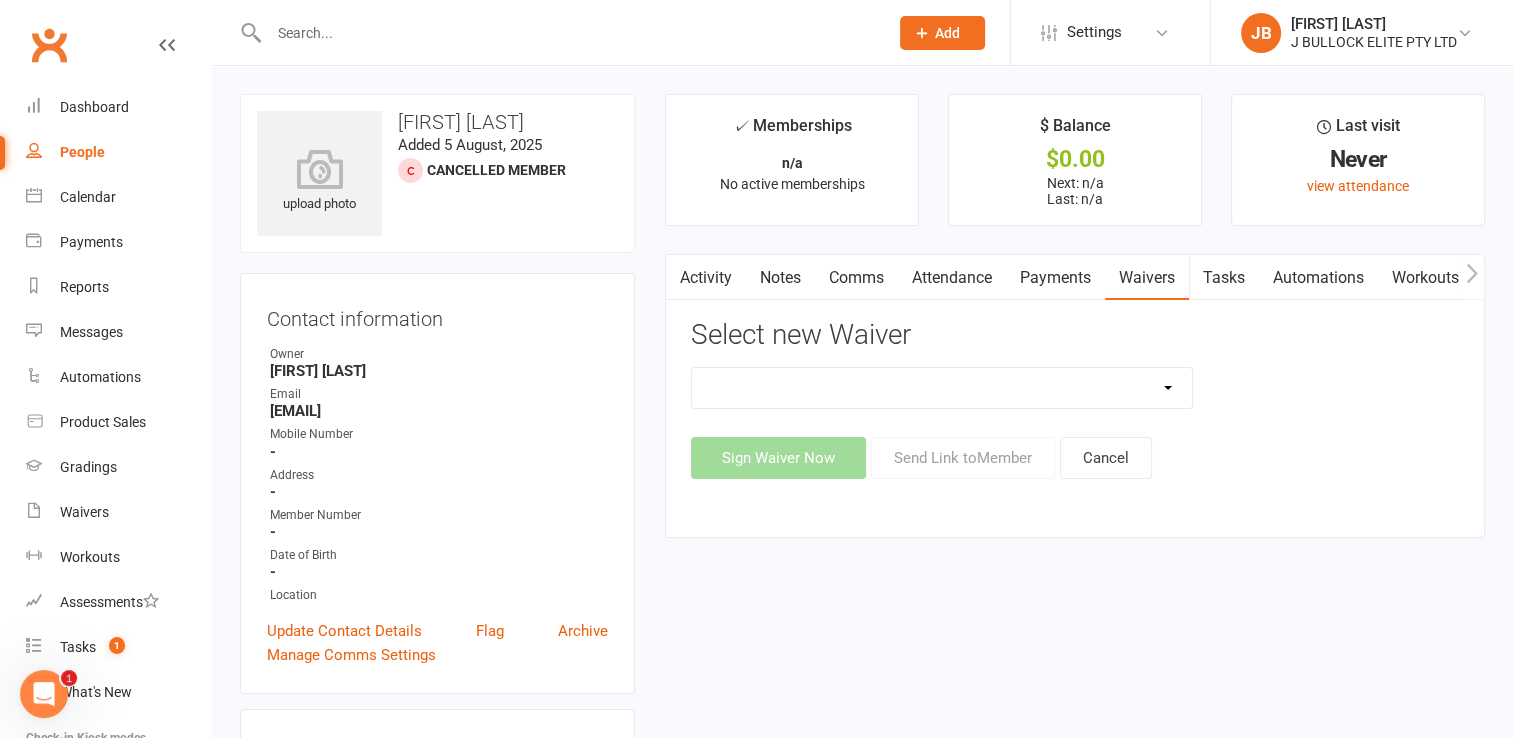 click on "ISKA International Yearly Membership ISKA Yearly Membership Payment Authority Wavier Student Waiver With Direct Debit" at bounding box center [942, 388] 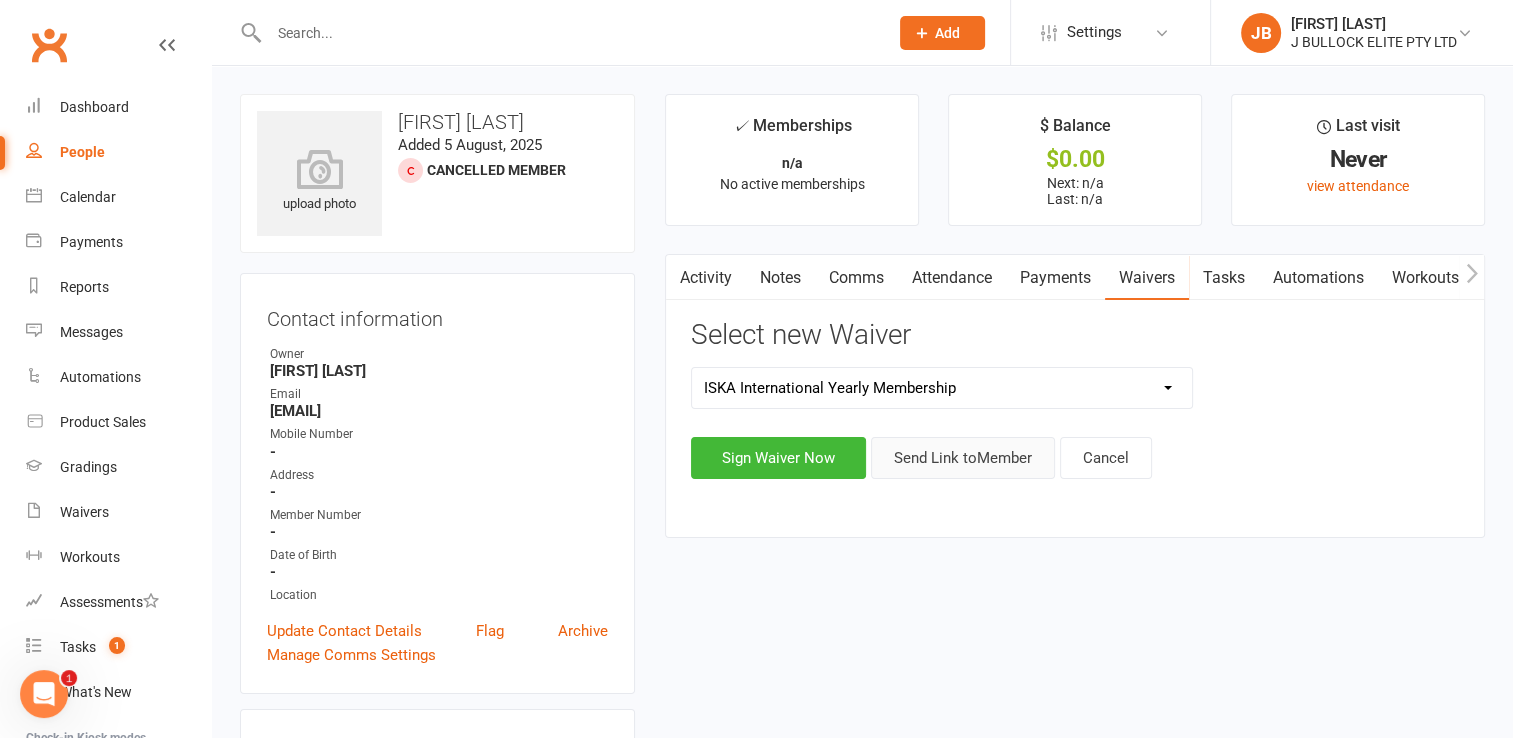 click on "Send Link to  Member" at bounding box center (963, 458) 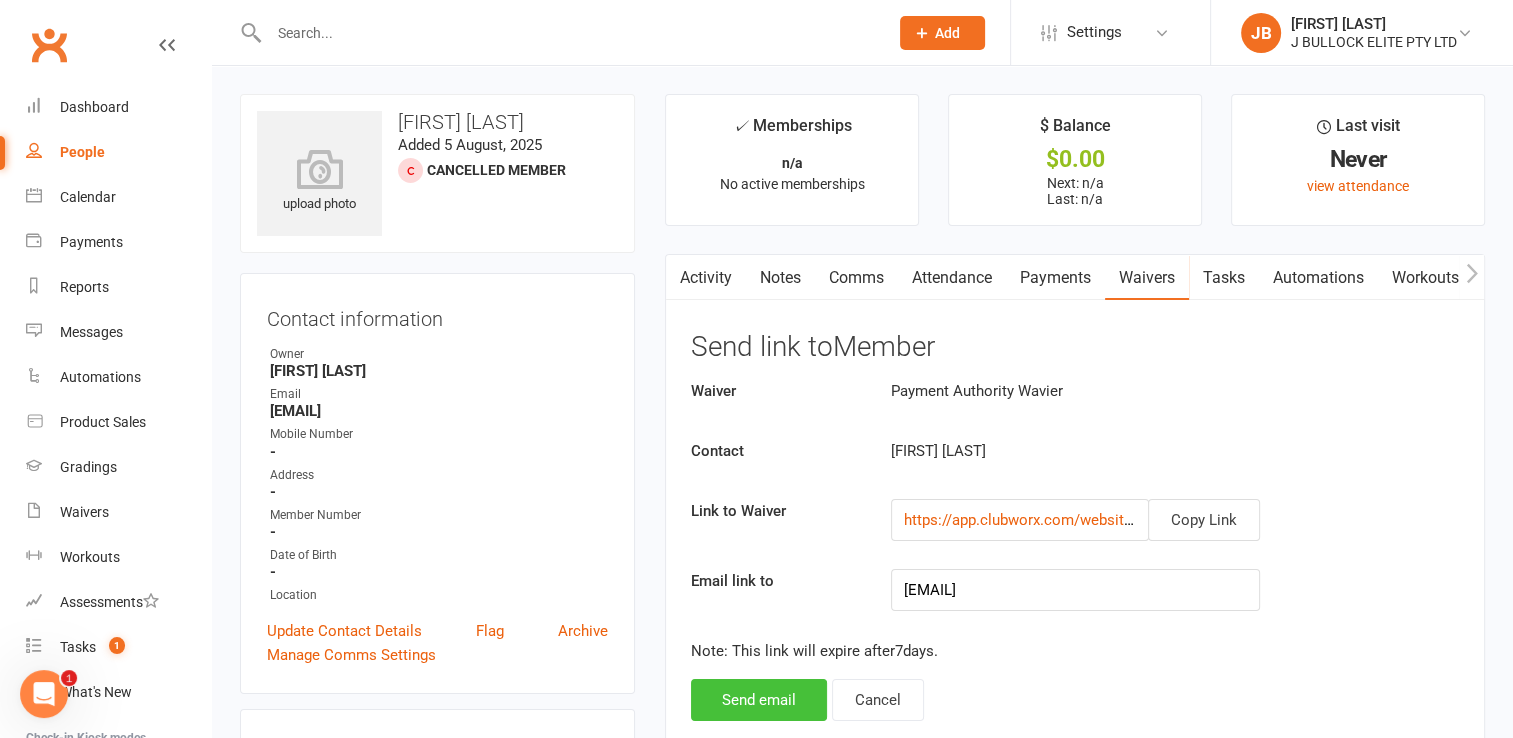 click on "Send email" at bounding box center (759, 700) 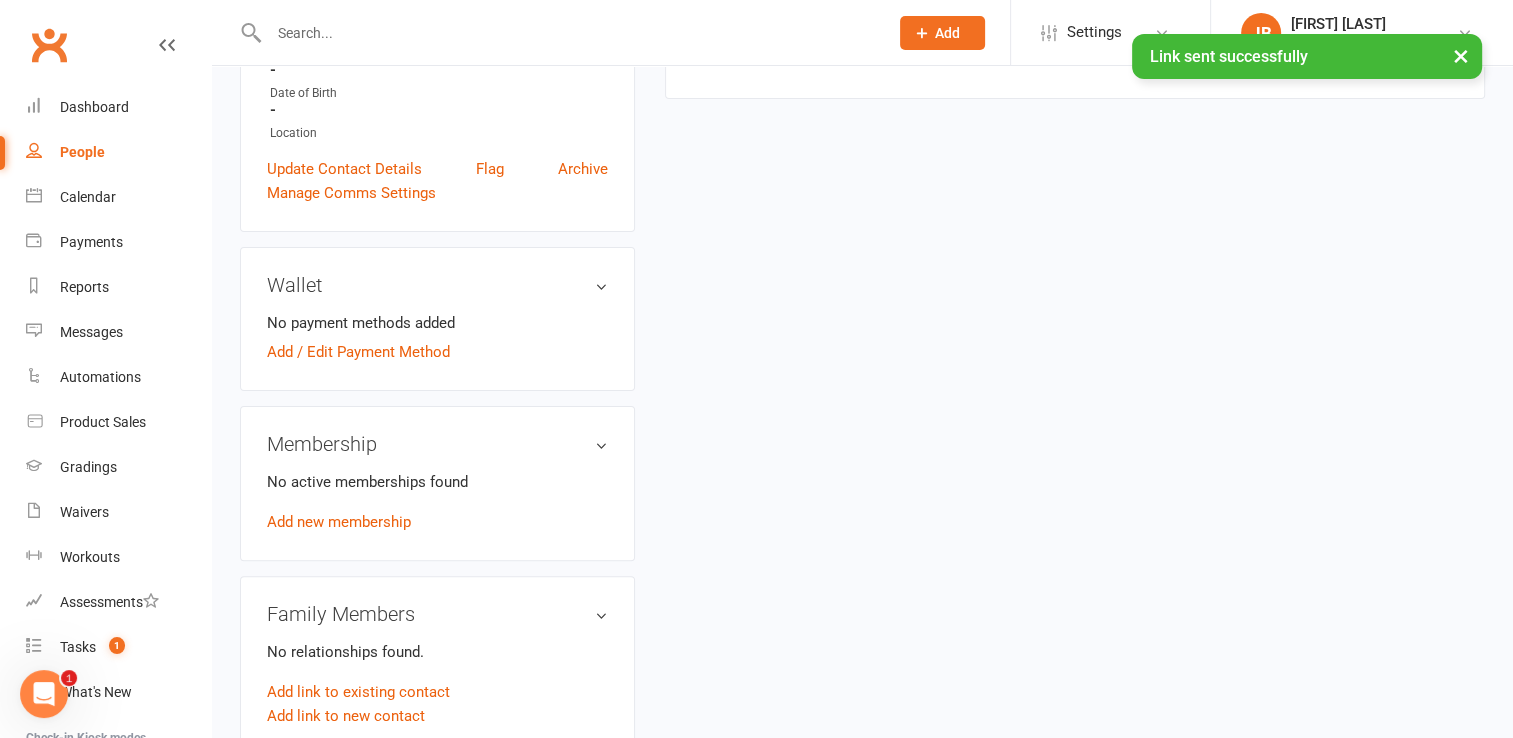 scroll, scrollTop: 470, scrollLeft: 0, axis: vertical 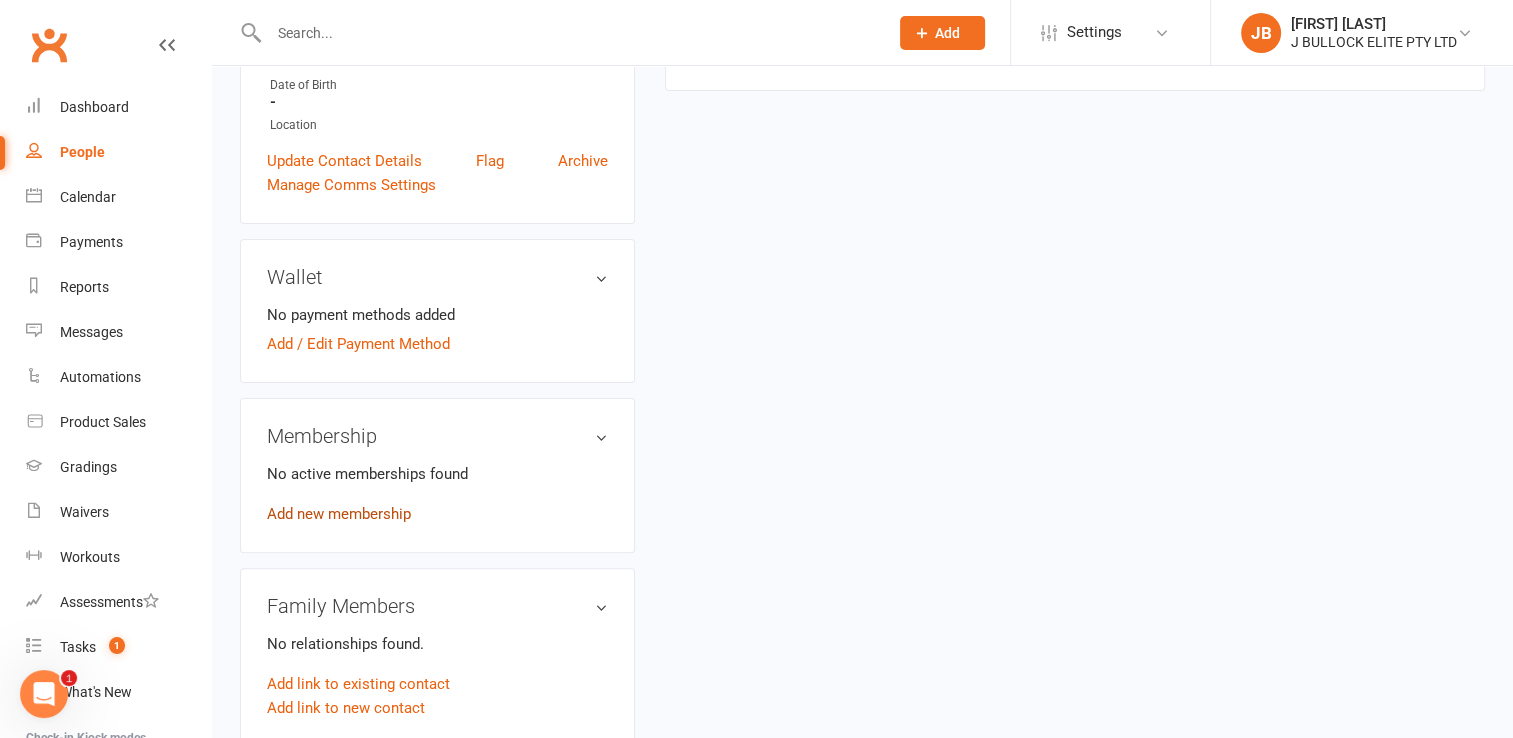 click on "Add new membership" at bounding box center (339, 514) 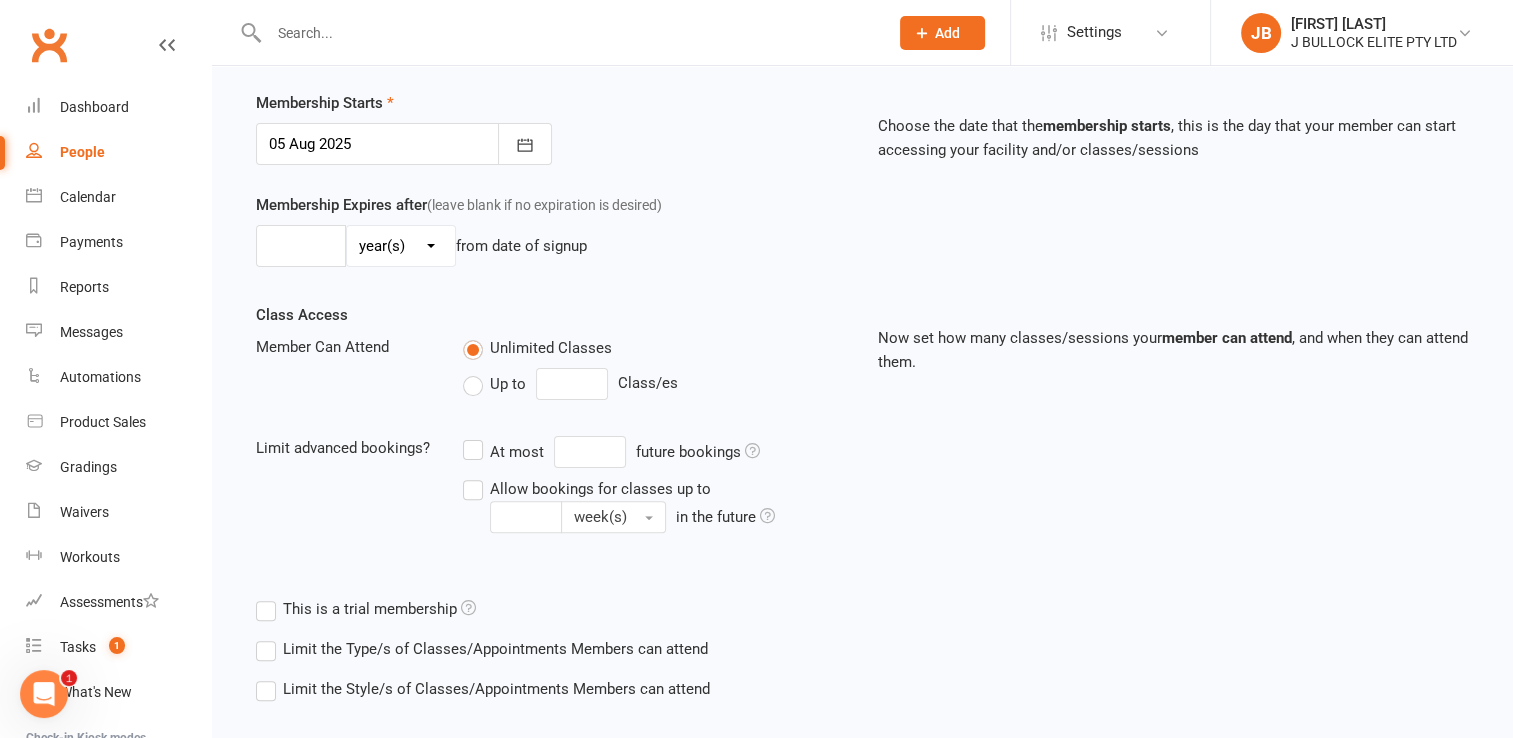 scroll, scrollTop: 0, scrollLeft: 0, axis: both 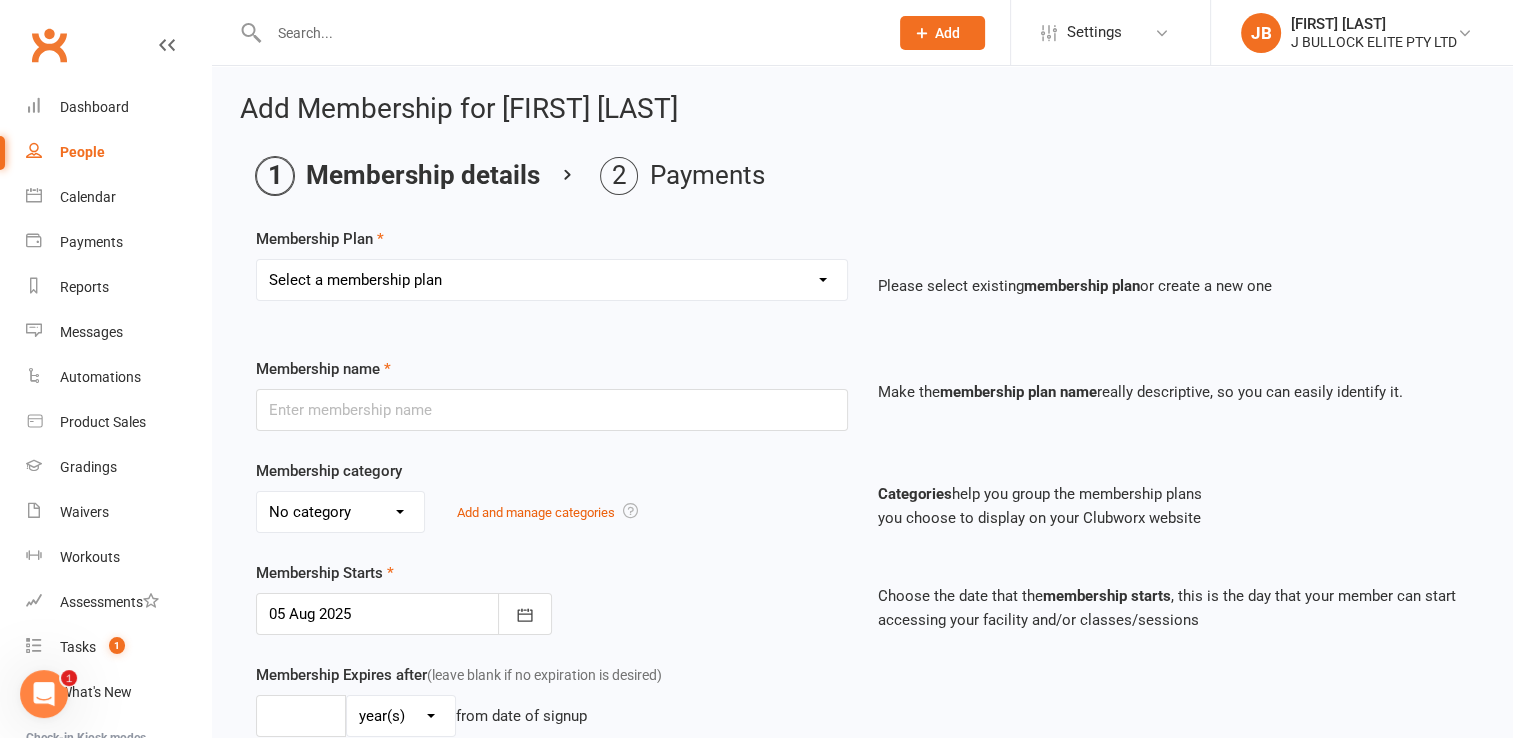 click on "Select a membership plan Create new Membership Plan Adult 12 month inc gst junior class 12 months CASUAL VISIT FREE 1 WEEKS TRIAL ISKA membership ISKA International membership" at bounding box center [552, 280] 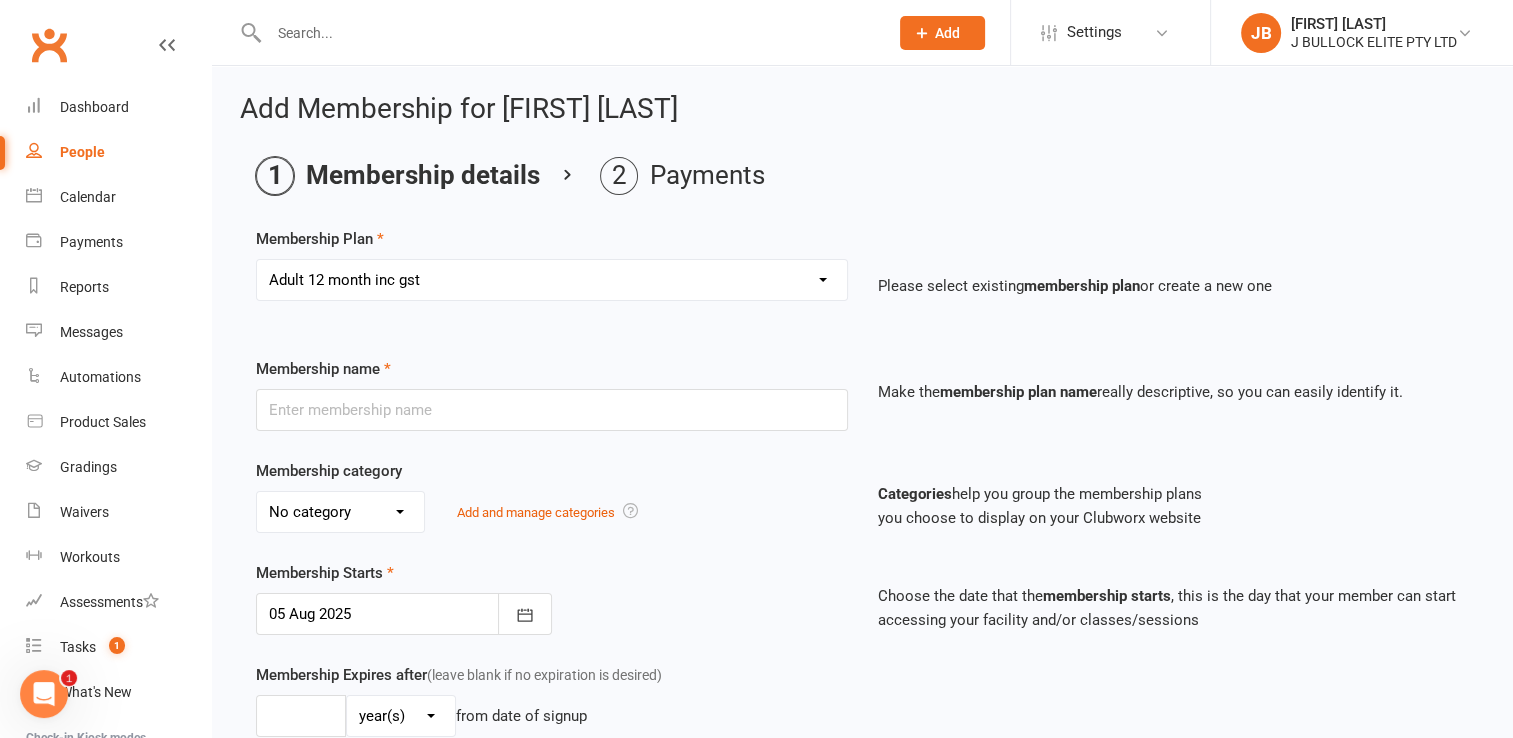 click on "Select a membership plan Create new Membership Plan Adult 12 month inc gst junior class 12 months CASUAL VISIT FREE 1 WEEKS TRIAL ISKA membership ISKA International membership" at bounding box center (552, 280) 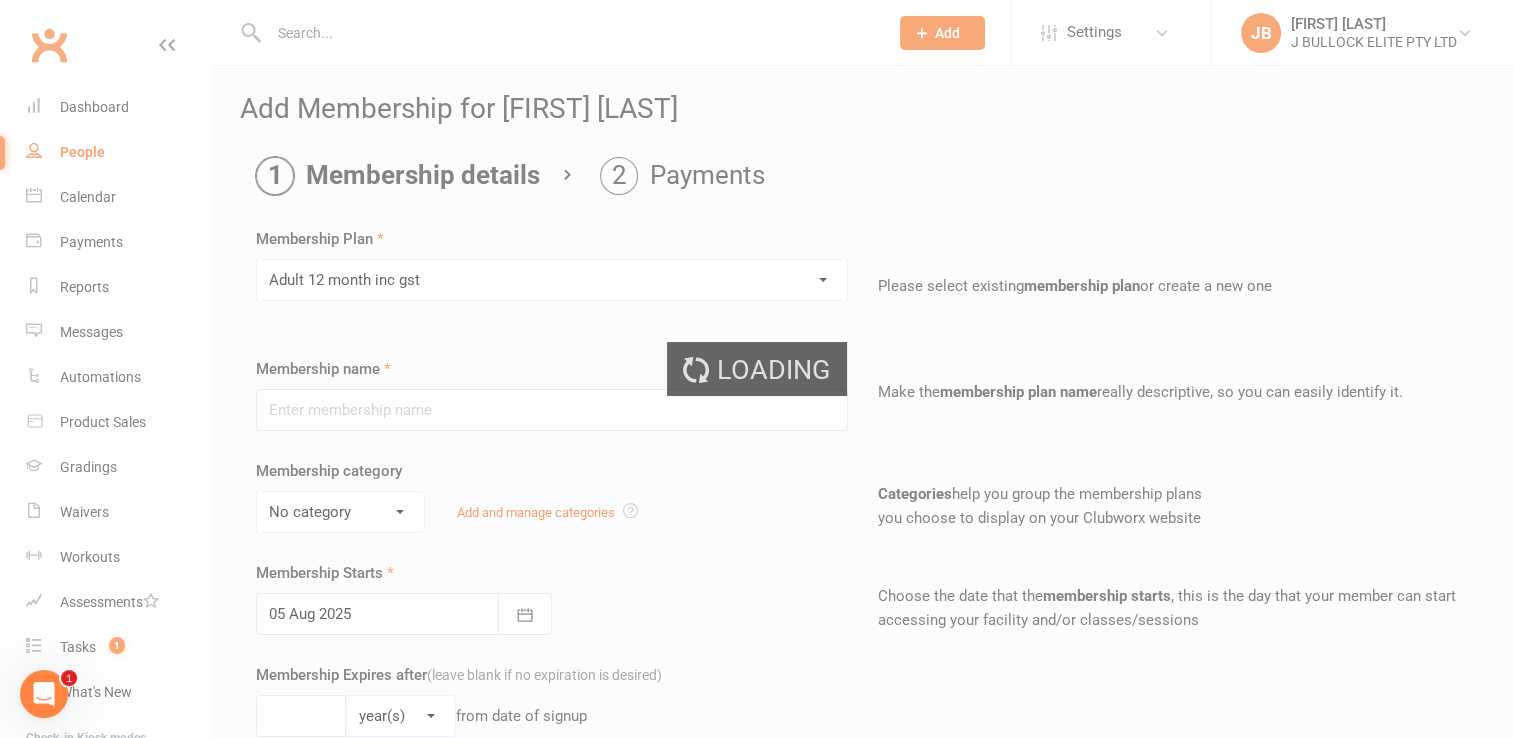 type on "Adult 12 month inc gst" 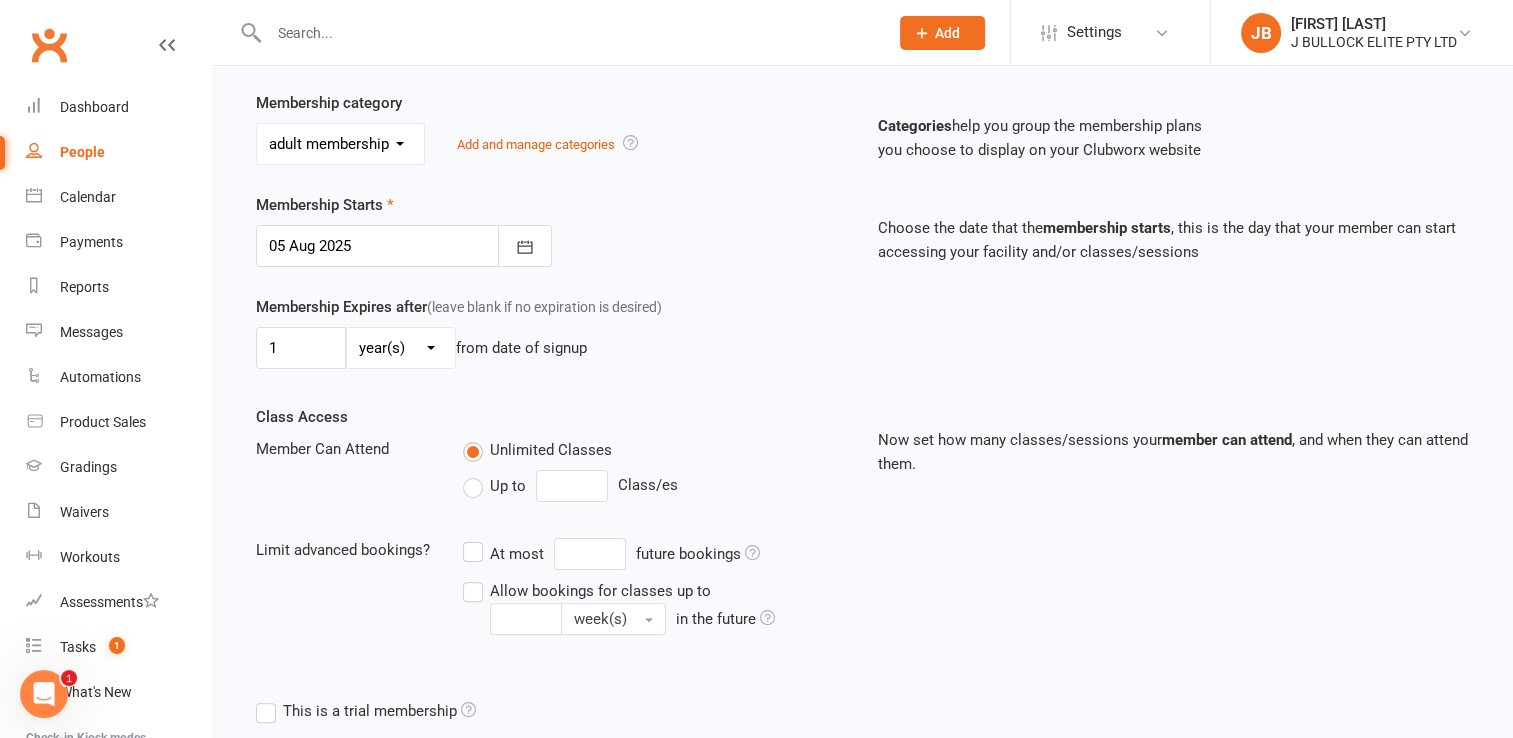 scroll, scrollTop: 366, scrollLeft: 0, axis: vertical 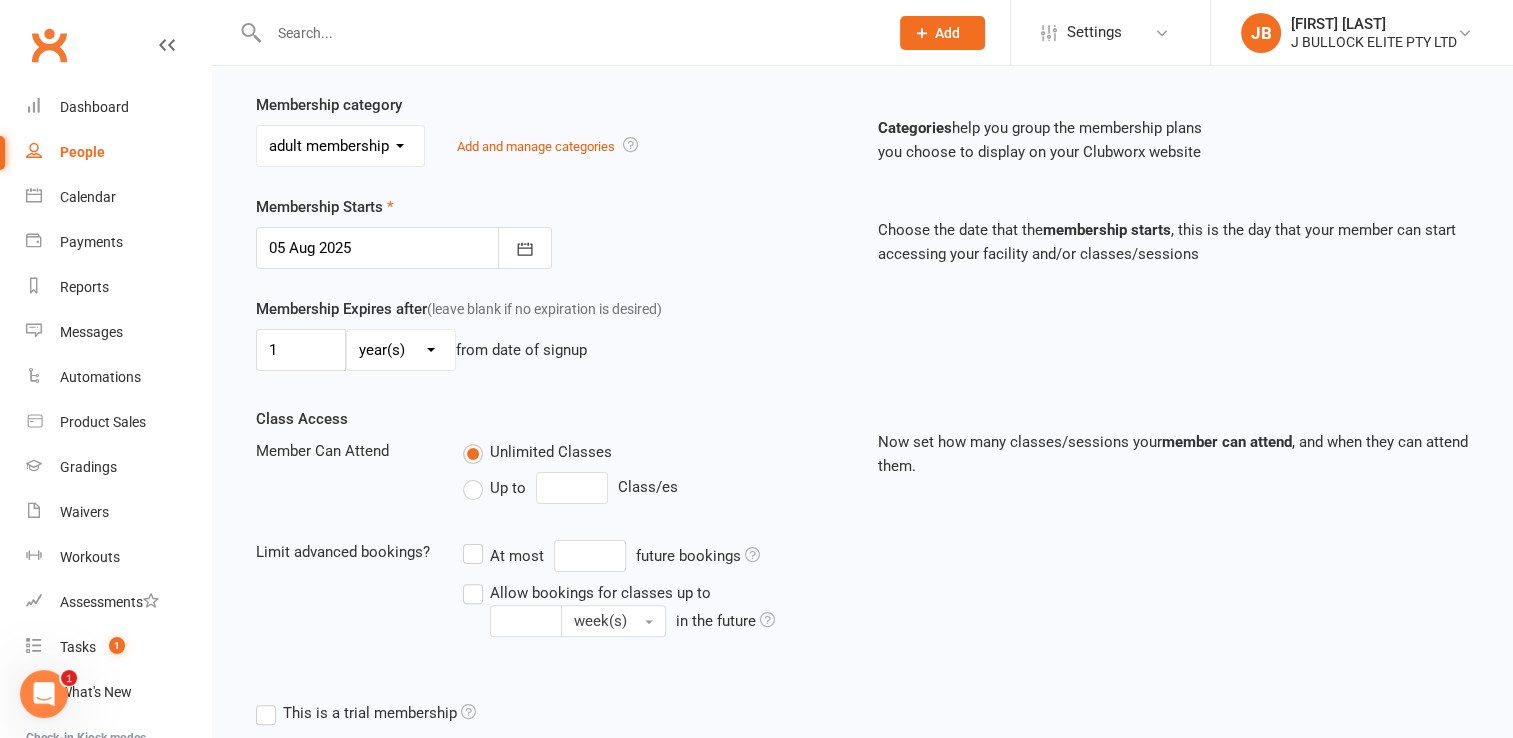 click on "day(s) week(s) month(s) year(s)" at bounding box center [401, 350] 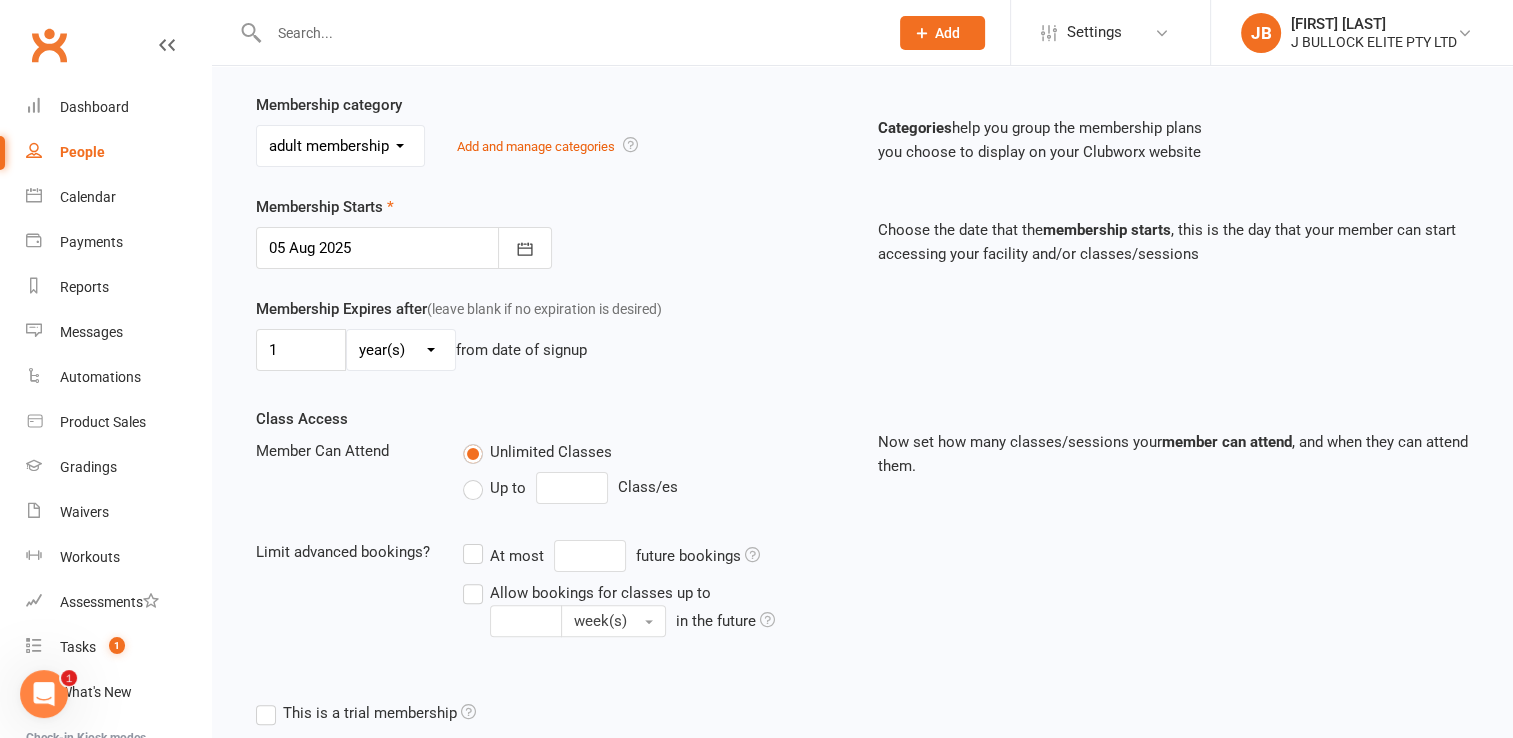 select on "2" 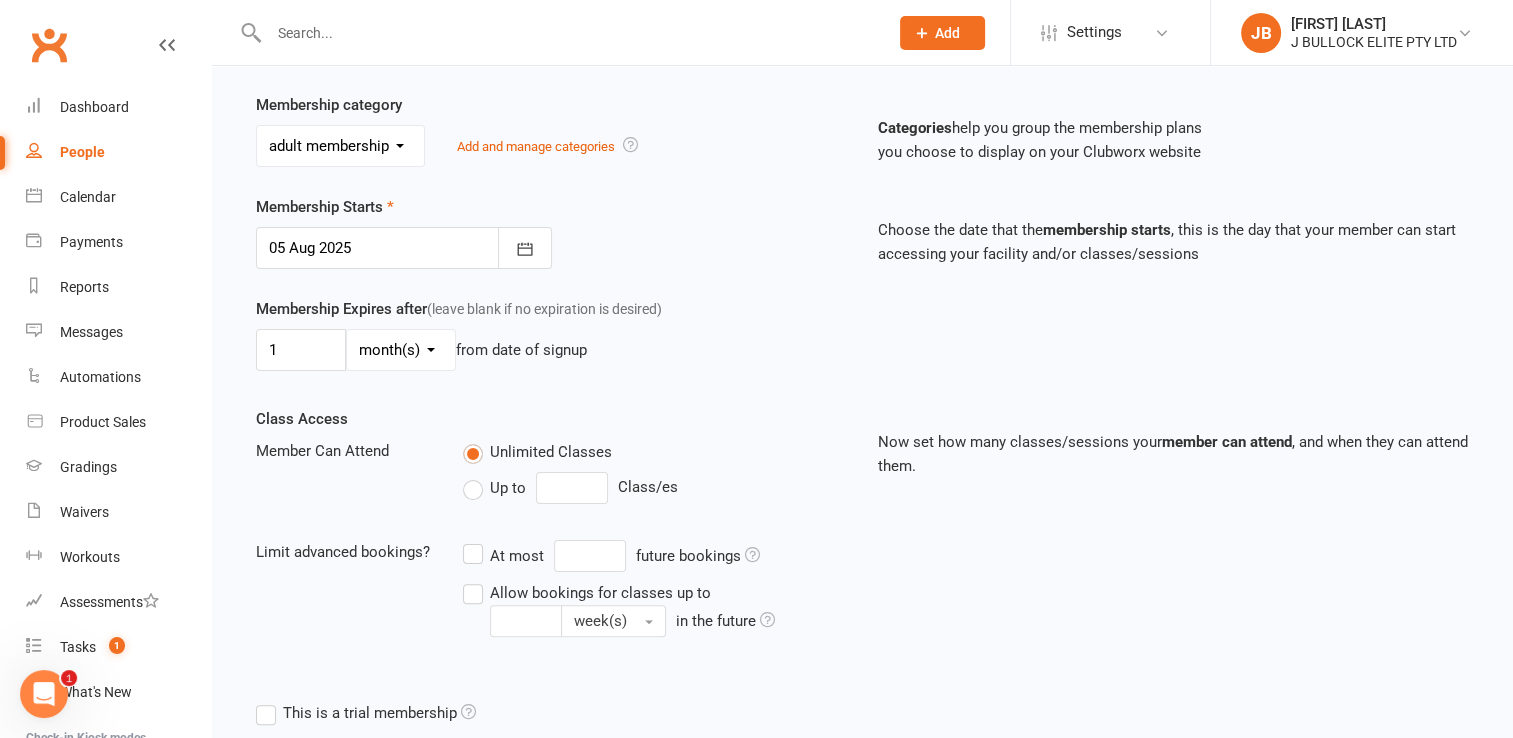 click on "day(s) week(s) month(s) year(s)" at bounding box center (401, 350) 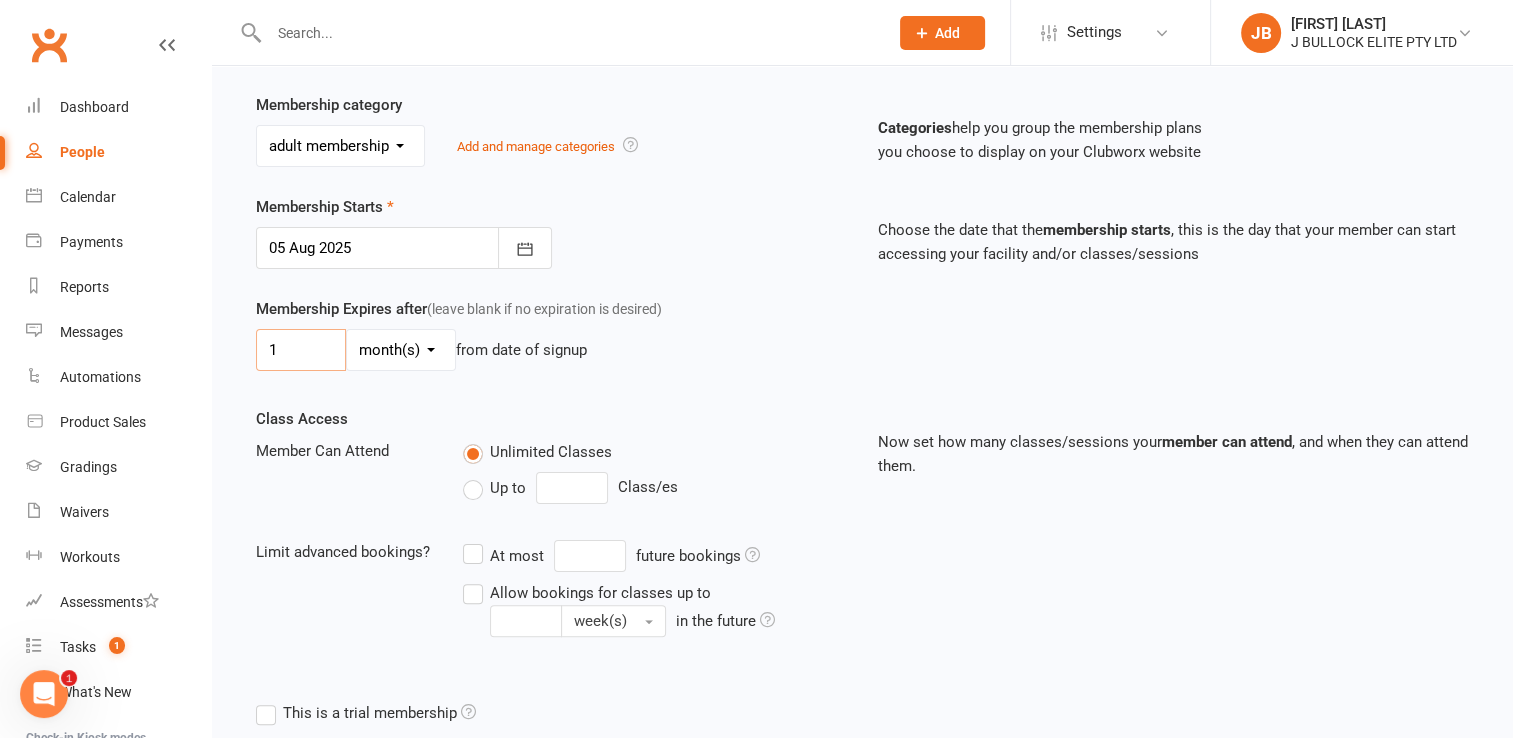 click on "1" at bounding box center [301, 350] 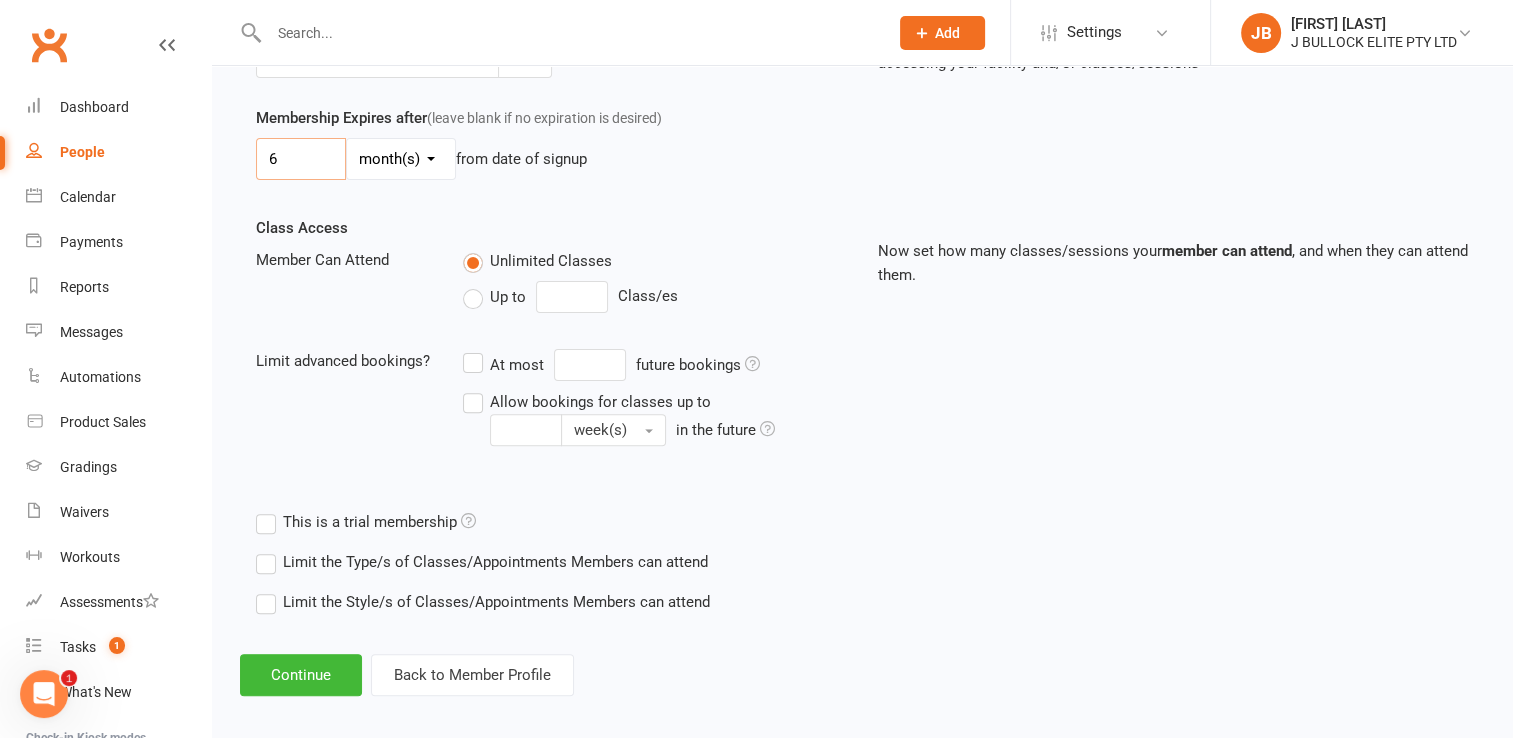 scroll, scrollTop: 568, scrollLeft: 0, axis: vertical 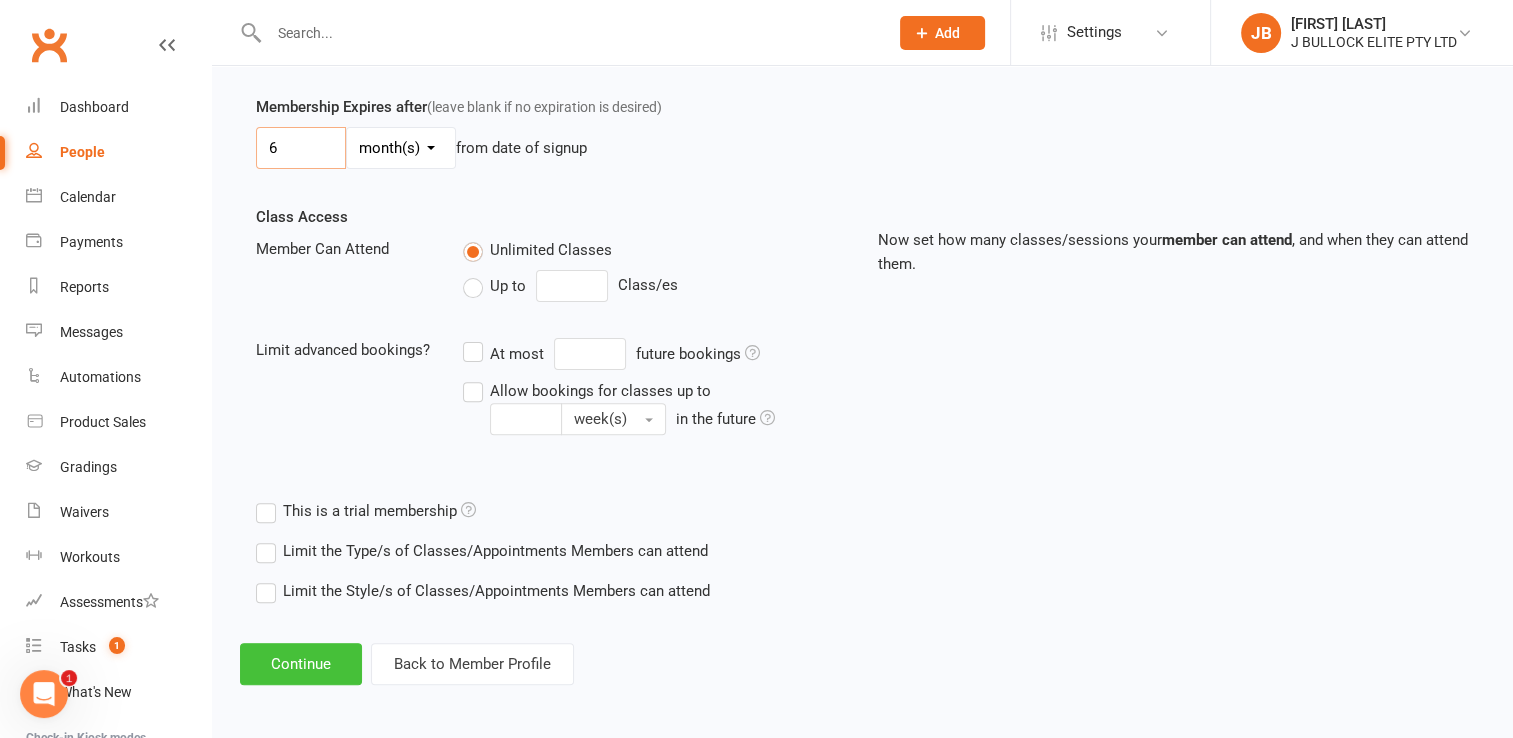 type on "6" 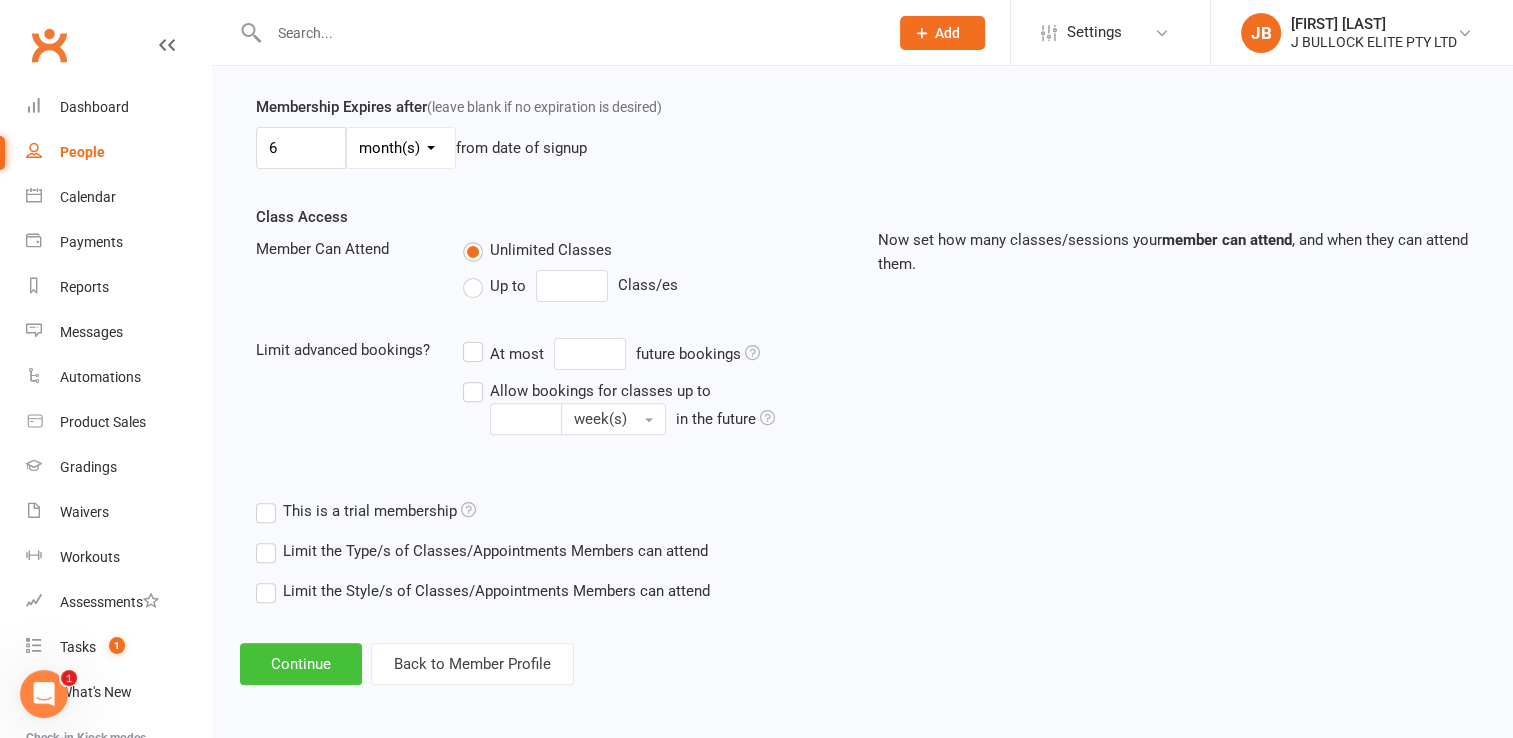 click on "Continue" at bounding box center [301, 664] 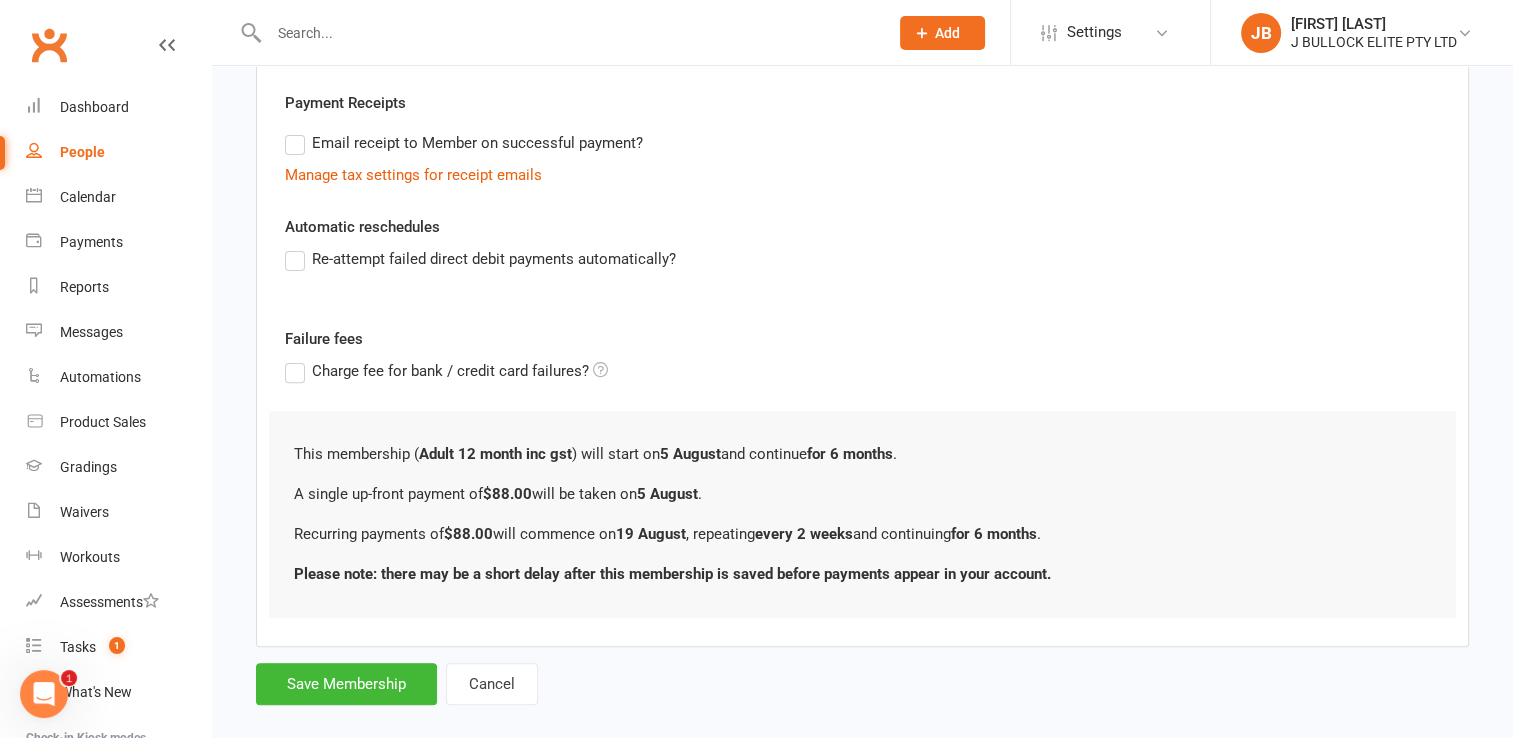 scroll, scrollTop: 0, scrollLeft: 0, axis: both 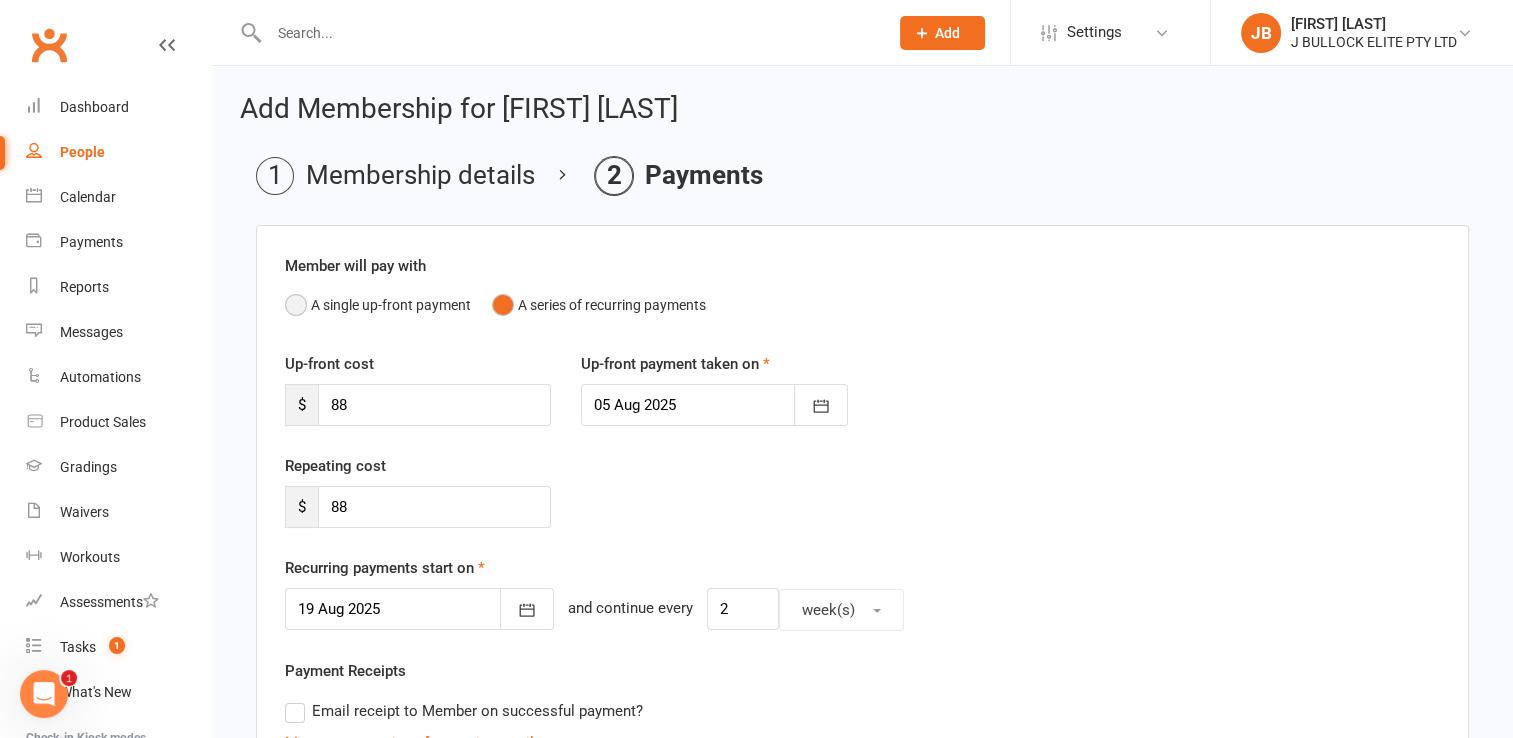 click on "A single up-front payment" at bounding box center (378, 305) 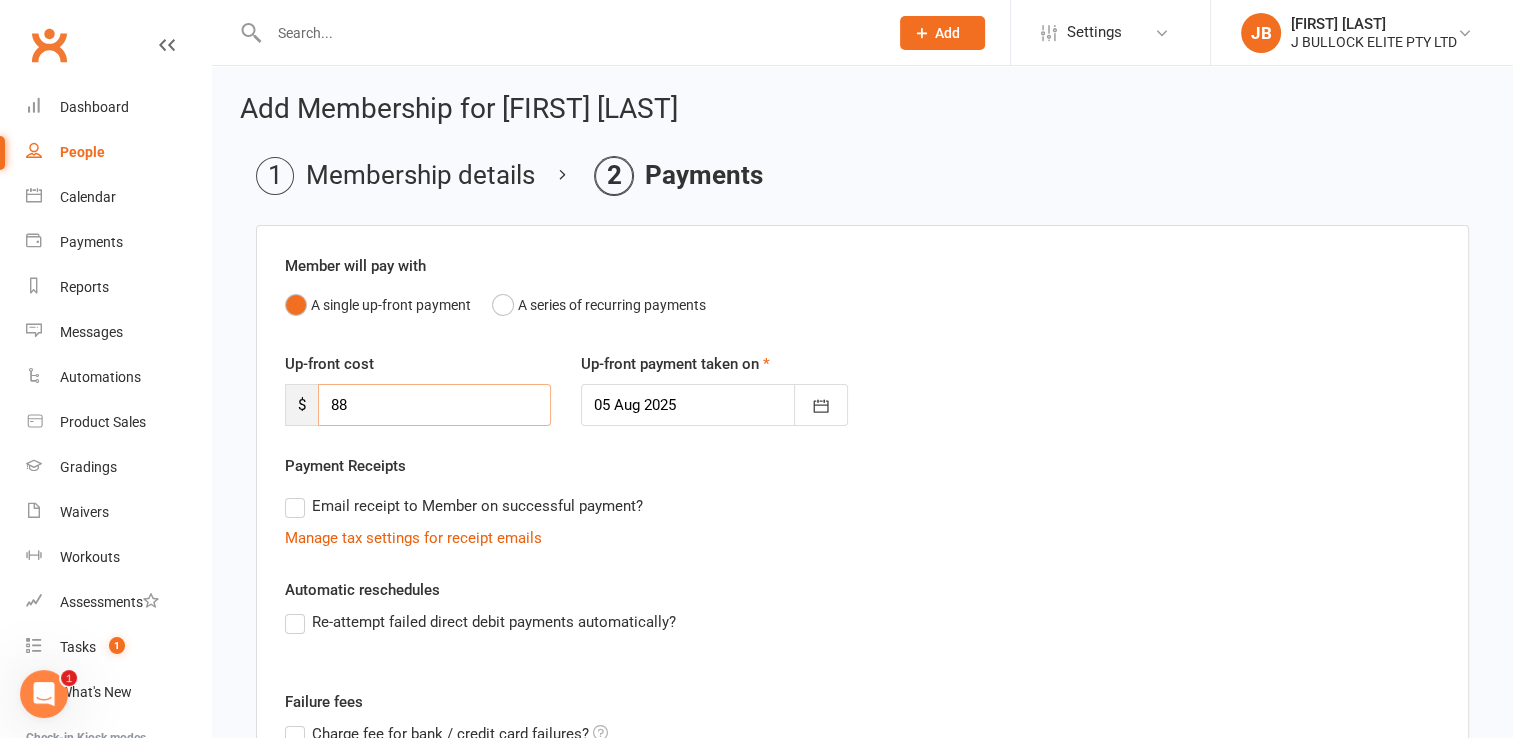 click on "88" at bounding box center [434, 405] 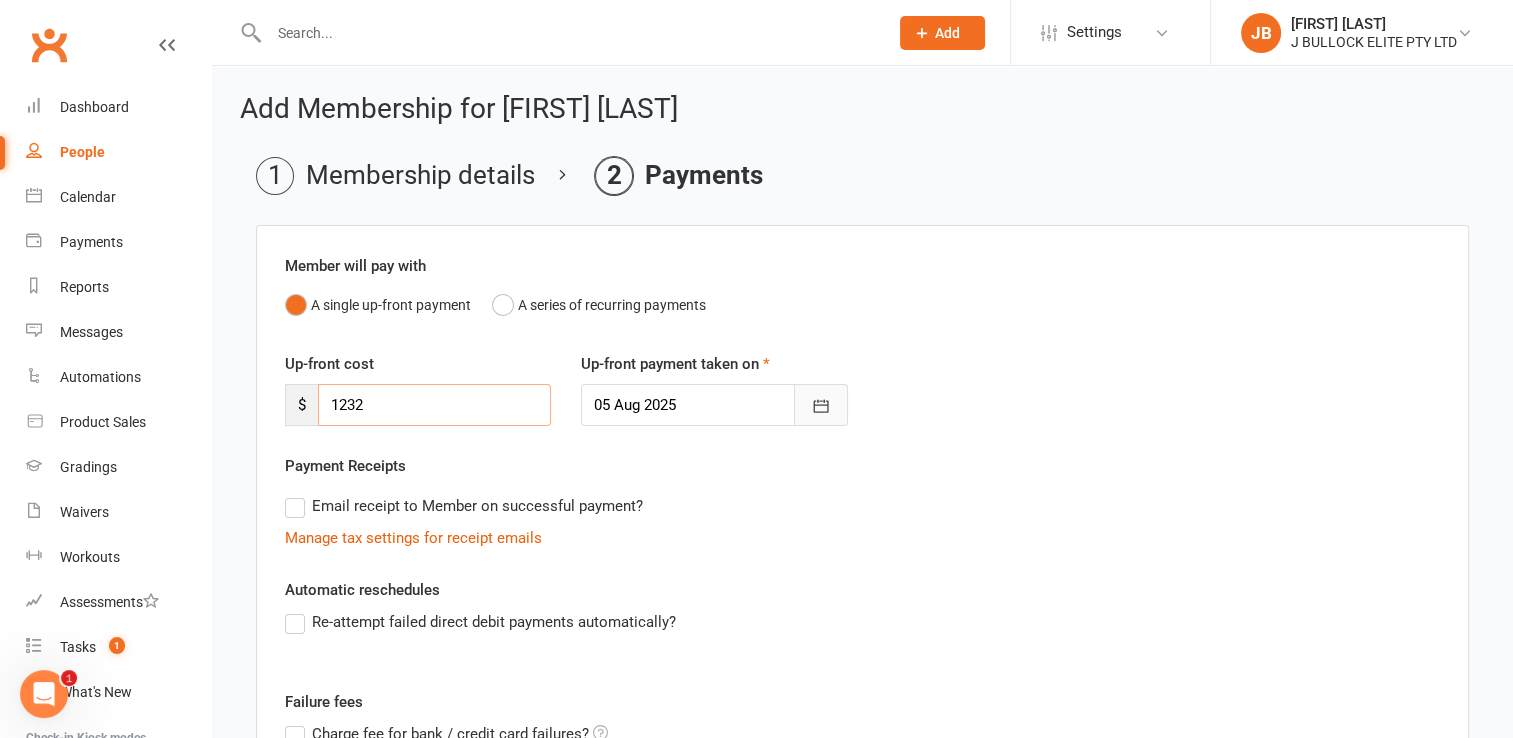 type on "1232" 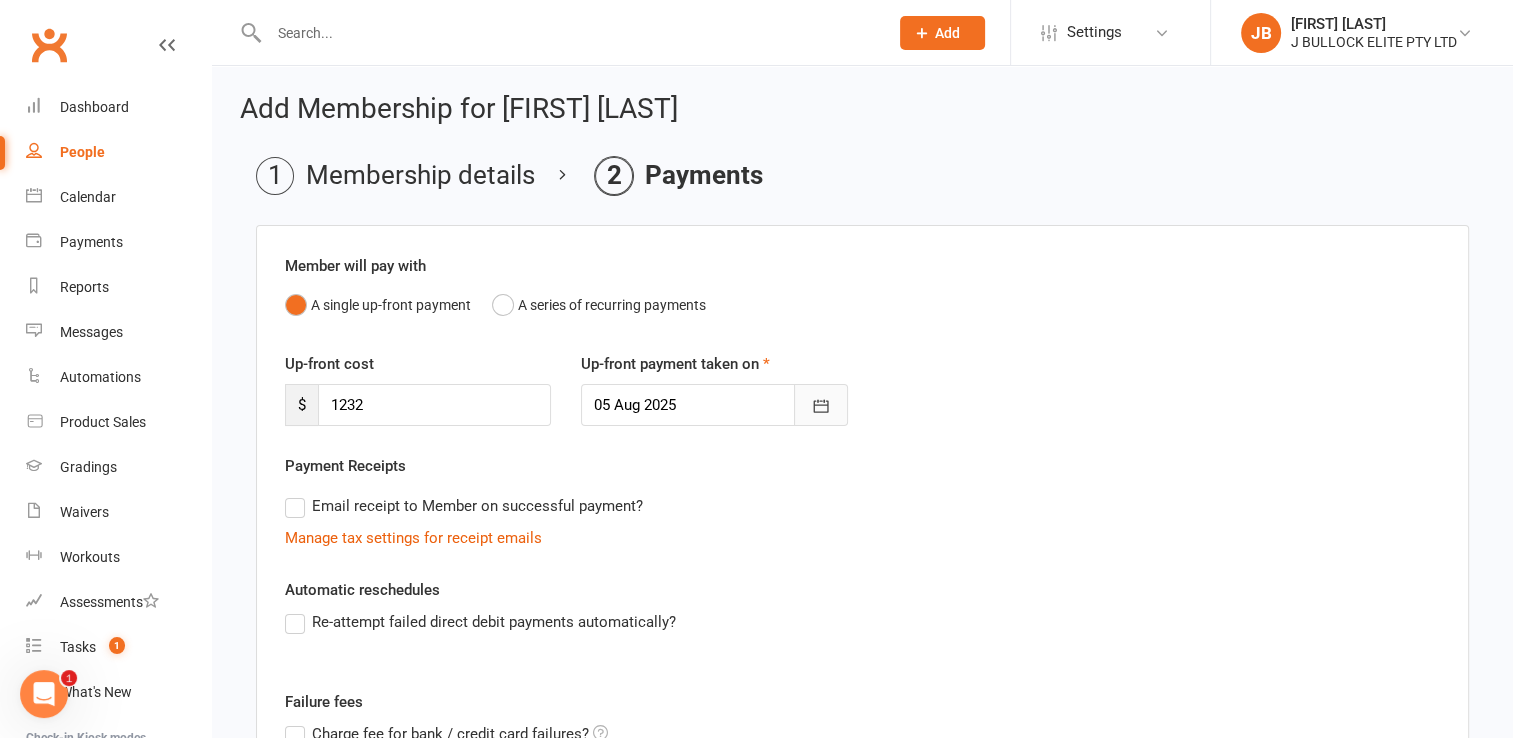 click 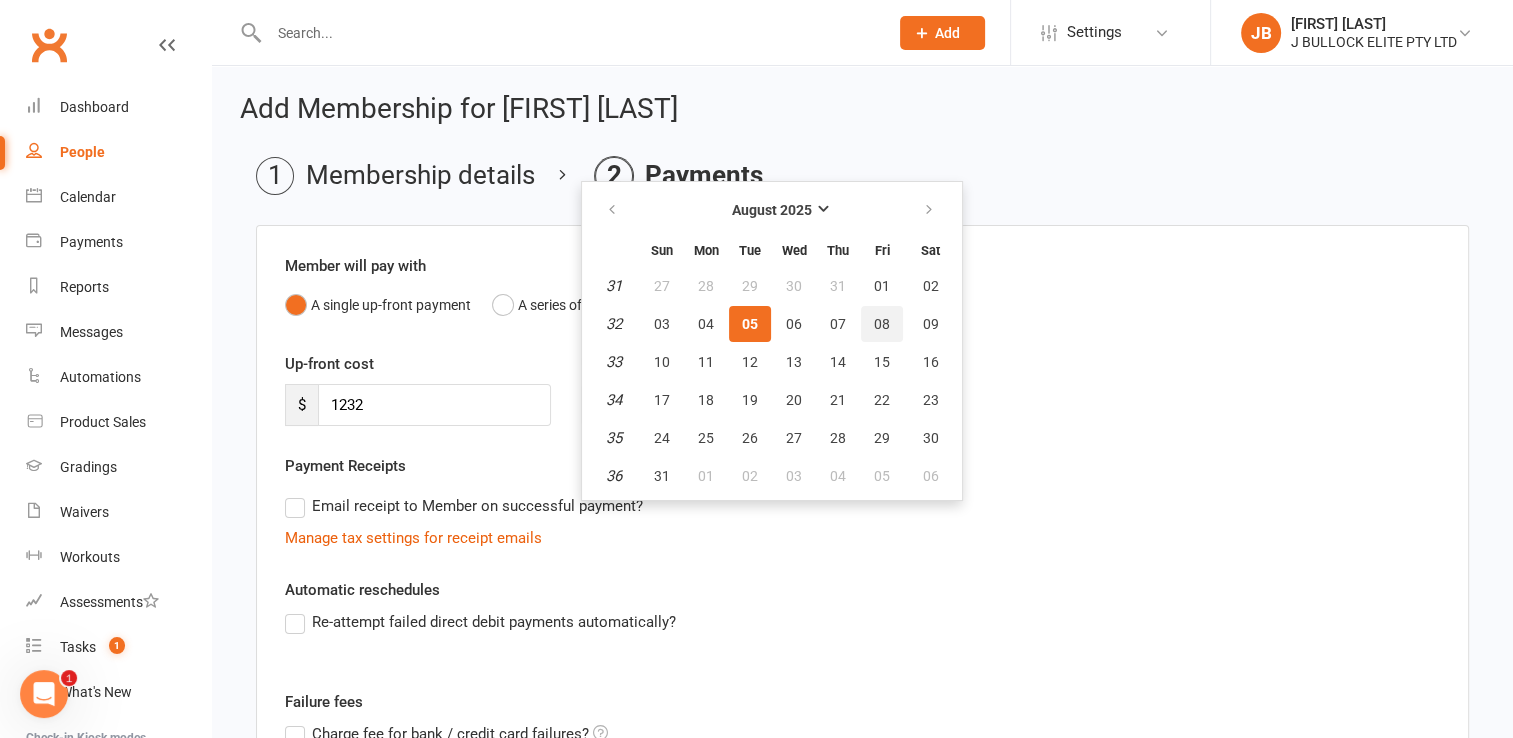 click on "08" at bounding box center [882, 324] 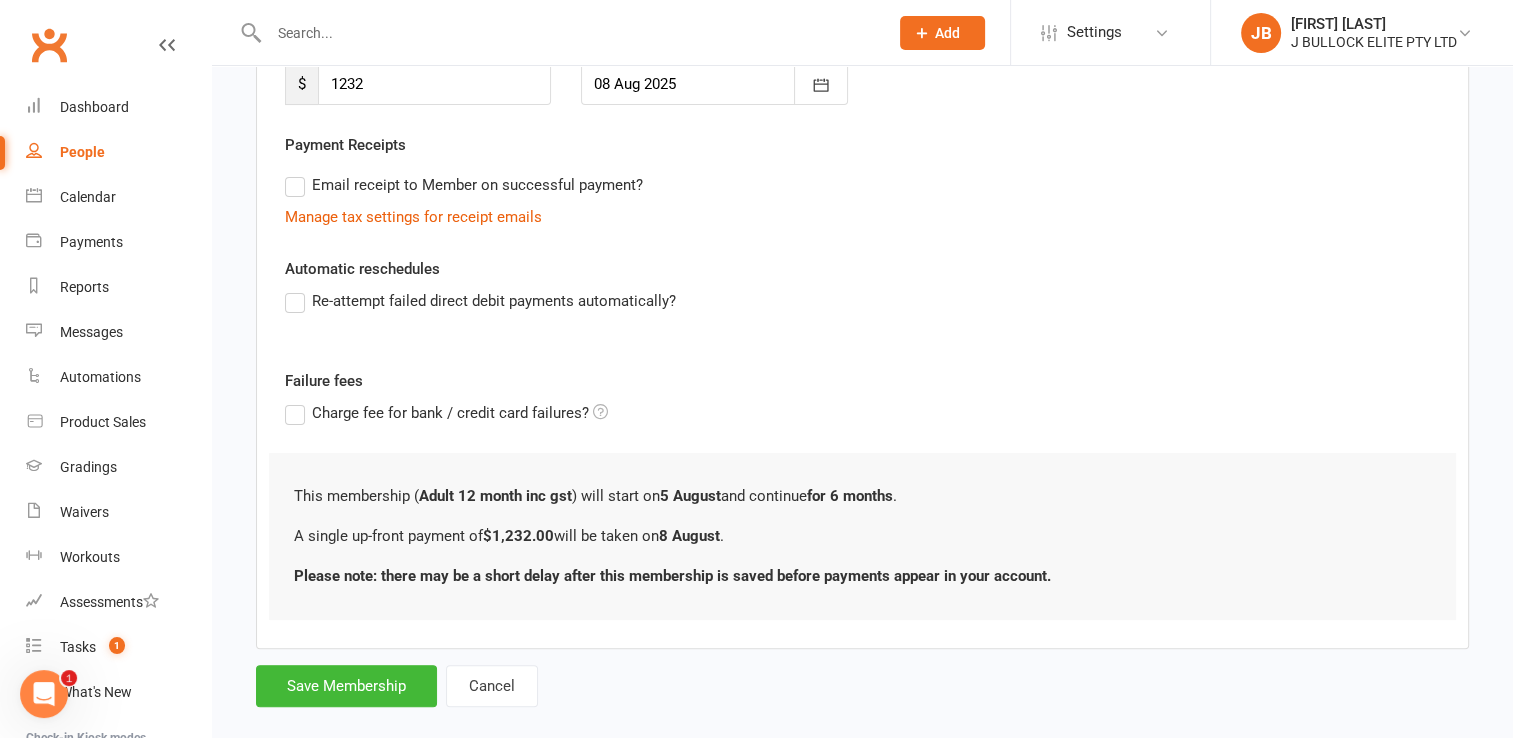 scroll, scrollTop: 349, scrollLeft: 0, axis: vertical 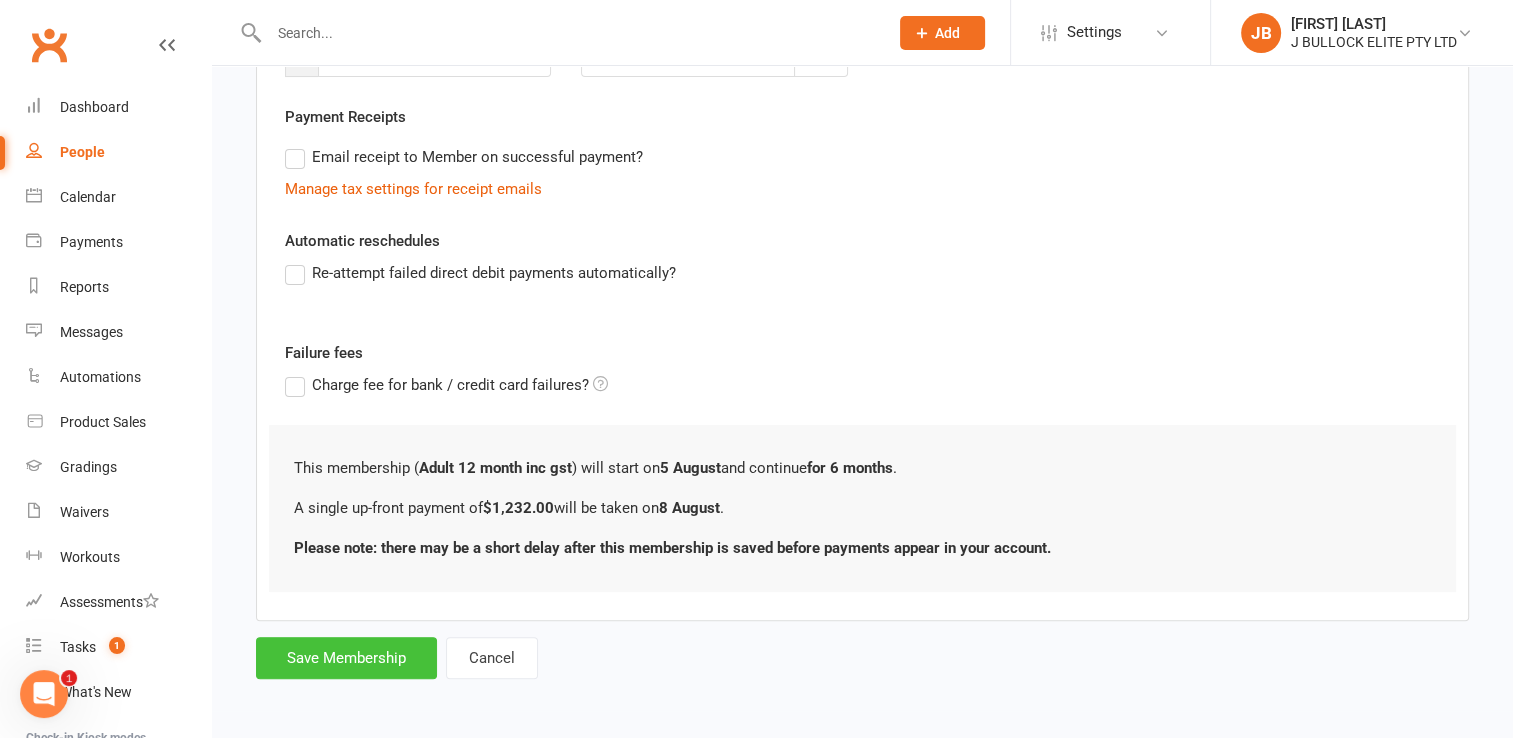 click on "Save Membership" at bounding box center (346, 658) 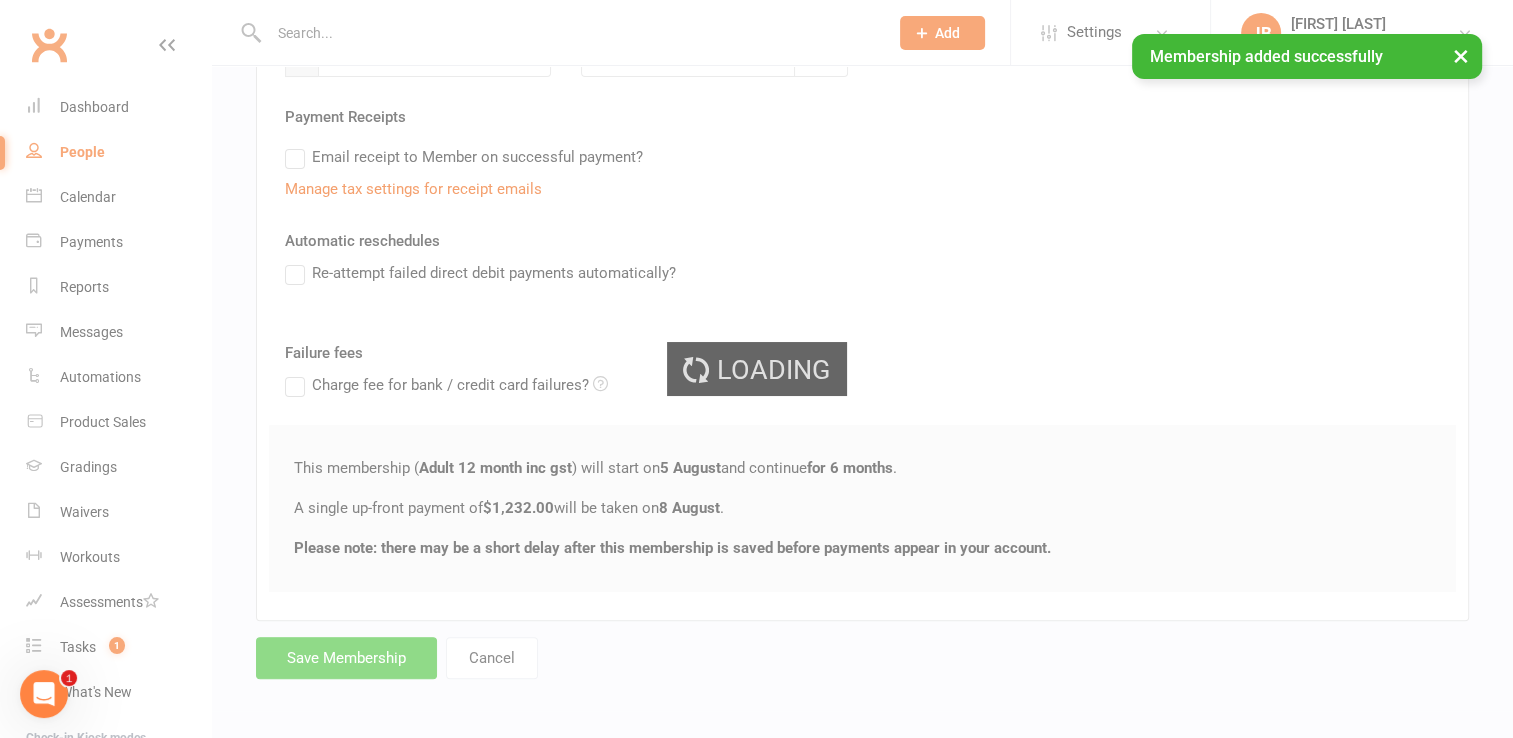 scroll, scrollTop: 0, scrollLeft: 0, axis: both 